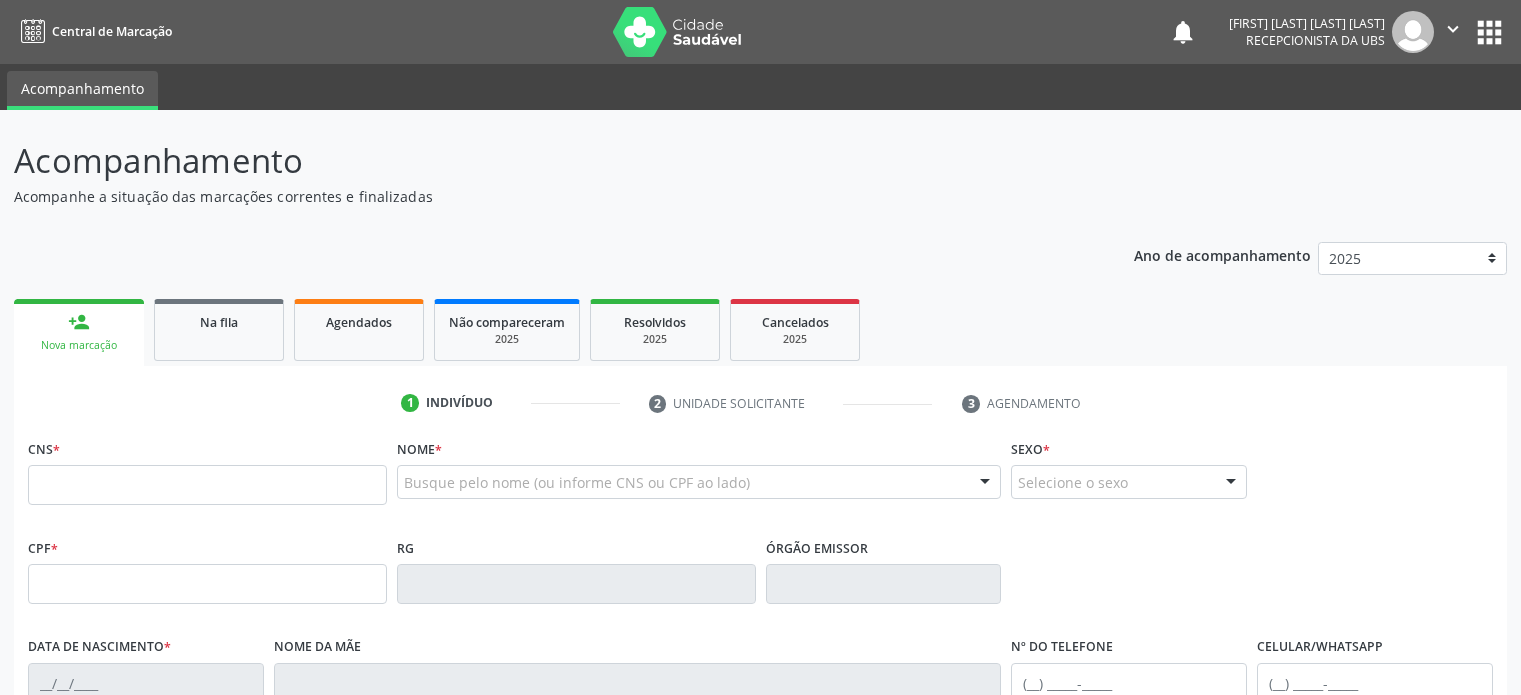 scroll, scrollTop: 0, scrollLeft: 0, axis: both 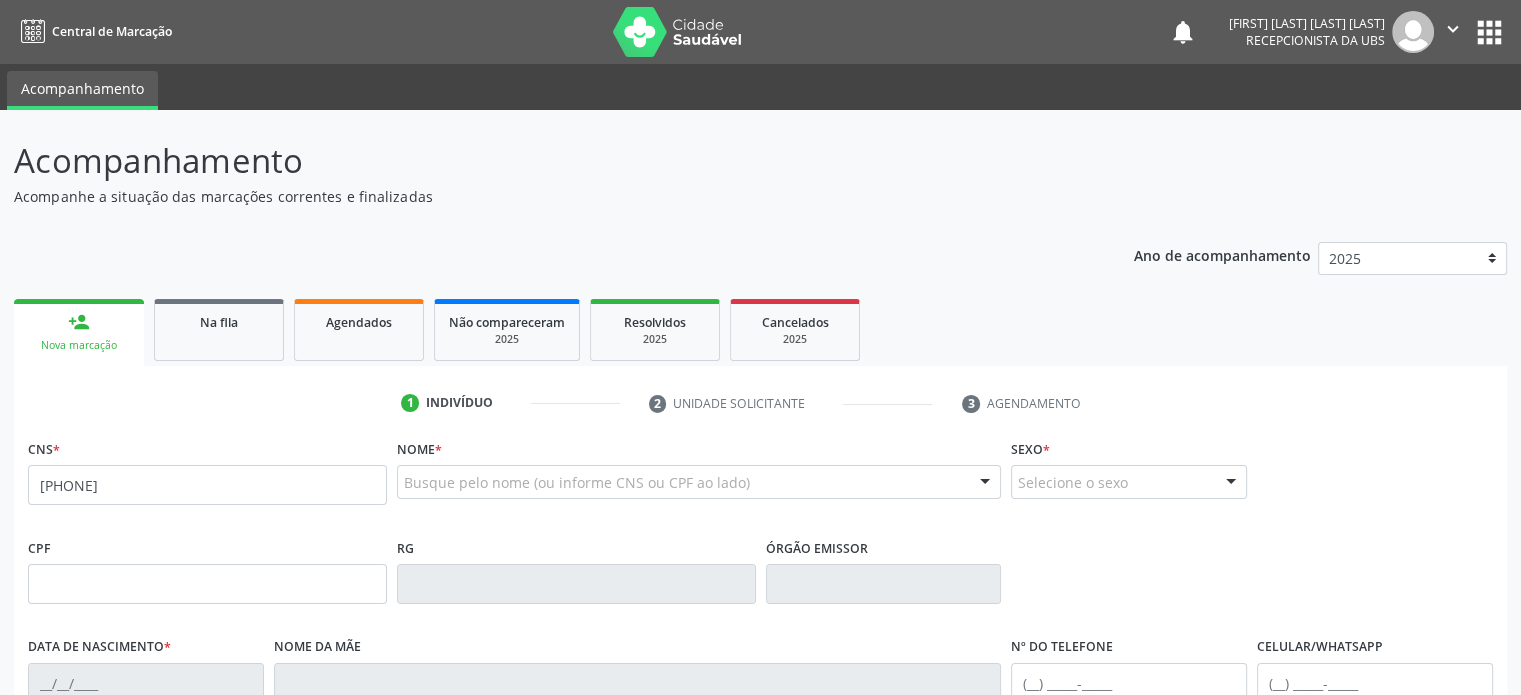 type on "[PHONE]" 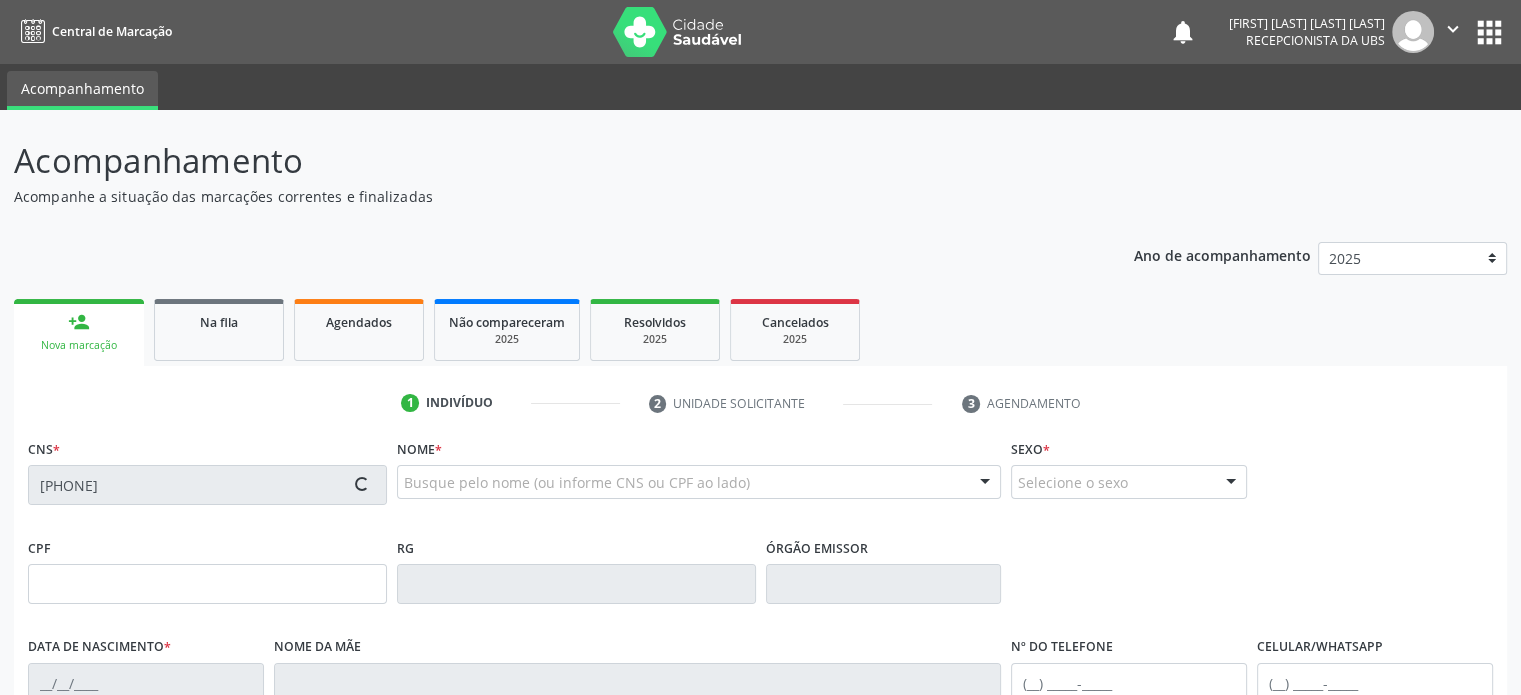 type on "315.243.488-05" 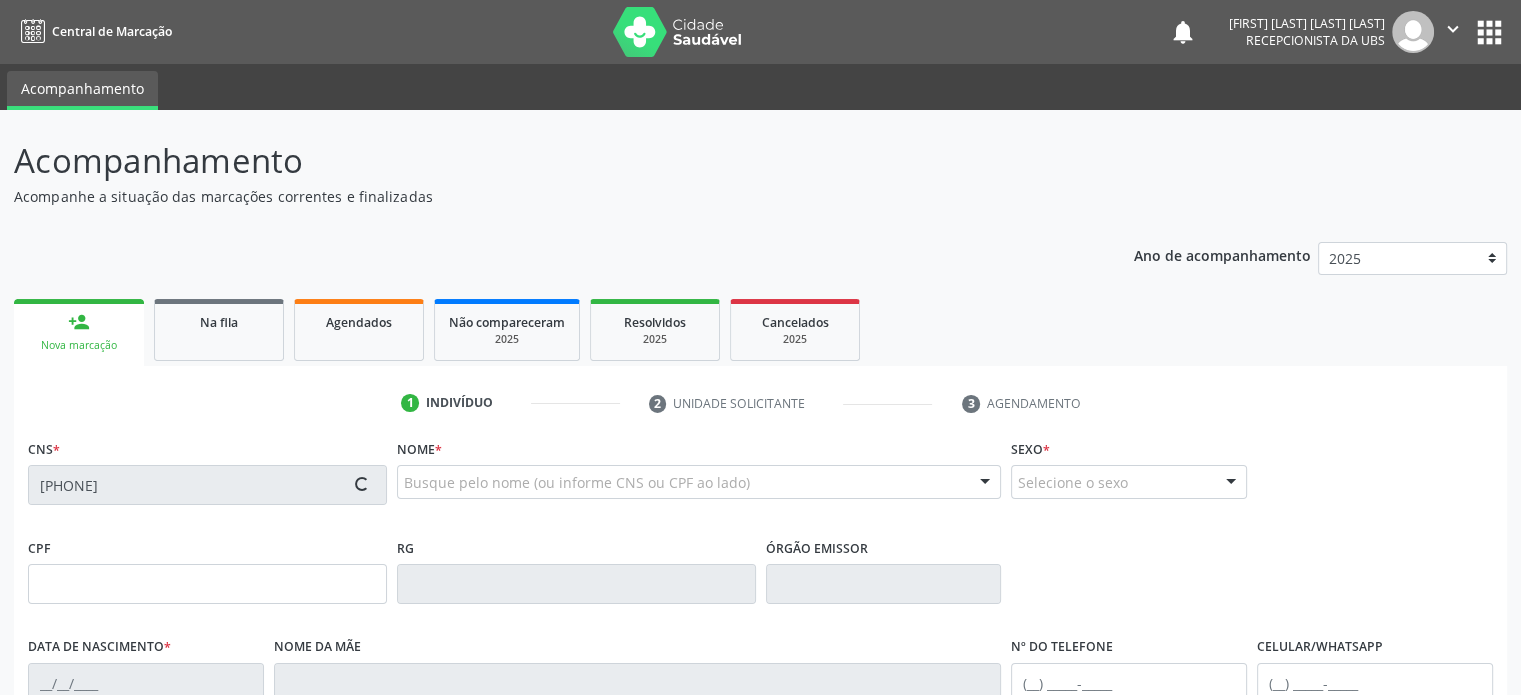 type on "[DATE]" 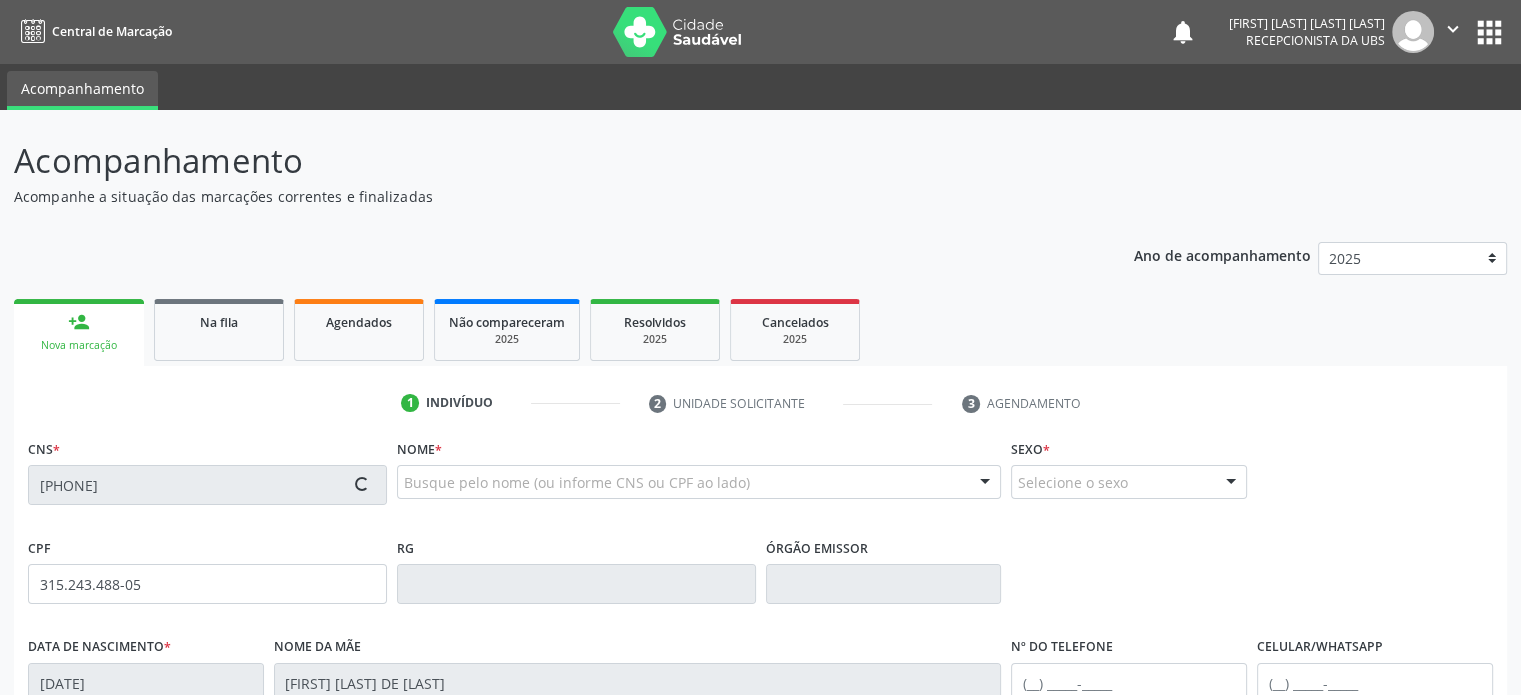 type on "([PHONE_AREA_CODE]) [PHONE_NUMBER]" 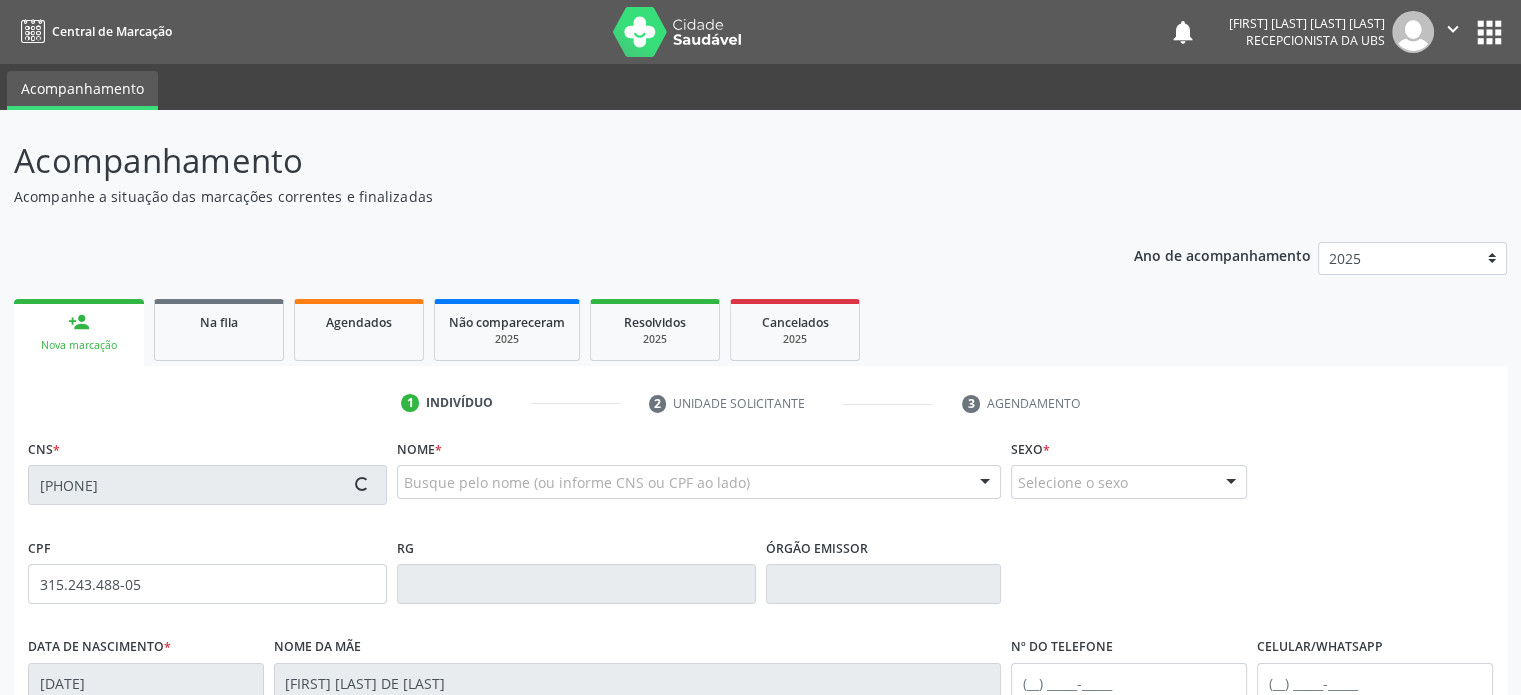 type on "218" 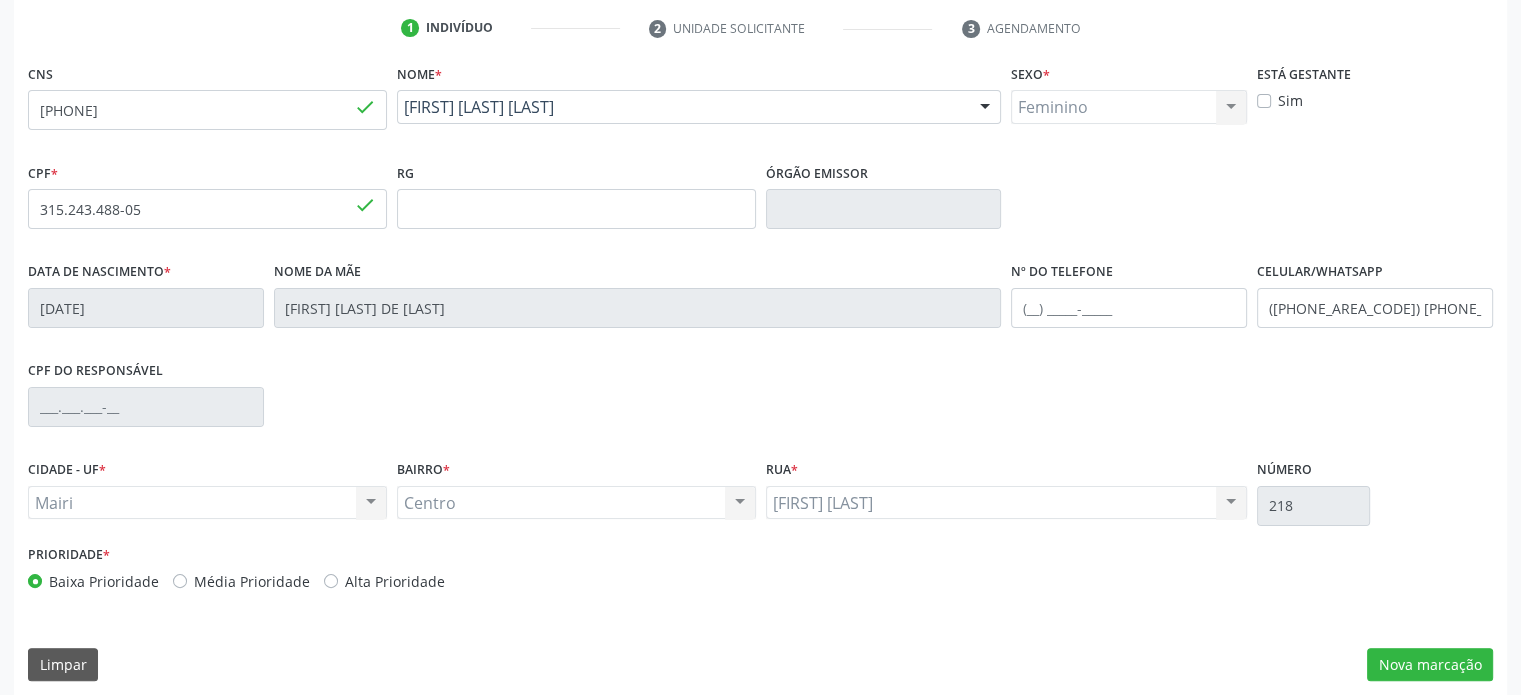 scroll, scrollTop: 388, scrollLeft: 0, axis: vertical 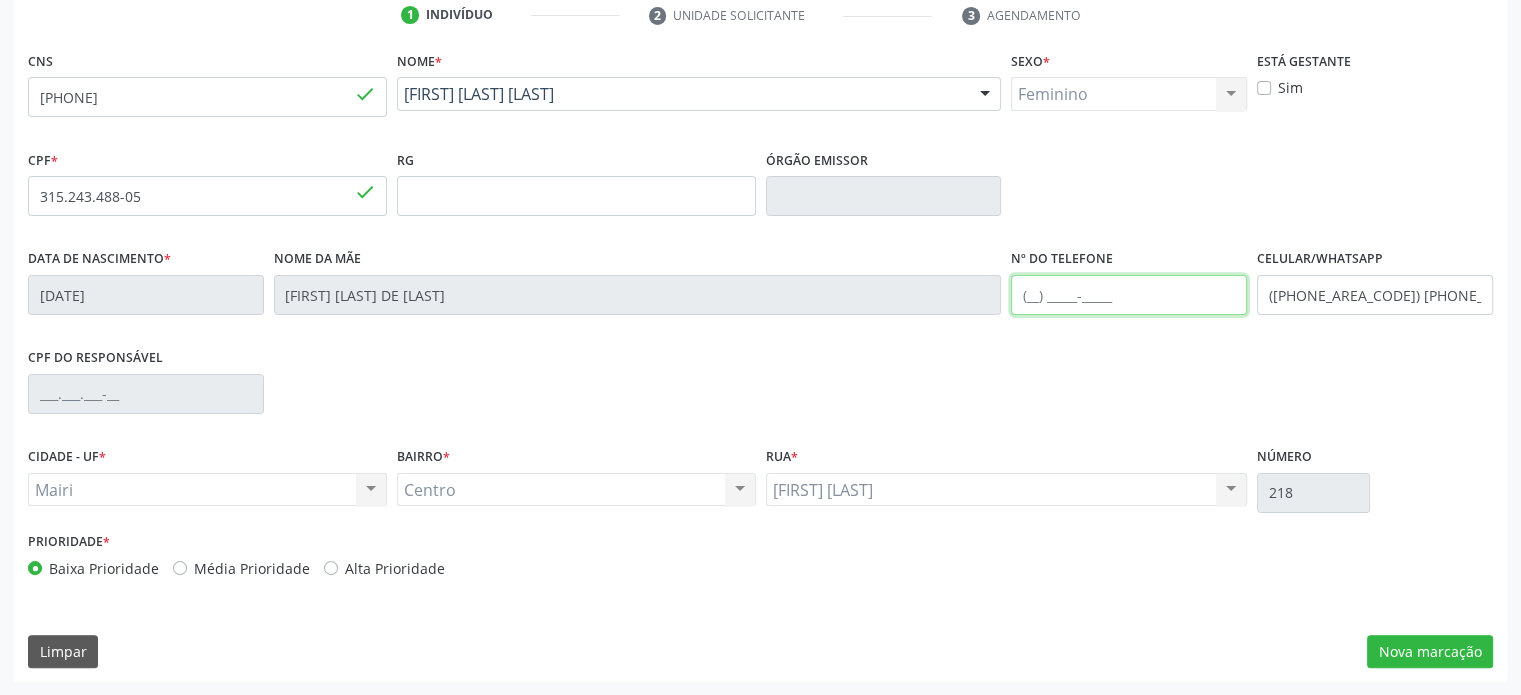 click at bounding box center (1129, 295) 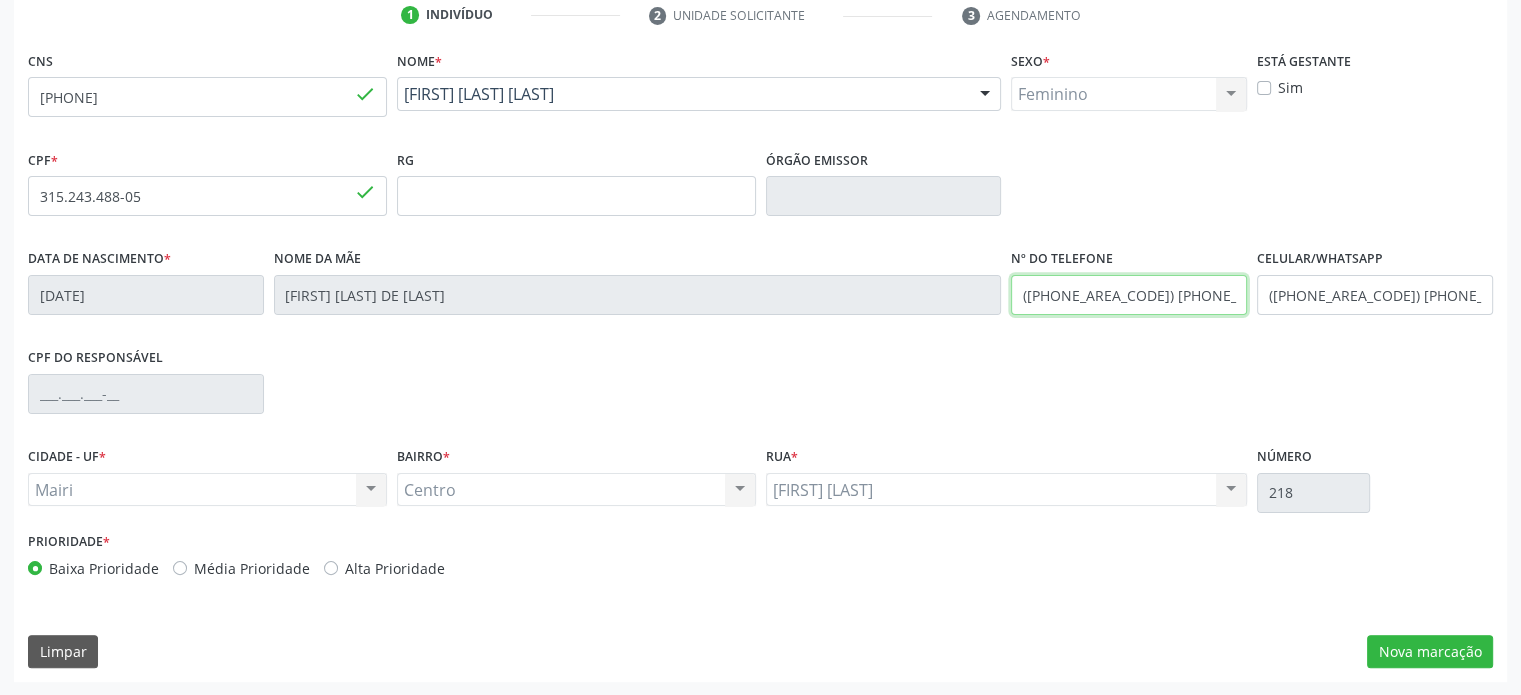 type on "([PHONE_AREA_CODE]) [PHONE_NUMBER]" 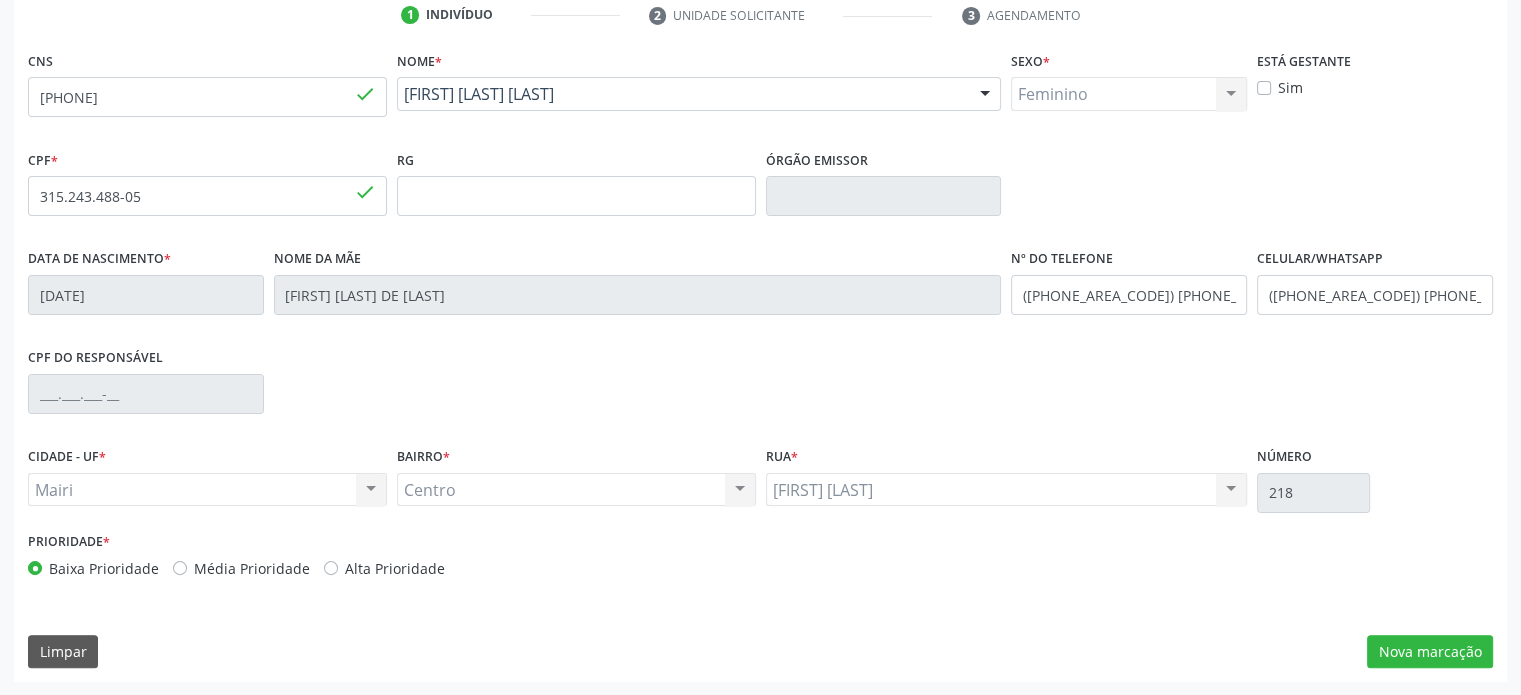 click on "Média Prioridade" at bounding box center (252, 568) 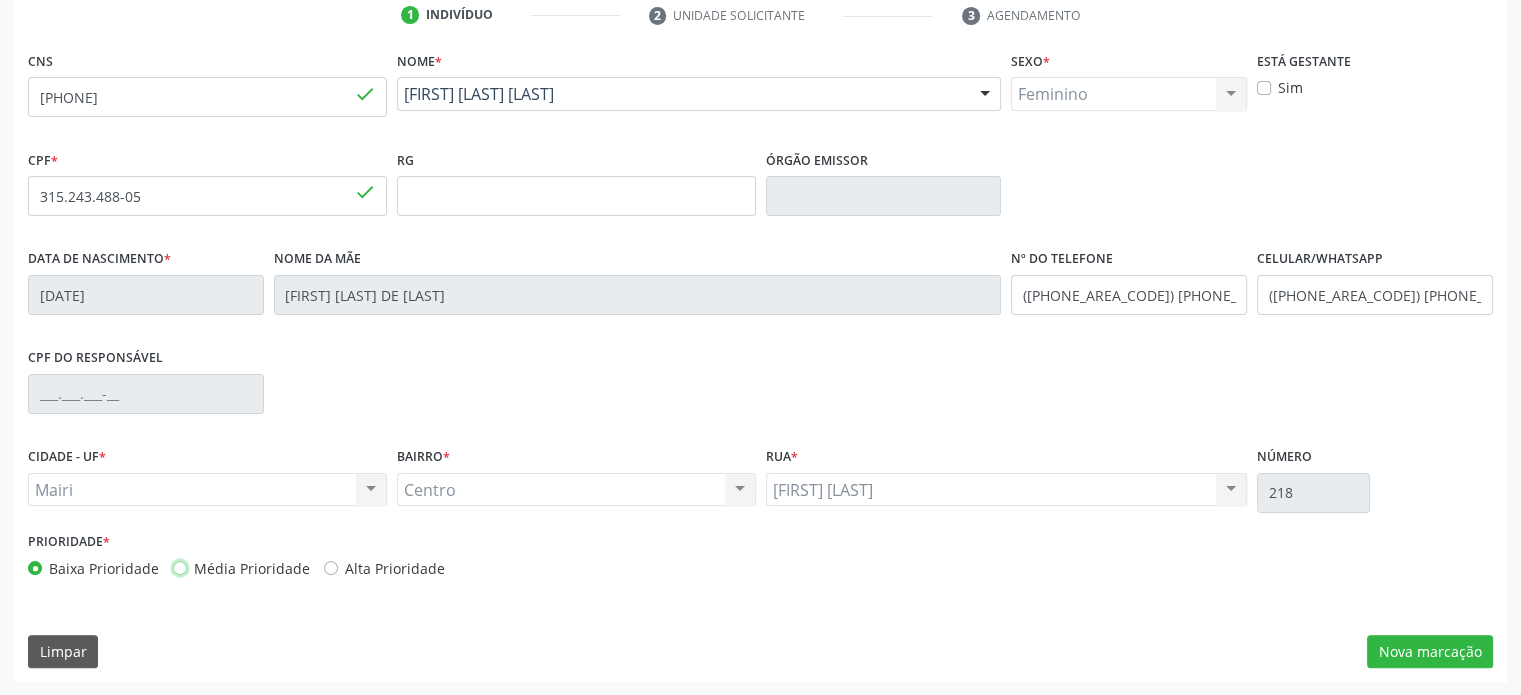 click on "Média Prioridade" at bounding box center [180, 567] 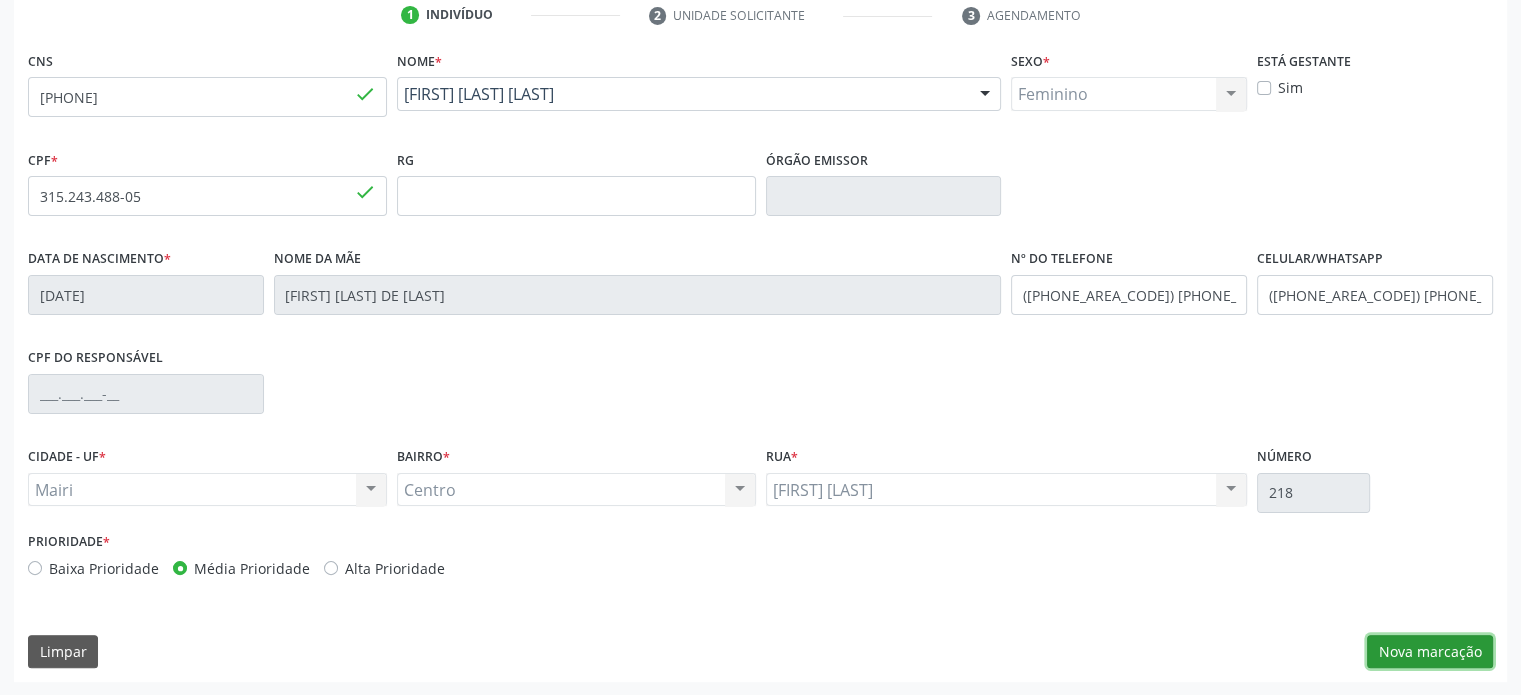 click on "Nova marcação" at bounding box center [1430, 652] 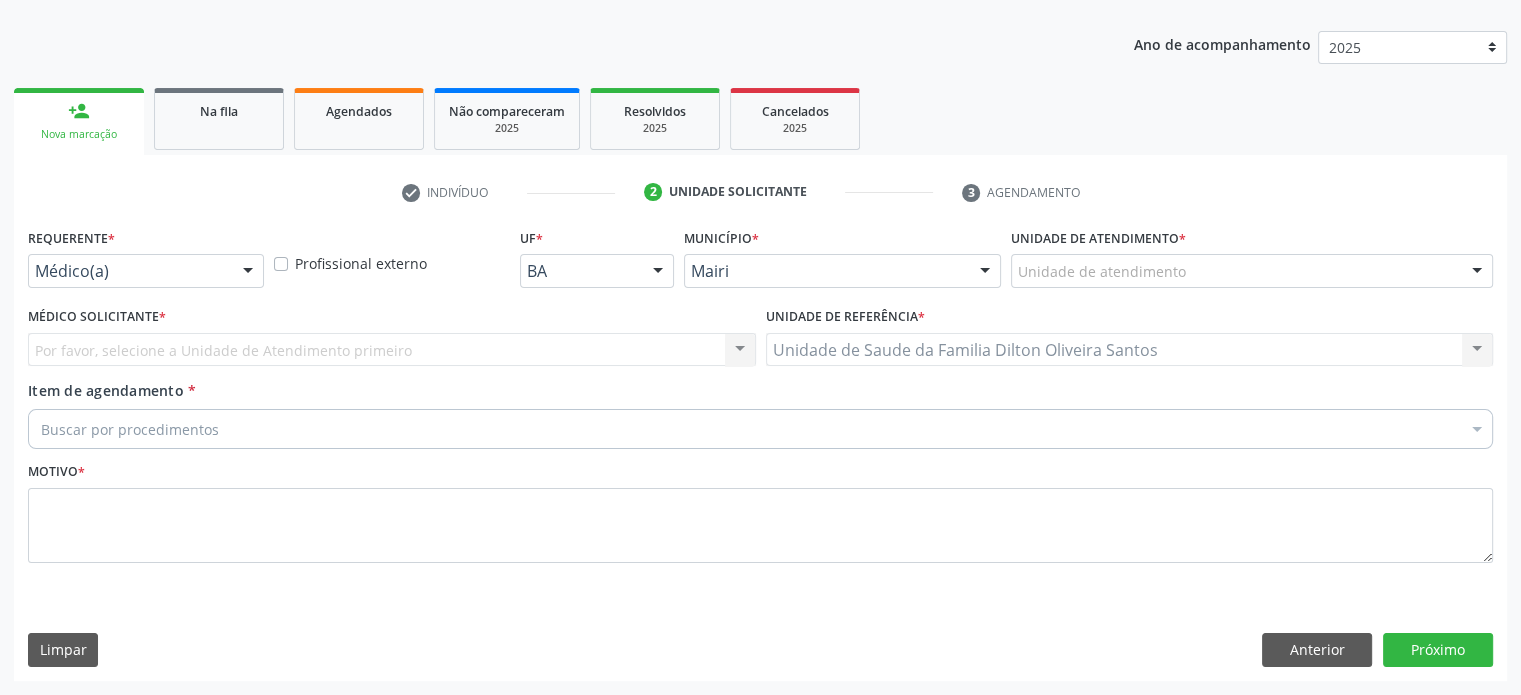 scroll, scrollTop: 209, scrollLeft: 0, axis: vertical 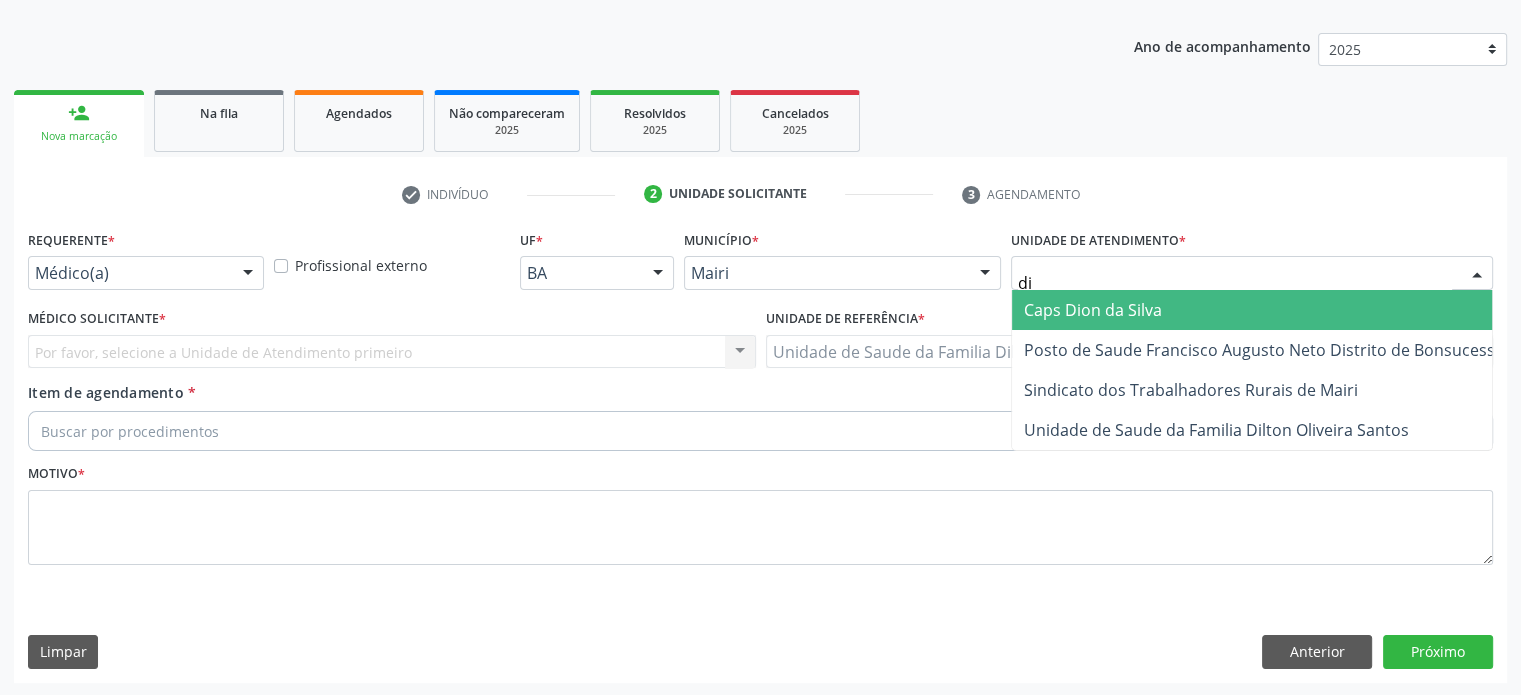 type on "dil" 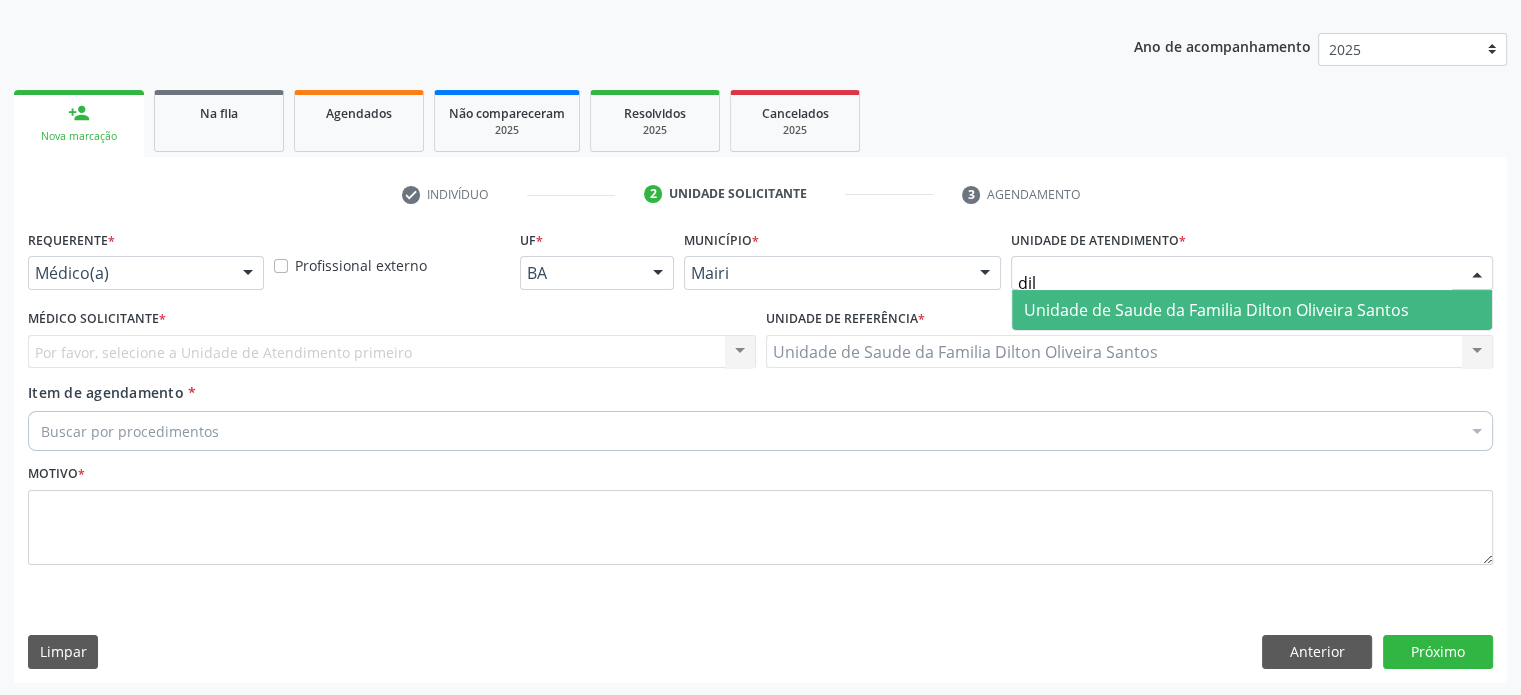 click on "Unidade de Saude da Familia Dilton Oliveira Santos" at bounding box center (1216, 310) 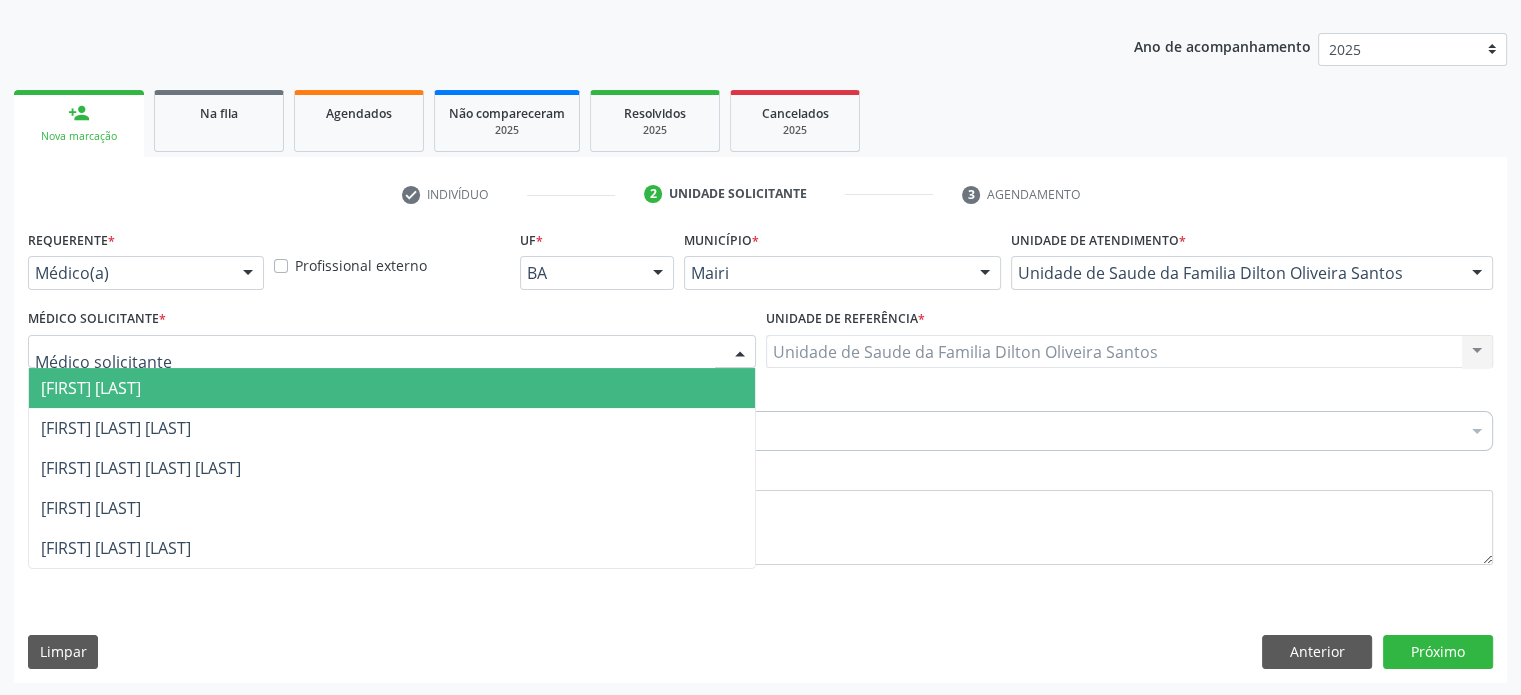 click at bounding box center (392, 352) 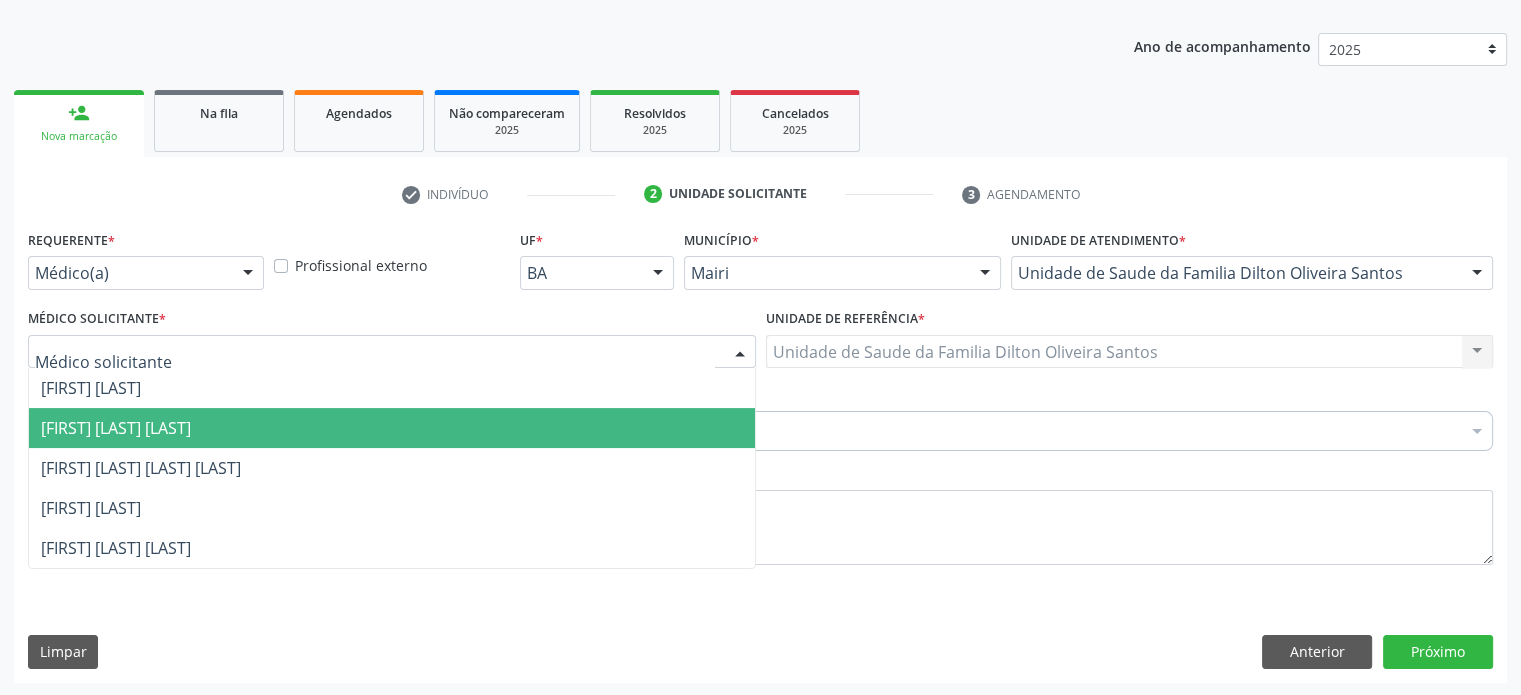 click on "[FIRST] [LAST] [LAST]" at bounding box center [116, 428] 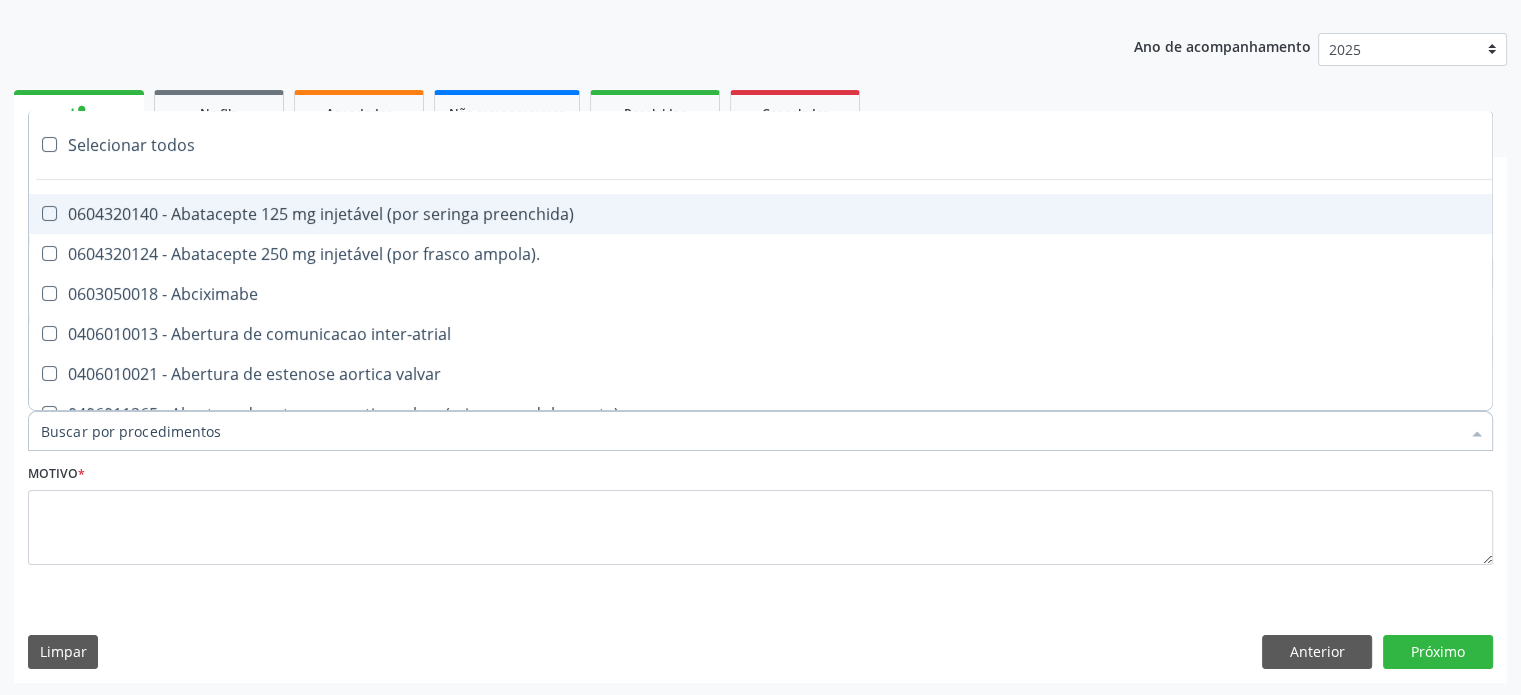 paste on "0205020186" 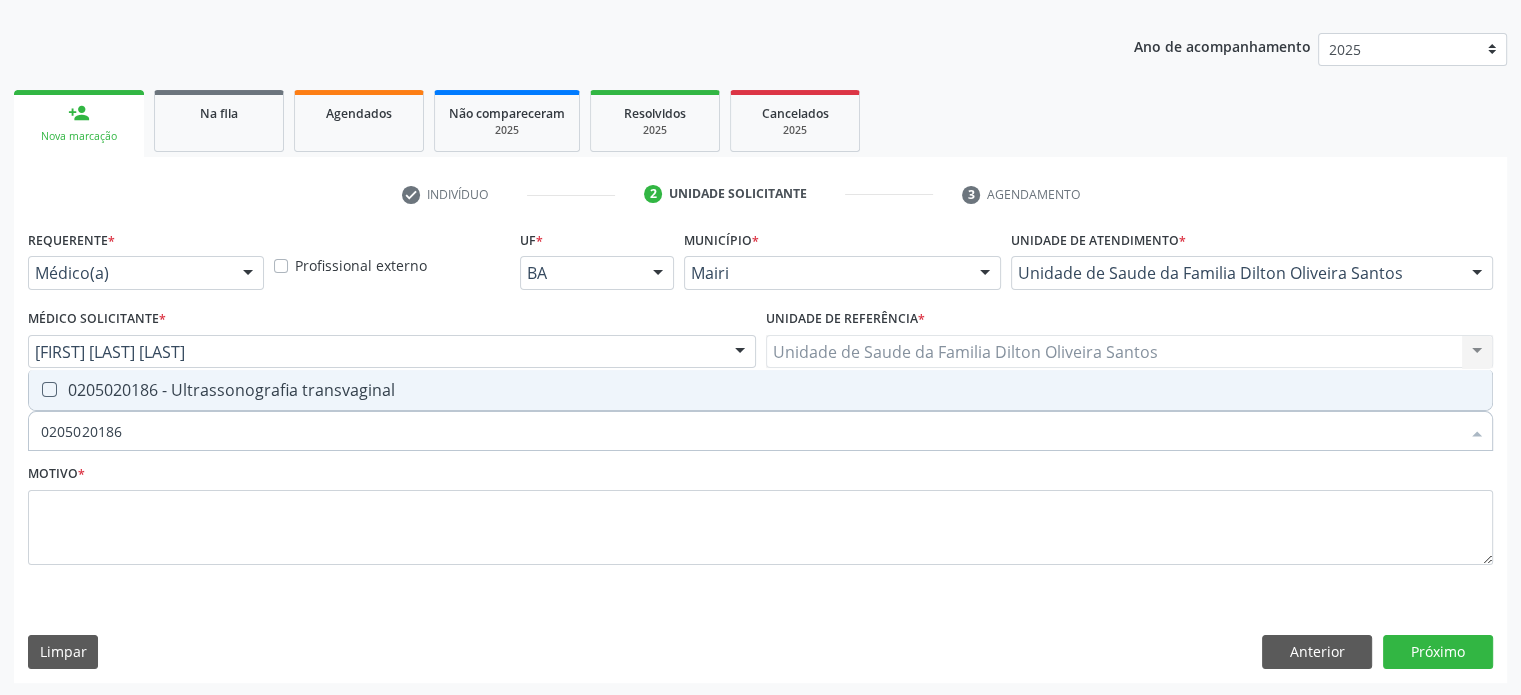 click on "0205020186 - Ultrassonografia transvaginal" at bounding box center (760, 390) 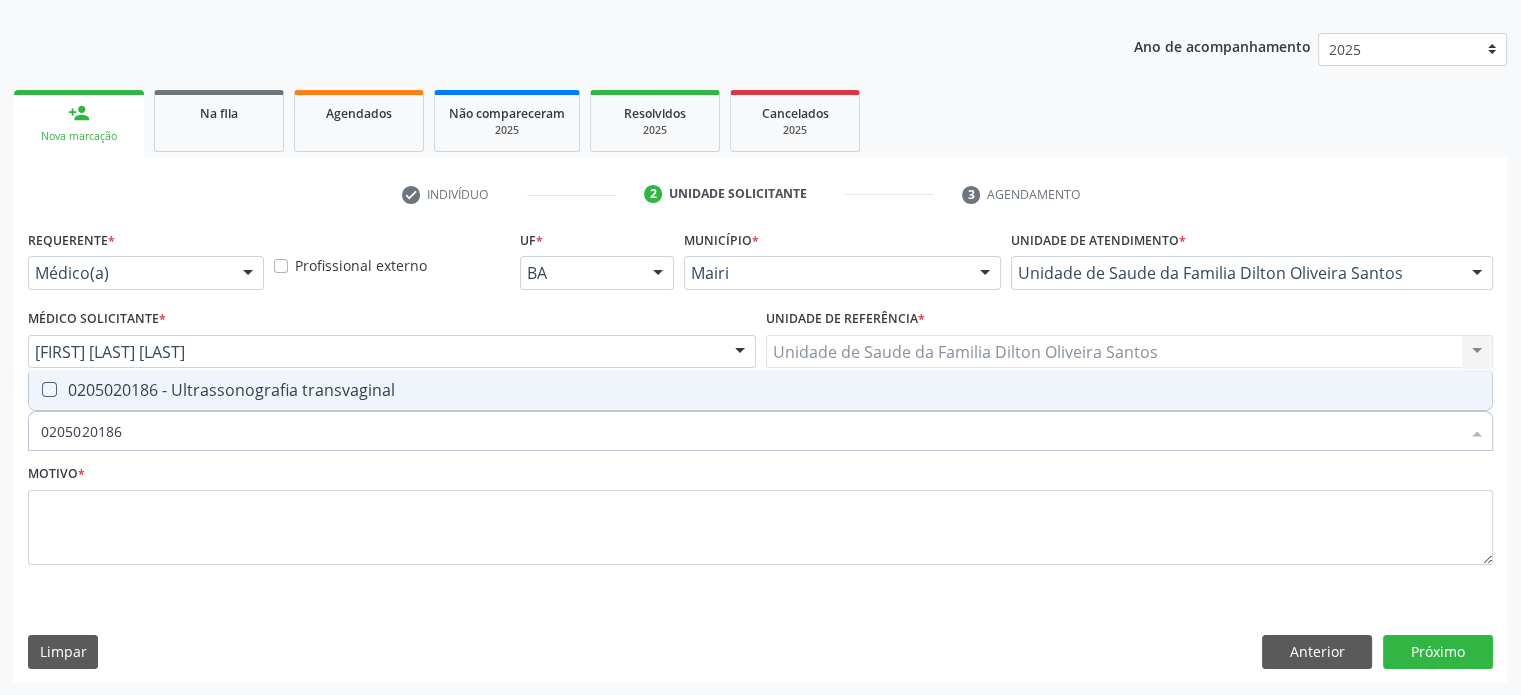 checkbox on "true" 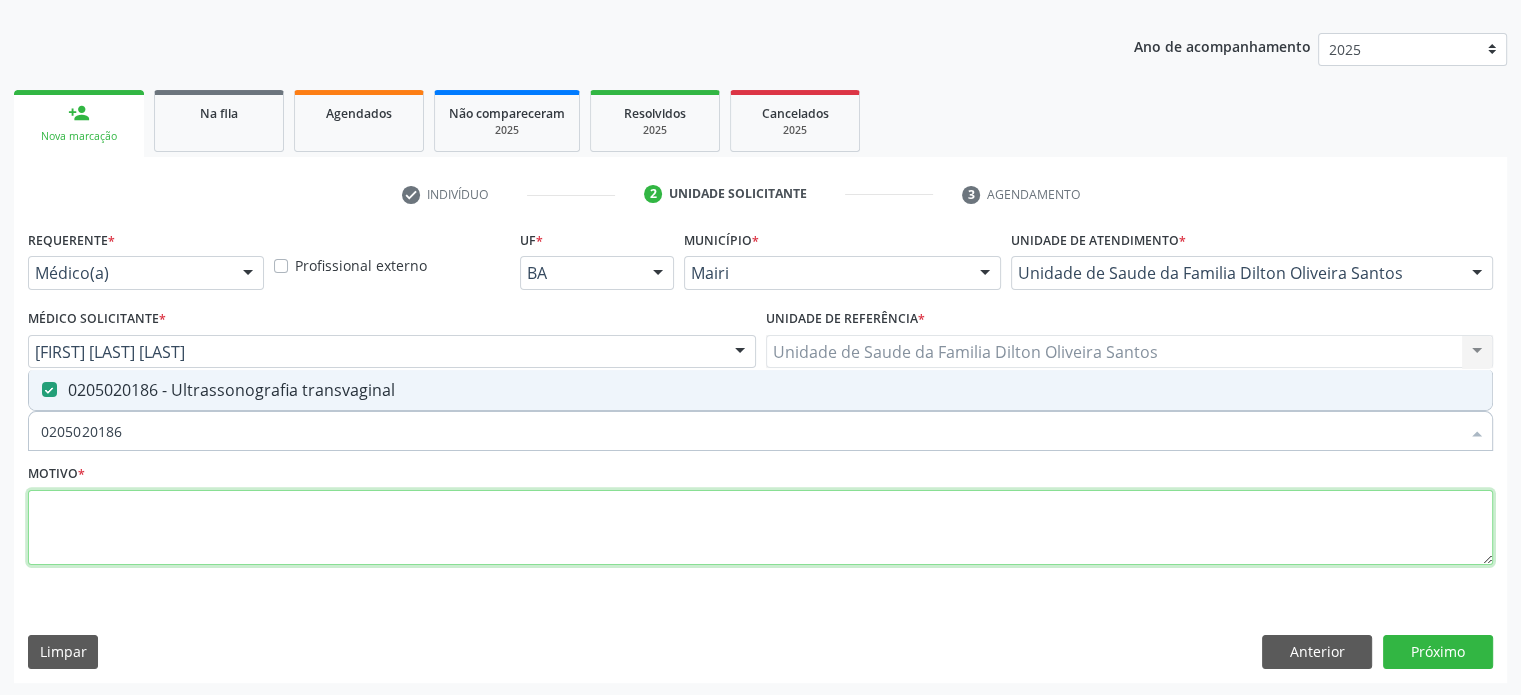 click at bounding box center [760, 528] 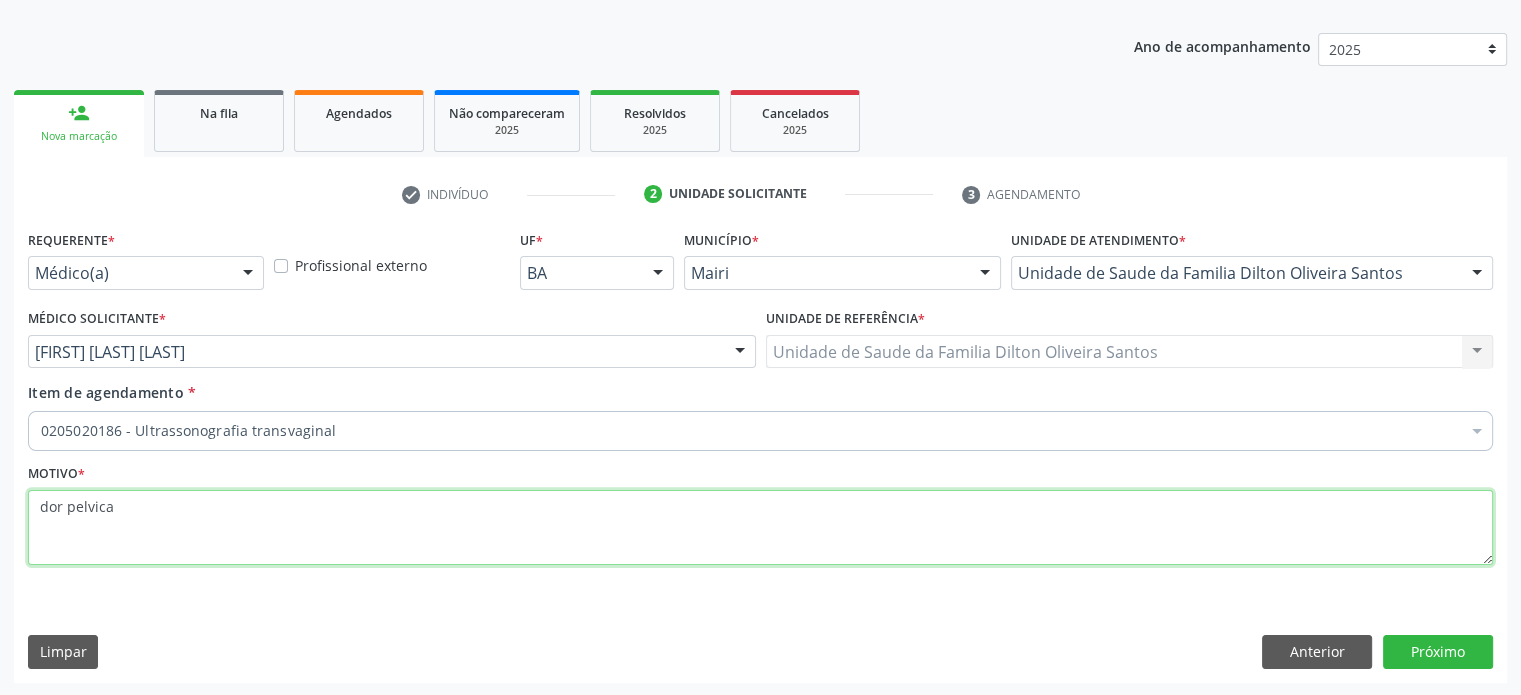 drag, startPoint x: 167, startPoint y: 511, endPoint x: 0, endPoint y: 509, distance: 167.01198 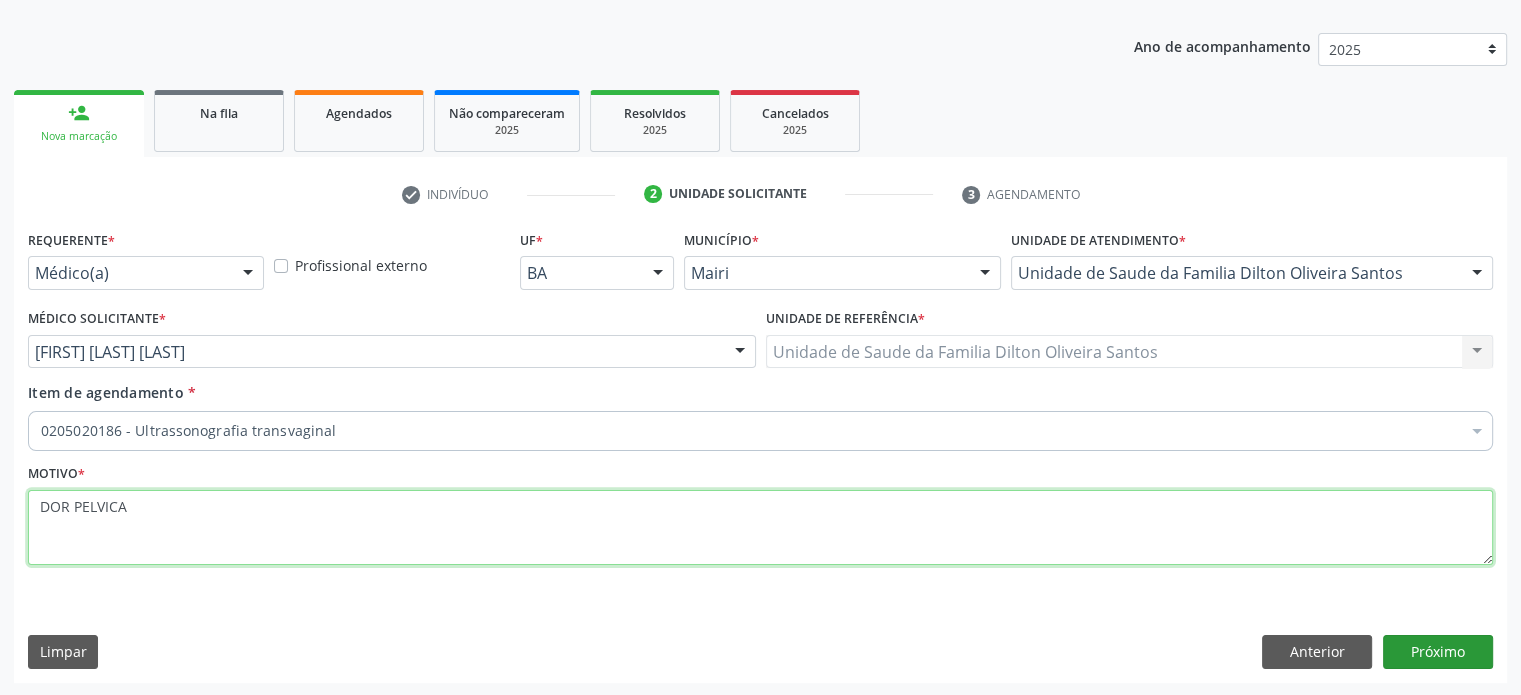 type on "DOR PELVICA" 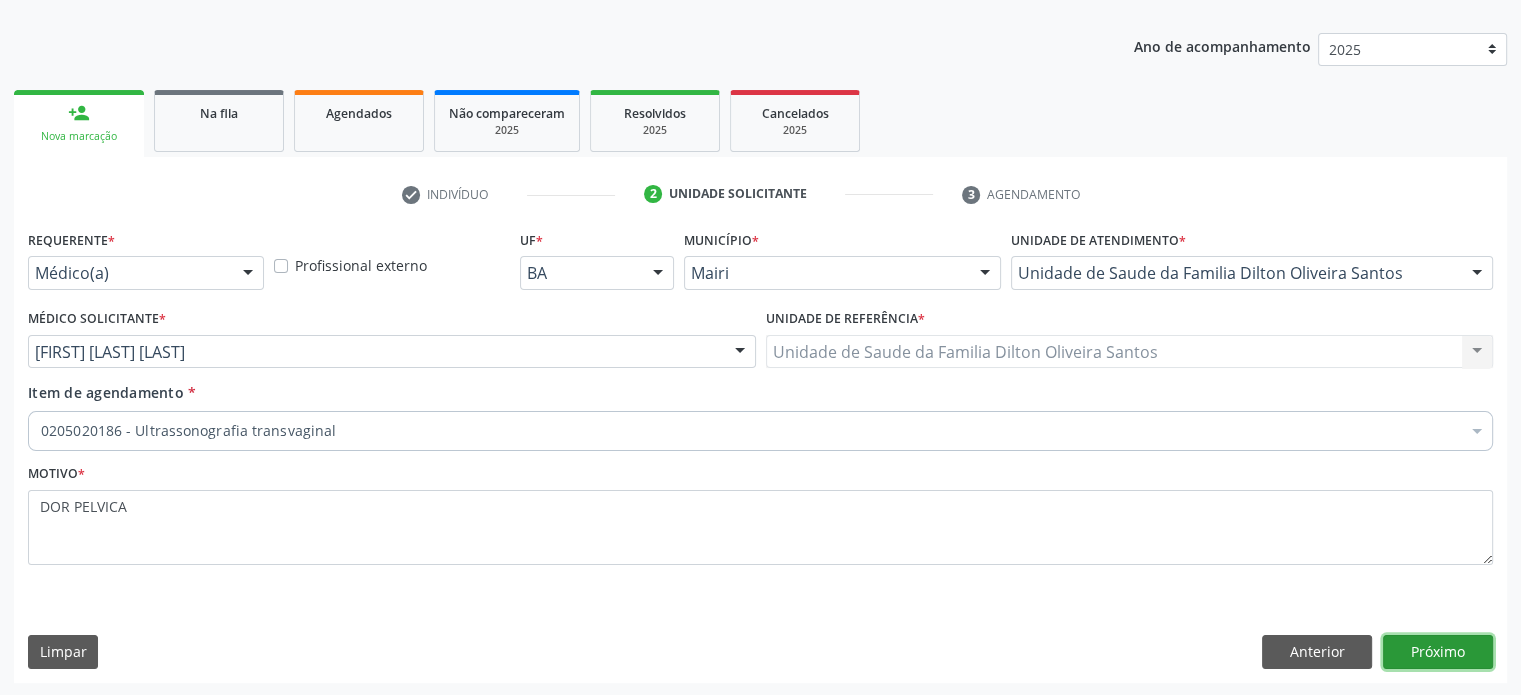 click on "Próximo" at bounding box center (1438, 652) 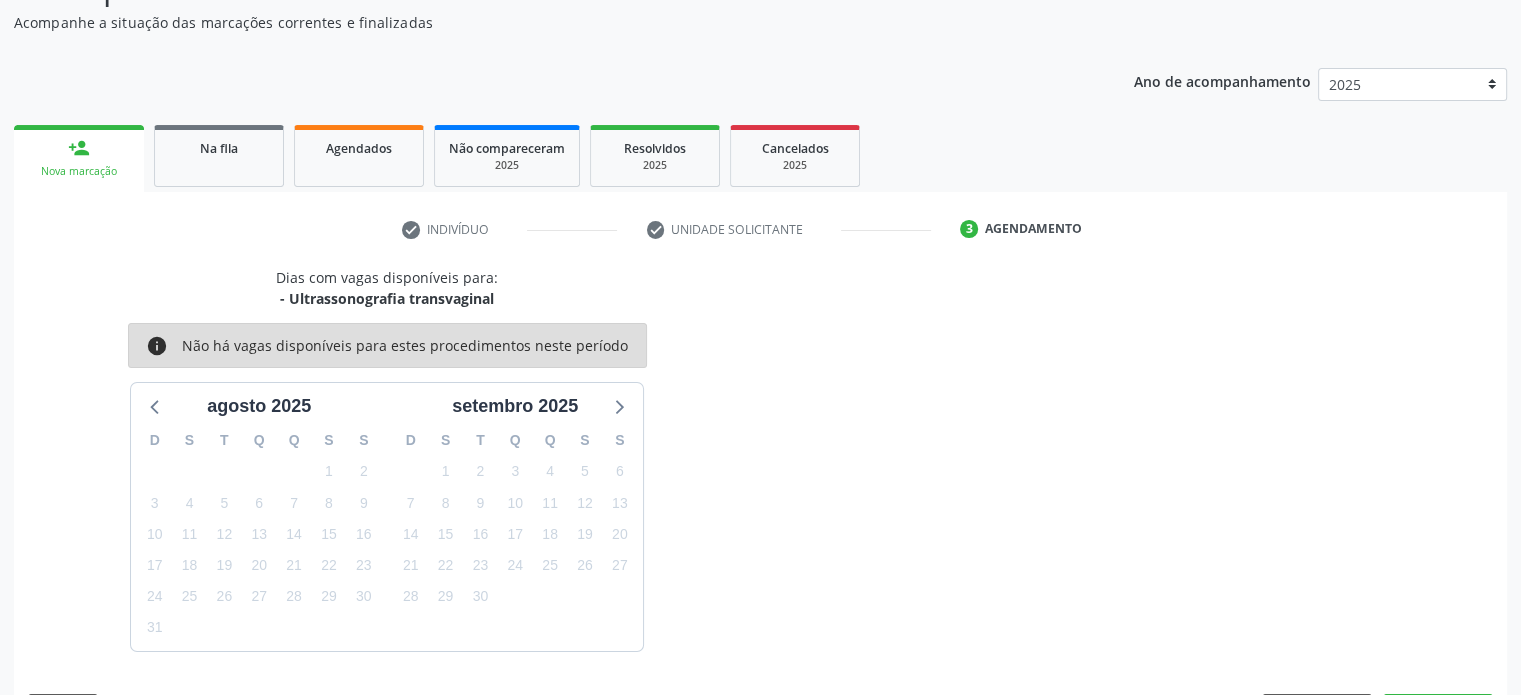 scroll, scrollTop: 209, scrollLeft: 0, axis: vertical 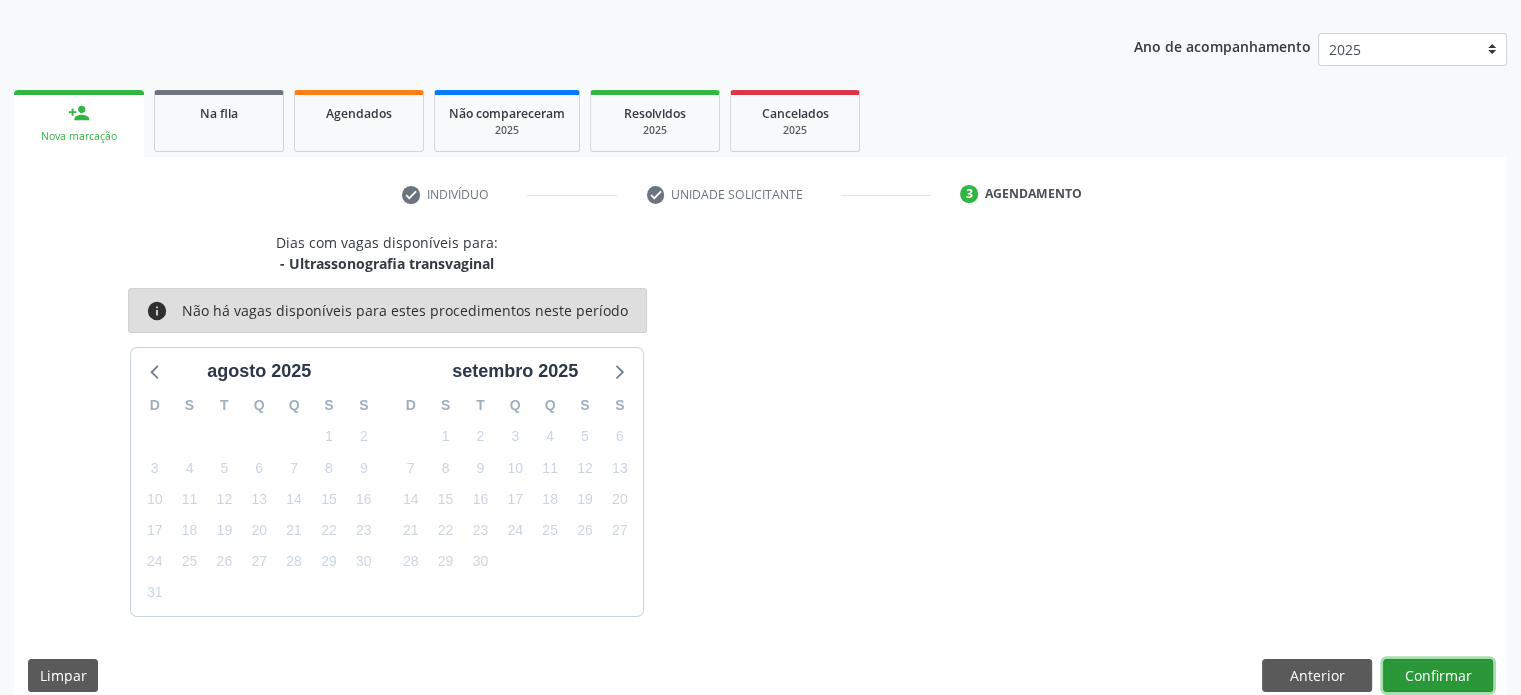 click on "Confirmar" at bounding box center [1438, 676] 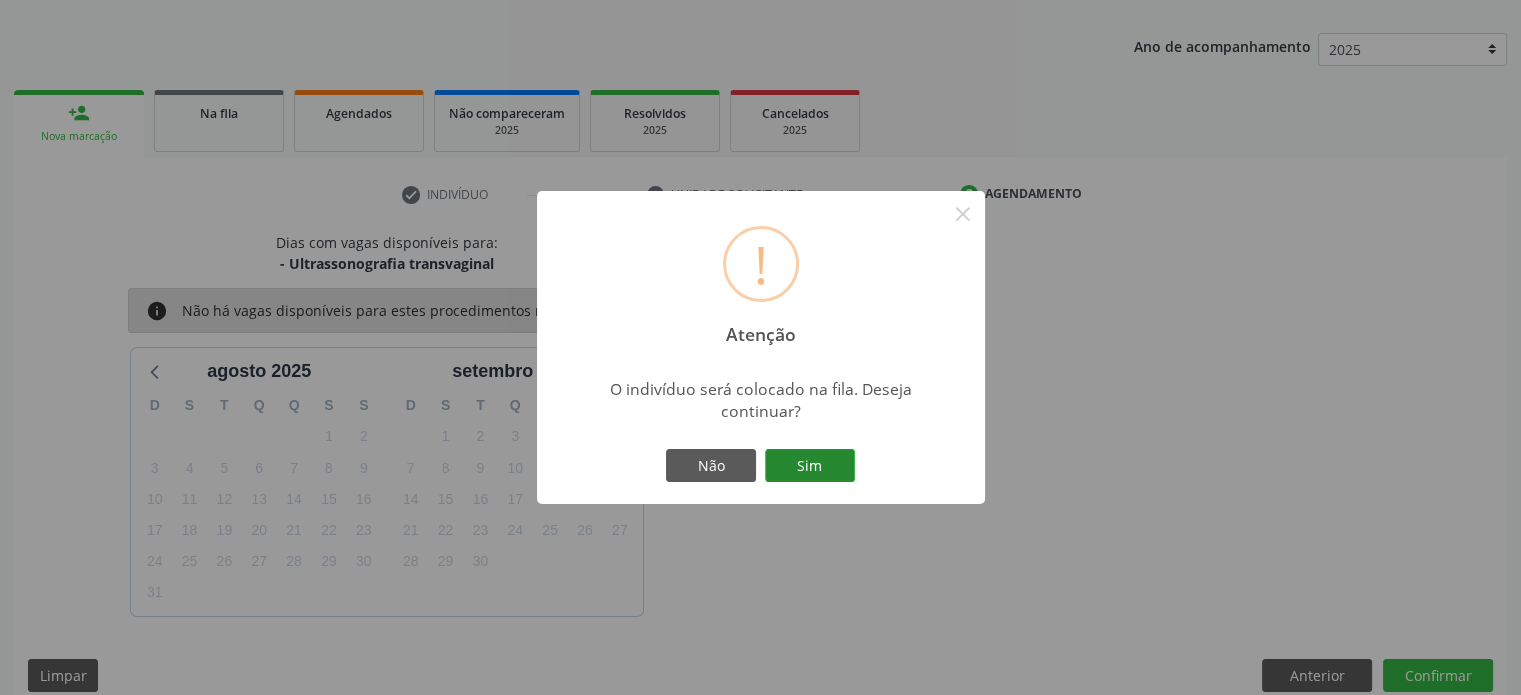 click on "Sim" at bounding box center (810, 466) 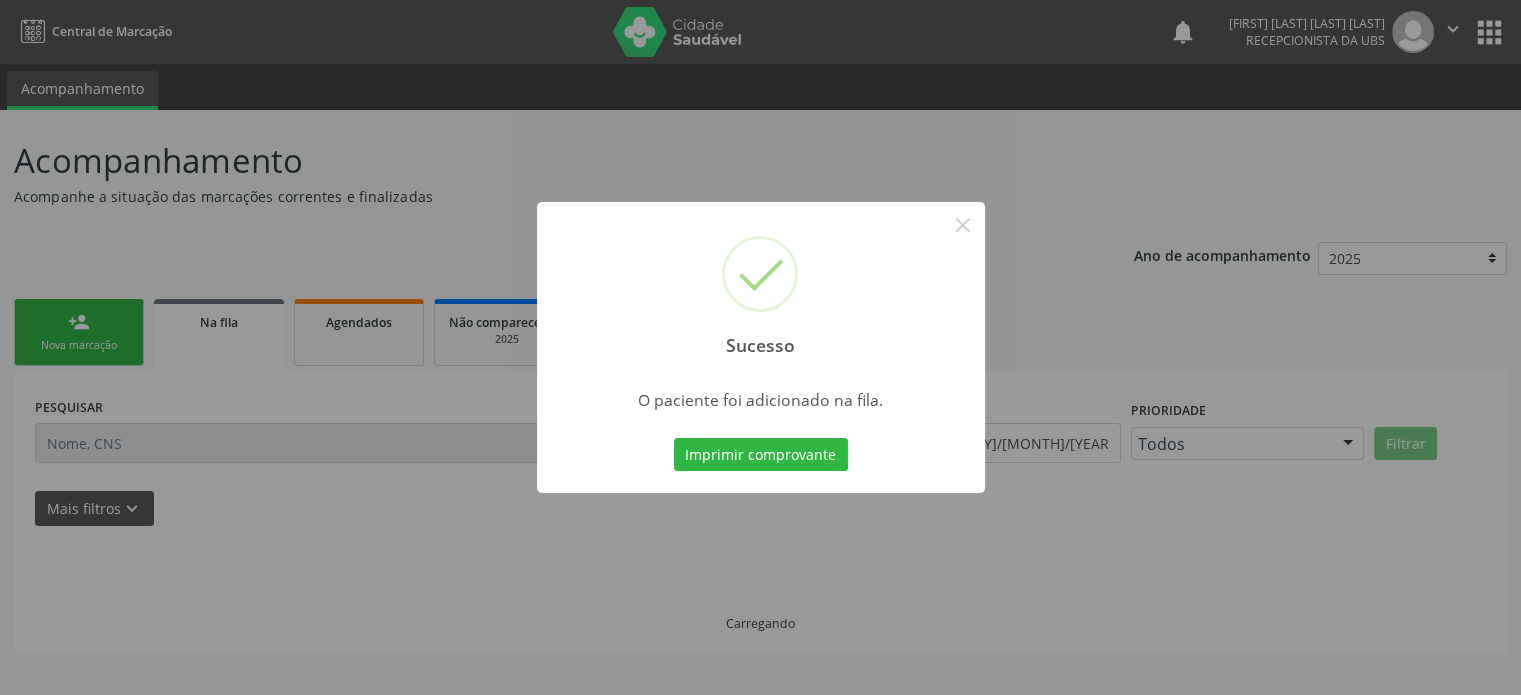 scroll, scrollTop: 0, scrollLeft: 0, axis: both 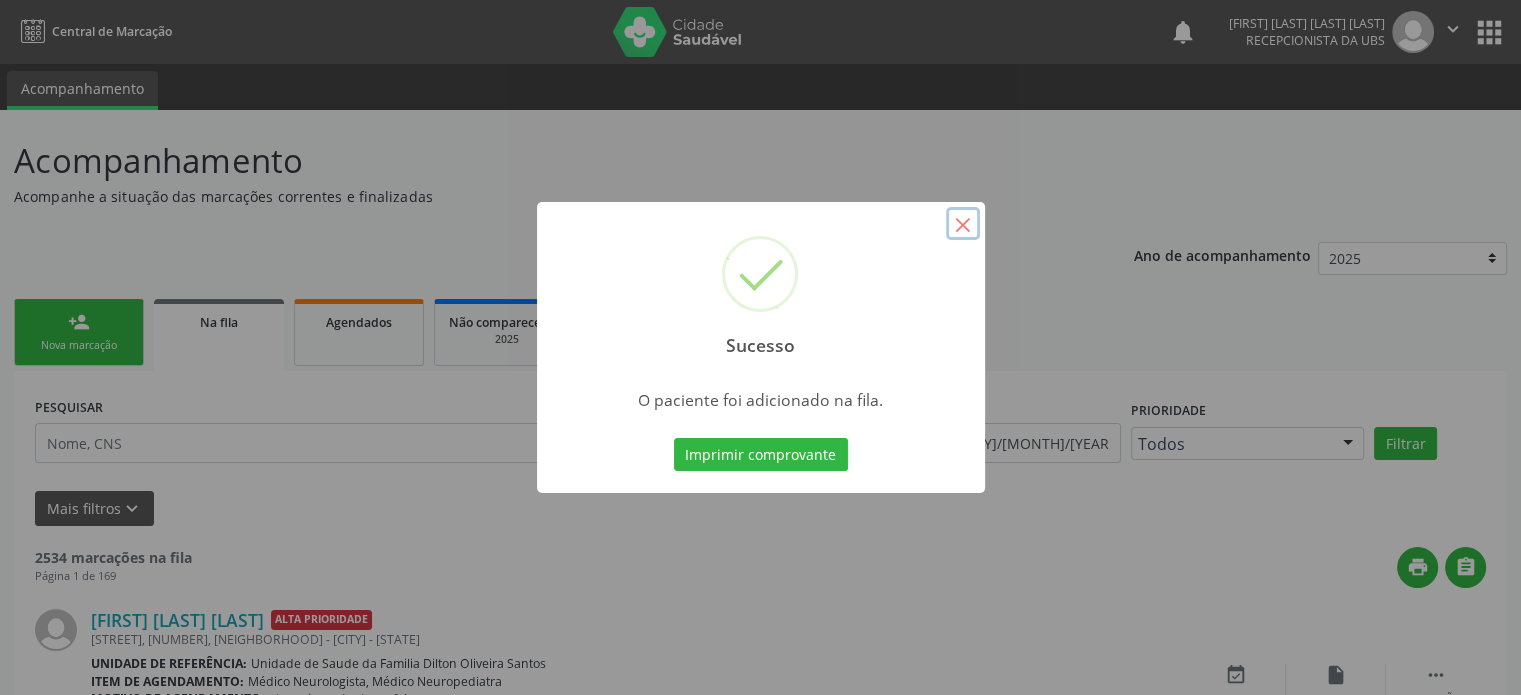 click on "×" at bounding box center (963, 224) 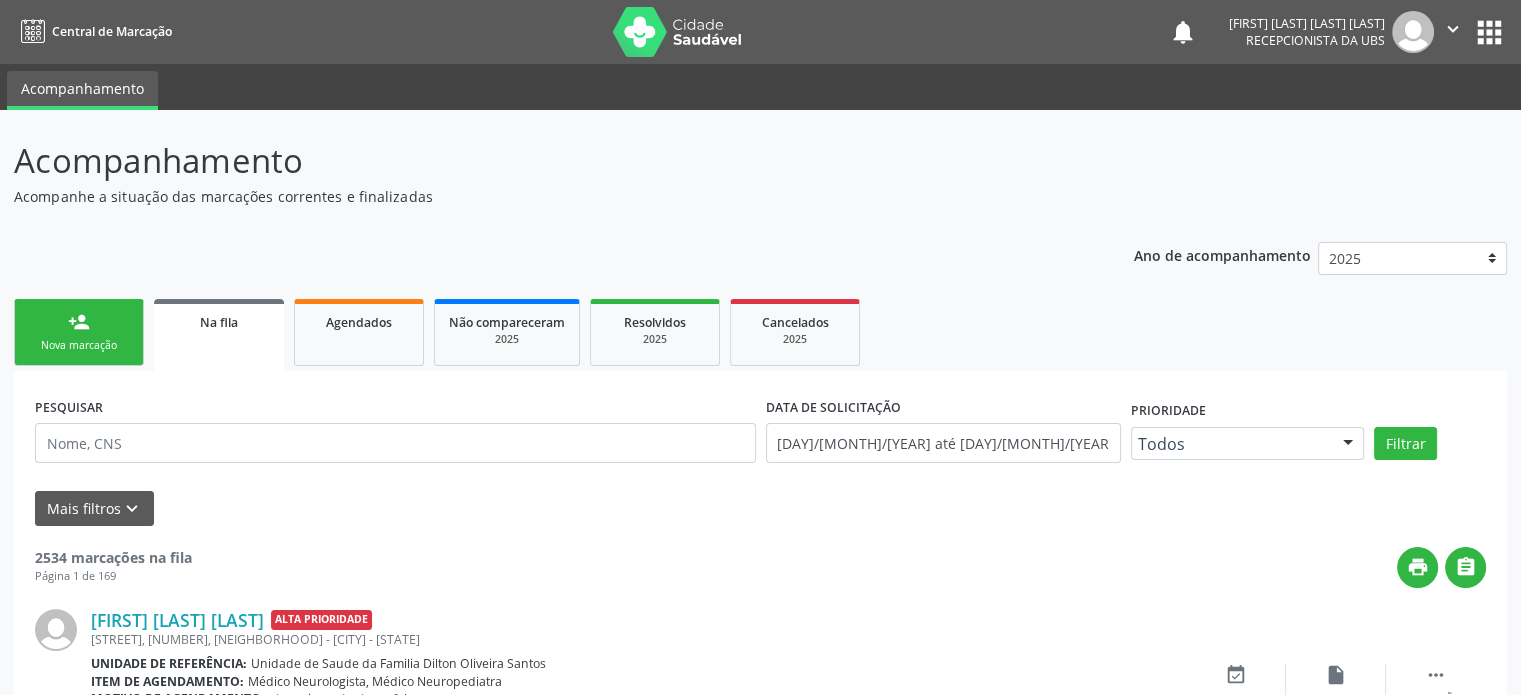 click on "person_add
Nova marcação" at bounding box center (79, 332) 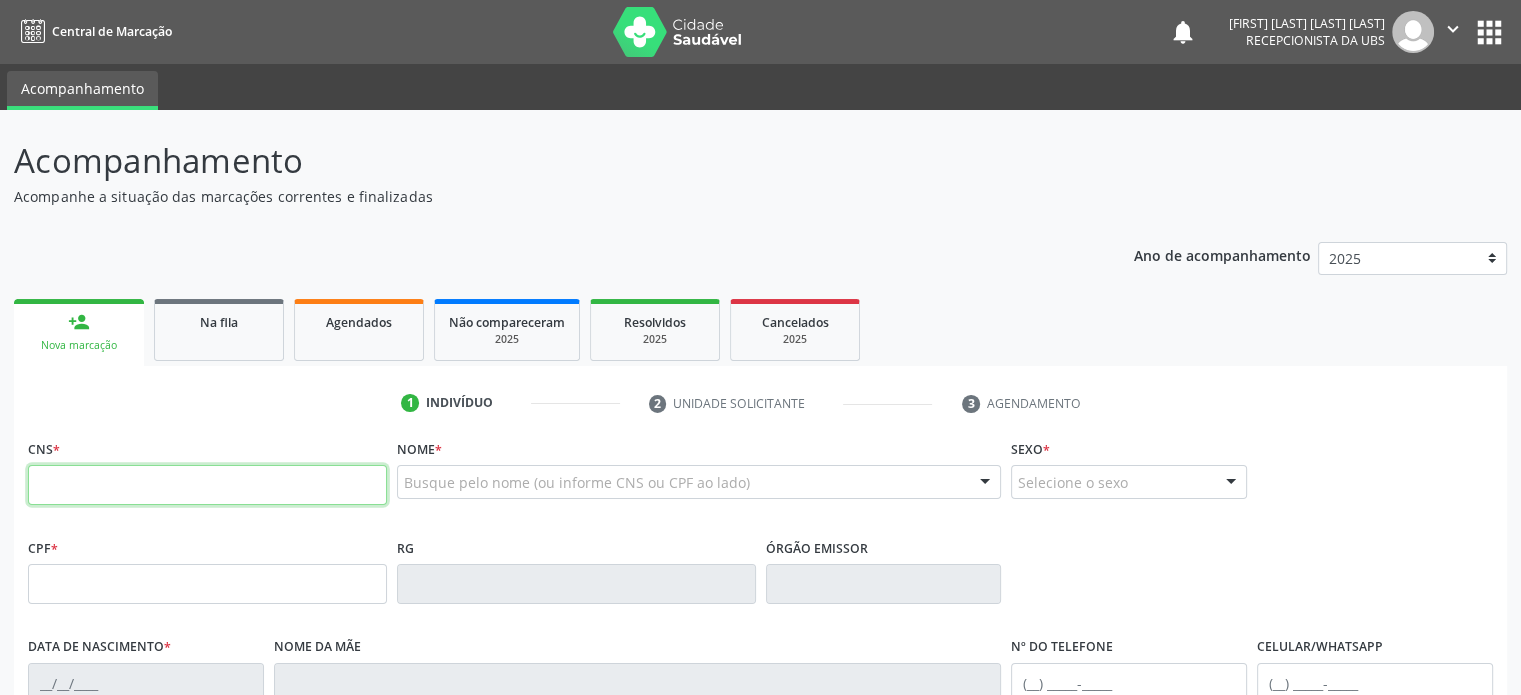 click at bounding box center [207, 485] 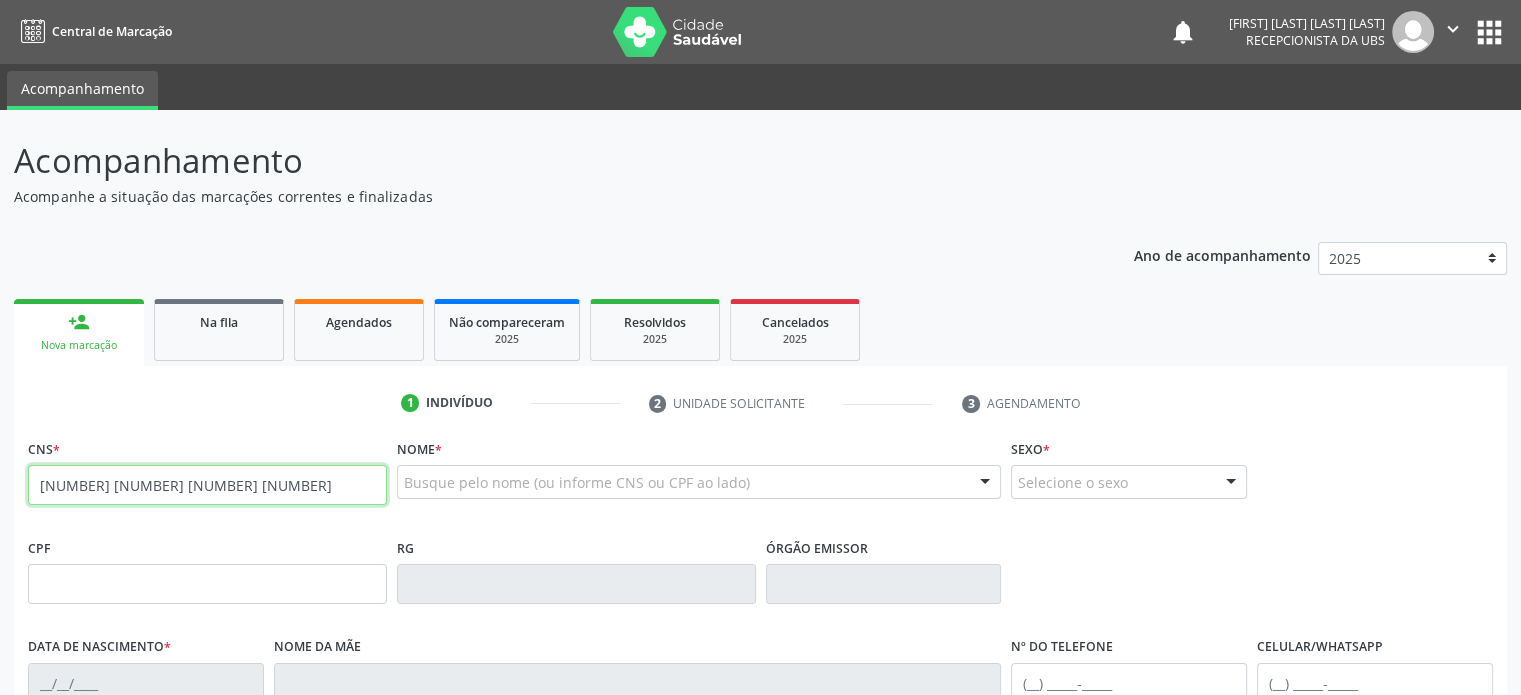 type on "[NUMBER] [NUMBER] [NUMBER] [NUMBER]" 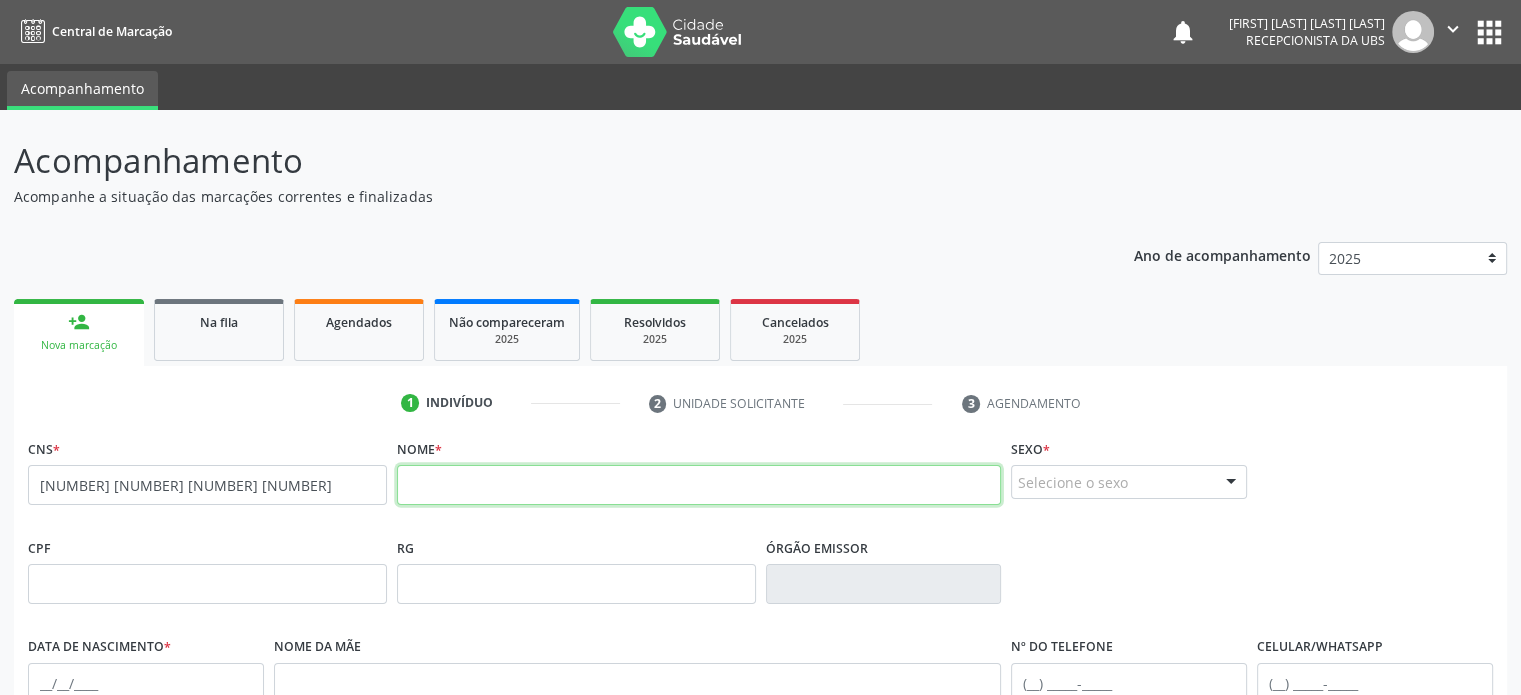 click at bounding box center (699, 485) 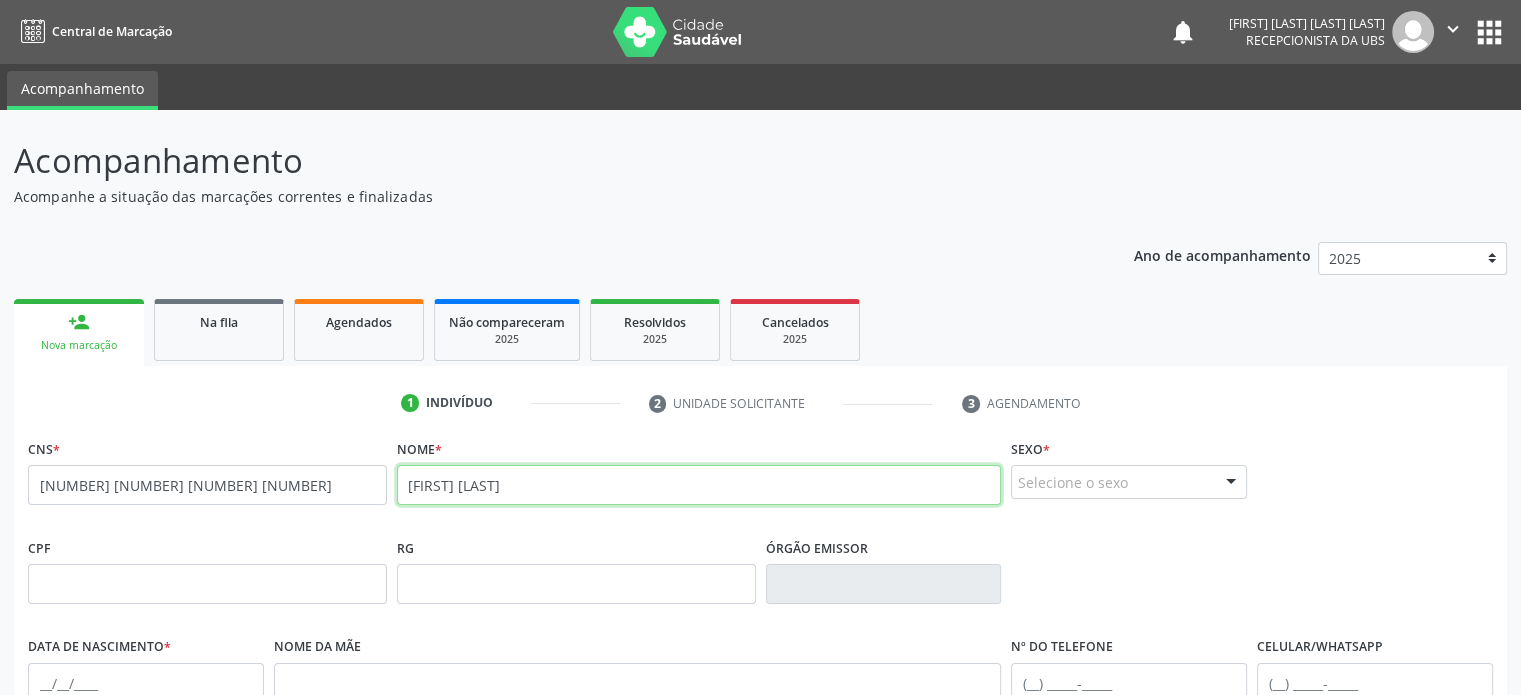 type on "[FIRST] [LAST]" 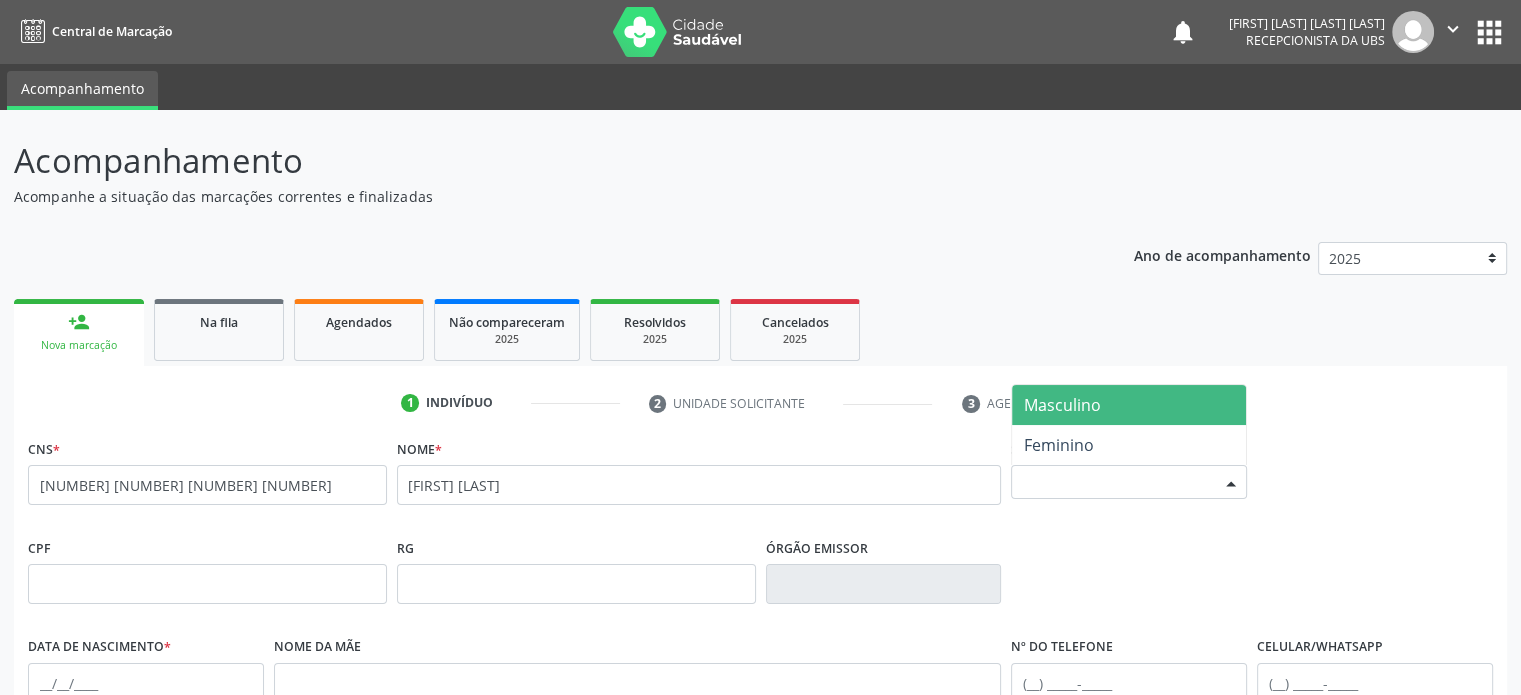 click at bounding box center [1231, 483] 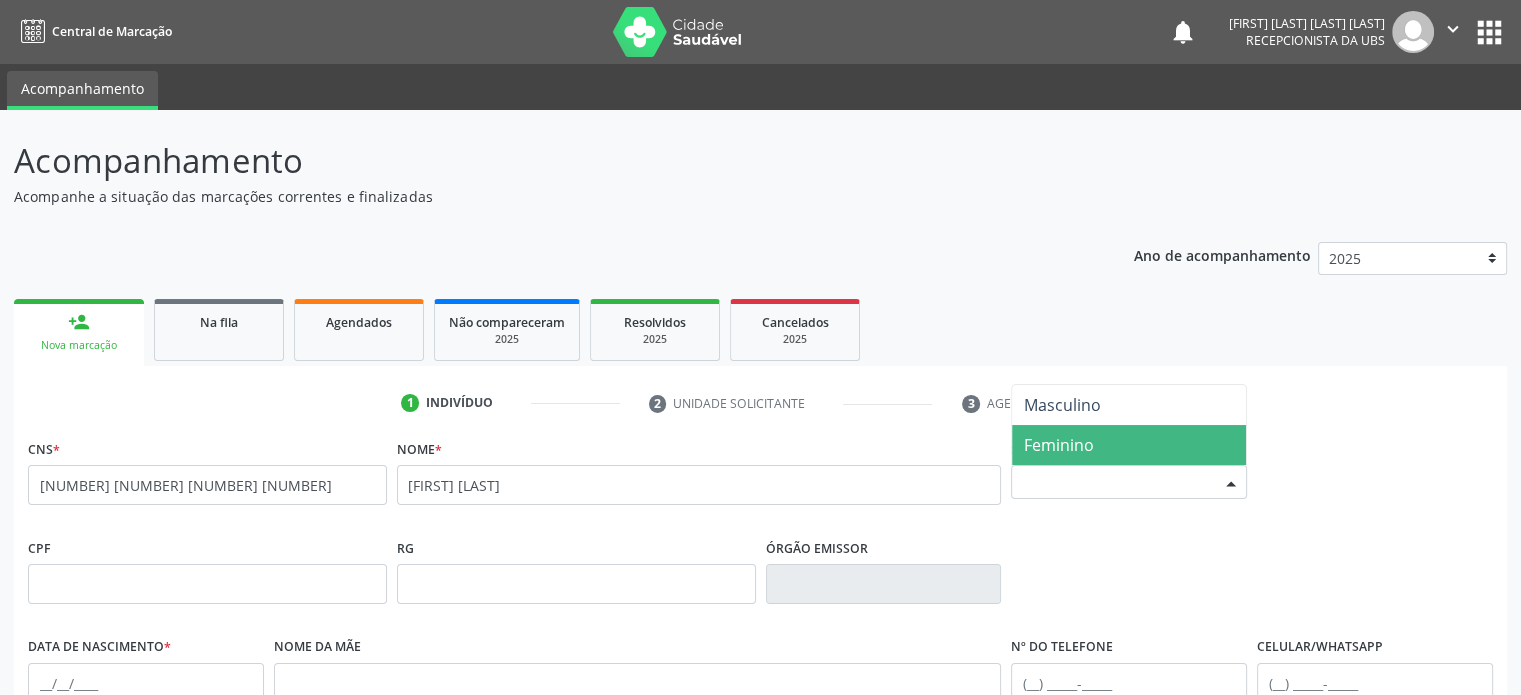 click on "Feminino" at bounding box center [1129, 445] 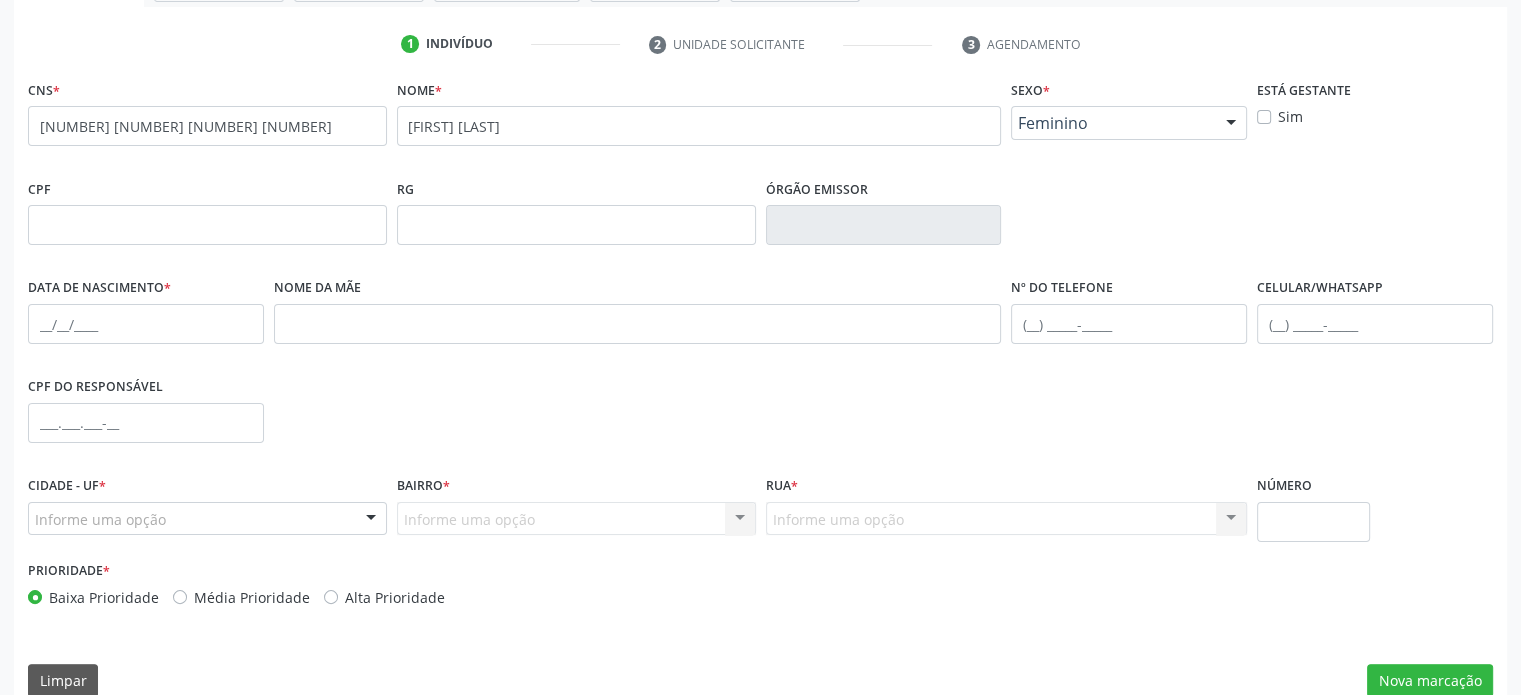 scroll, scrollTop: 388, scrollLeft: 0, axis: vertical 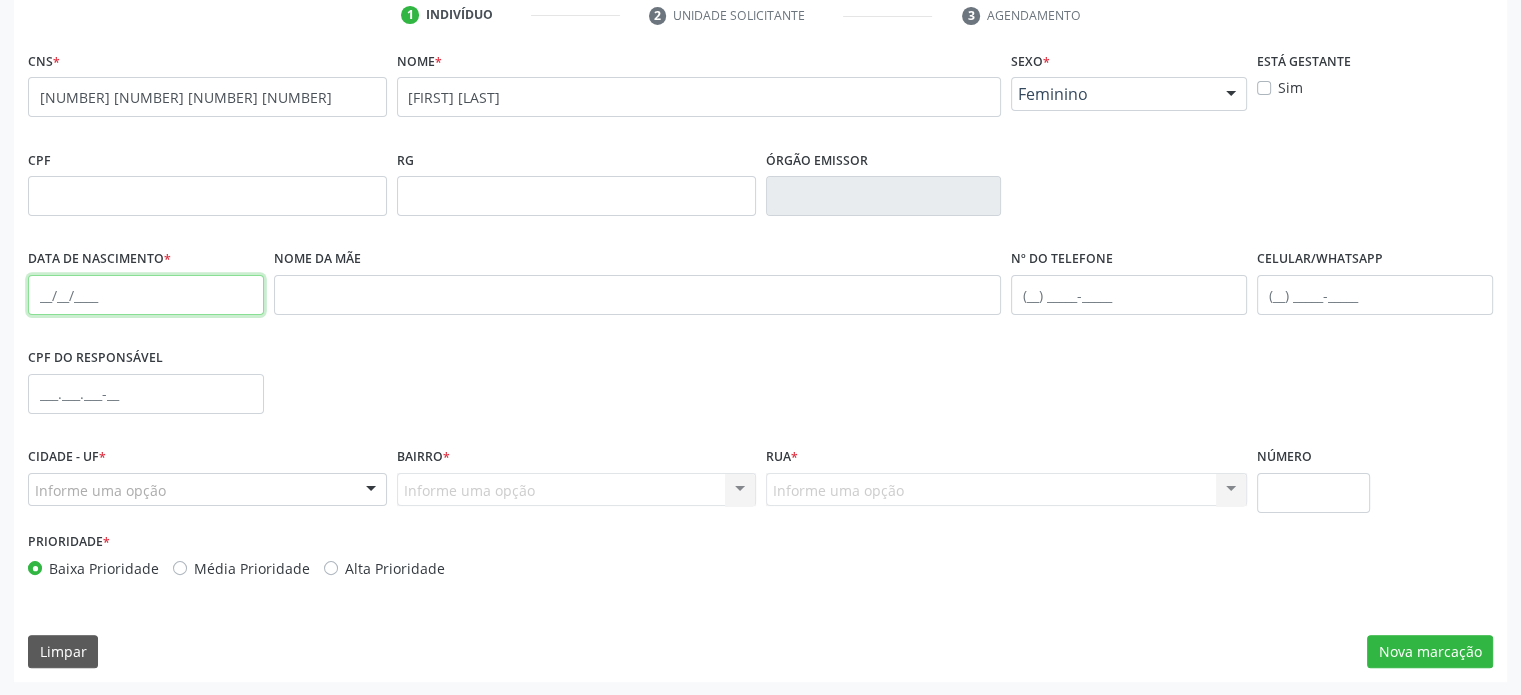 click at bounding box center (146, 295) 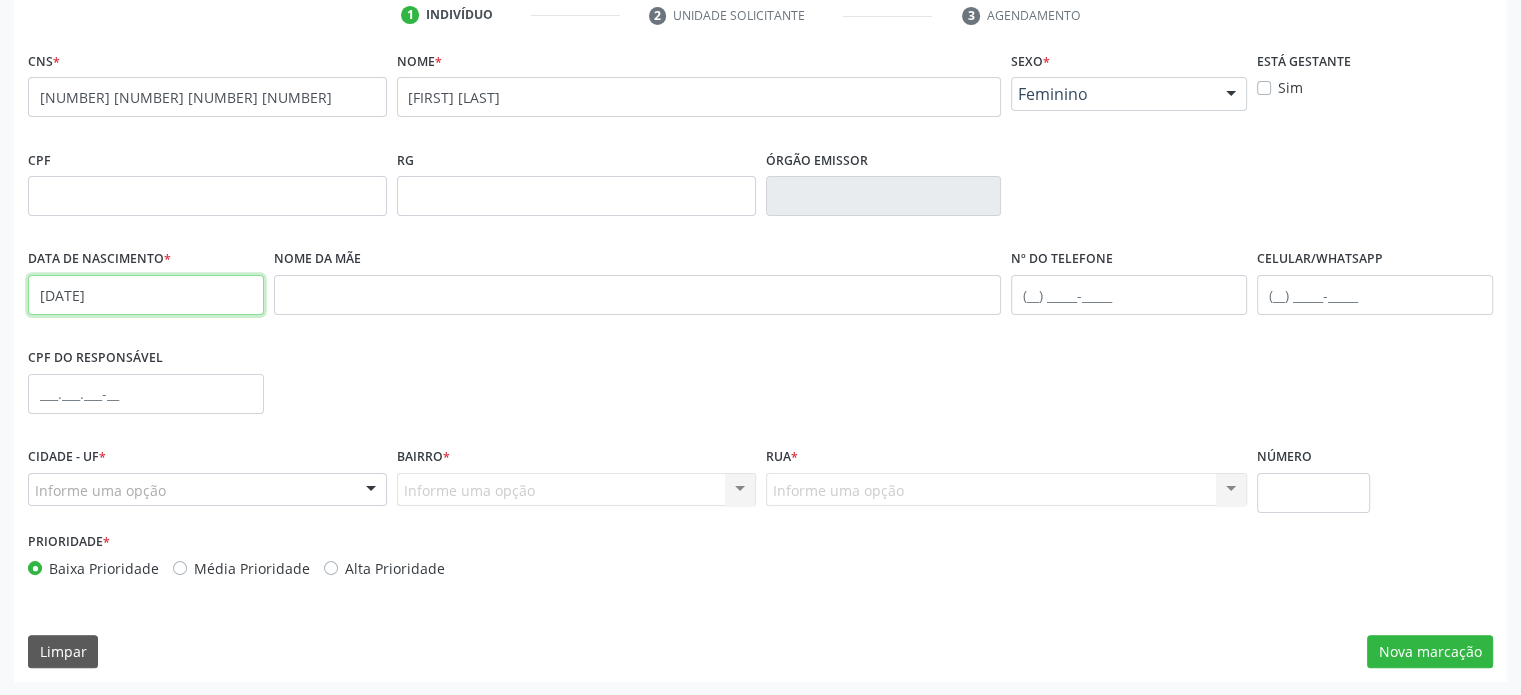 type on "[DATE]" 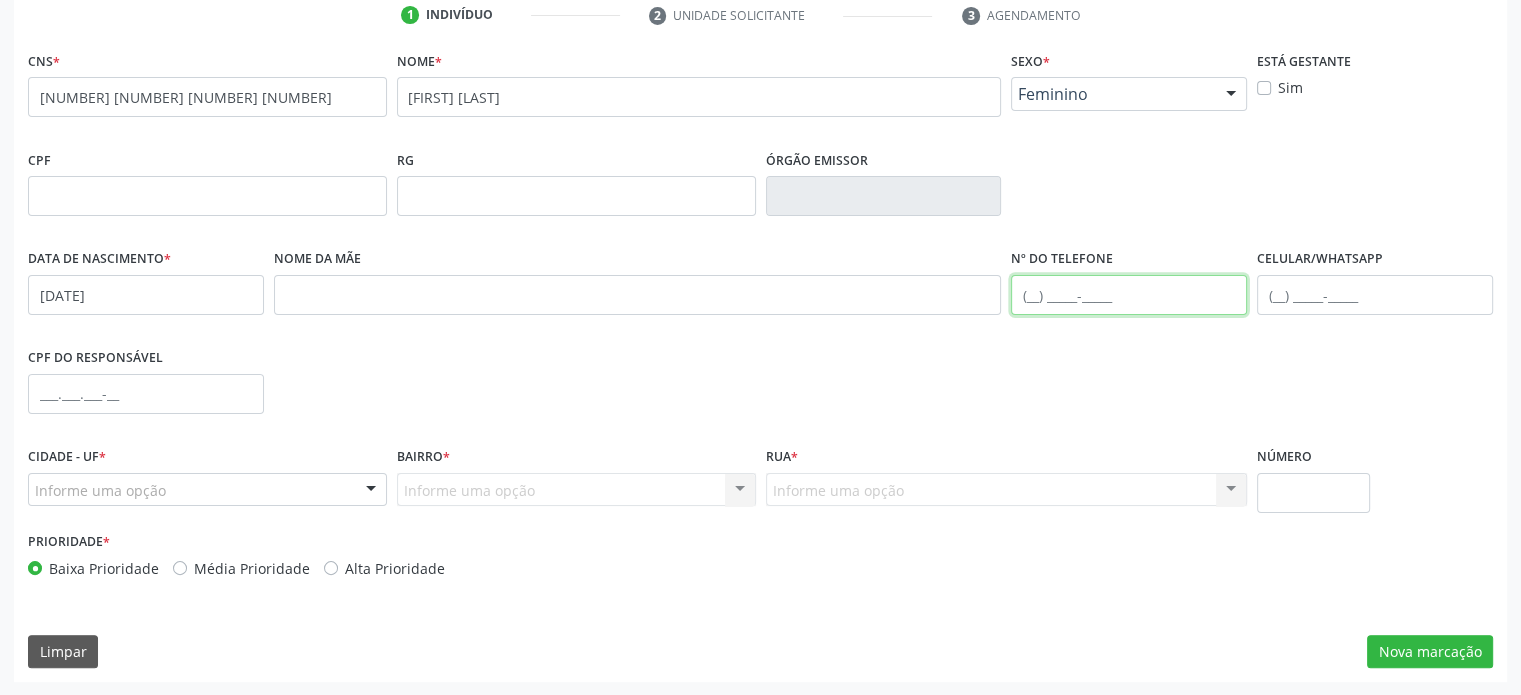click at bounding box center [1129, 295] 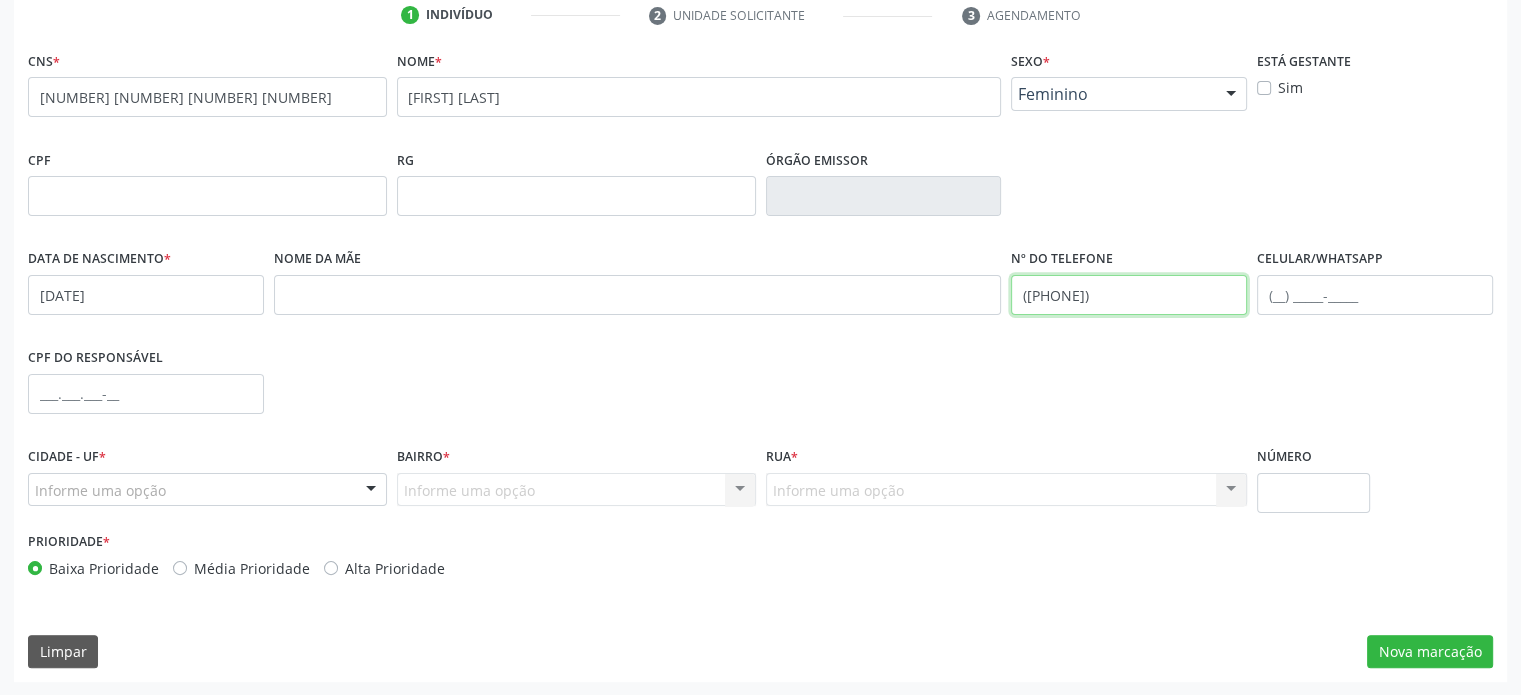 type on "([PHONE])" 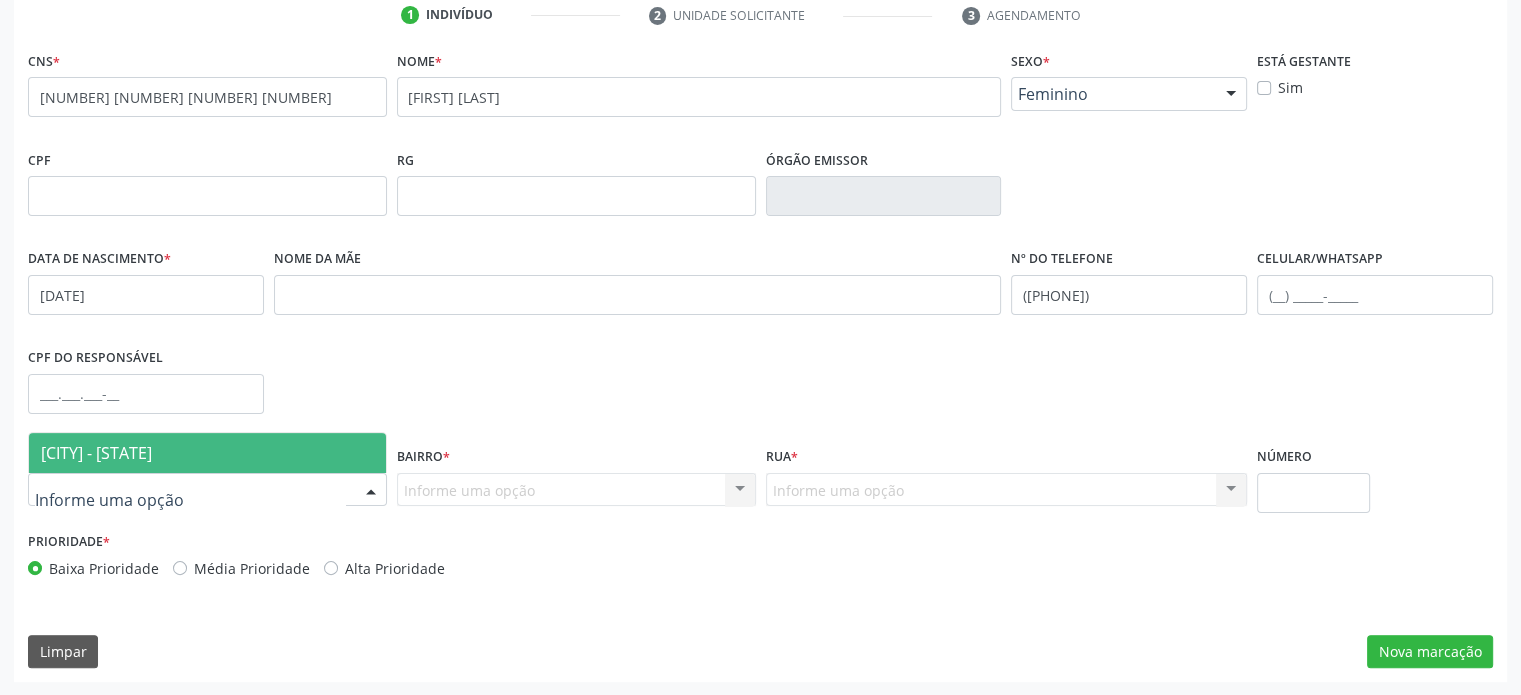 click at bounding box center (207, 490) 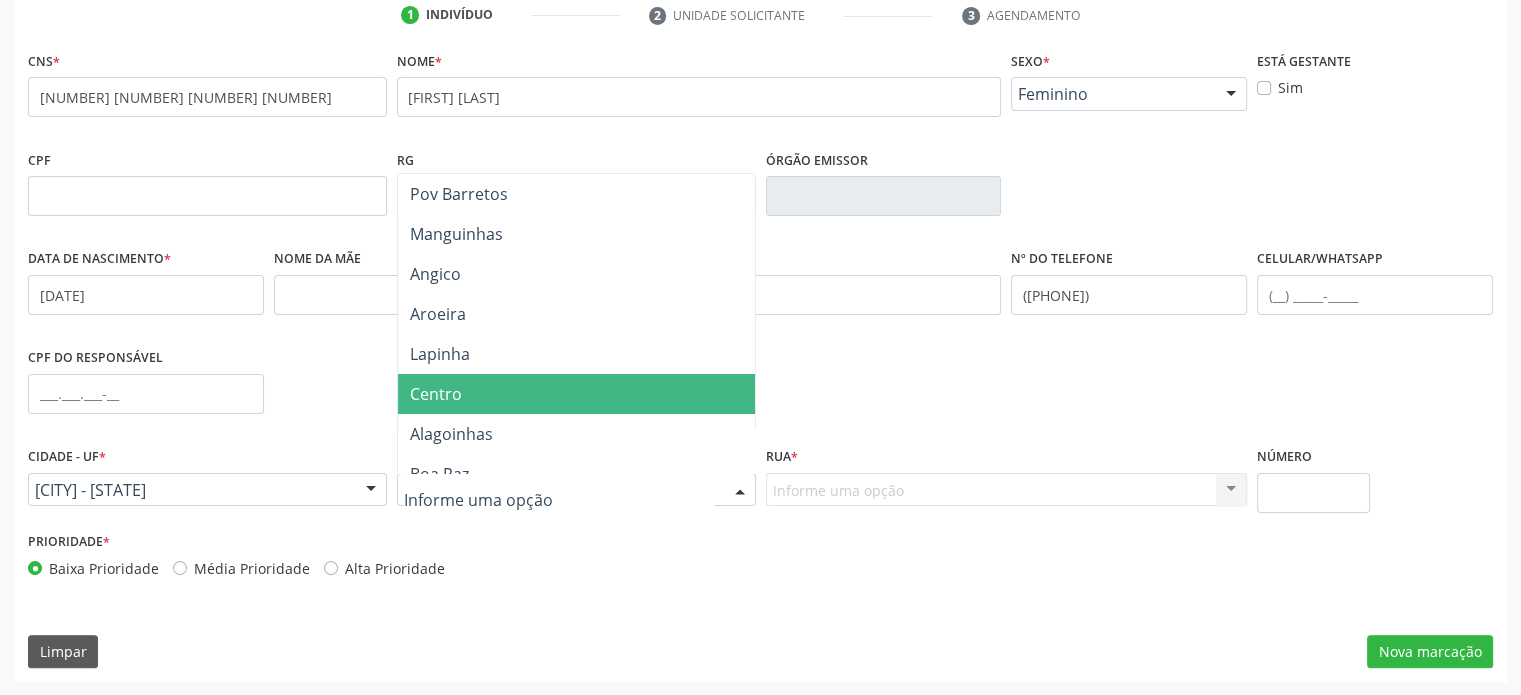 click on "Centro" at bounding box center (576, 394) 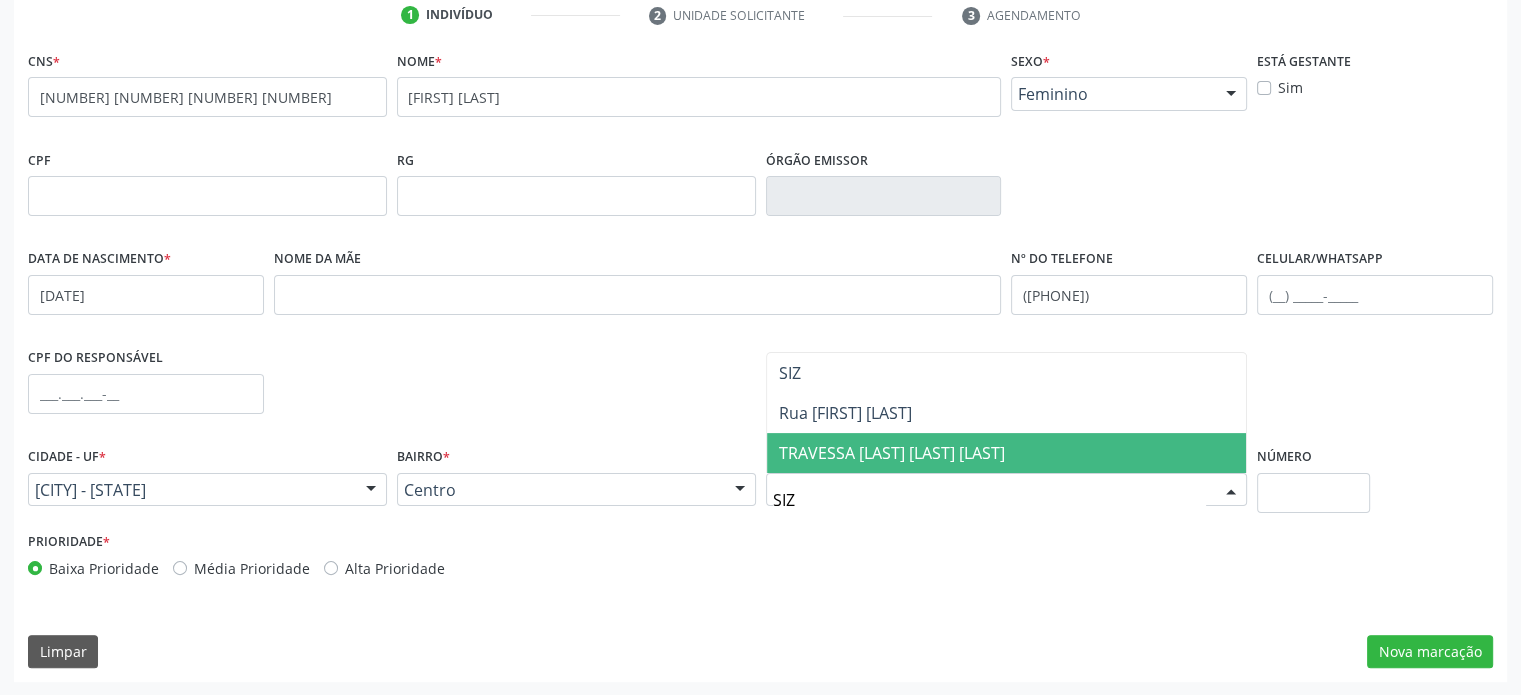 scroll, scrollTop: 0, scrollLeft: 0, axis: both 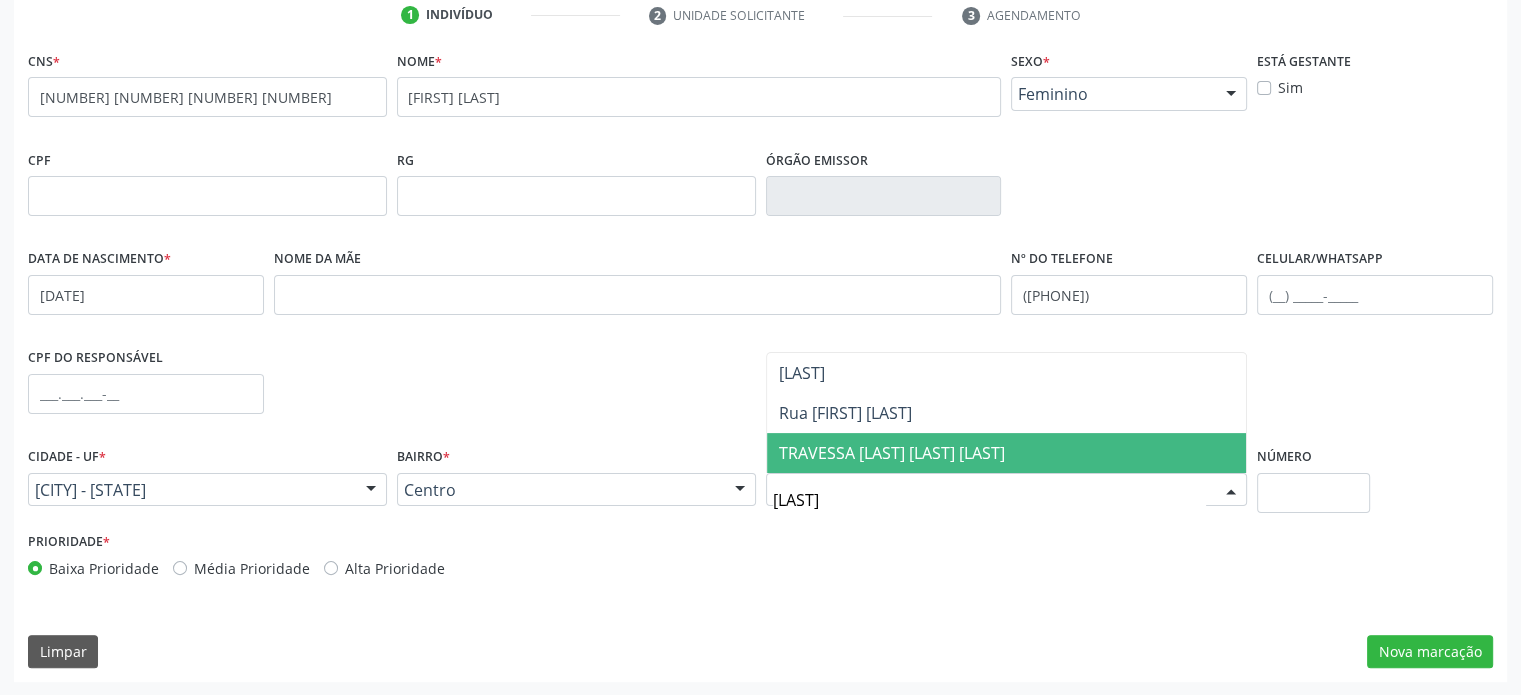 click on "TRAVESSA [LAST] [LAST] [LAST]" at bounding box center (892, 453) 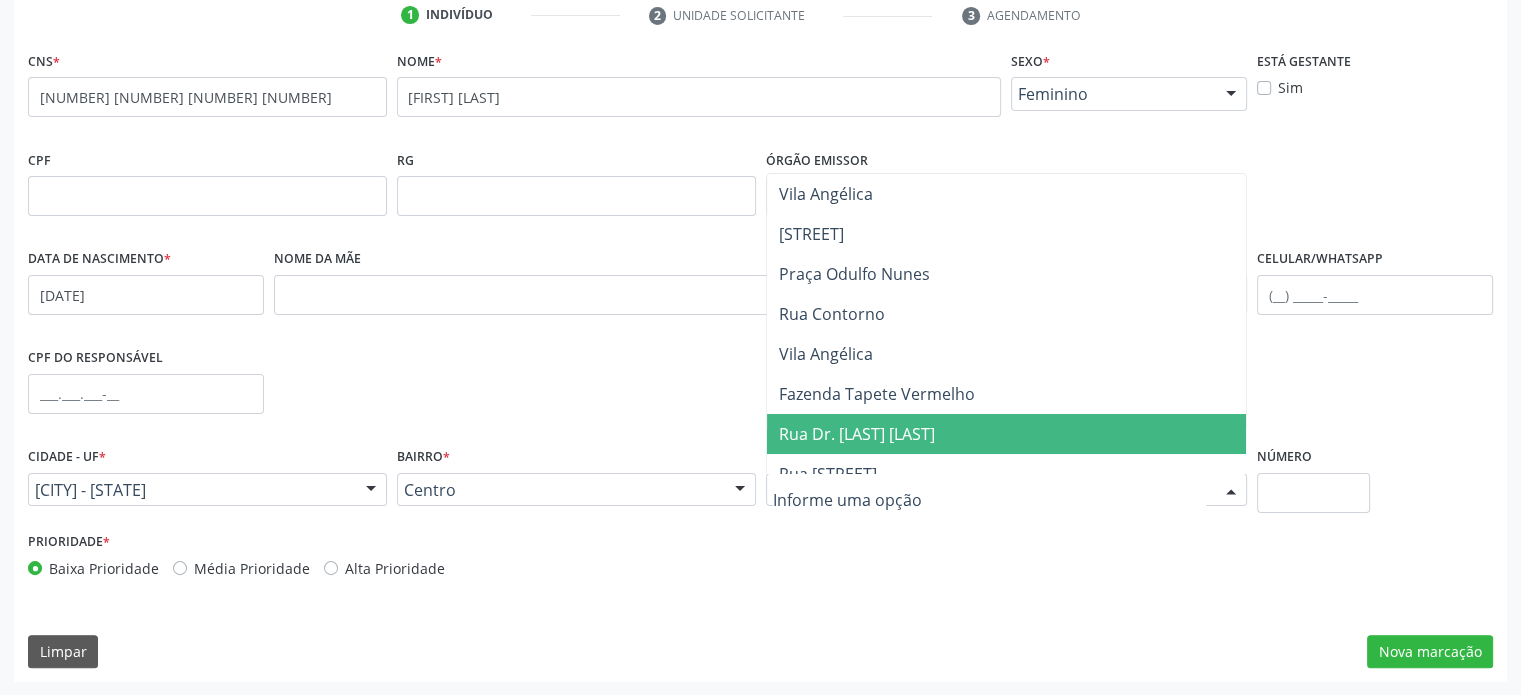 click on "Vila [NAME] Rua [NAME] Praça [NAME] Rua [NAME] Vila [NAME] Fazenda [NAME] Rua Dr. [NAME] Rua Professora [NAME] [NAME] Beco do [NAME] Praça da [NAME] Rua [NAME] [NAME] [NAME] Rua [NAME] [NAME] [NAME] Rua [NAME] [NAME] [NAME] Rua [NAME] [NAME] [NAME] Rua [NAME] [NAME] [NAME] Rua [NAME] [NAME] [NAME] Rua [NAME] [NAME] [NAME] Rua [NAME] [NAME] [NAME] Rua [NAME] [NAME] [NAME] Rua [NAME] [NAME] [NAME] Fazenda [NAME] Rua [NAME] Rua [NAME] Sítio do [NAME] [NAME] Fazenda [NAME] [NAME] Rua 07 de [NAME] Rua [NAME] [NAME] (Rua da [NAME]) Rua [NAME] (Vila do [NAME]) Trav. 07 de [NAME] Rua [NAME] [NAME] Rua [NAME] [NAME] Beco da 07 de [NAME] Rua Fundo da 07 de [NAME] Rua [NAME] [NAME] [NAME] Travessa [NAME] [NAME] Rua sem [NAME] de [NAME] Rua sem [NAME] de [NAME] Rua [NAME] Travessa [NAME] [NAME]" at bounding box center [1007, 490] 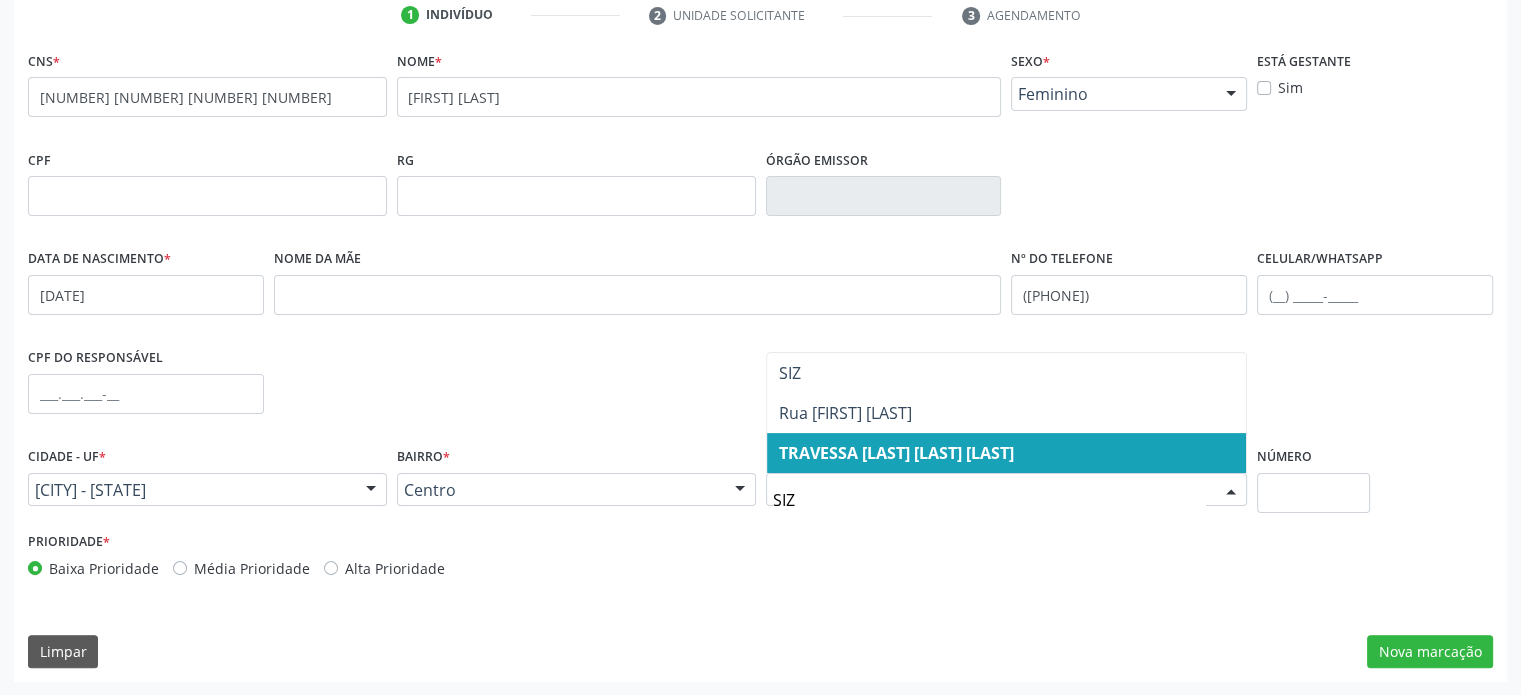 type on "SIZI" 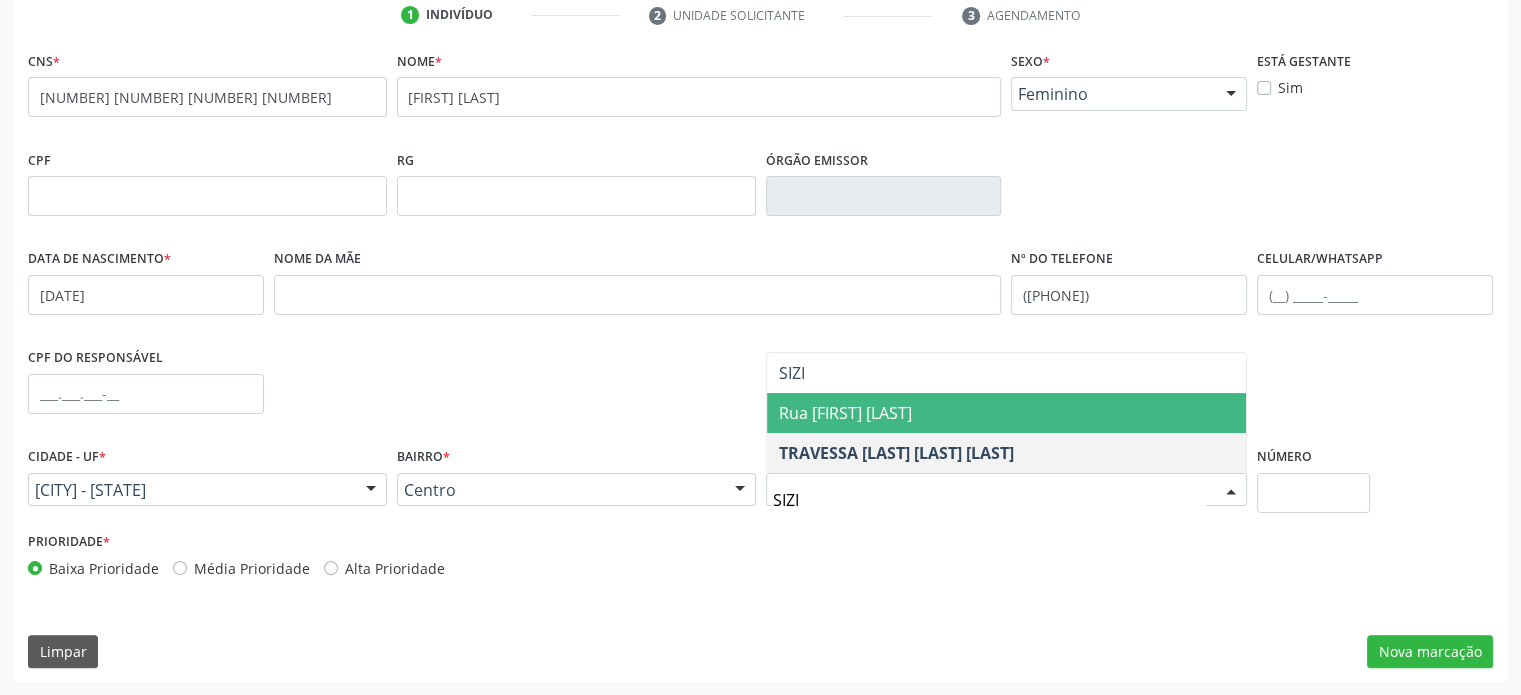 click on "Rua [FIRST] [LAST]" at bounding box center [845, 413] 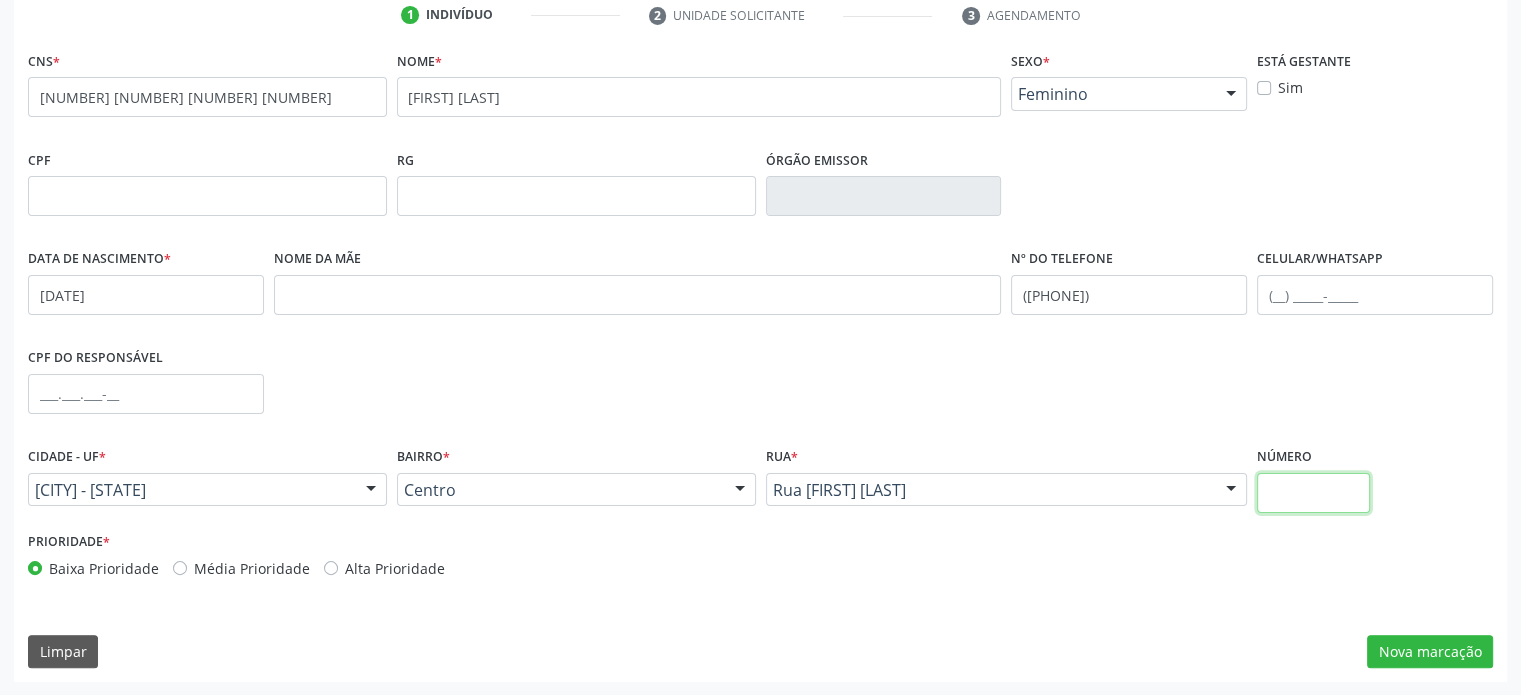 click at bounding box center [1313, 493] 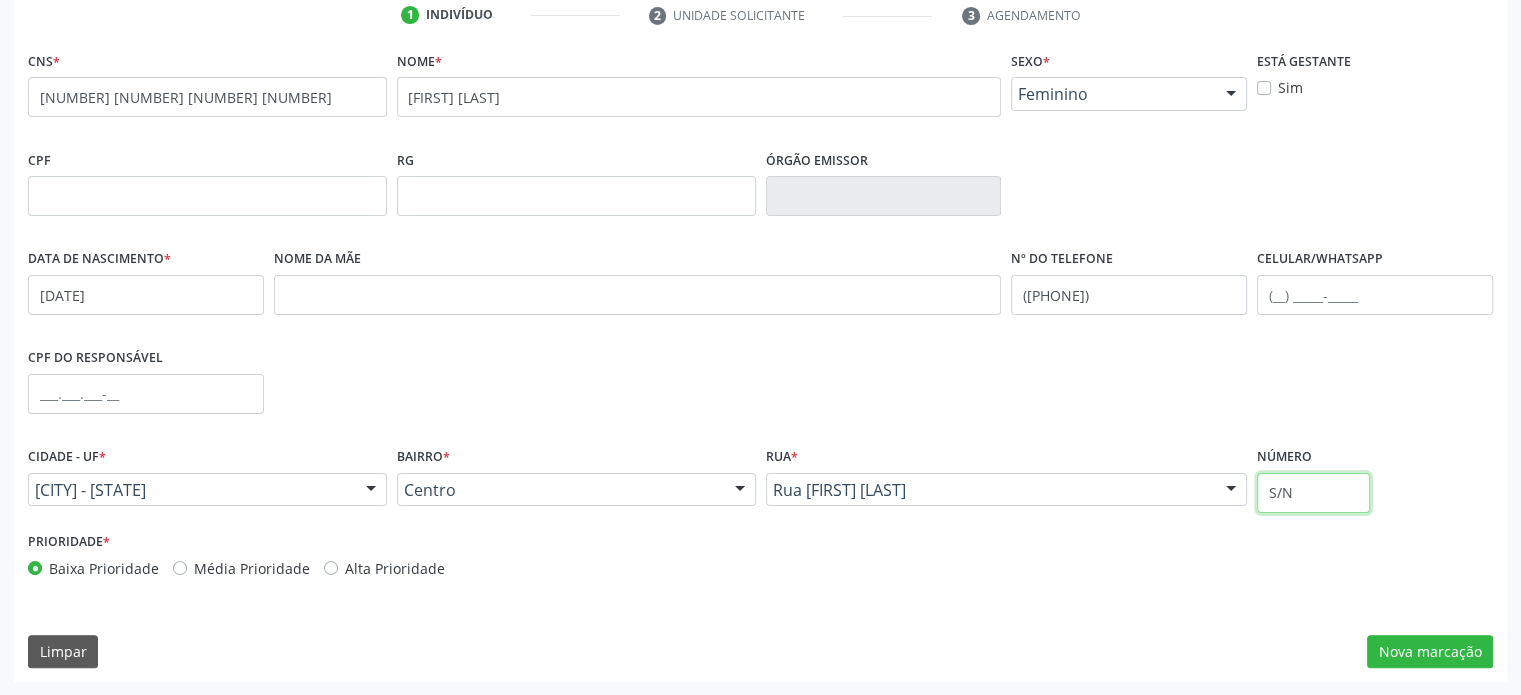 type on "S/N" 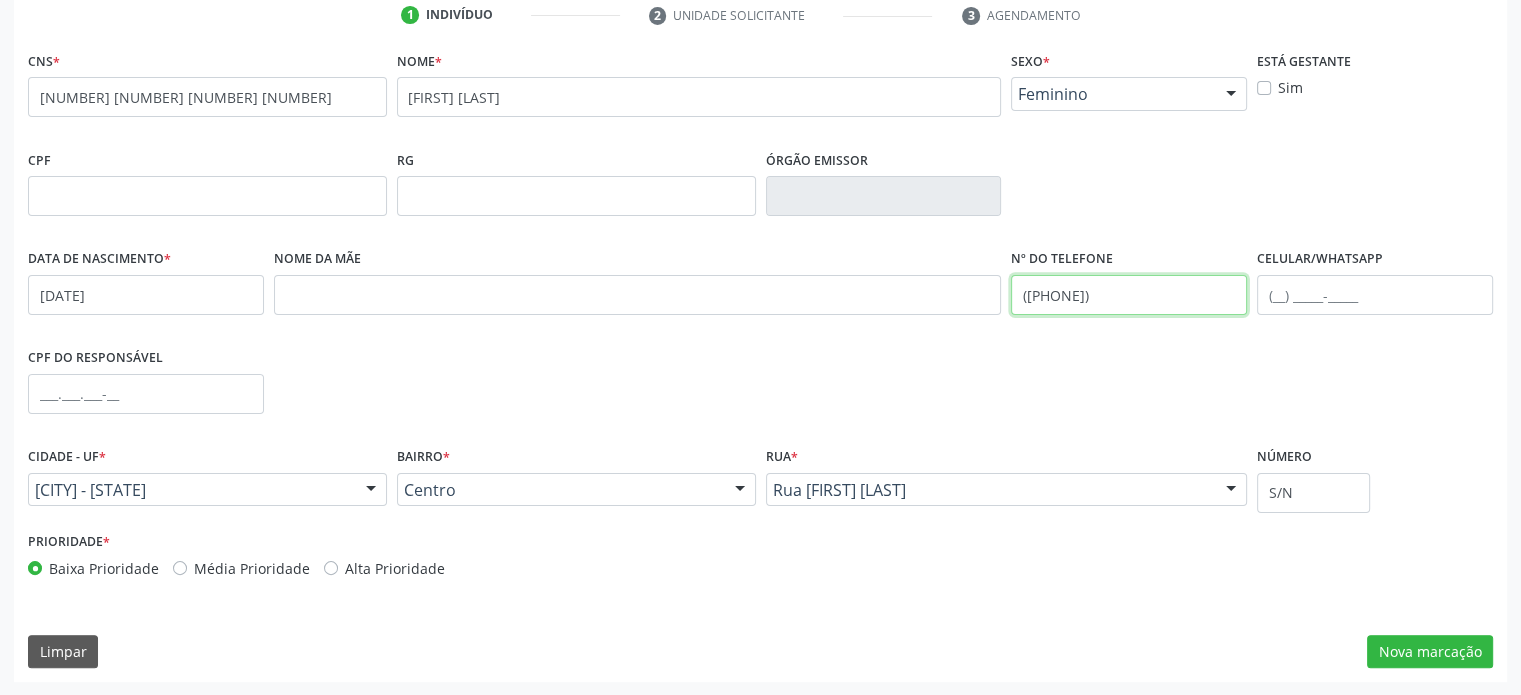 click on "([PHONE])" at bounding box center (1129, 295) 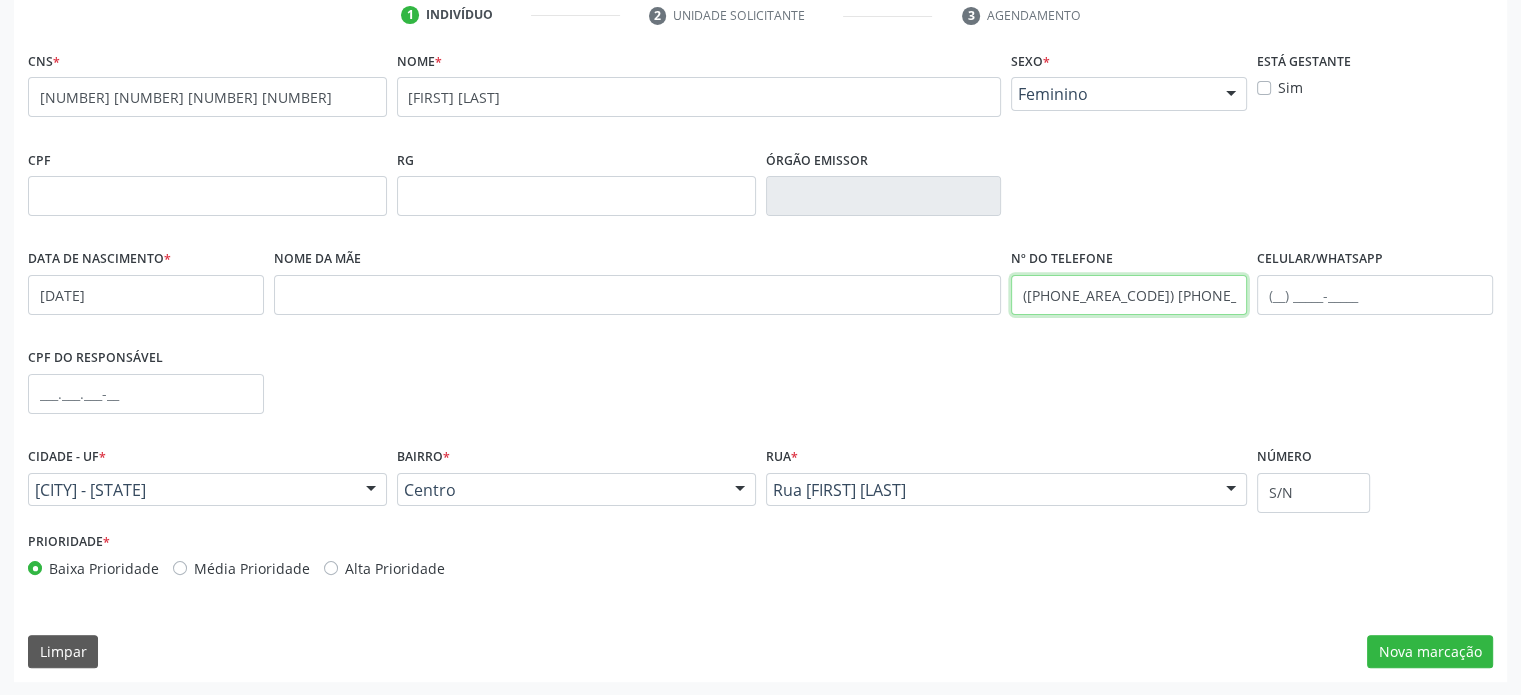type on "([PHONE_AREA_CODE]) [PHONE_NUMBER]" 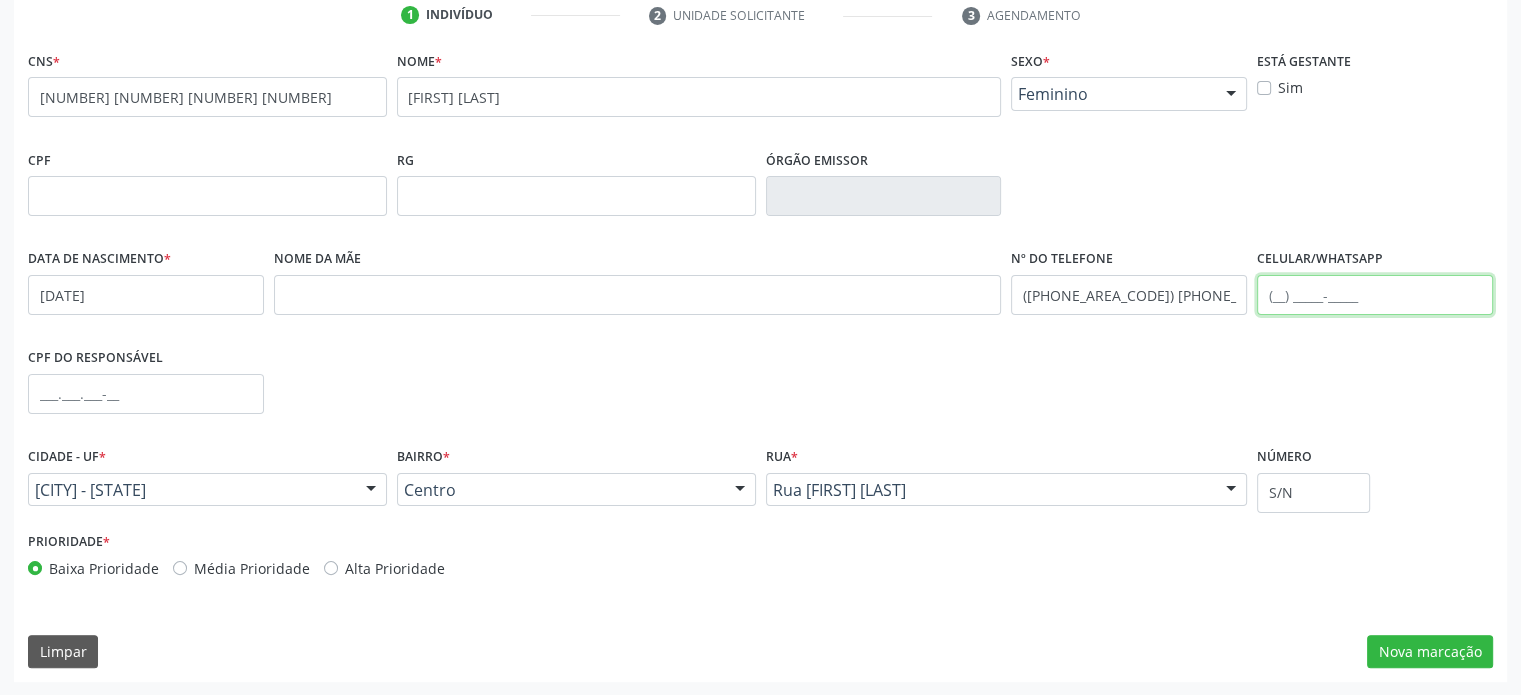 click at bounding box center (1375, 295) 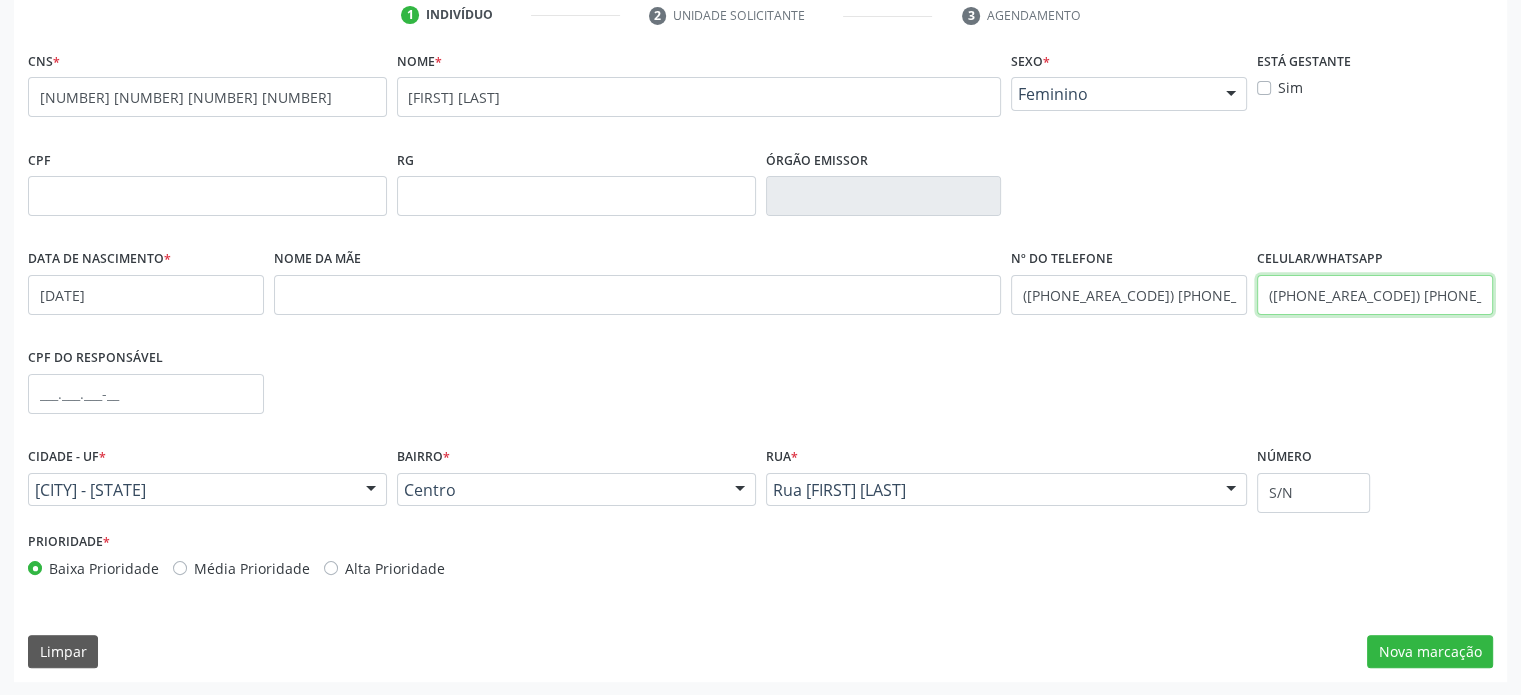 type on "([PHONE_AREA_CODE]) [PHONE_NUMBER]" 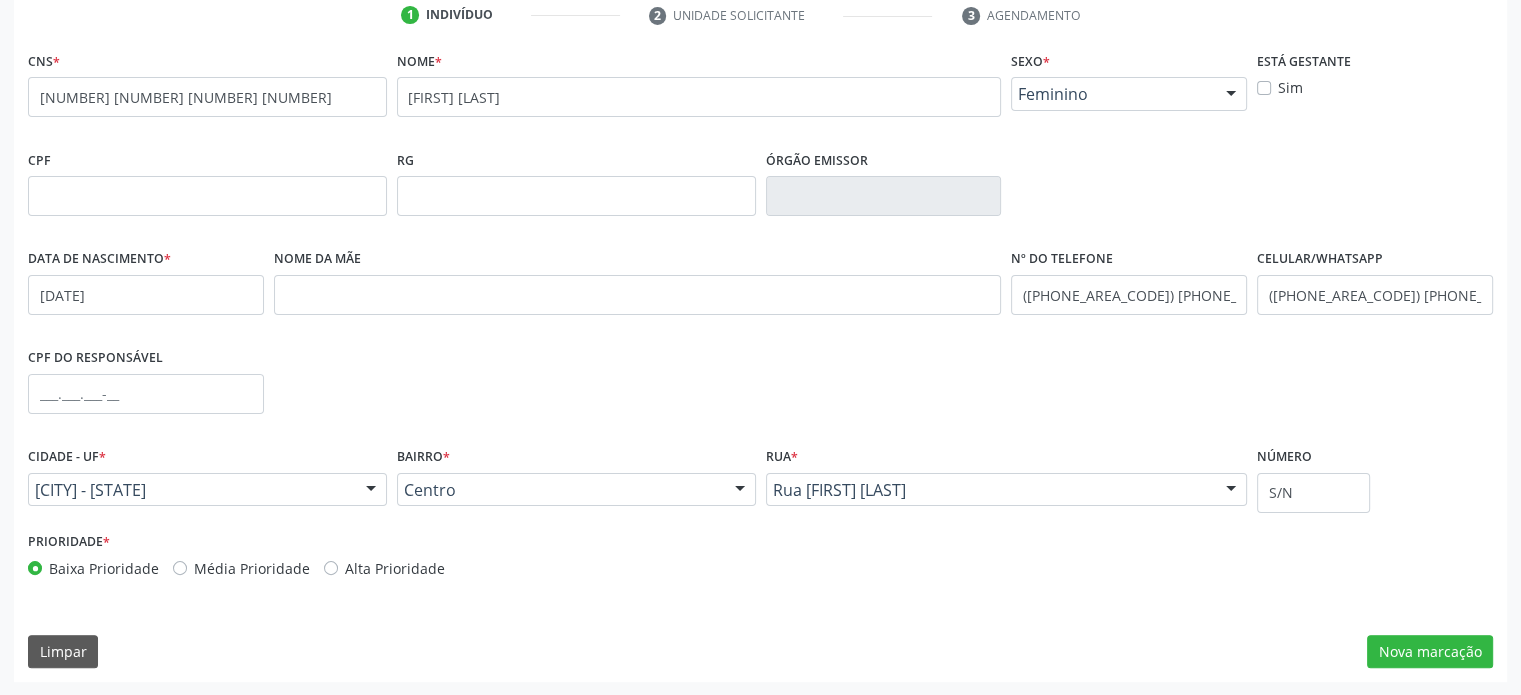 click on "Alta Prioridade" at bounding box center [395, 568] 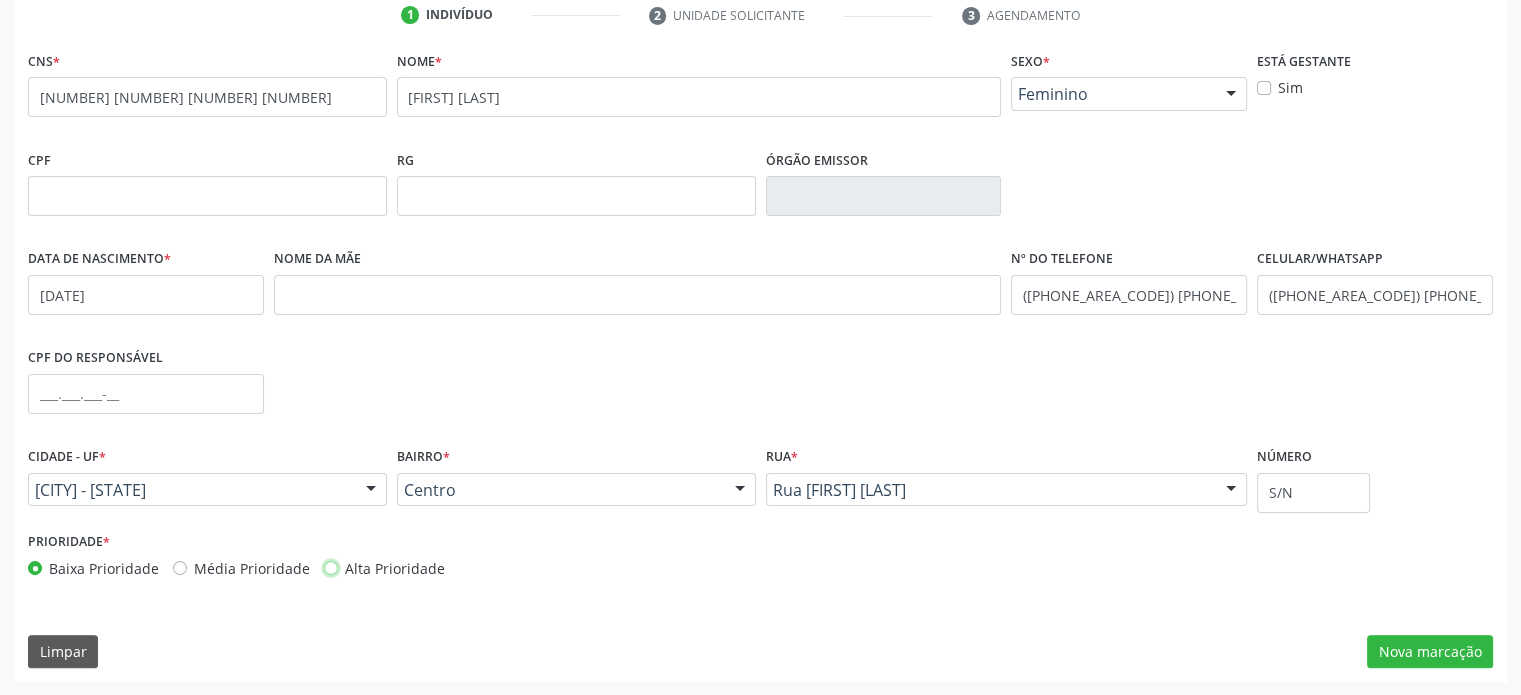 click on "Alta Prioridade" at bounding box center (331, 567) 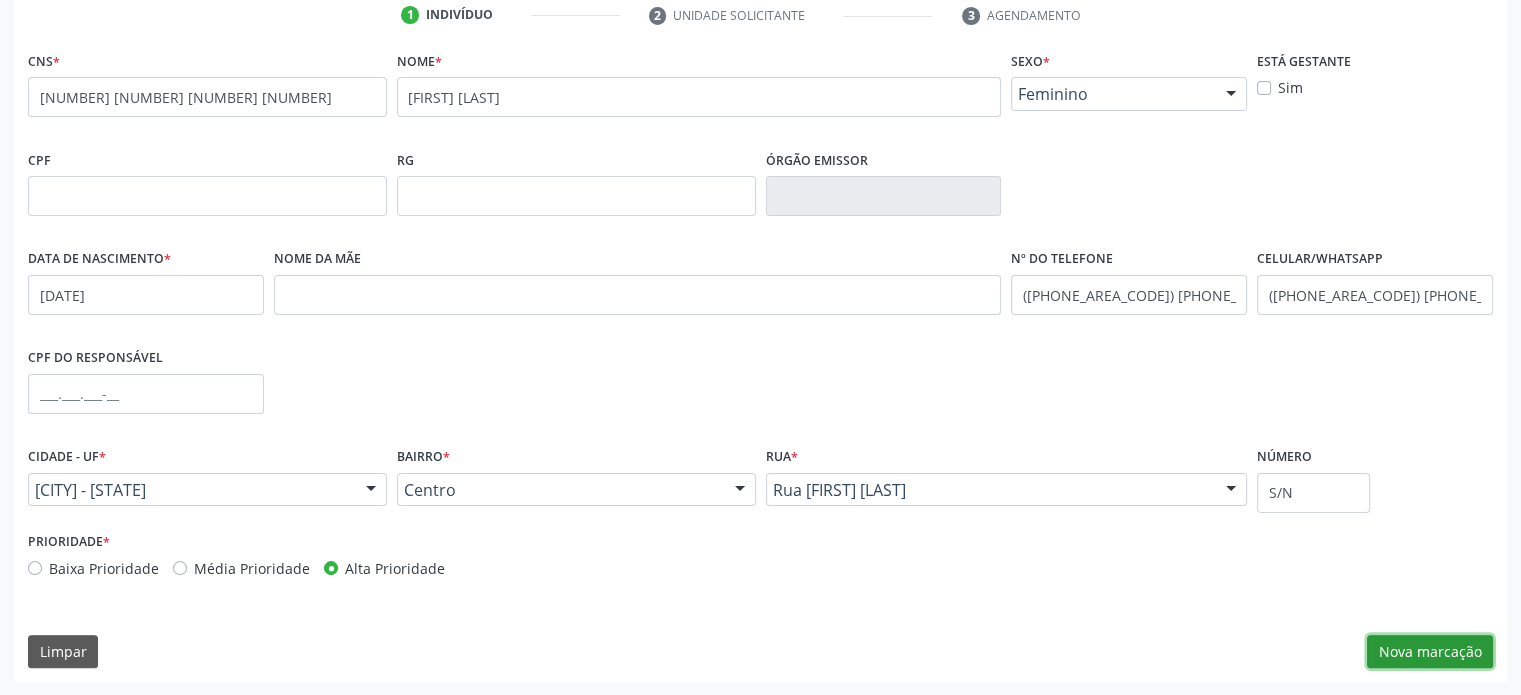 click on "Nova marcação" at bounding box center [1430, 652] 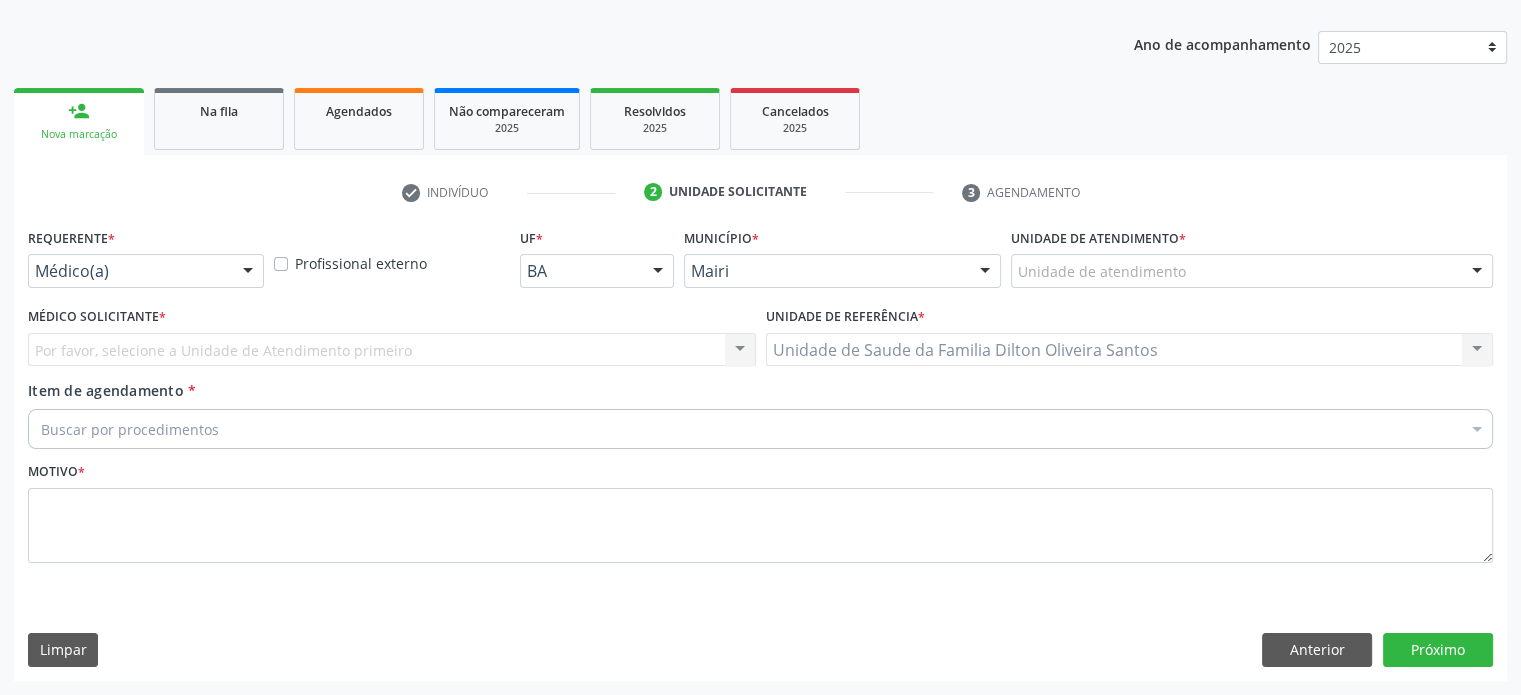scroll, scrollTop: 209, scrollLeft: 0, axis: vertical 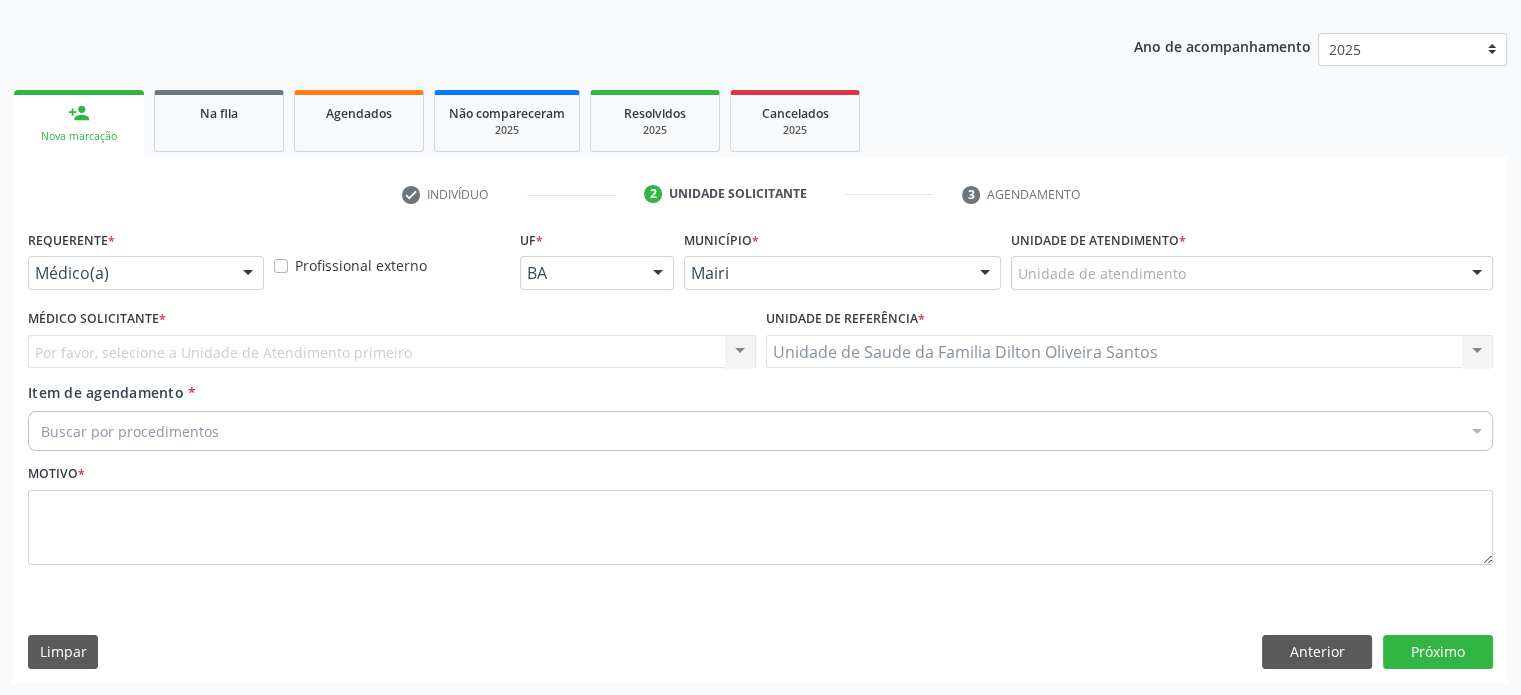 click at bounding box center [248, 274] 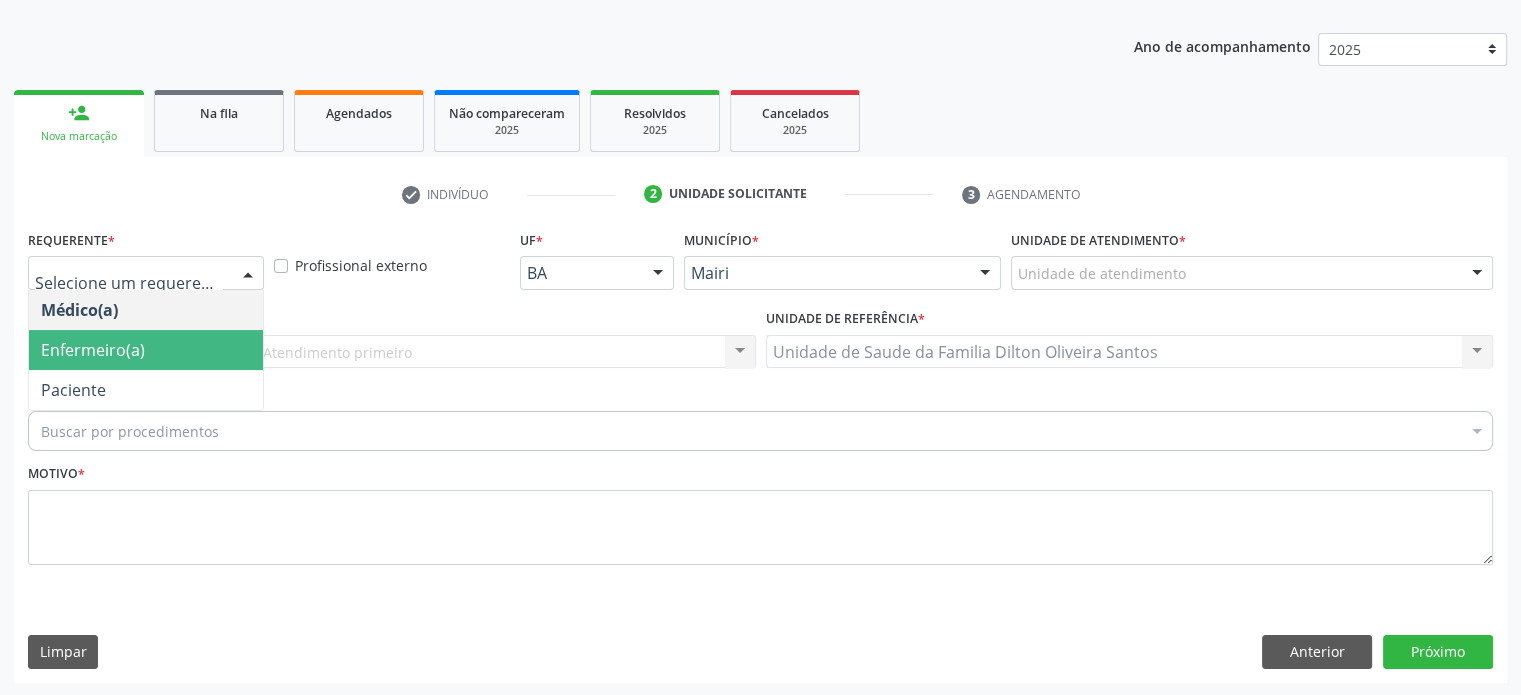 click on "Enfermeiro(a)" at bounding box center [146, 350] 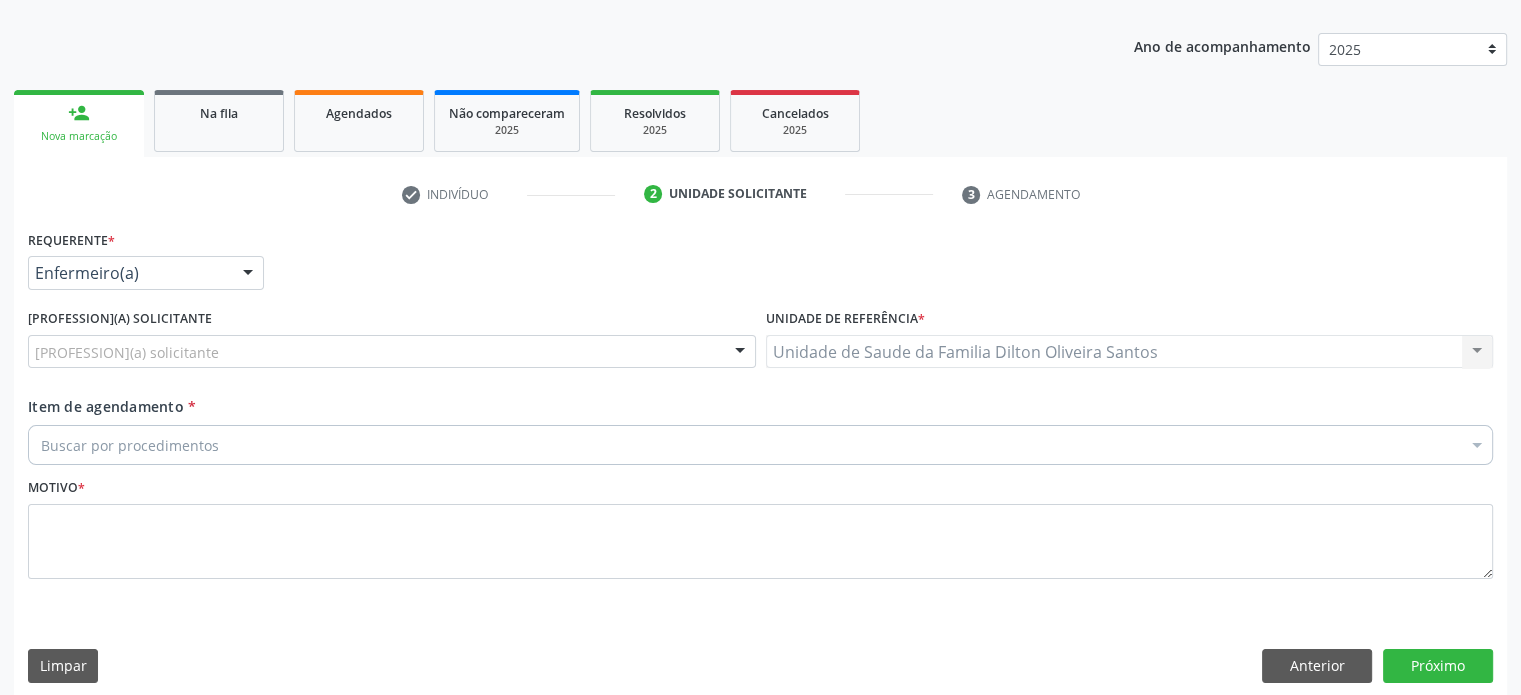 click on "Buscar por procedimentos" at bounding box center [760, 445] 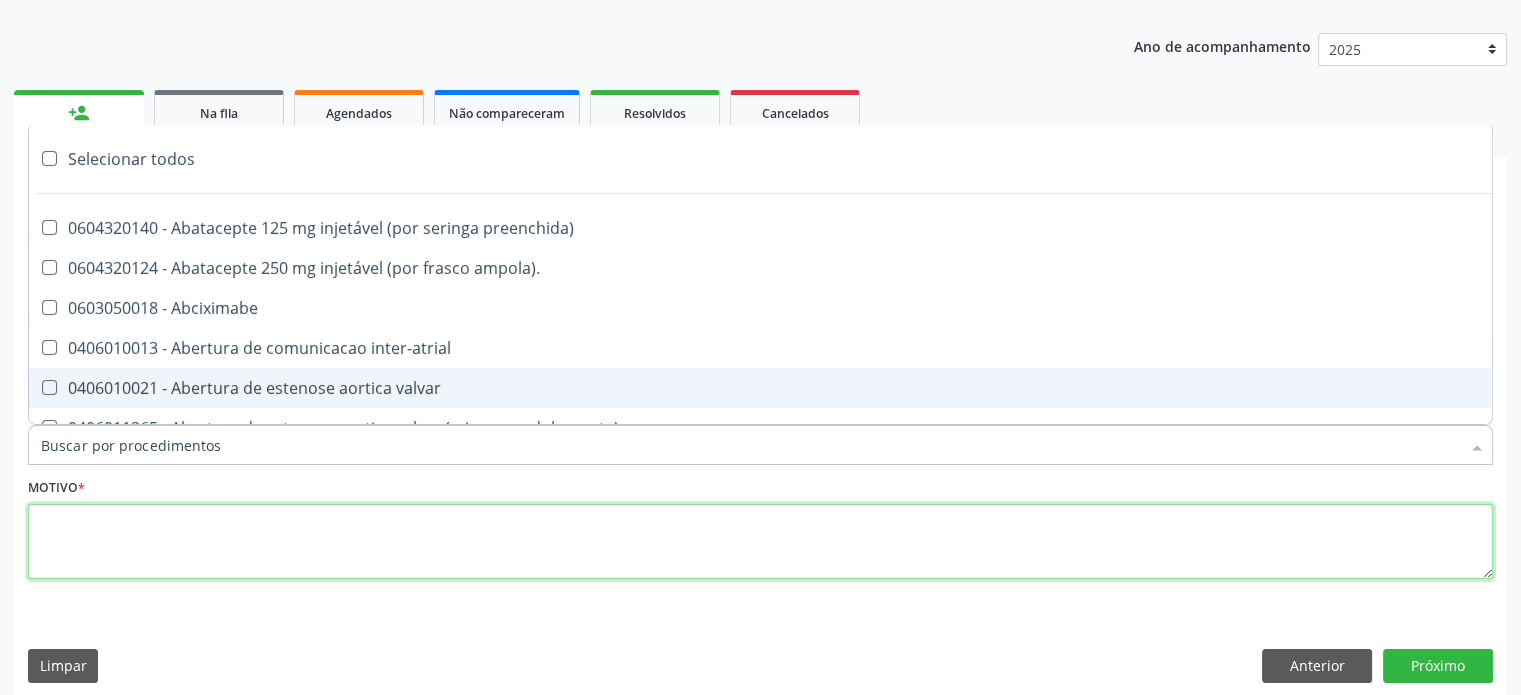click at bounding box center (760, 542) 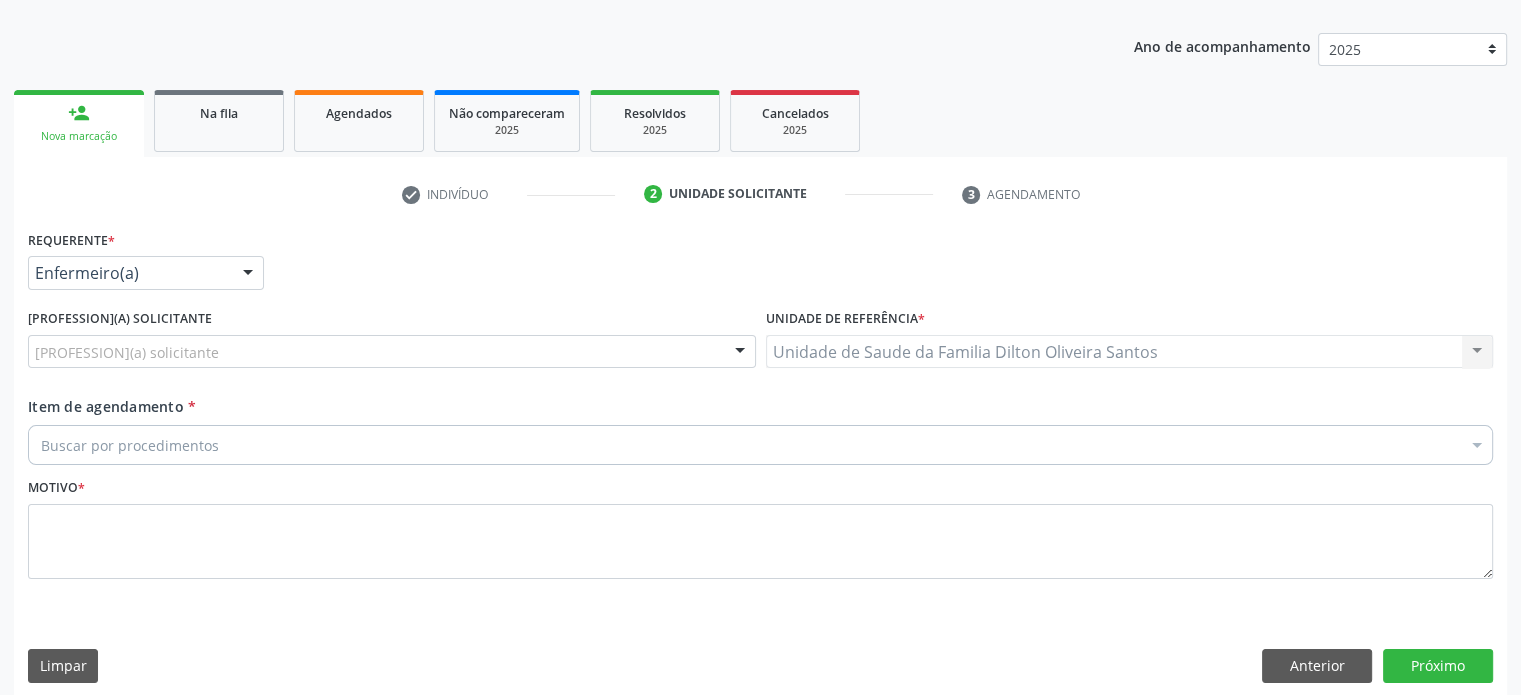 click on "[PROFESSION](a) solicitante" at bounding box center [392, 352] 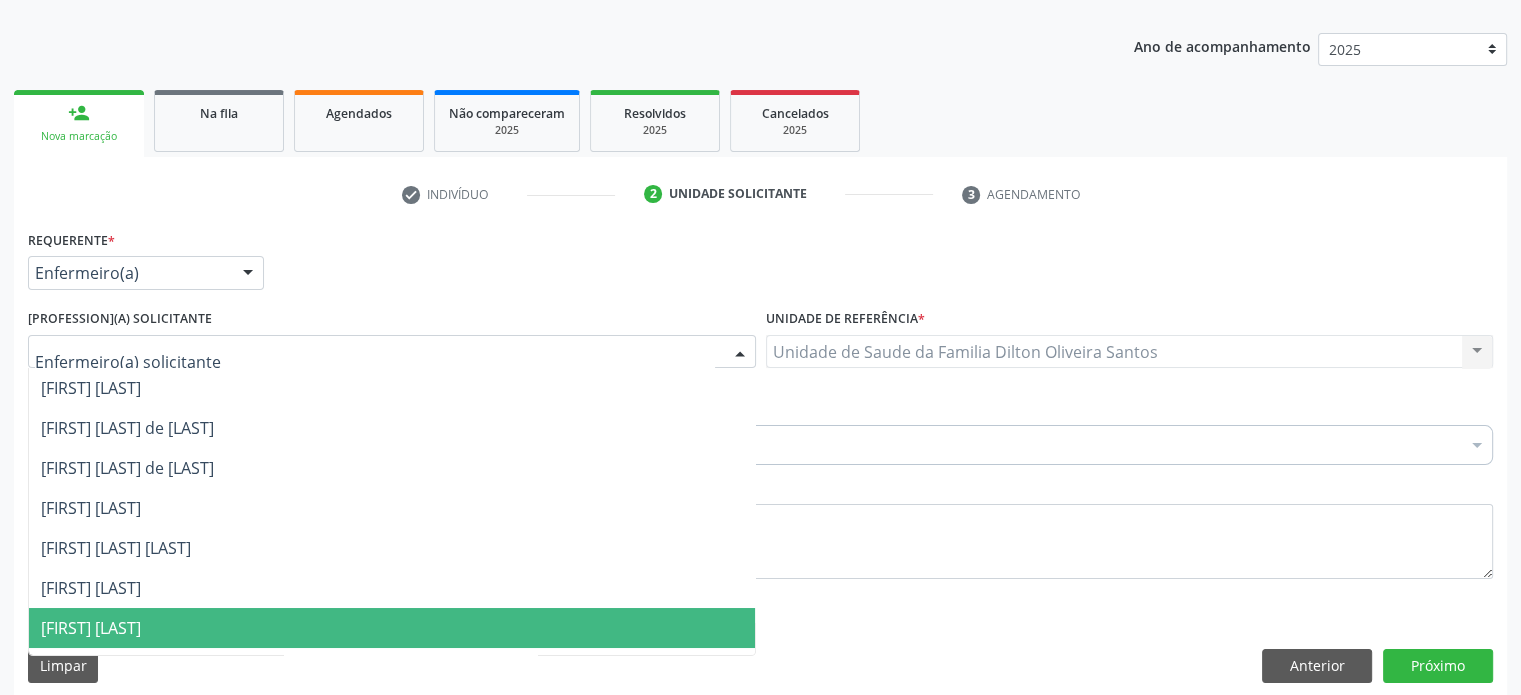 click on "[FIRST] [LAST]" at bounding box center [91, 628] 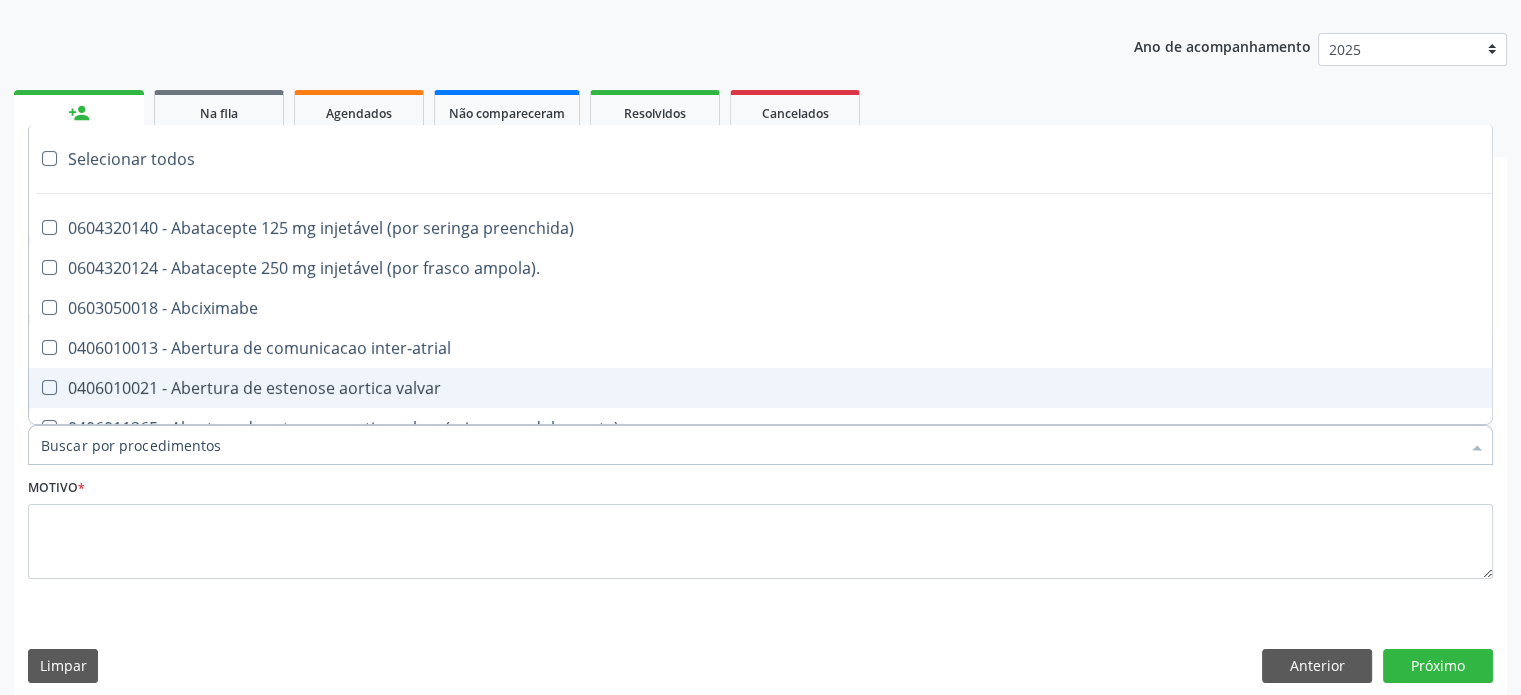 paste on "[CODE]" 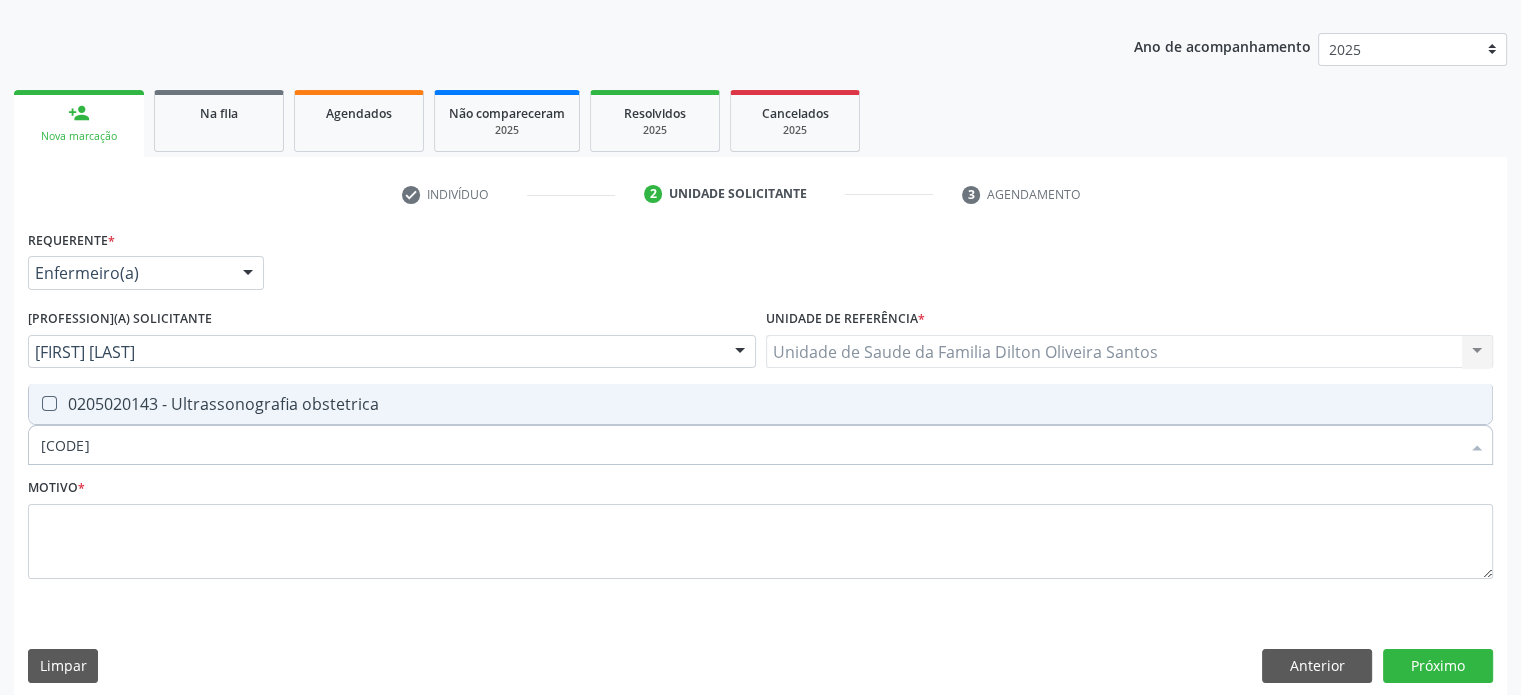 click on "0205020143 - Ultrassonografia obstetrica" at bounding box center [760, 404] 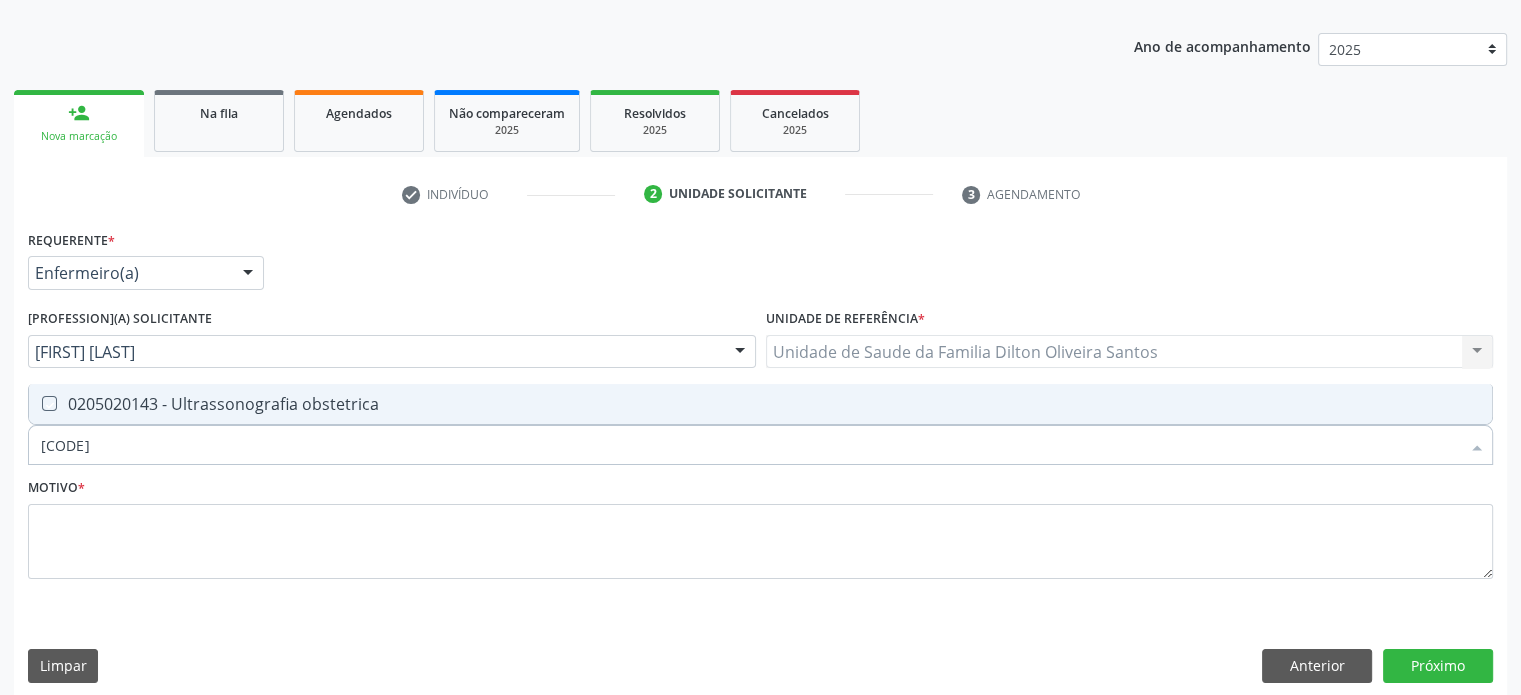 checkbox on "true" 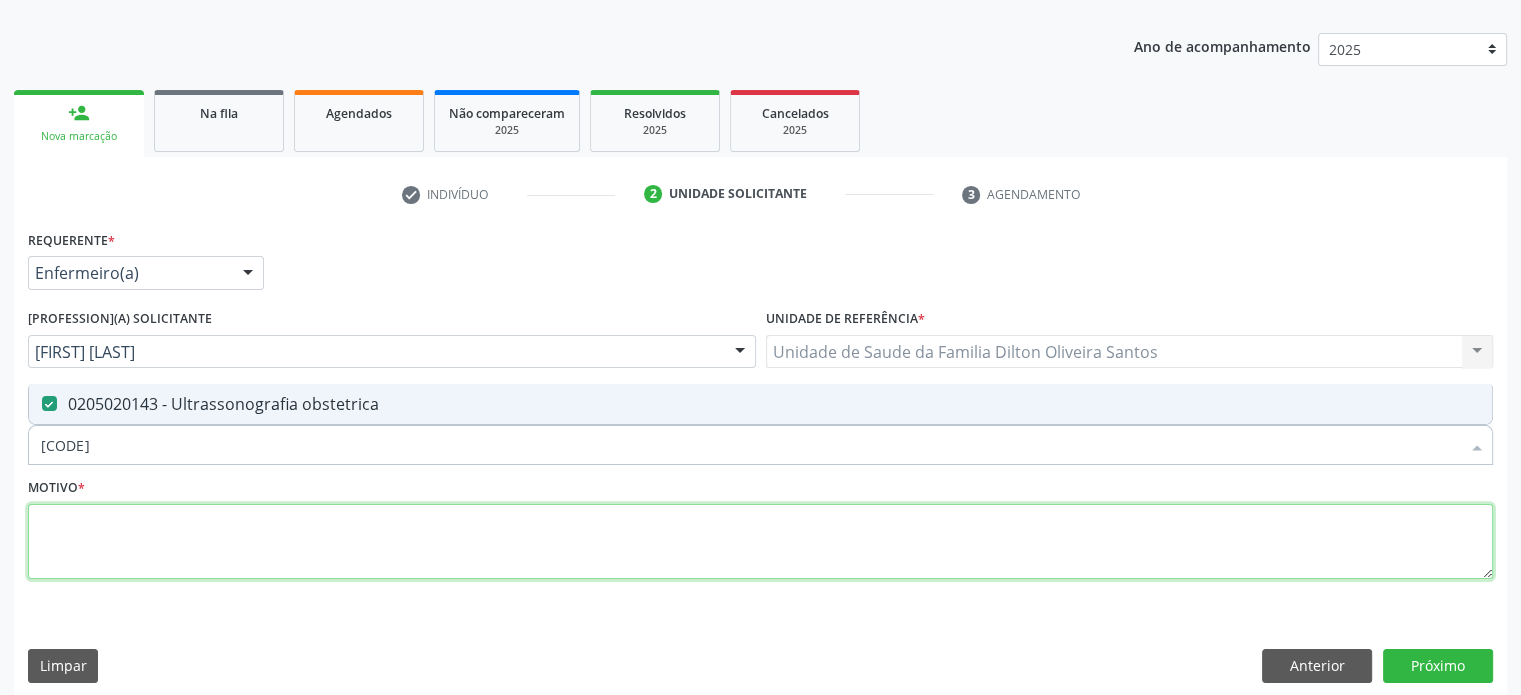 click at bounding box center [760, 542] 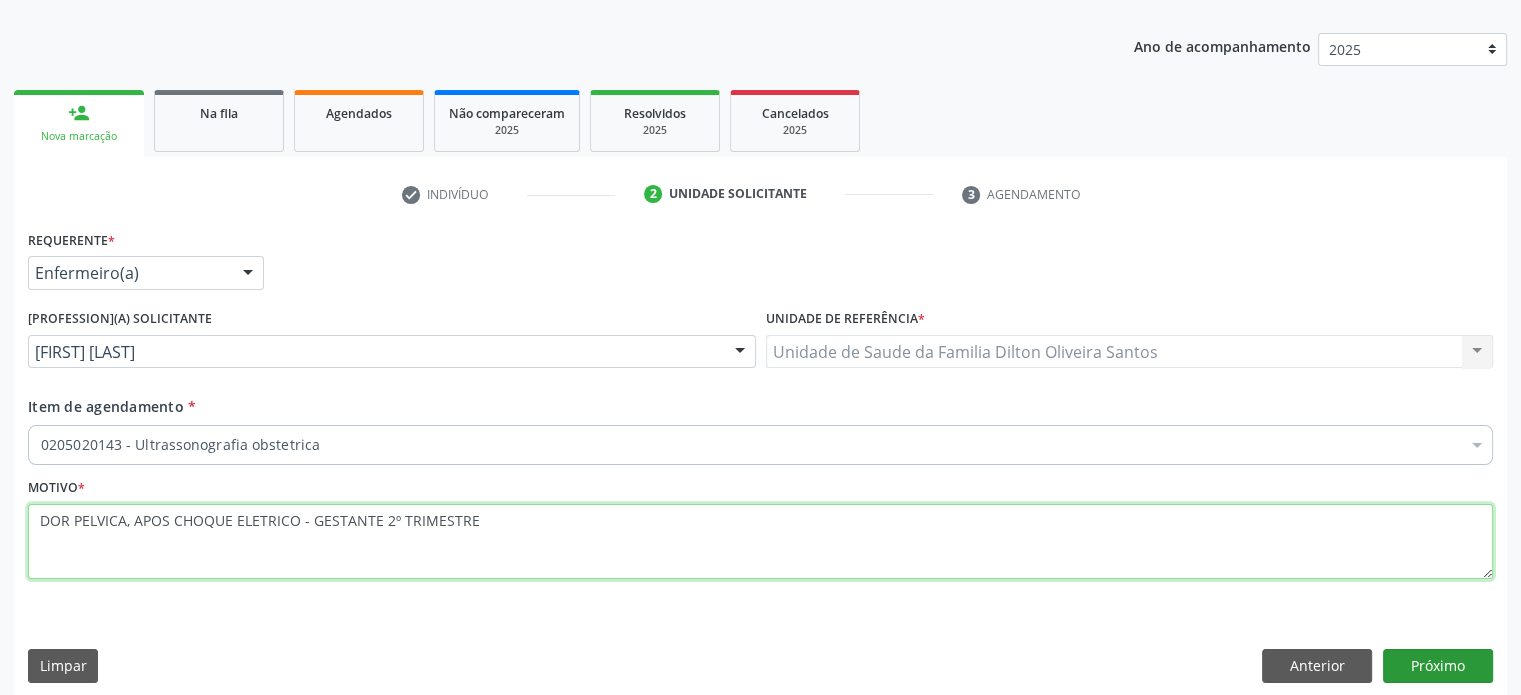 type on "DOR PELVICA, APOS CHOQUE ELETRICO - GESTANTE 2º TRIMESTRE" 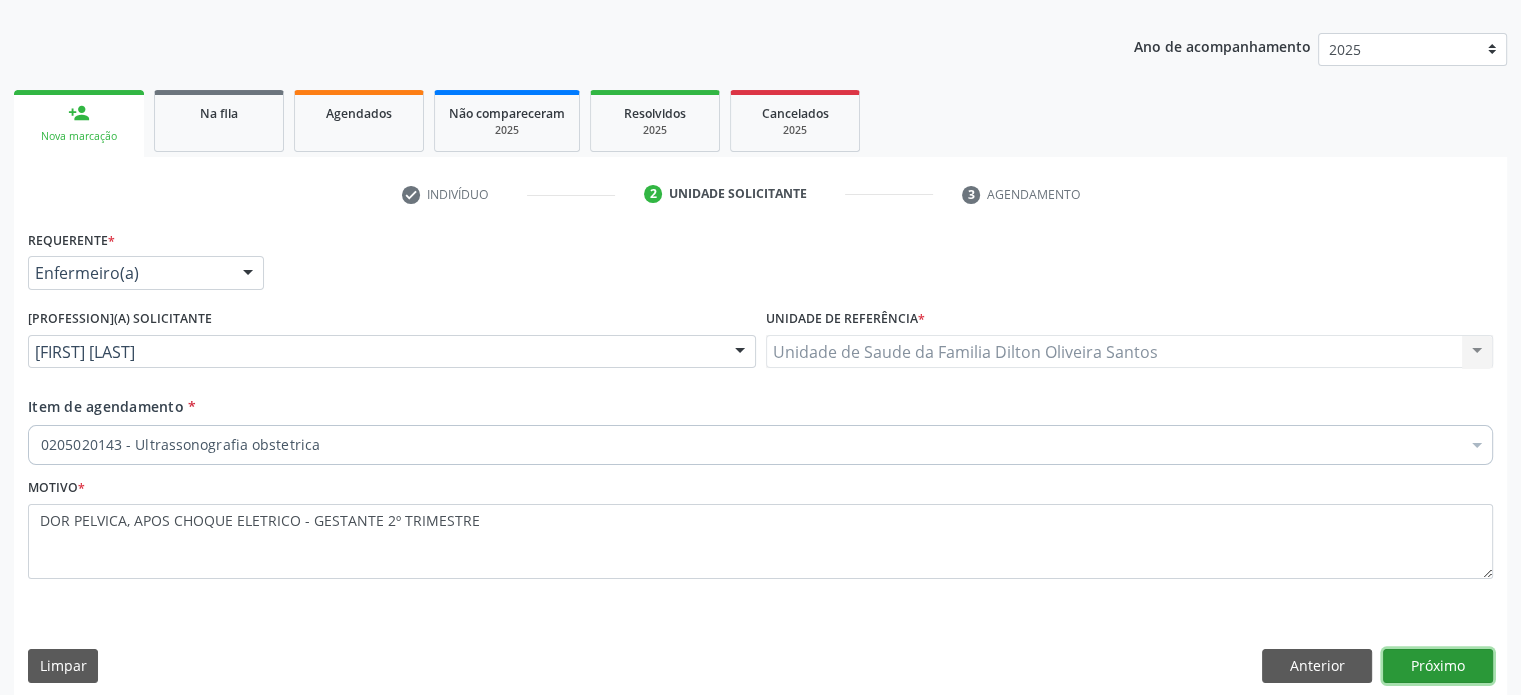 click on "Próximo" at bounding box center (1438, 666) 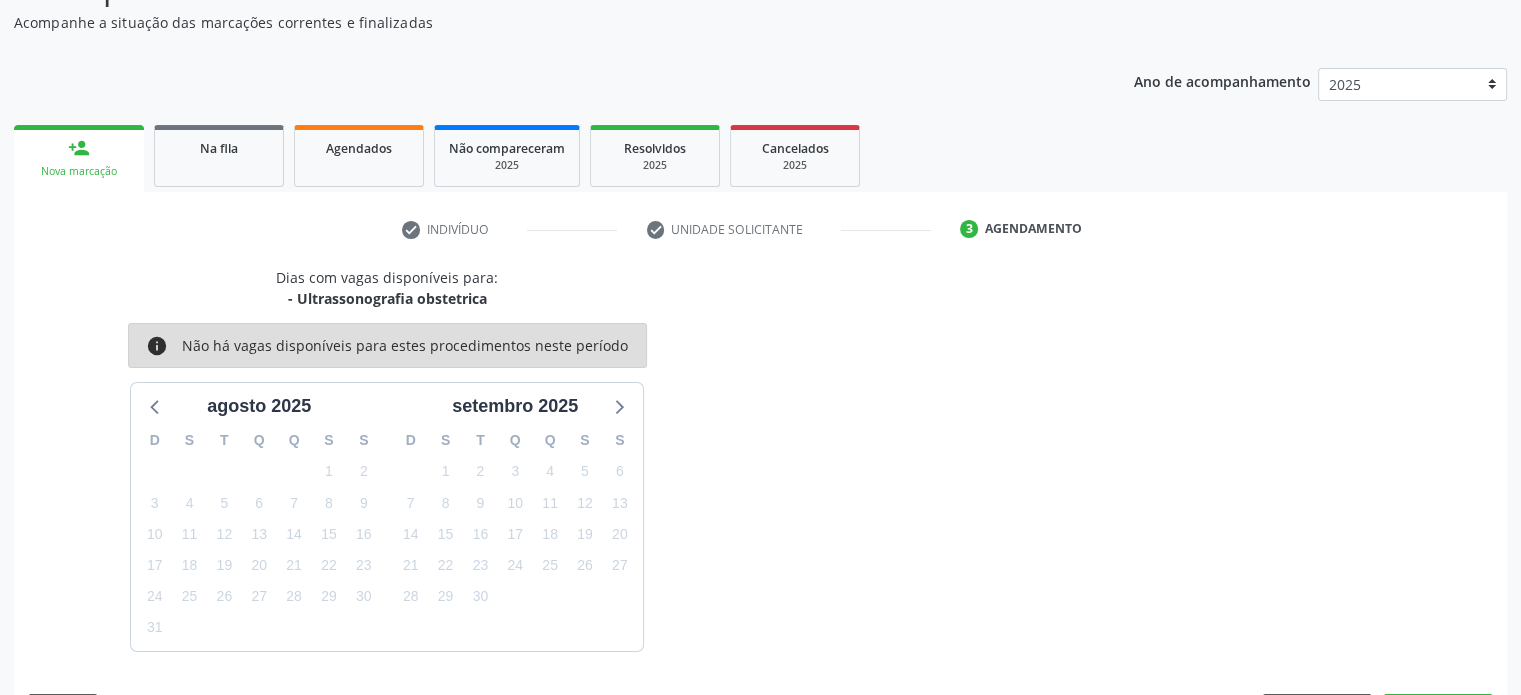 scroll, scrollTop: 209, scrollLeft: 0, axis: vertical 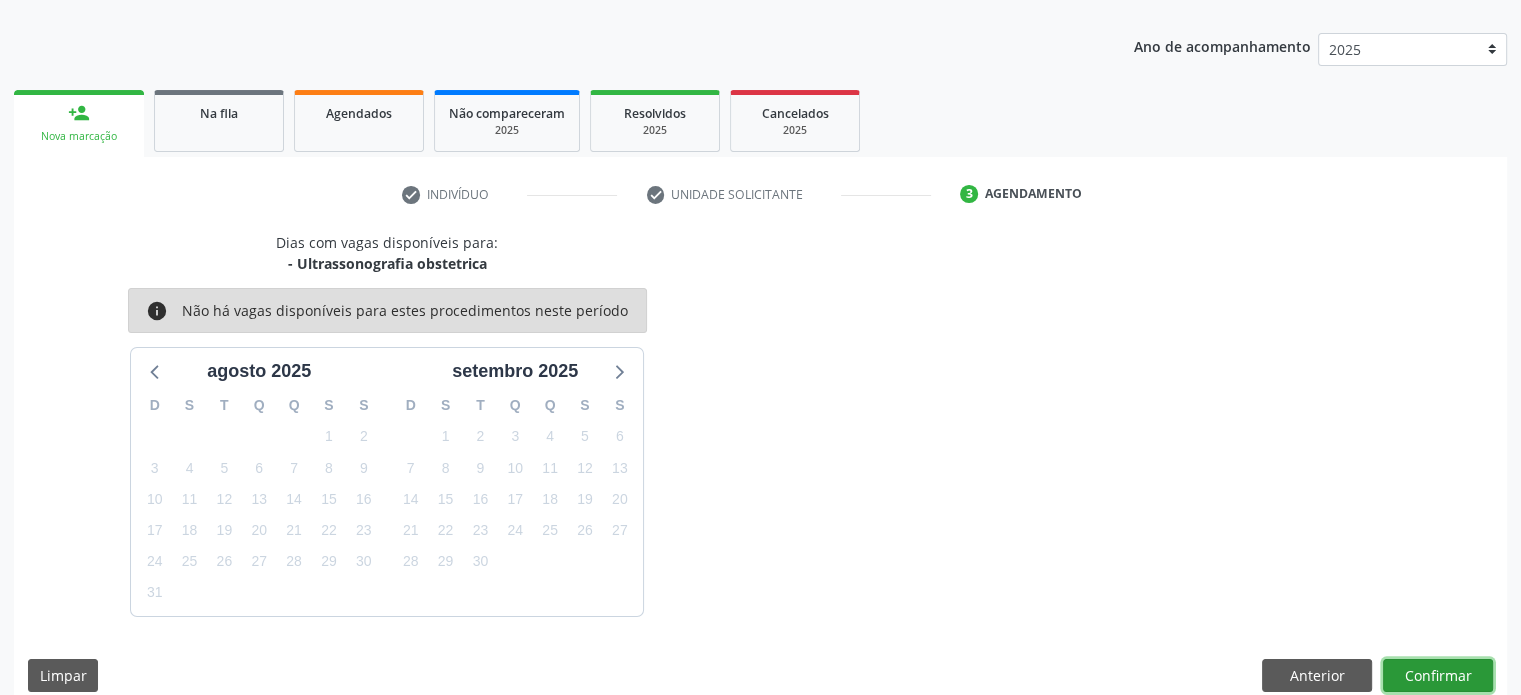 click on "Confirmar" at bounding box center (1438, 676) 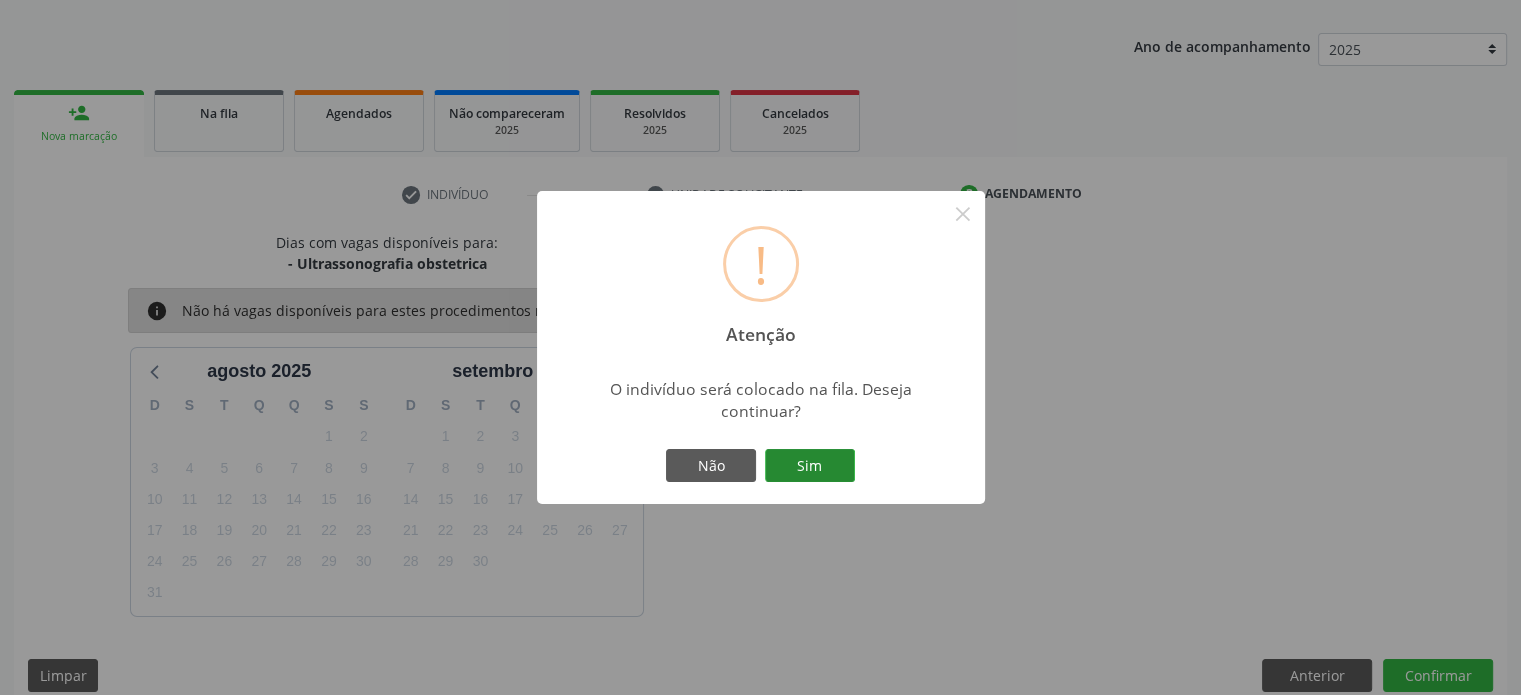 click on "Sim" at bounding box center [810, 466] 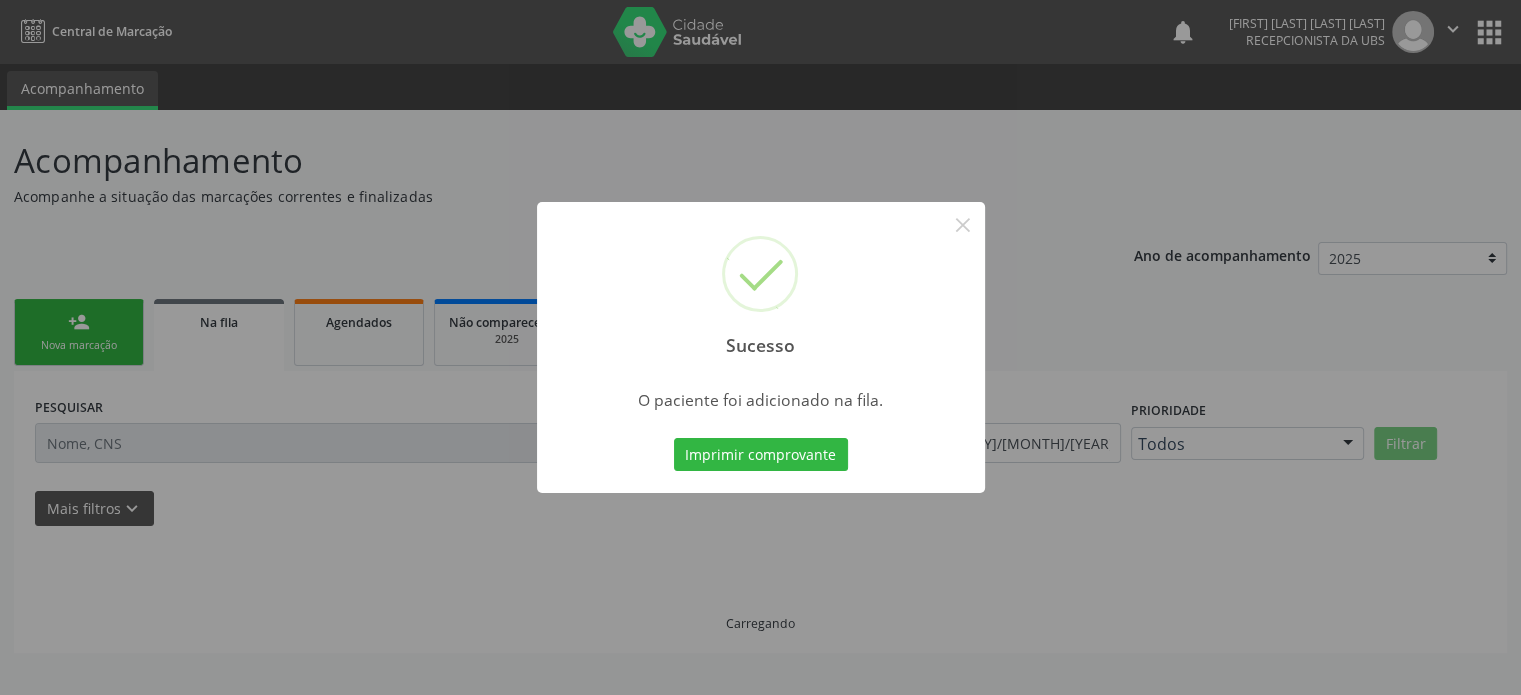 scroll, scrollTop: 0, scrollLeft: 0, axis: both 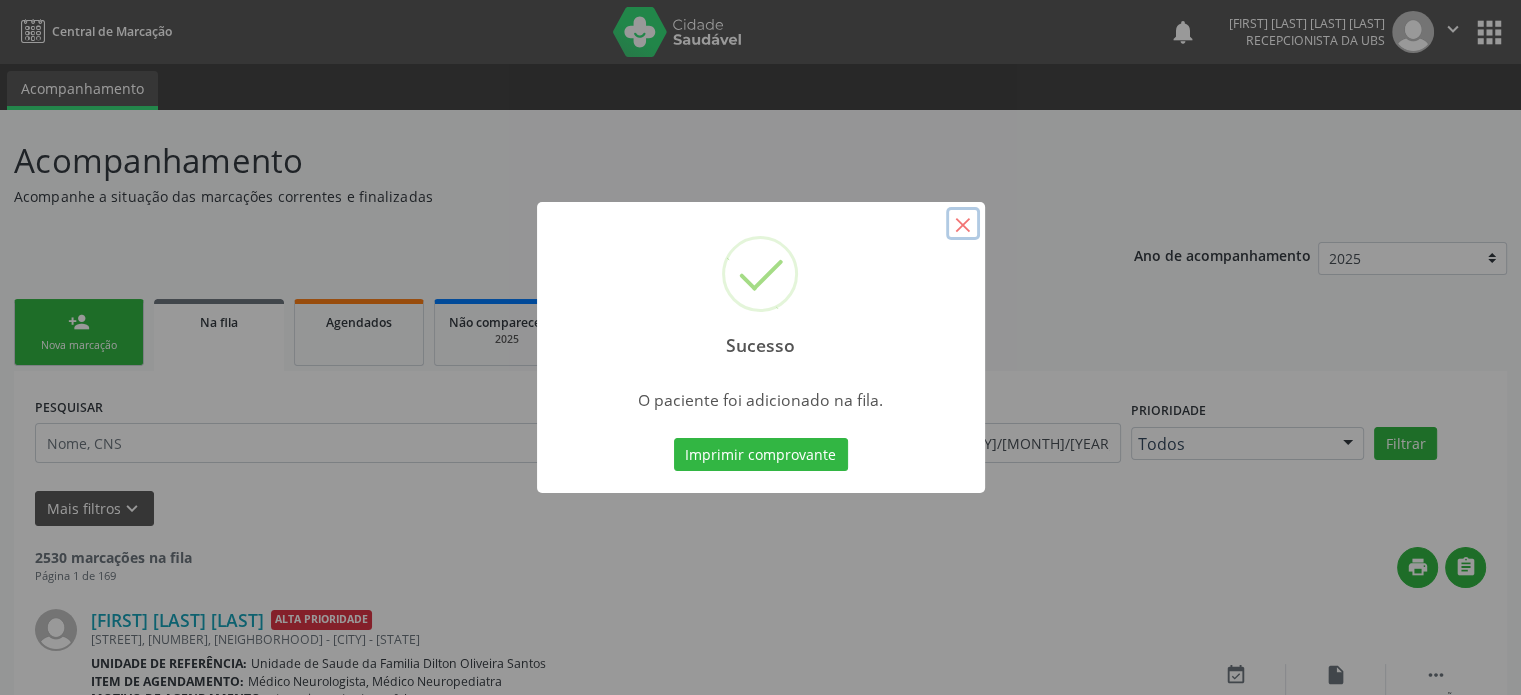 click on "×" at bounding box center (963, 224) 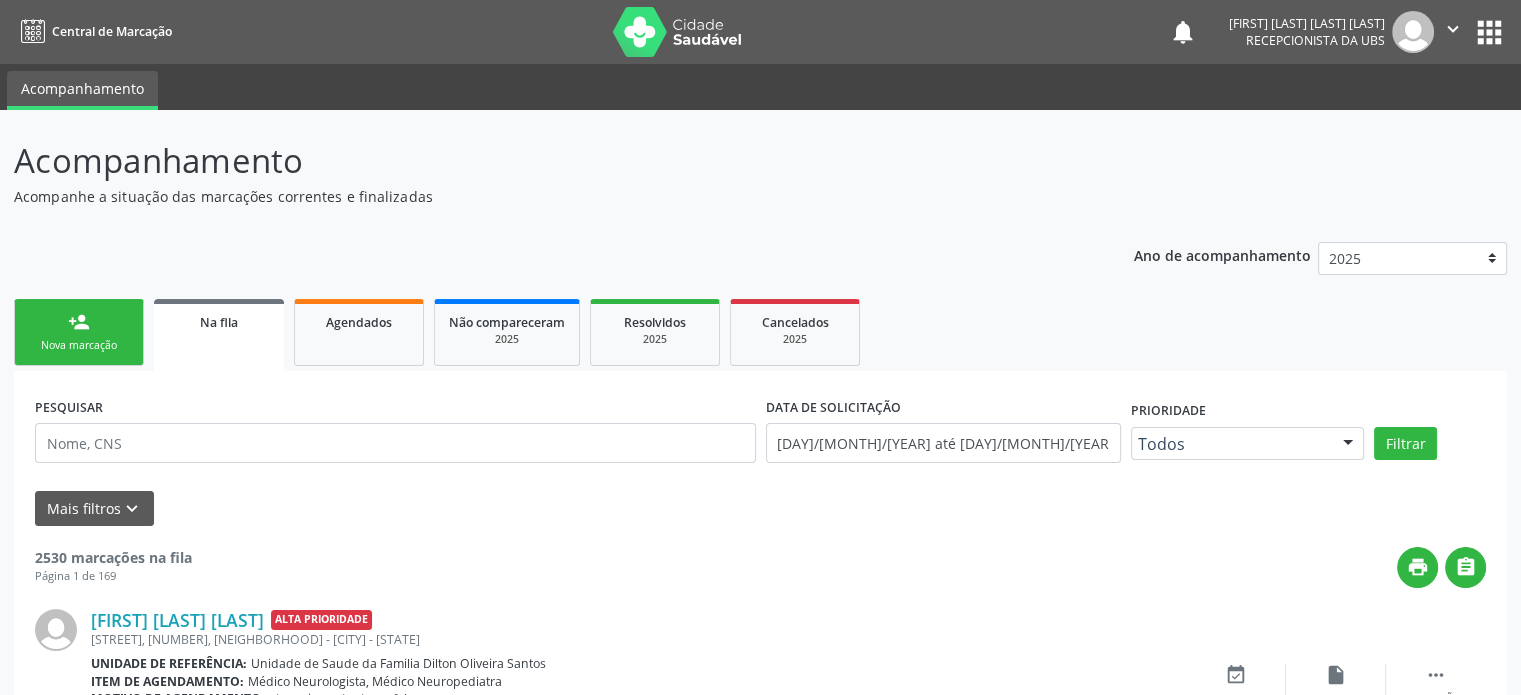 click on "person_add
Nova marcação" at bounding box center (79, 332) 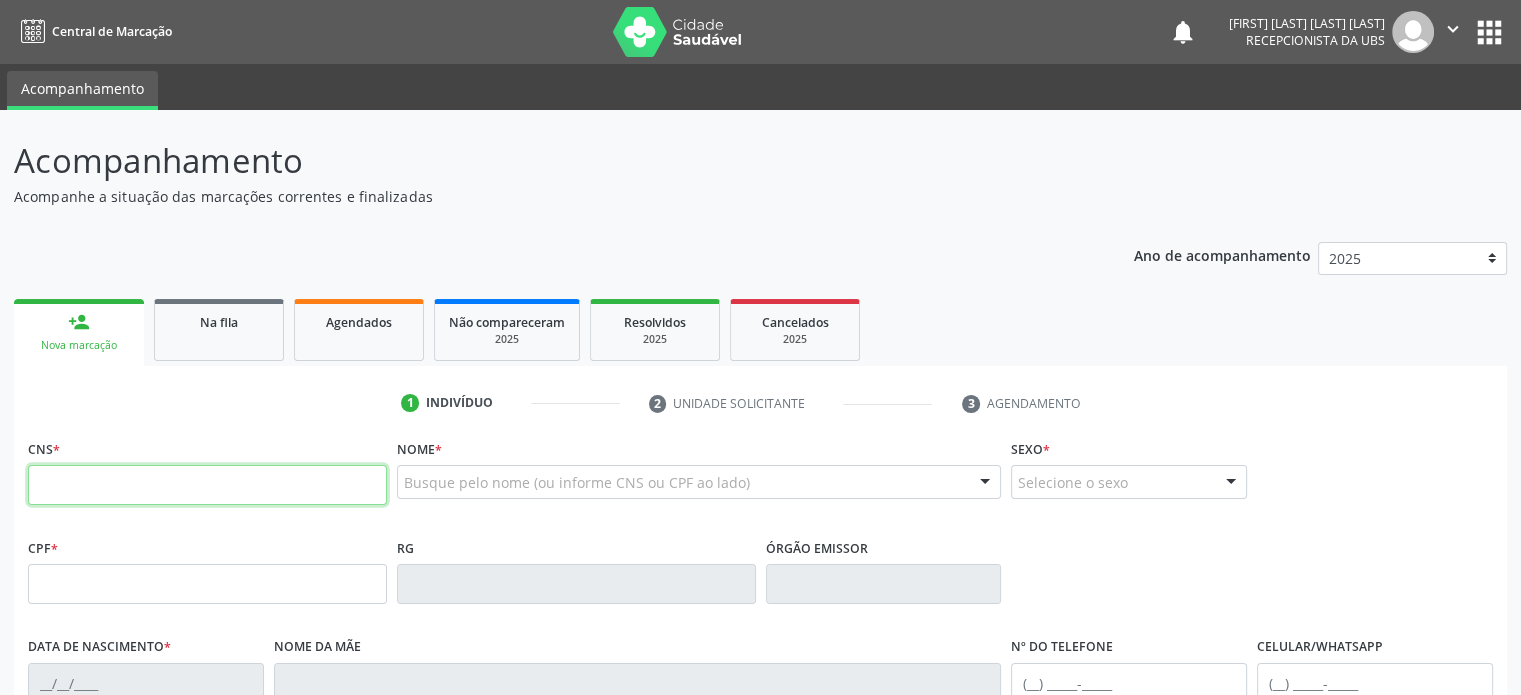 click at bounding box center (207, 485) 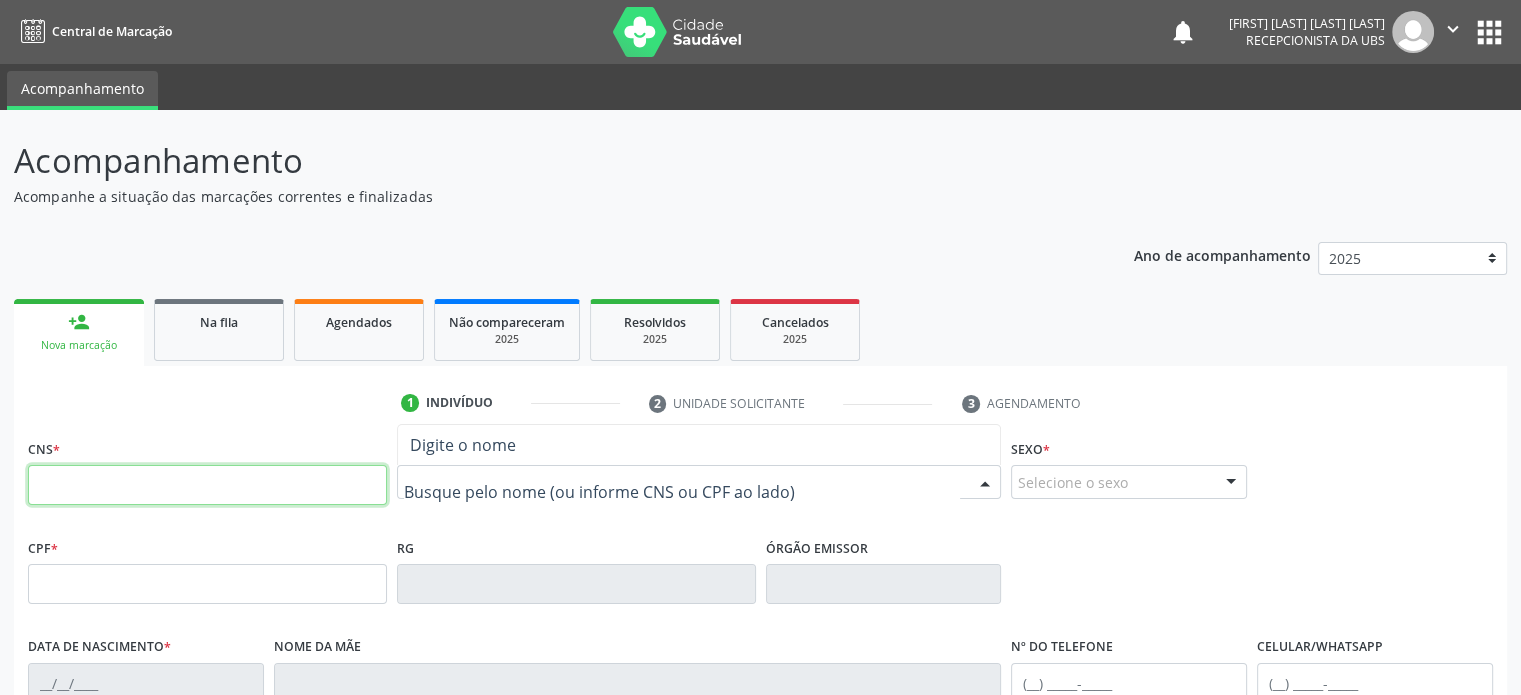 click at bounding box center (207, 485) 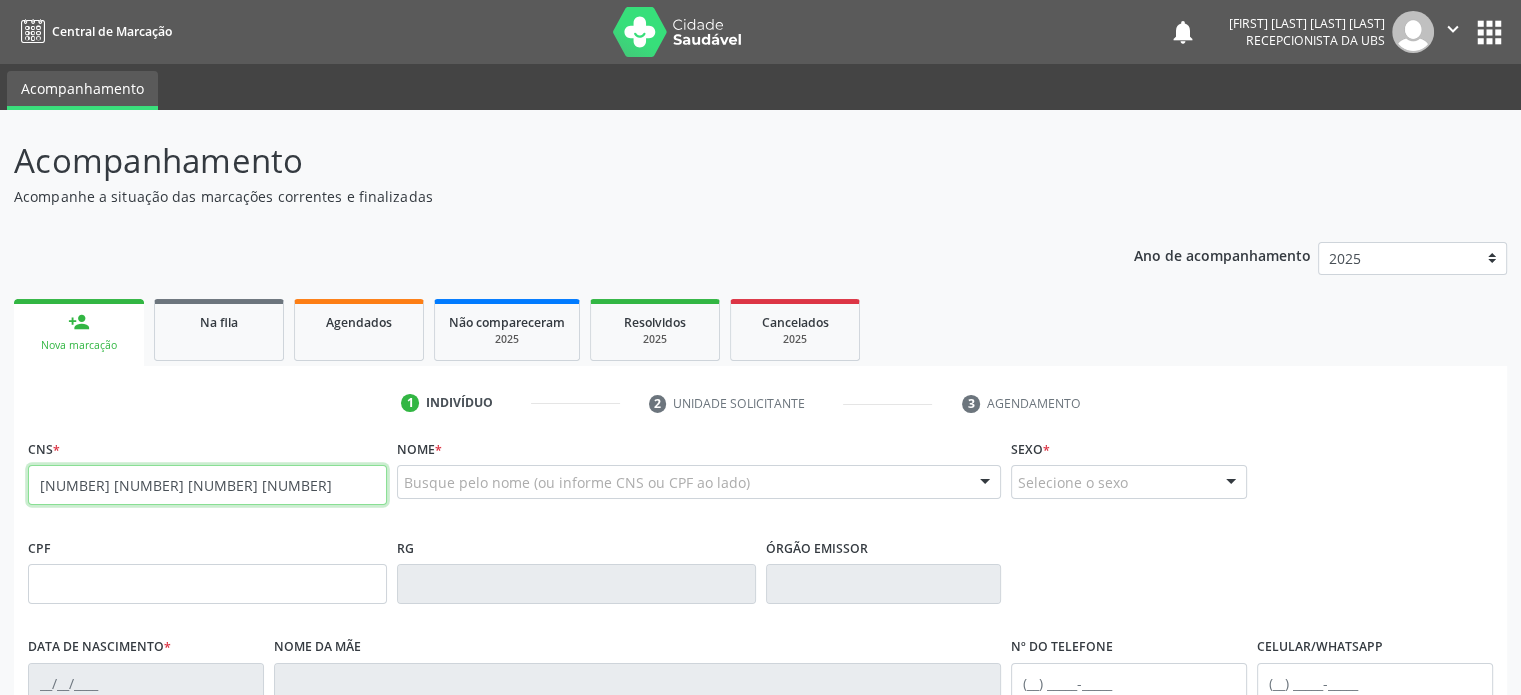 type on "[NUMBER] [NUMBER] [NUMBER] [NUMBER]" 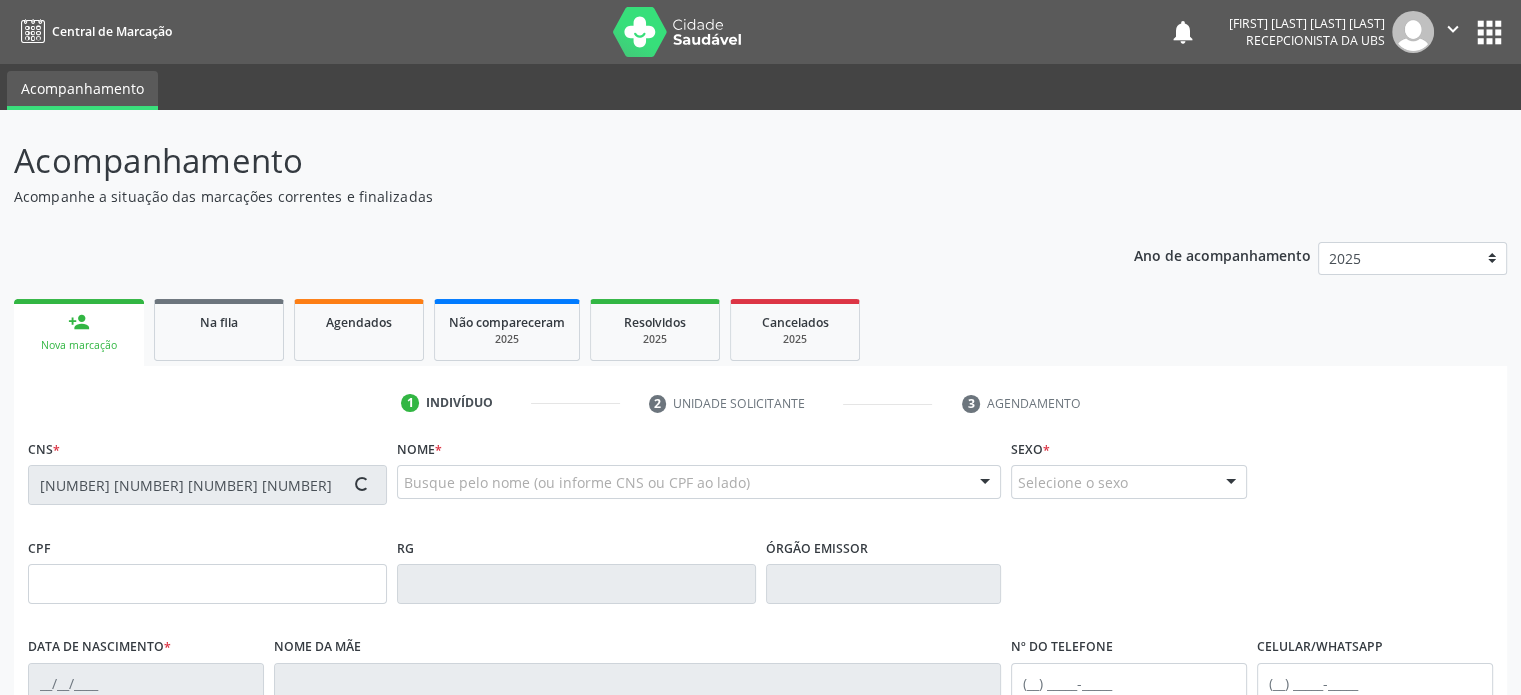 type on "[DATE]" 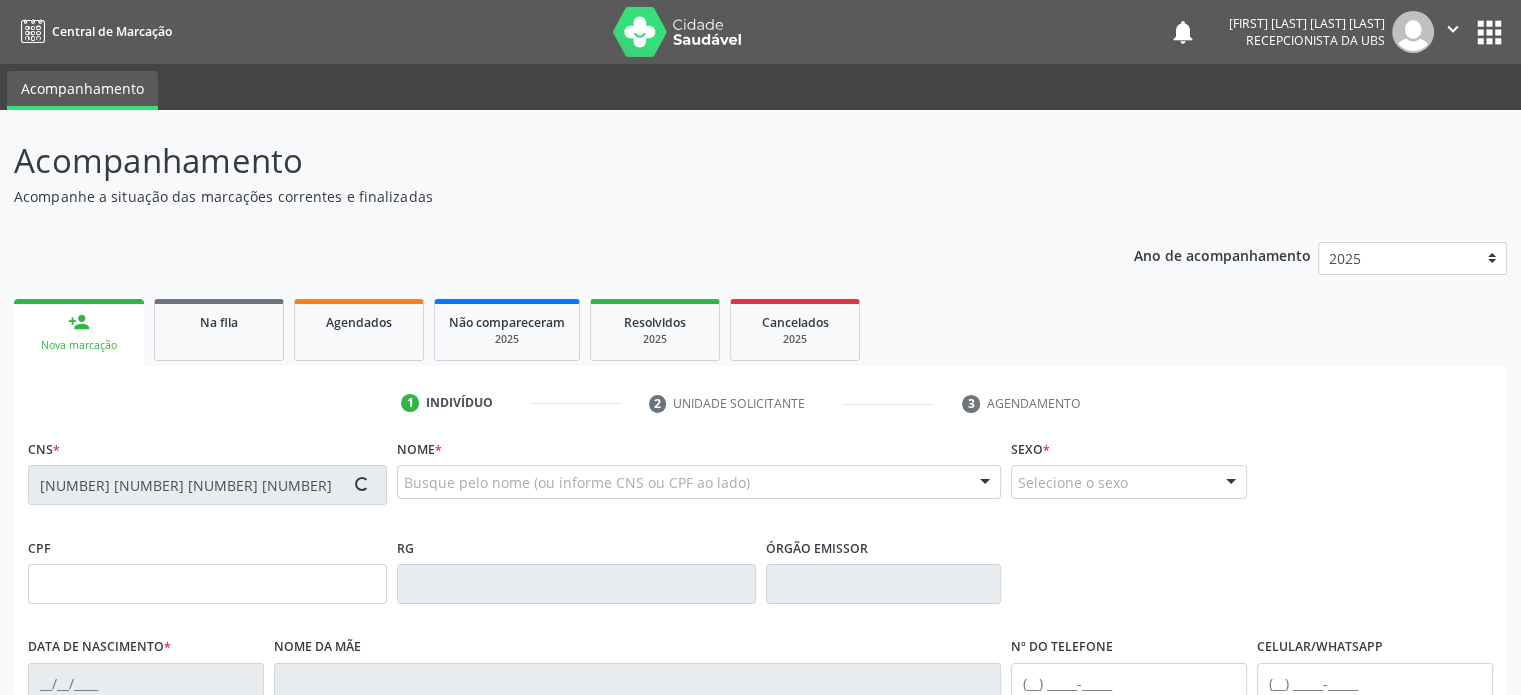 type on "([PHONE])" 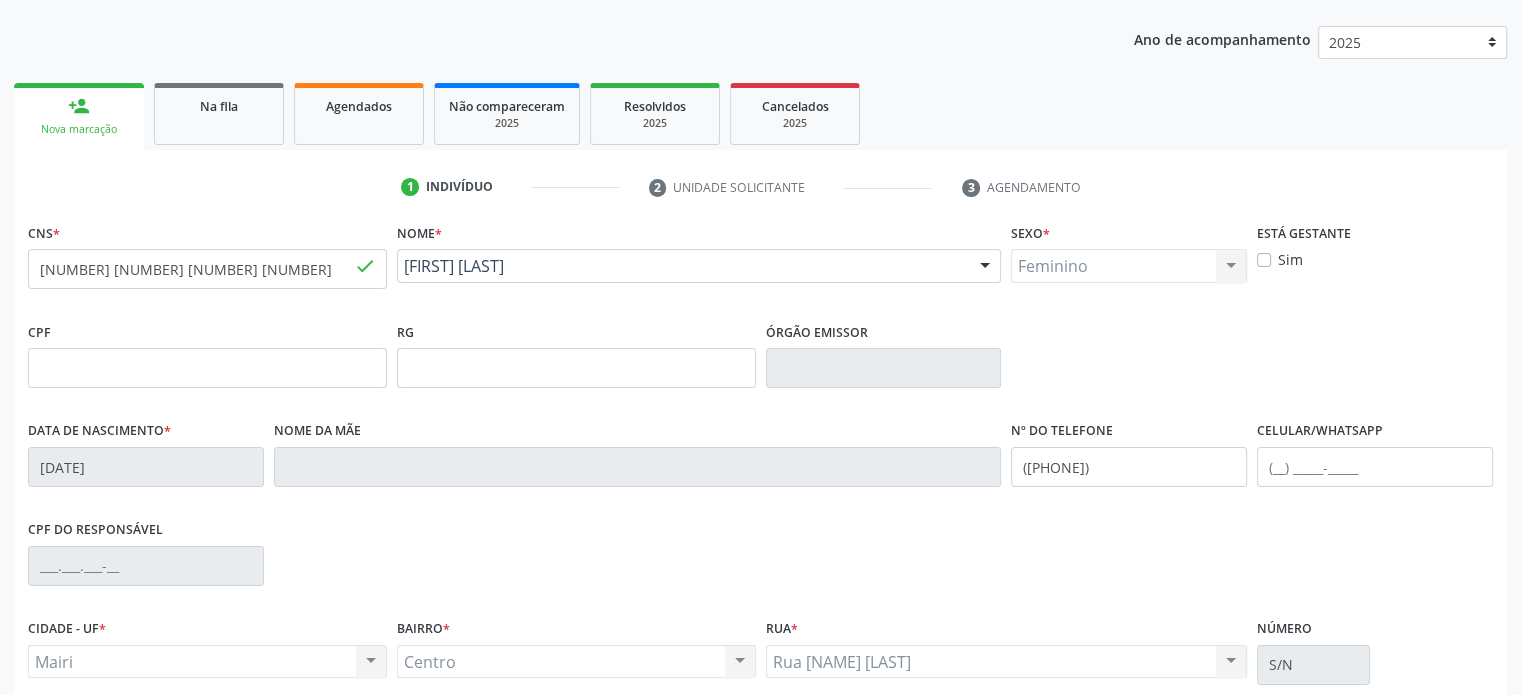 scroll, scrollTop: 388, scrollLeft: 0, axis: vertical 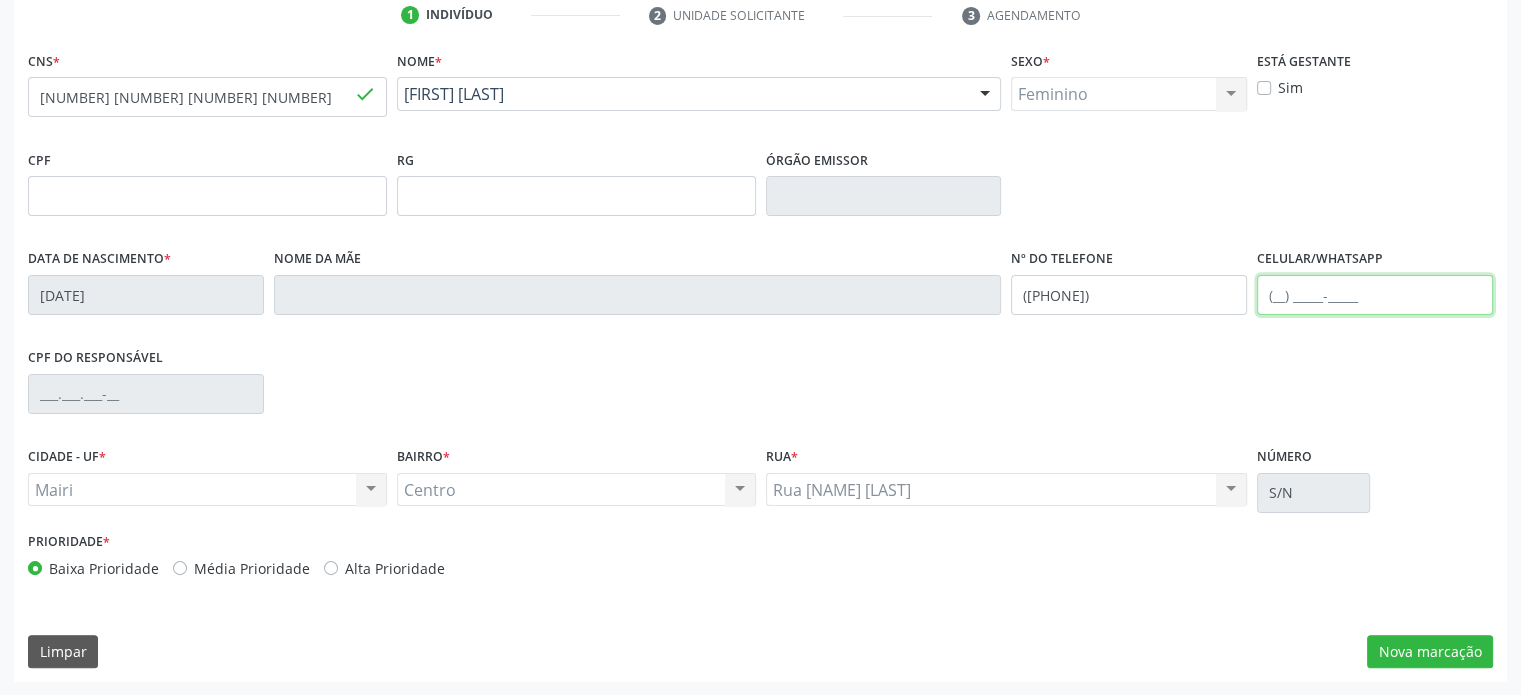 click at bounding box center [1375, 295] 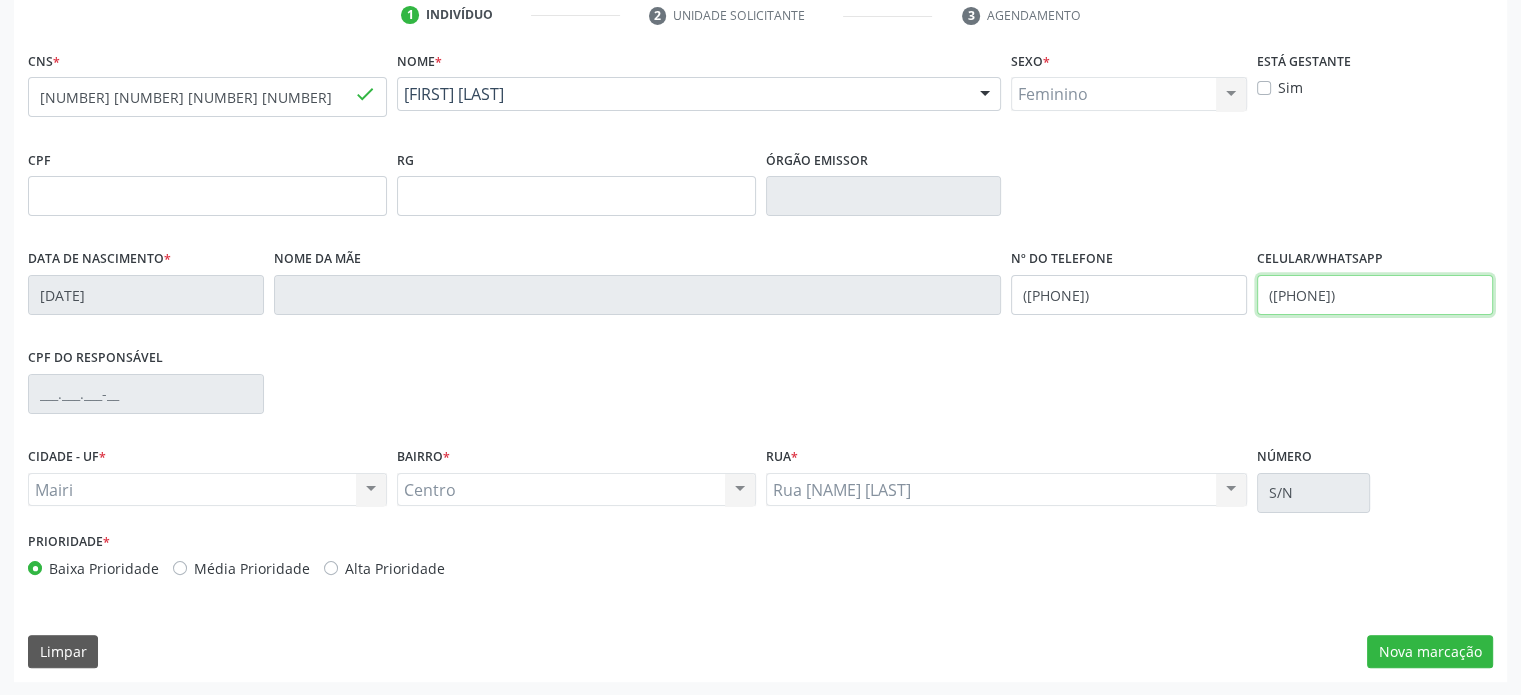 type on "([PHONE])" 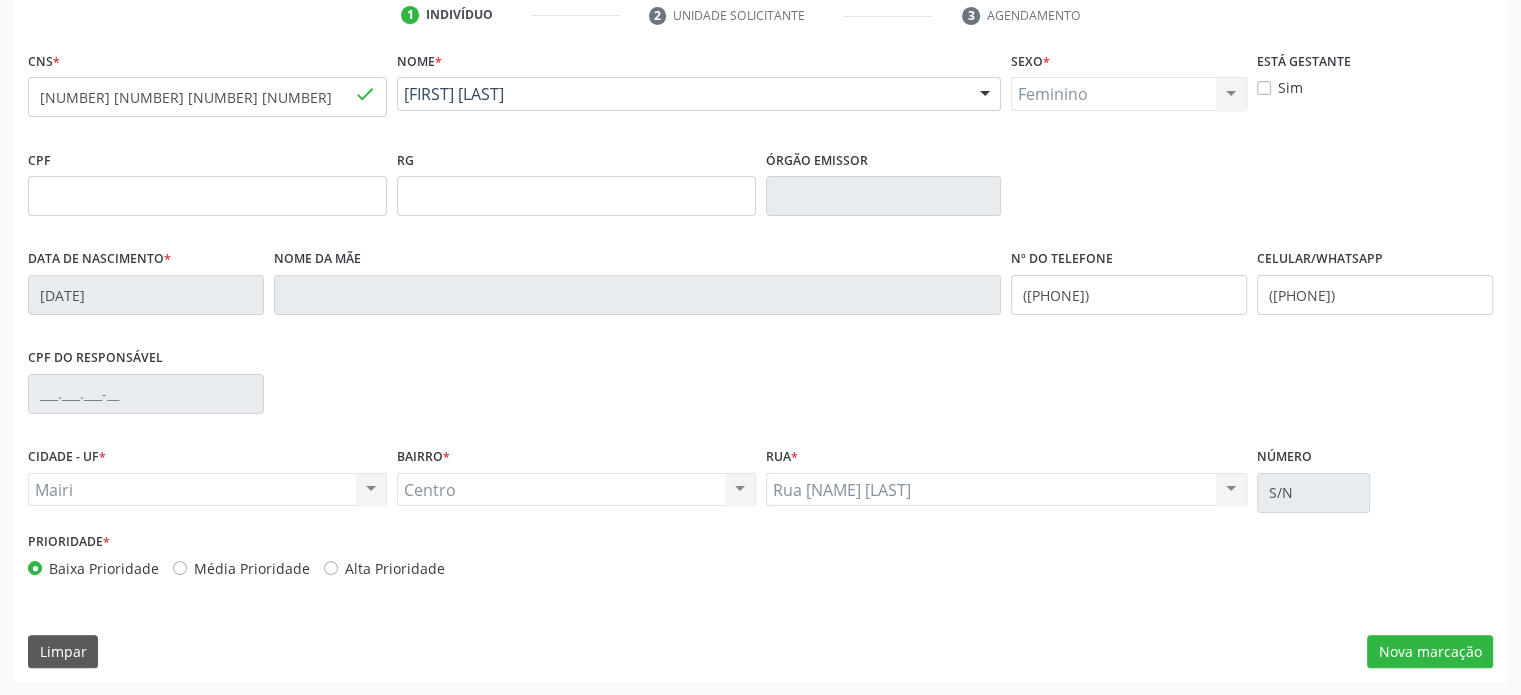 click on "Alta Prioridade" at bounding box center [395, 568] 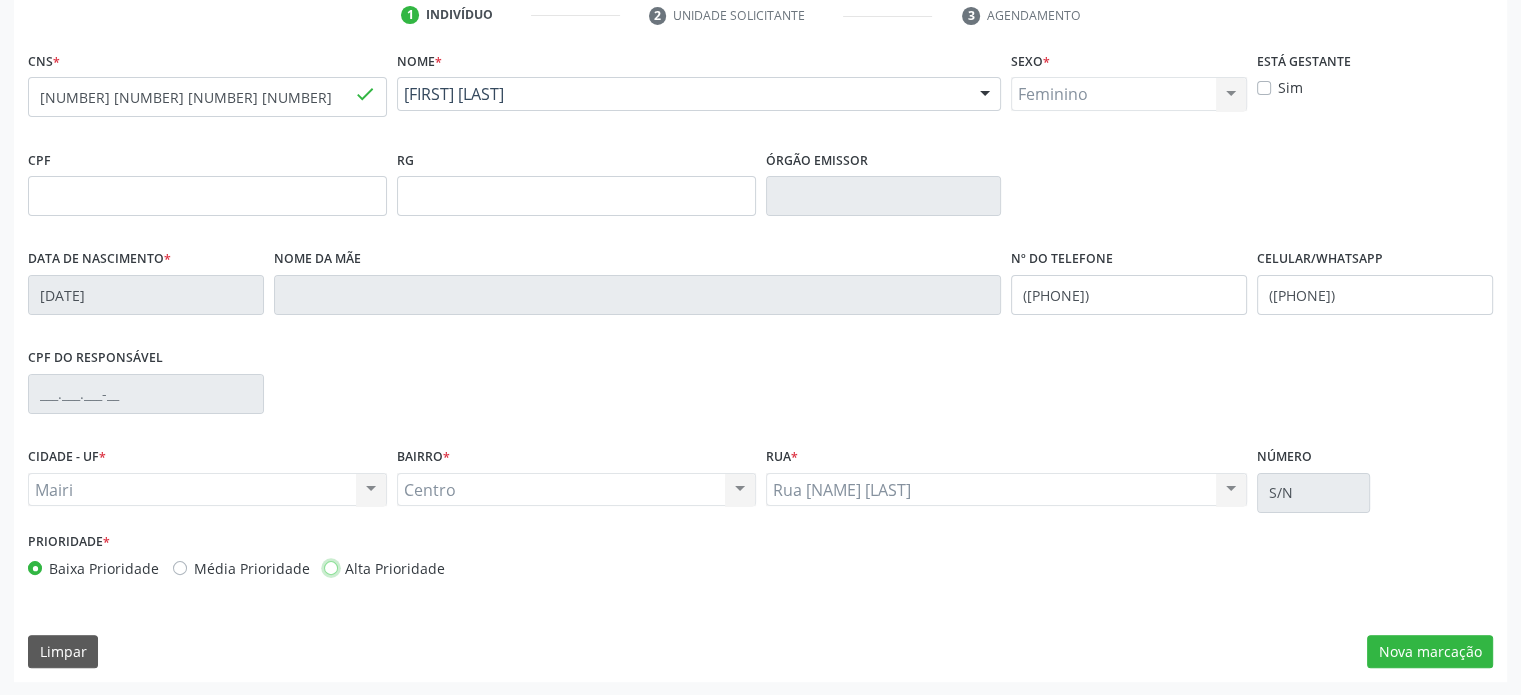 click on "Alta Prioridade" at bounding box center (331, 567) 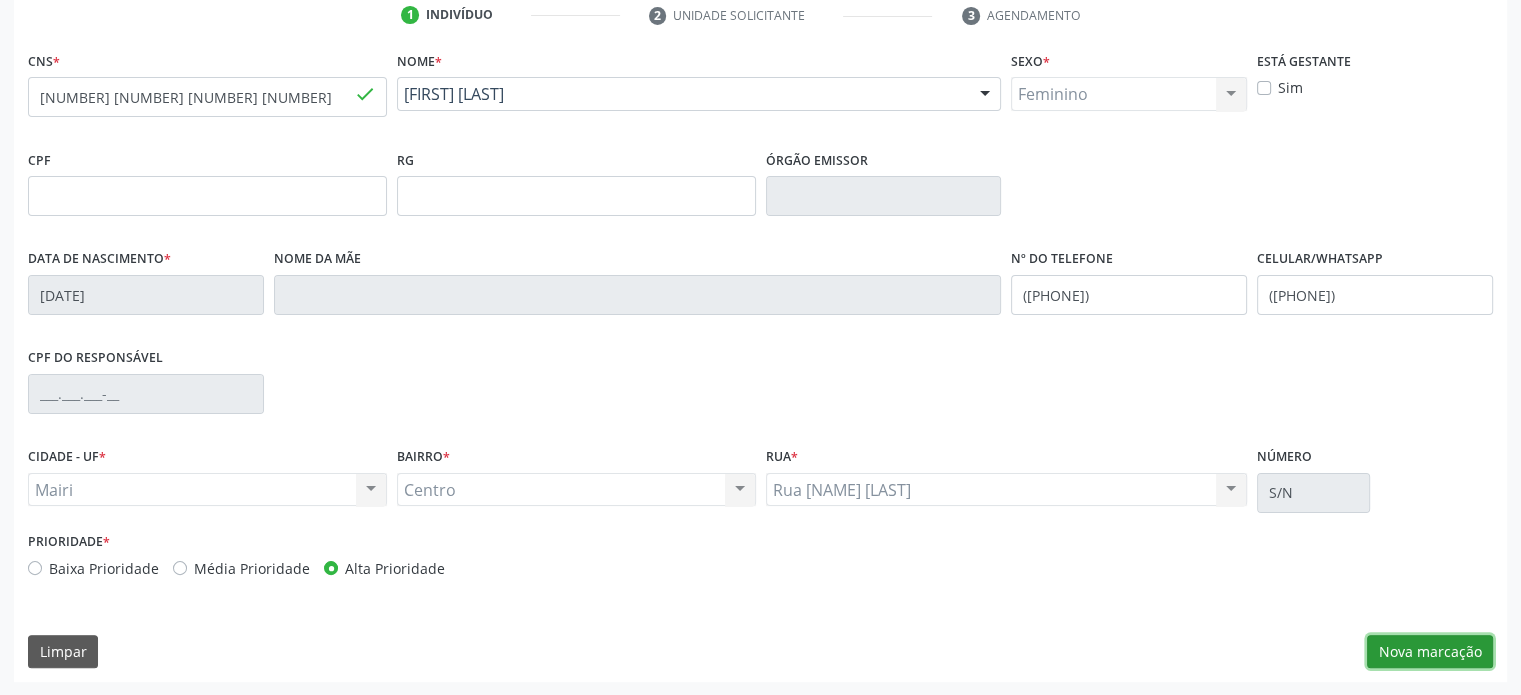 click on "Nova marcação" at bounding box center (1430, 652) 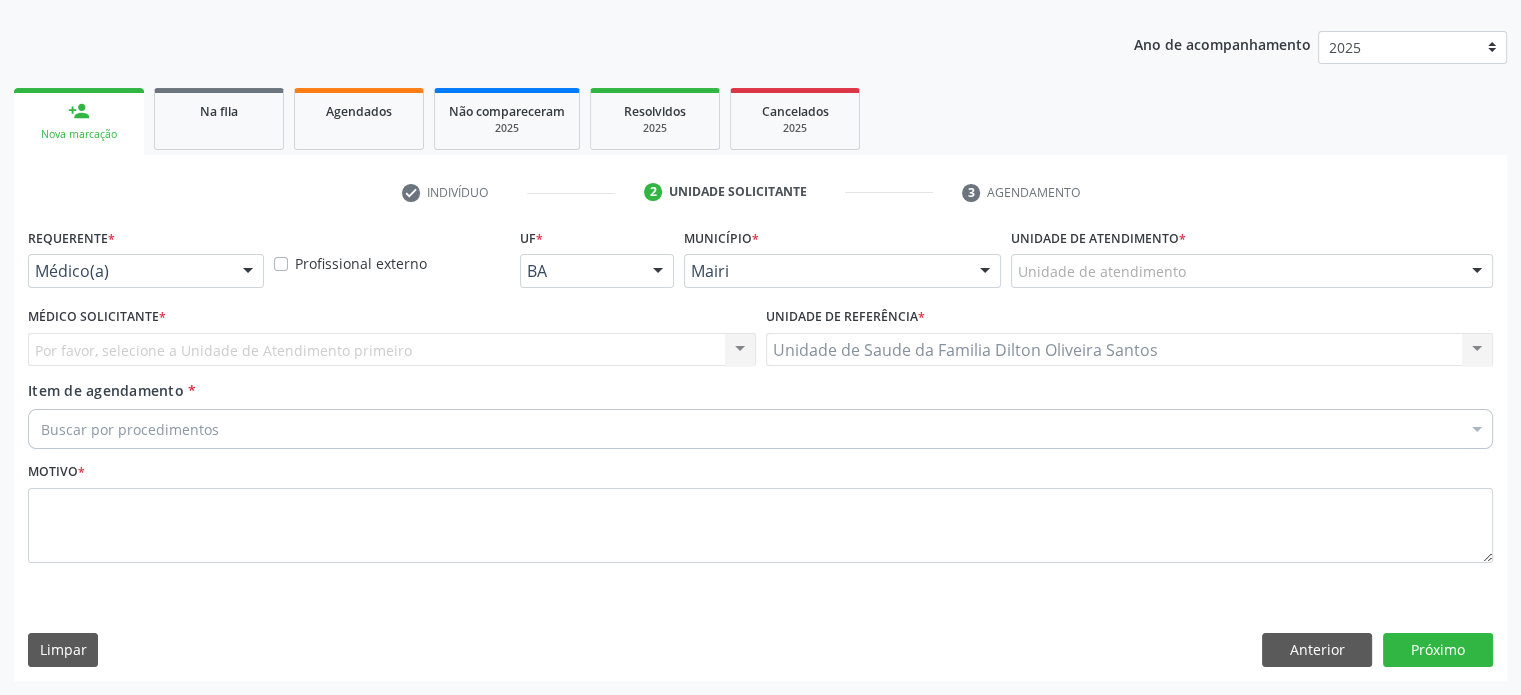 scroll, scrollTop: 209, scrollLeft: 0, axis: vertical 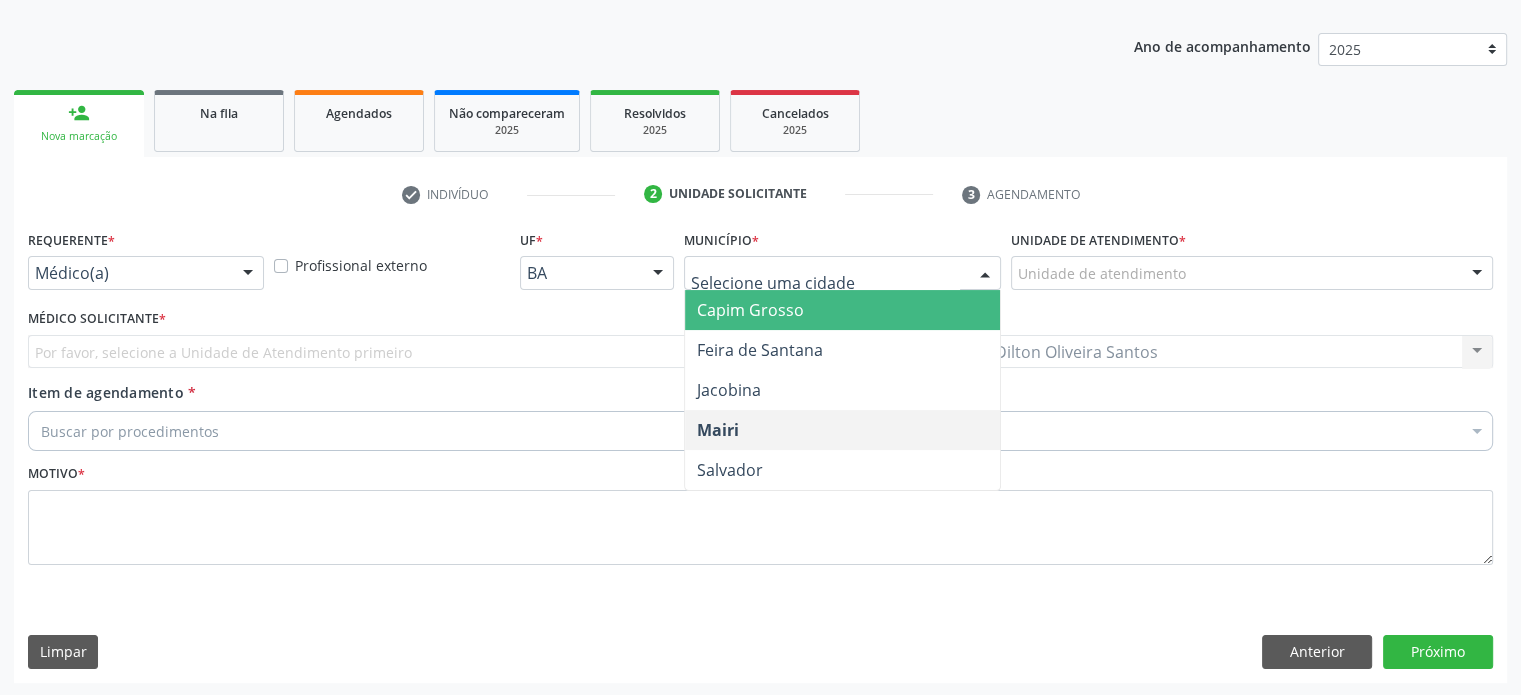 click at bounding box center (985, 274) 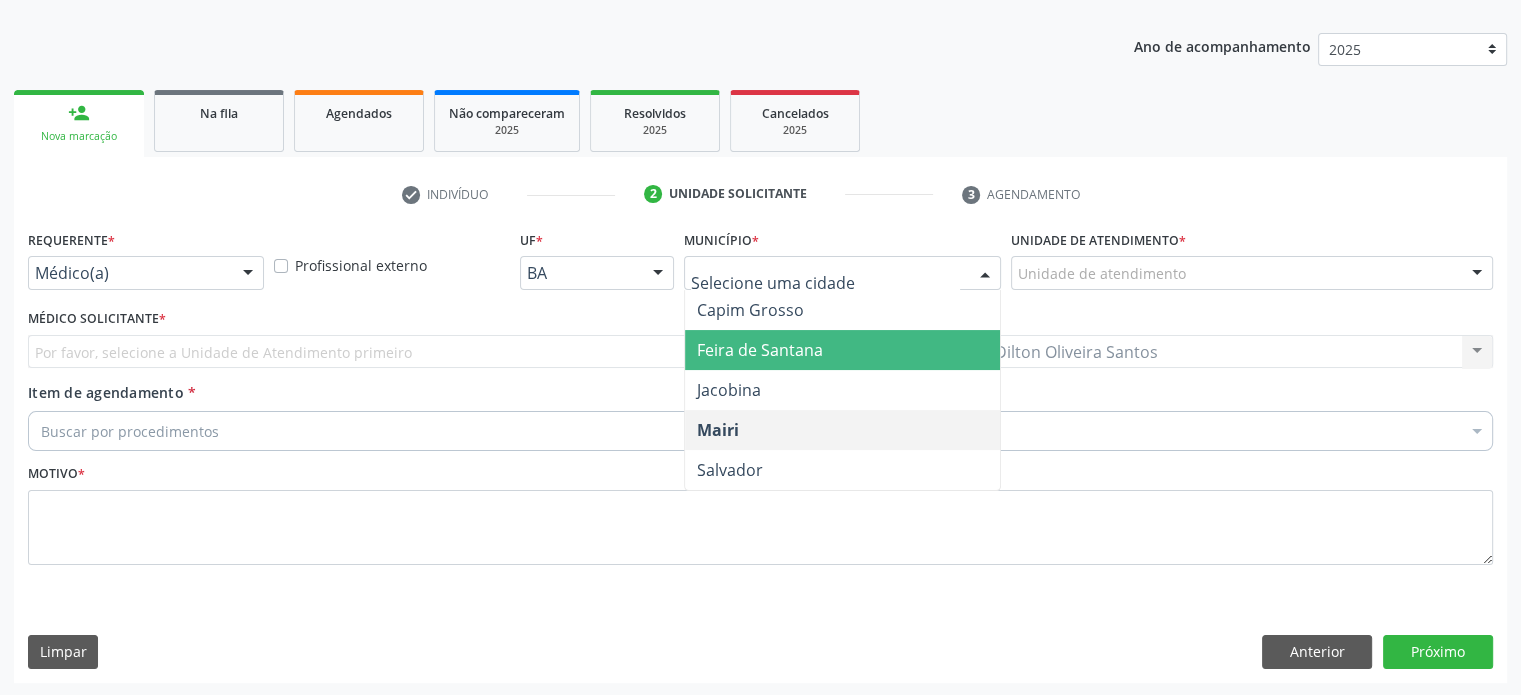 click on "Feira de Santana" at bounding box center (843, 350) 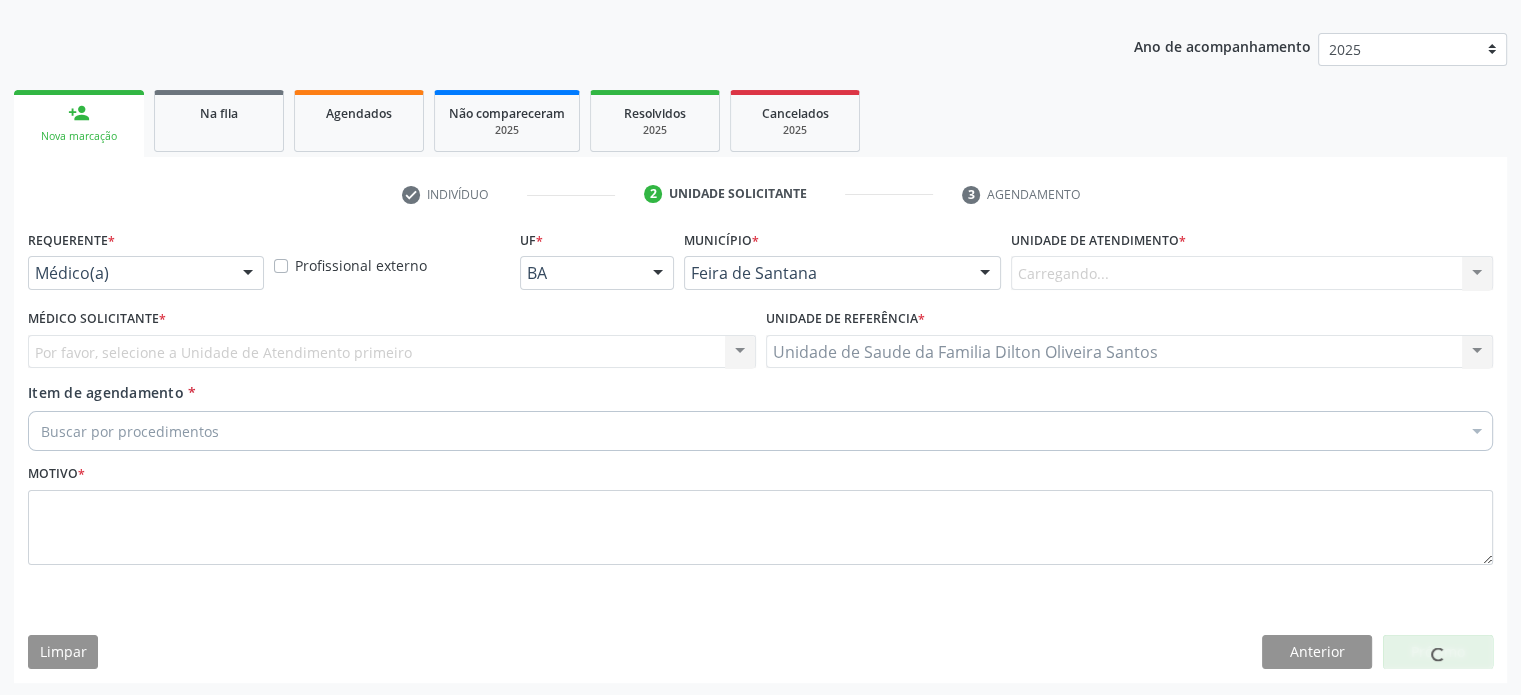 click on "Carregando...
Academia da Saude de Mairi   Academia de Saude do Angico   Caf Centro de Abasteciemto Farmaceutico   Calon Proteses Dentarias   Caps Dion da Silva   Caroline Santos Figueredo   Ceo Nossa Senhora das Dores   Cer Mairi   Farmabahia   Hospital Deputado Luis Eduardo Magalhaes   Laboratorio de Analice Clinicas   Life Clin   Policlinica Nossa Senhora das Dores   Posto de Saude Capim Branco e Viola   Posto de Saude Francisco Augusto Neto Distrito de Bonsucesso   Posto de Saude Lagoa das Pedras   Posto de Saude Pau Darco   Posto de Saude Poco Falado Gato   Posto de Saude Santo Antonio   Posto de Saude da Baixa Funda Apolonio Jose Pereira   Posto de Saude da Feira do Rolo   Posto de Saude da Pecuaria   Posto de Saude de Alagoinhas   Posto de Saude de Barretos Salvador Barreto Vieira   Posto de Saude de Estrelinha   Posto de Saude de Manguinhas Deraldo Soares da Silva   Posto de Saude de Nova Casa Sabino Nunes Rios   Posto de Saude de Queimada do Curral" at bounding box center (1252, 273) 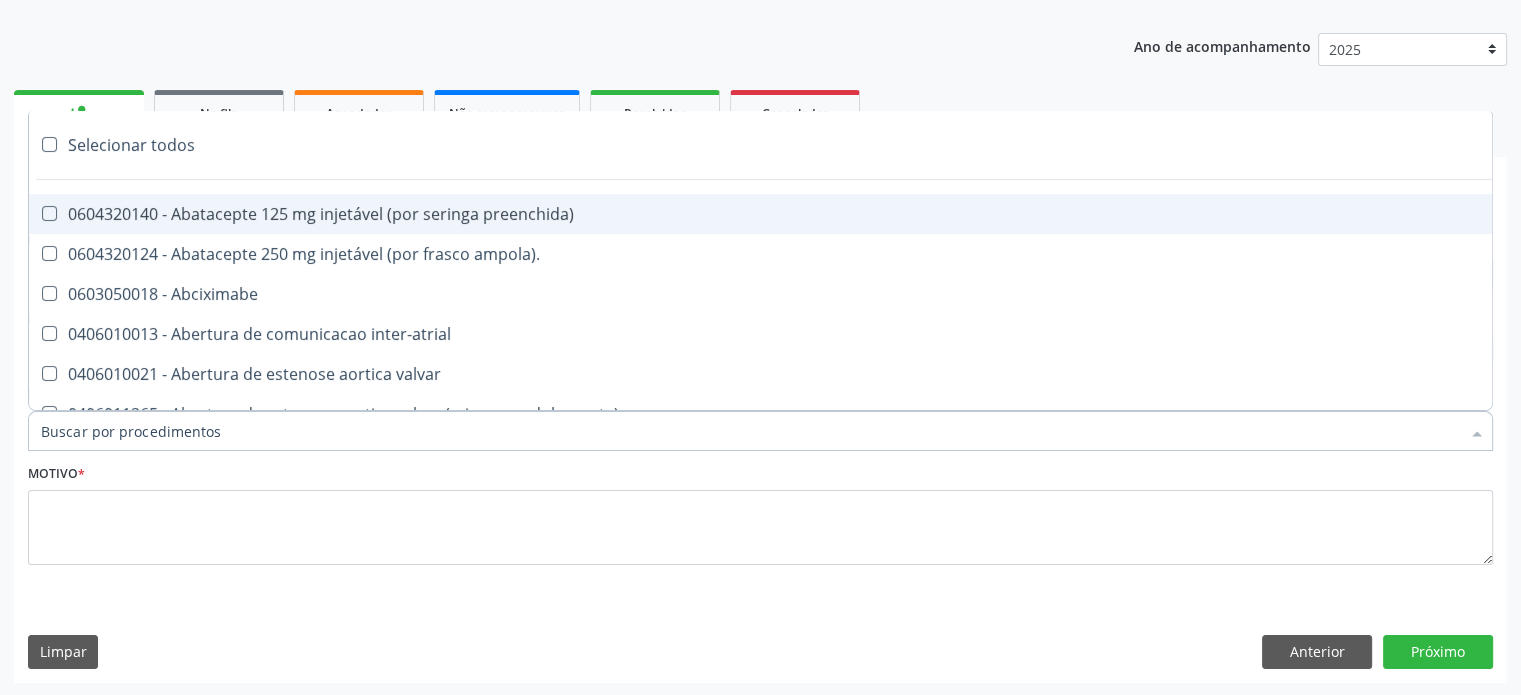 paste on "225155" 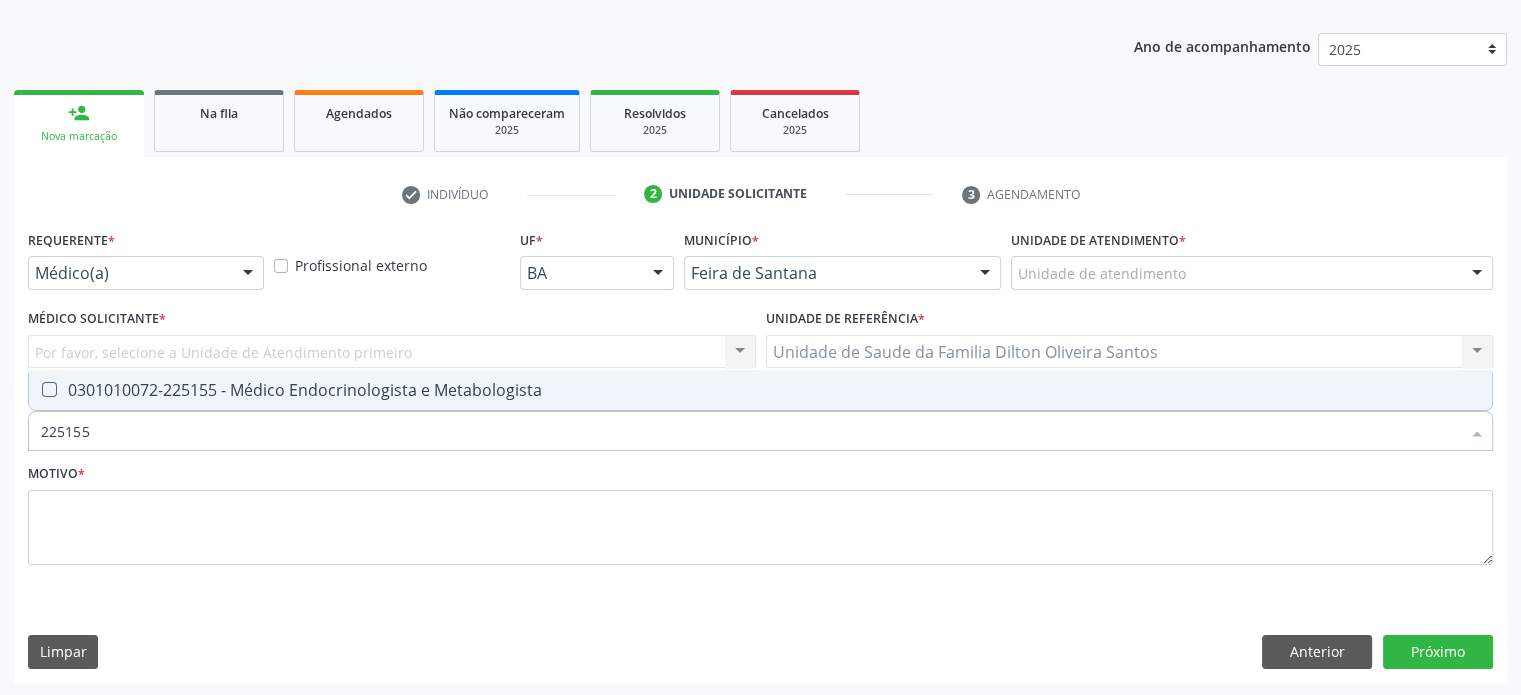 click on "0301010072-225155 - Médico Endocrinologista e Metabologista" at bounding box center (760, 390) 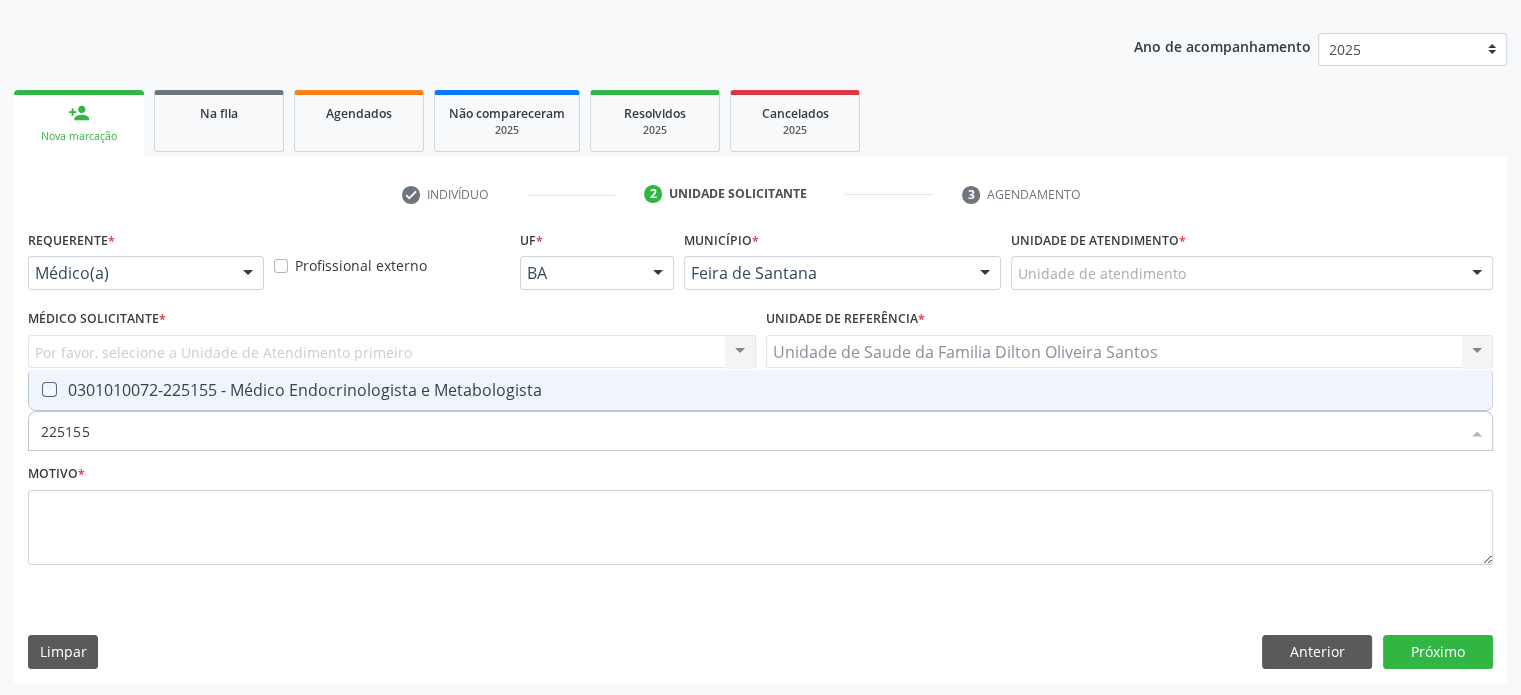 checkbox on "true" 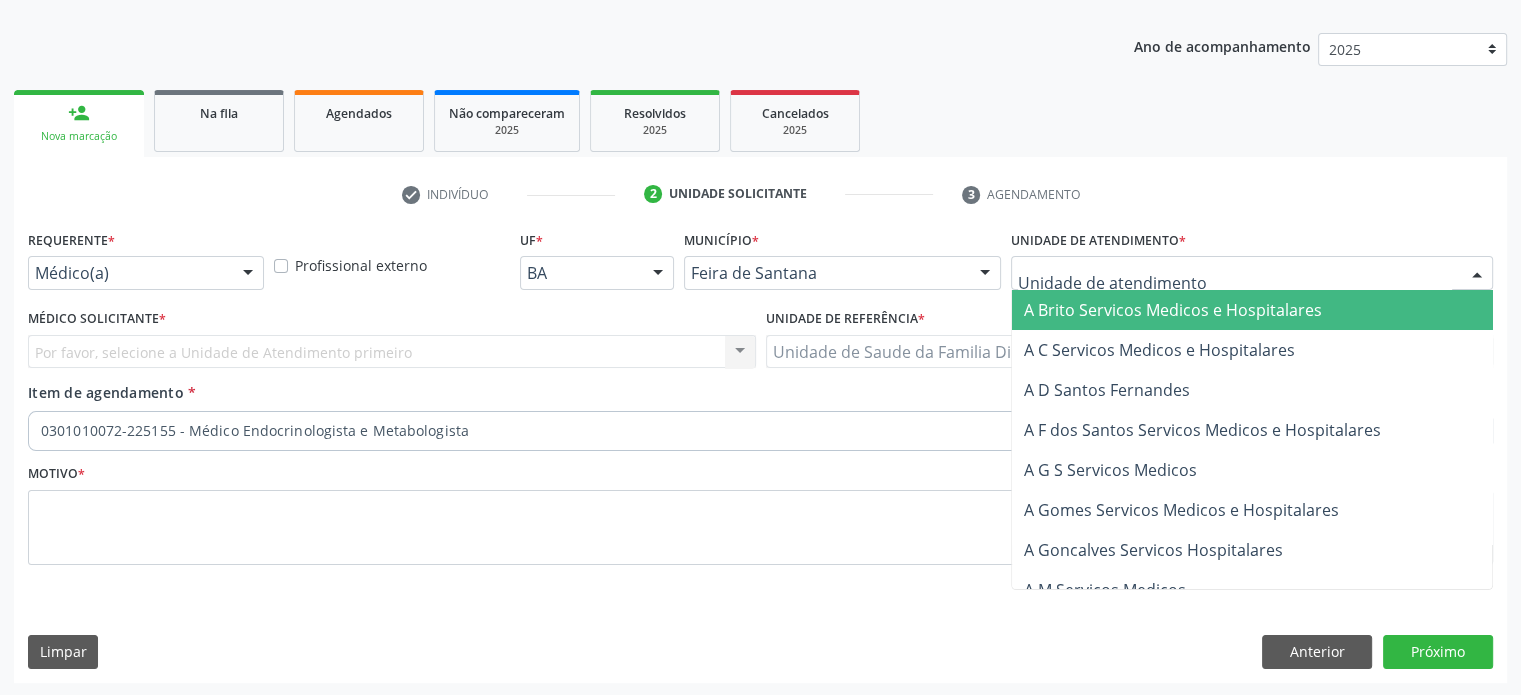click at bounding box center [985, 274] 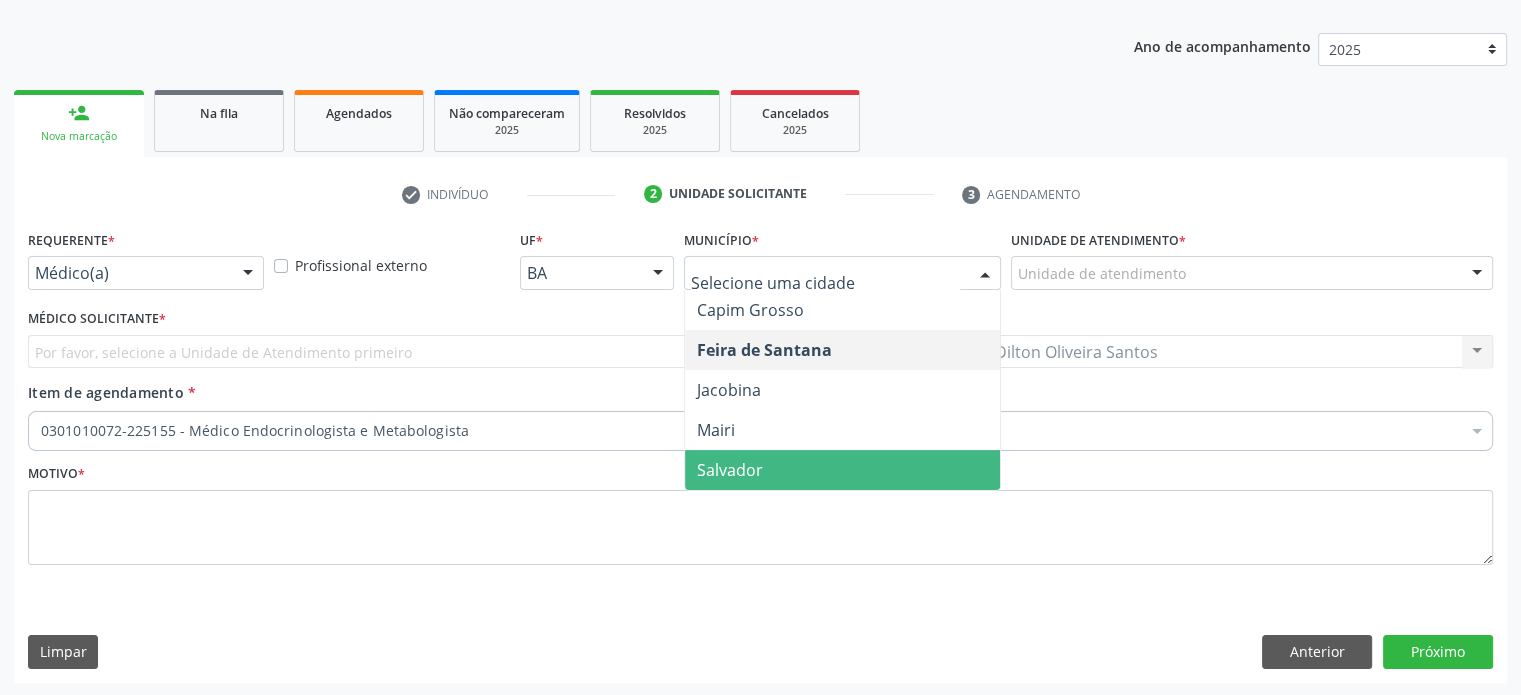 click on "Salvador" at bounding box center [730, 470] 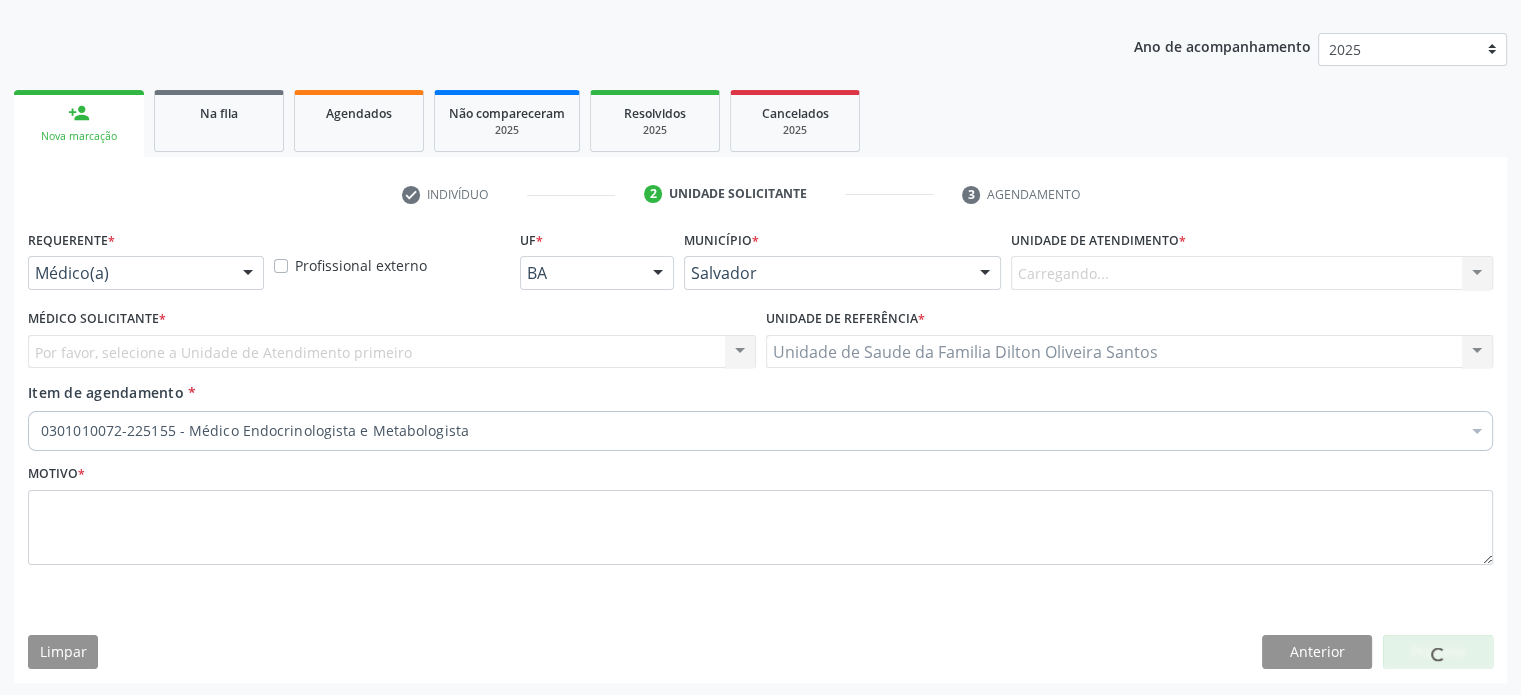 click on "Carregando...
A Brito Servicos Medicos e Hospitalares   A C Servicos Medicos e Hospitalares   A D Santos Fernandes   A F dos Santos Servicos Medicos e Hospitalares   A G S Servicos Medicos   A Gomes Servicos Medicos e Hospitalares   A Goncalves Servicos Hospitalares   A M Servicos Medicos   A Maia Servicos Medicos e Hospitalares   A Marques Servicos Medicos e Hospitalares   A Rios Correia   A S Consultorios   A S Odonto   Abertta Saude   Abertta Saude   Acacio Fortes Servicos Medicos   Academia da Saude   Acesse Saude   Adenilda Lima Lopes Martins   Aesthetics Centro de Cirurgia Plastica   Af Odontologia   Afas   Al Rivero Servicos Medicos e Hospitalares   Alca Servicos Medicos Ltda   Ald Laboratorio   Alergothorax   Alleviare Centro Multidisciplinar de Controle da Dor   Alleviare Especialidades   Almeida Servicos Medicos   Alphaclinlab   Altamirando Jose F Matos   Ambulatorio de Saude da Mulher Dr Tania Maria Cerqueira M     Ame Centro Medico Odontologico   American Med" at bounding box center (1252, 273) 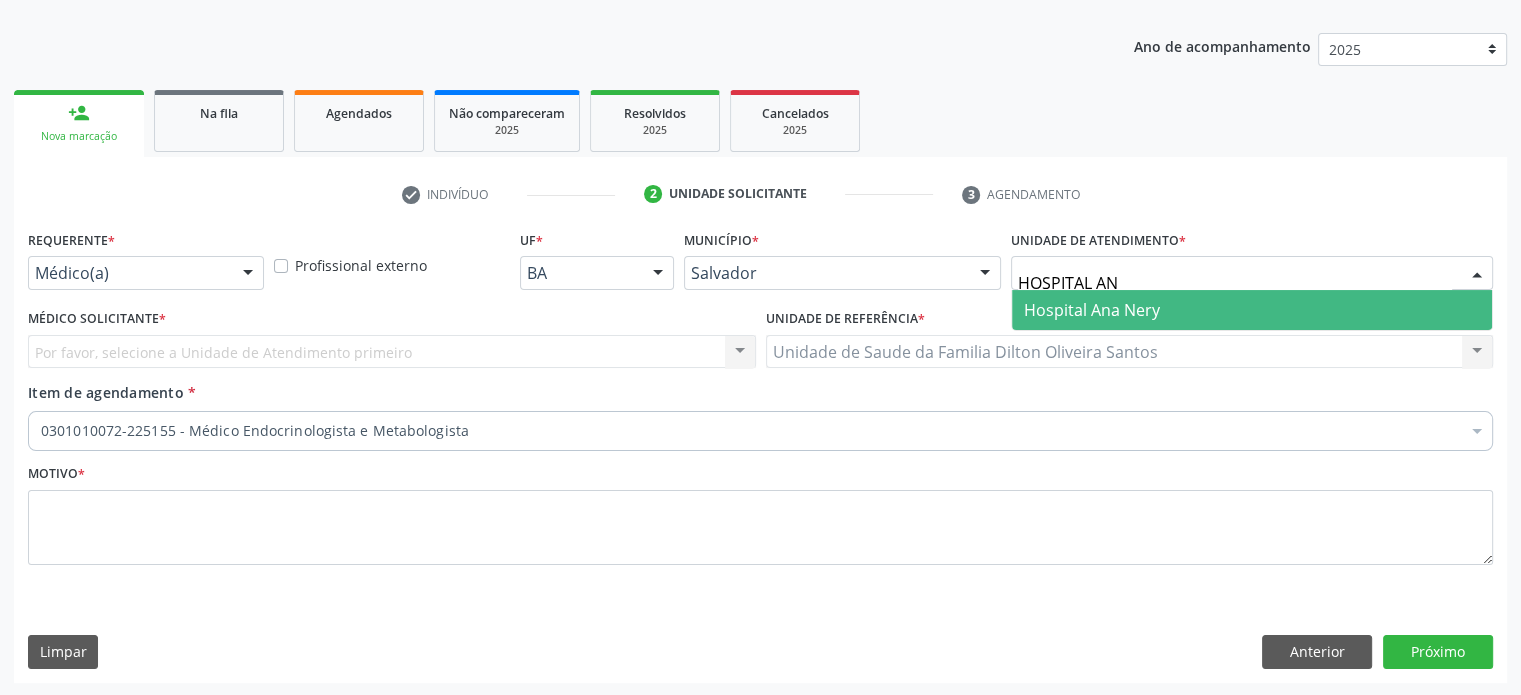 type on "HOSPITAL [LAST]" 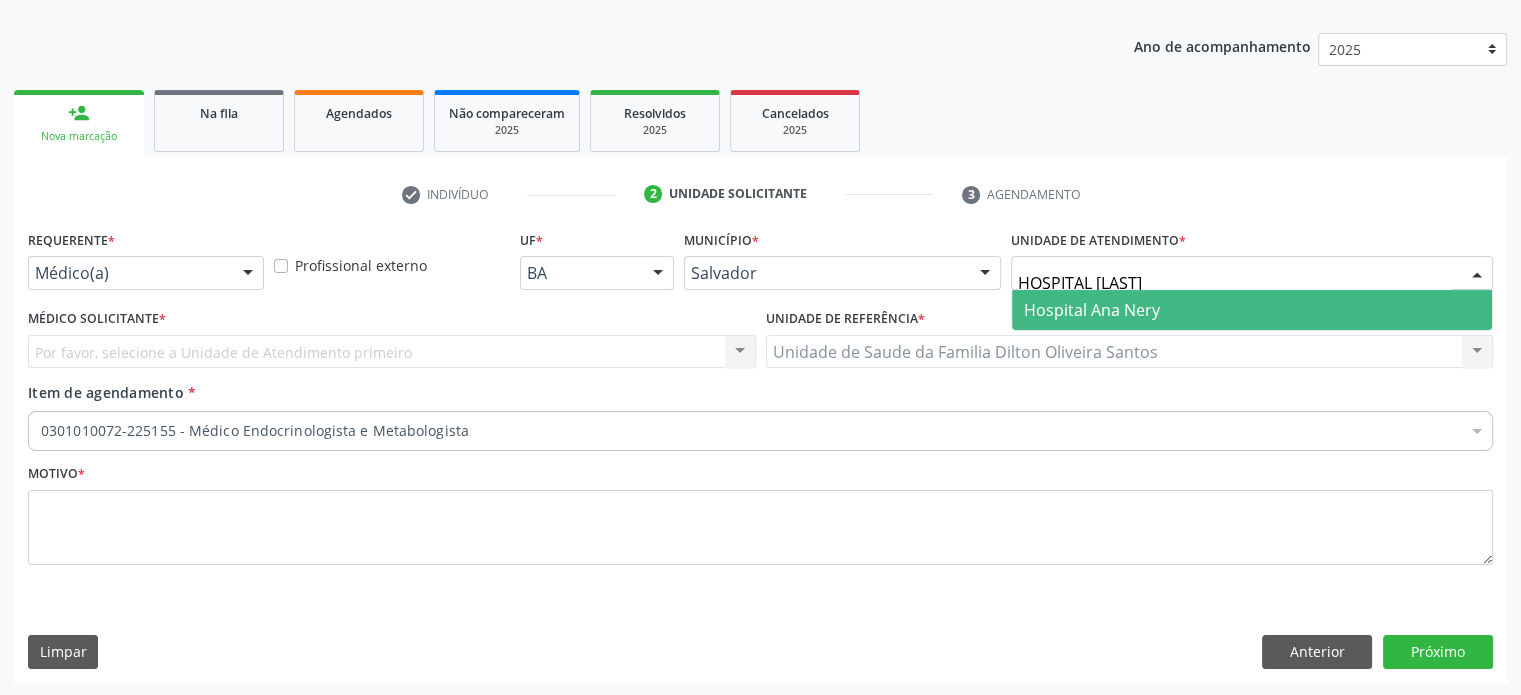 click on "Hospital Ana Nery" at bounding box center [1092, 310] 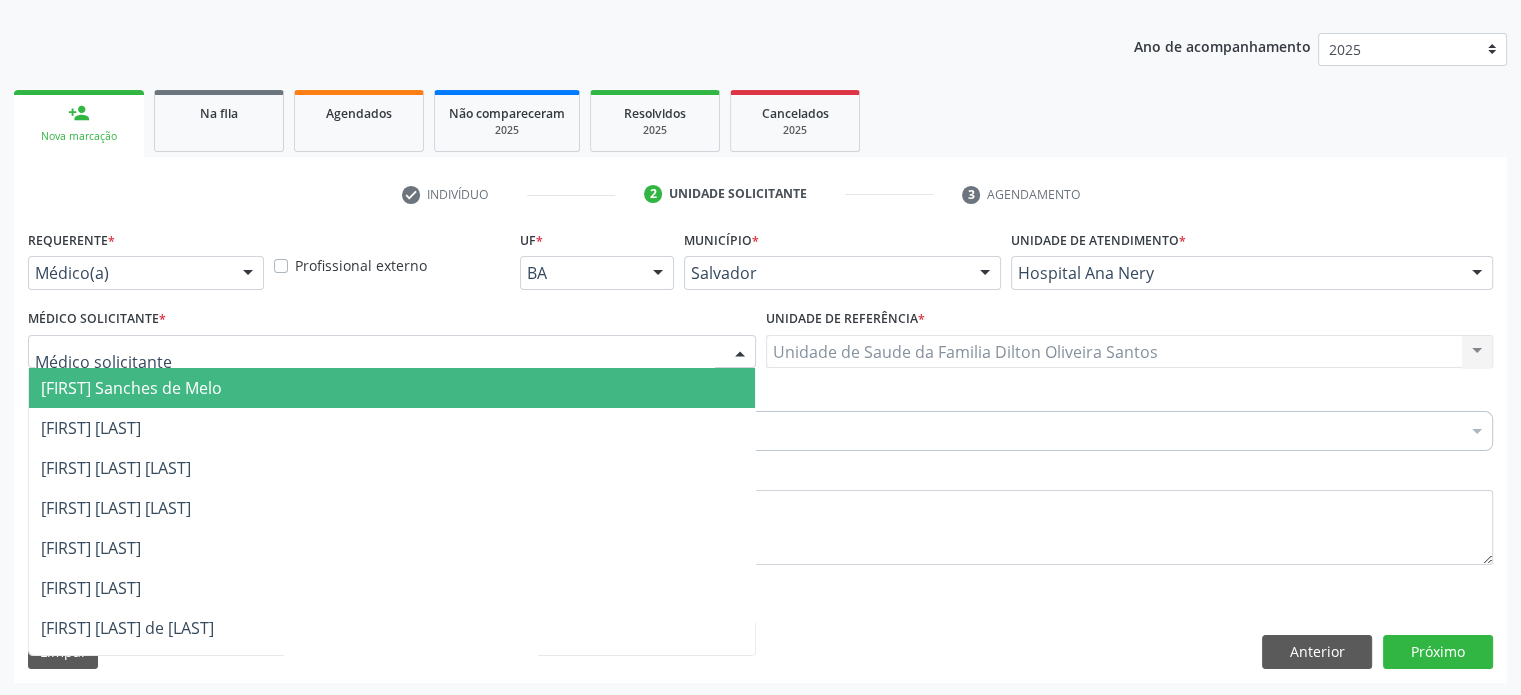 click at bounding box center [375, 362] 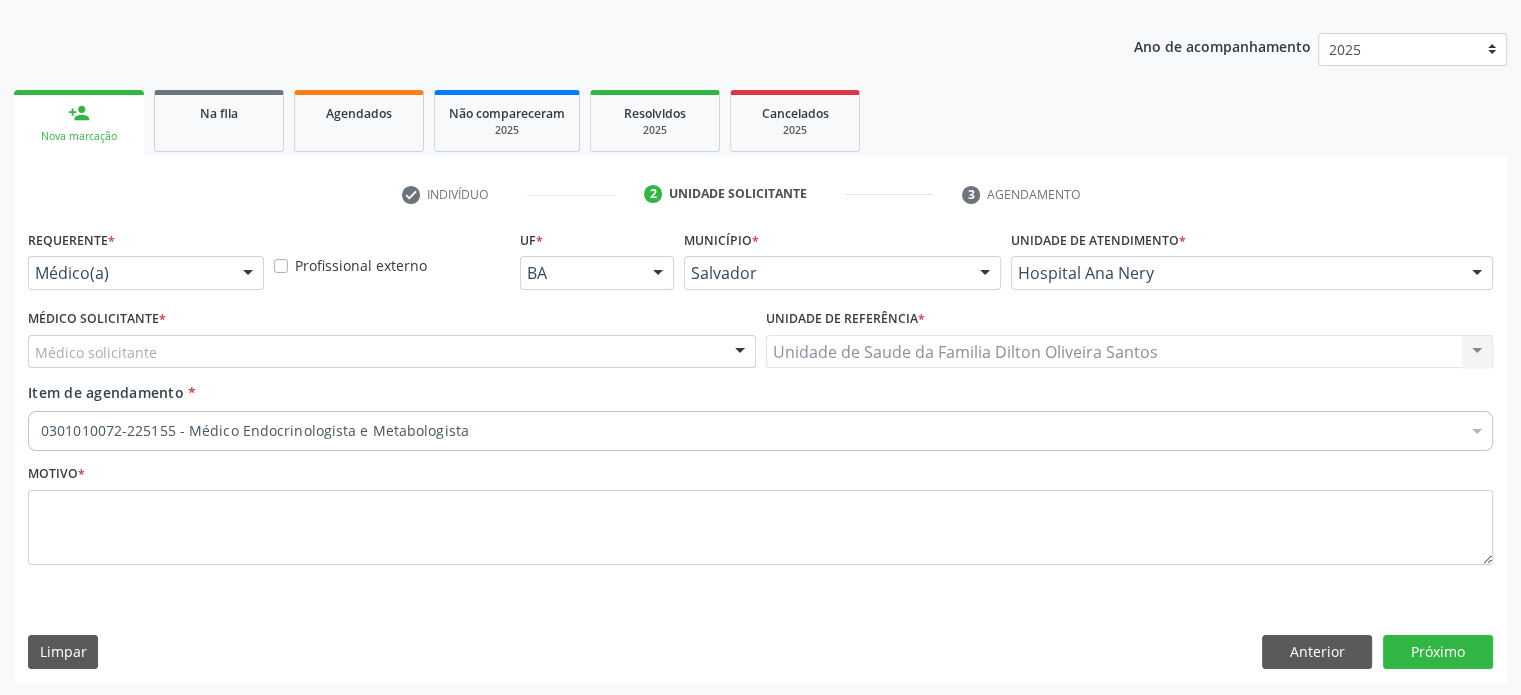 click on "check
Indivíduo
2
Unidade solicitante
3
Agendamento" at bounding box center (760, 194) 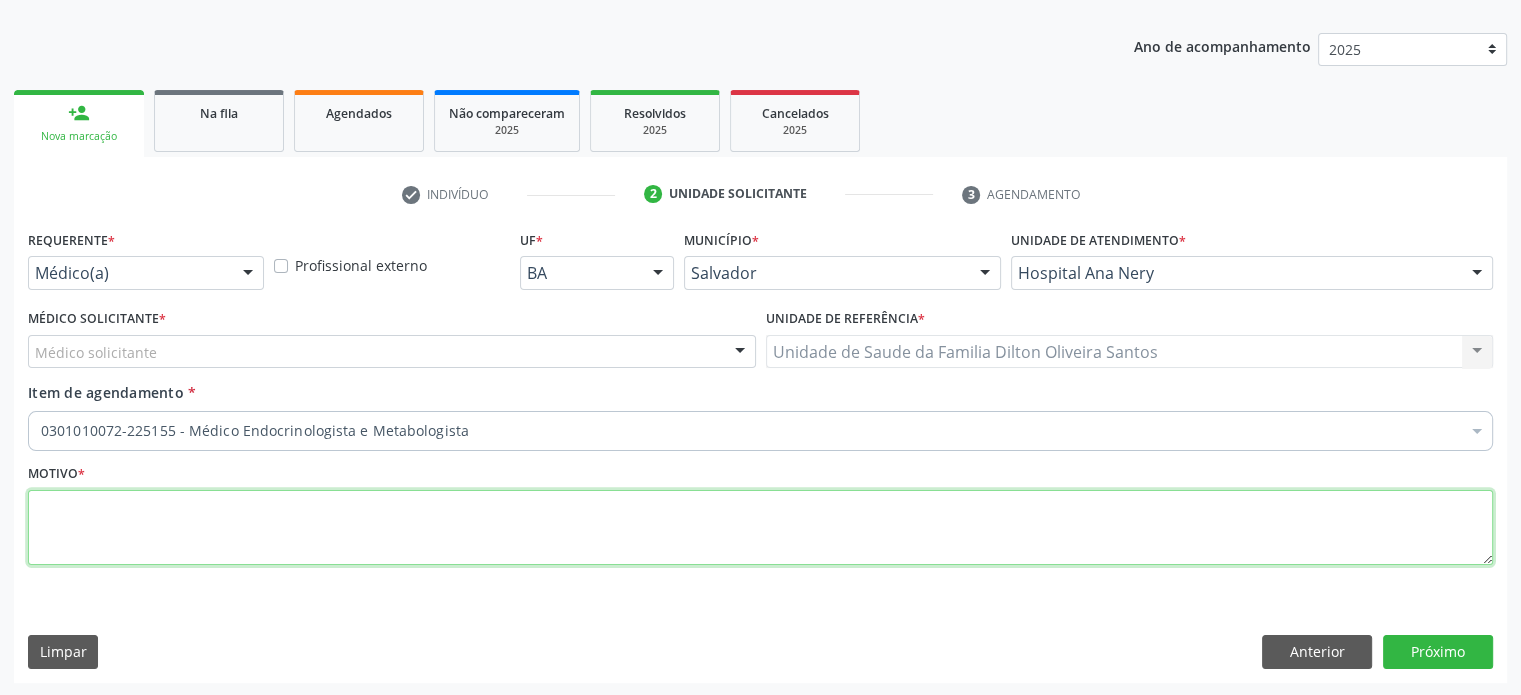 click at bounding box center (760, 528) 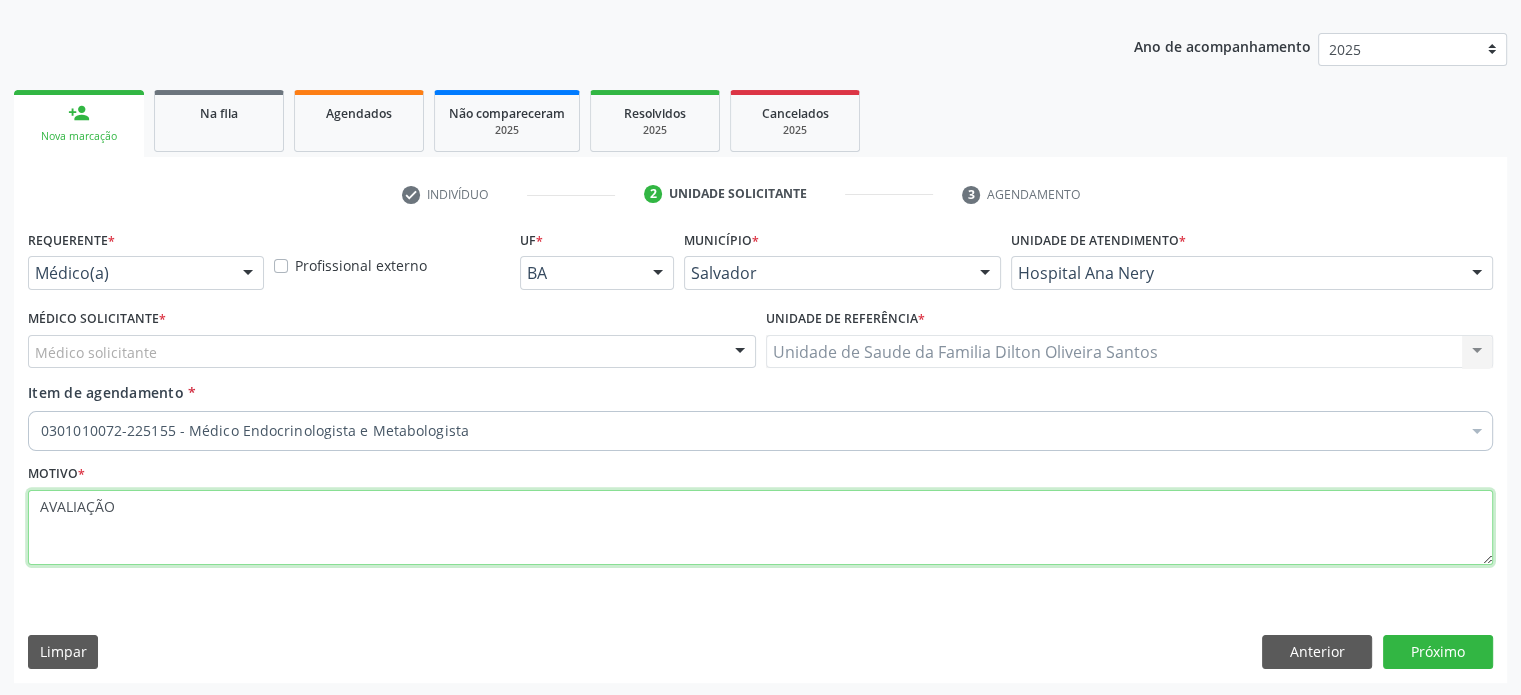 type on "AVALIAÇÃO" 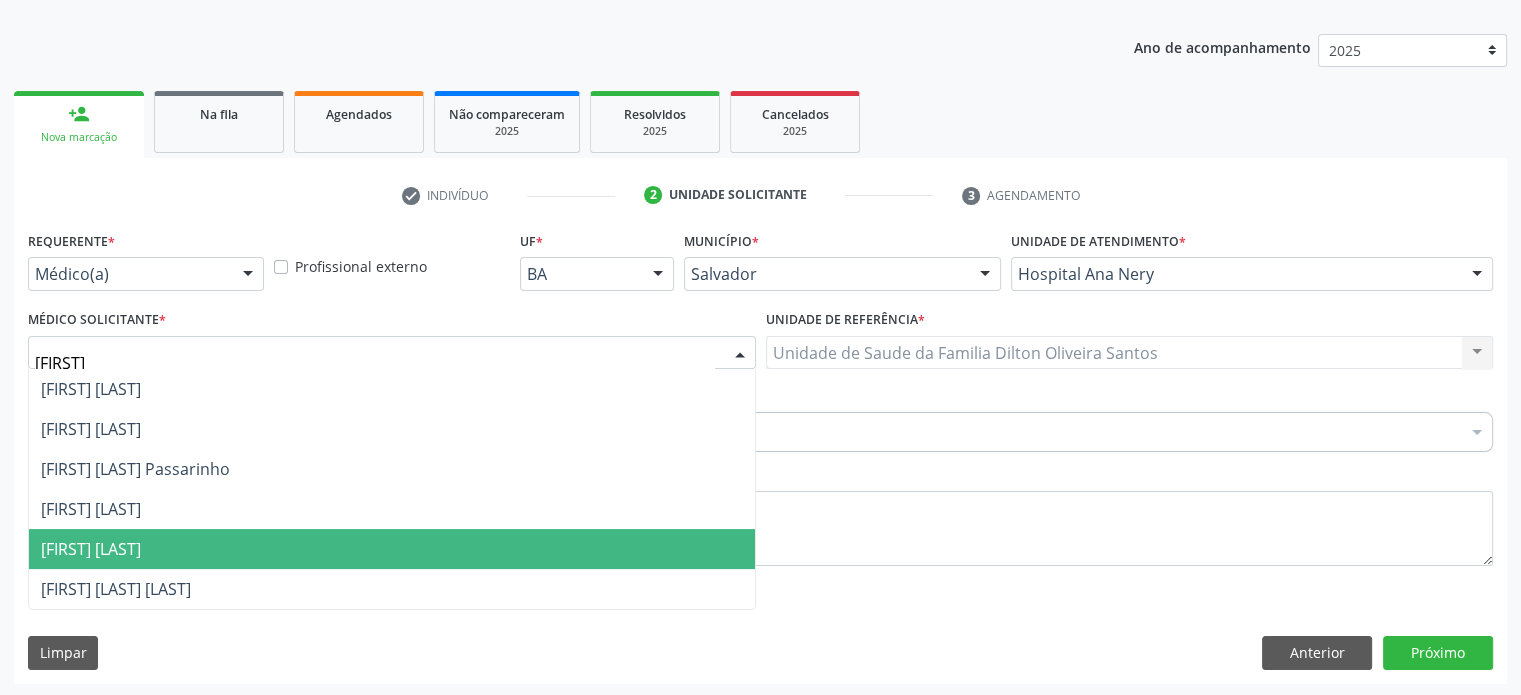 scroll, scrollTop: 209, scrollLeft: 0, axis: vertical 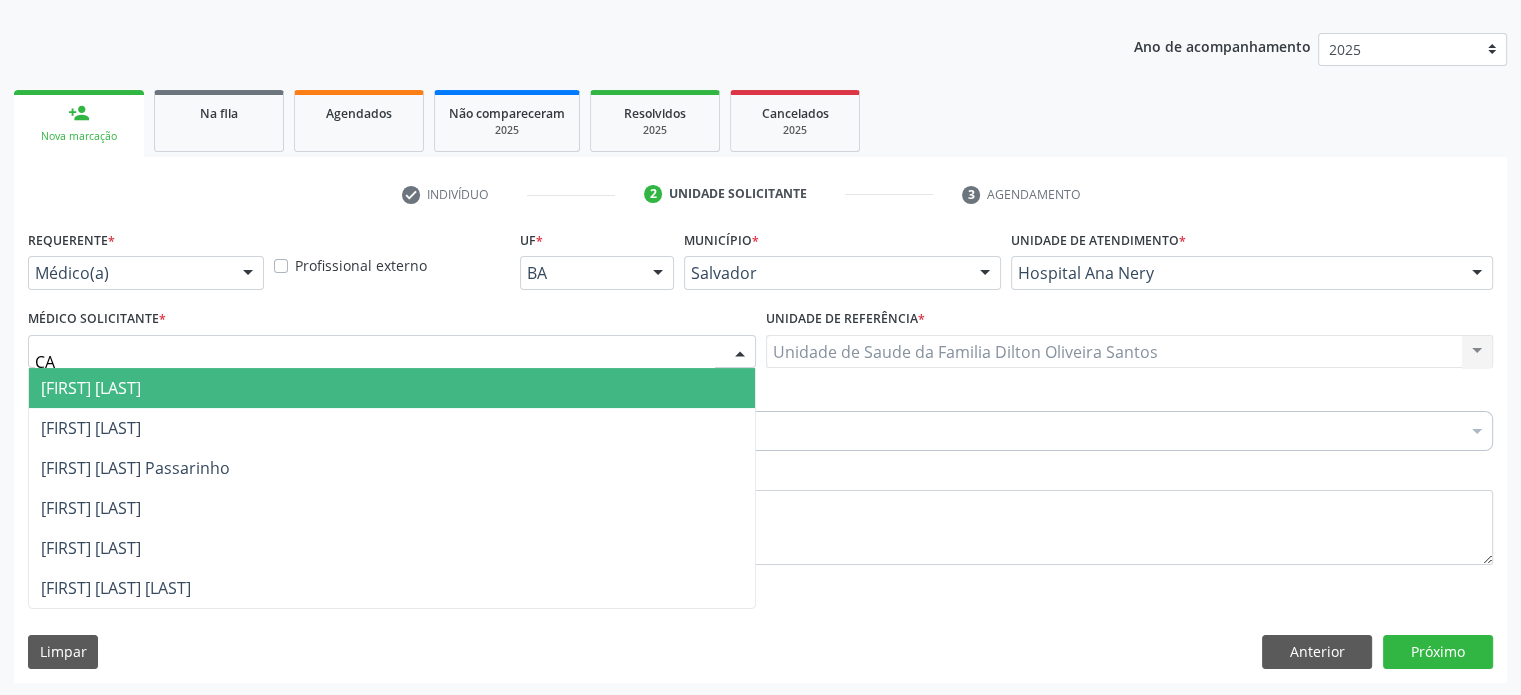type on "C" 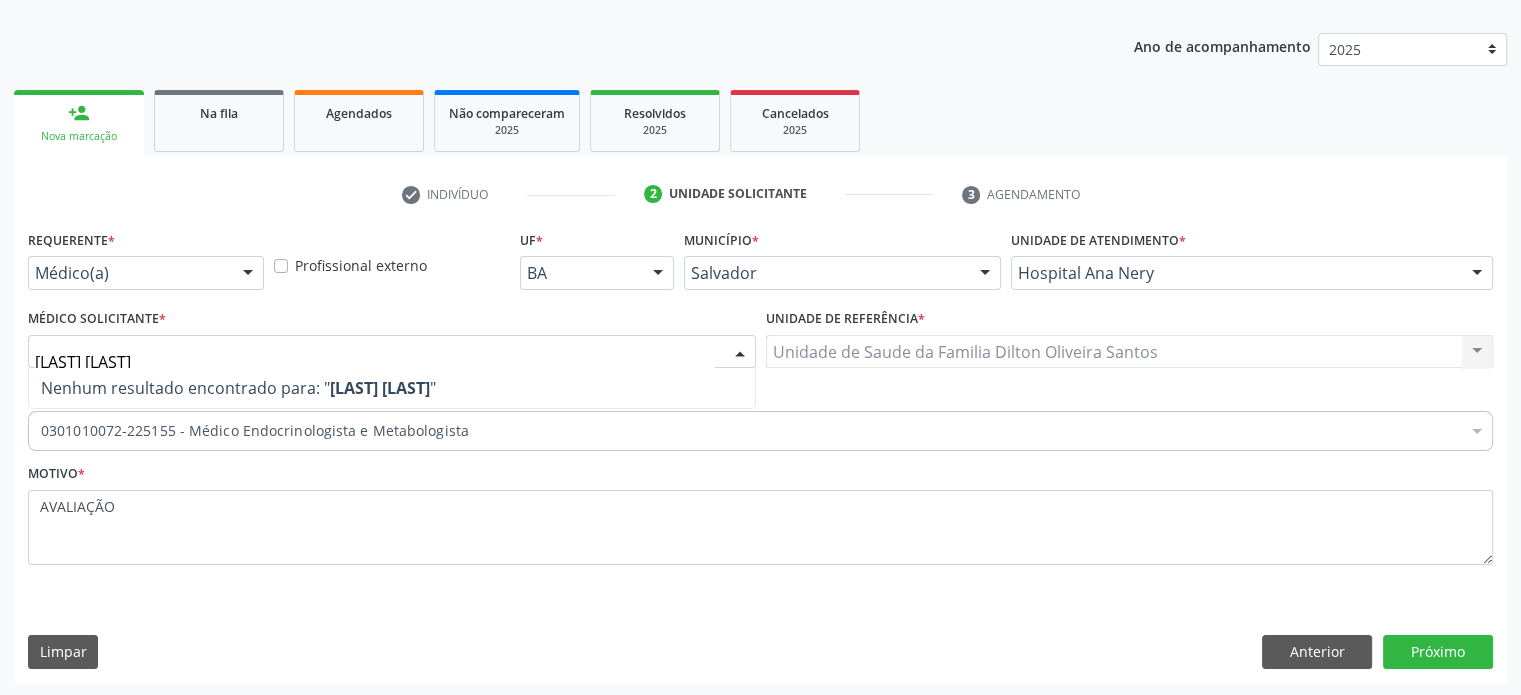 click on "[LAST] [LAST]" at bounding box center [375, 362] 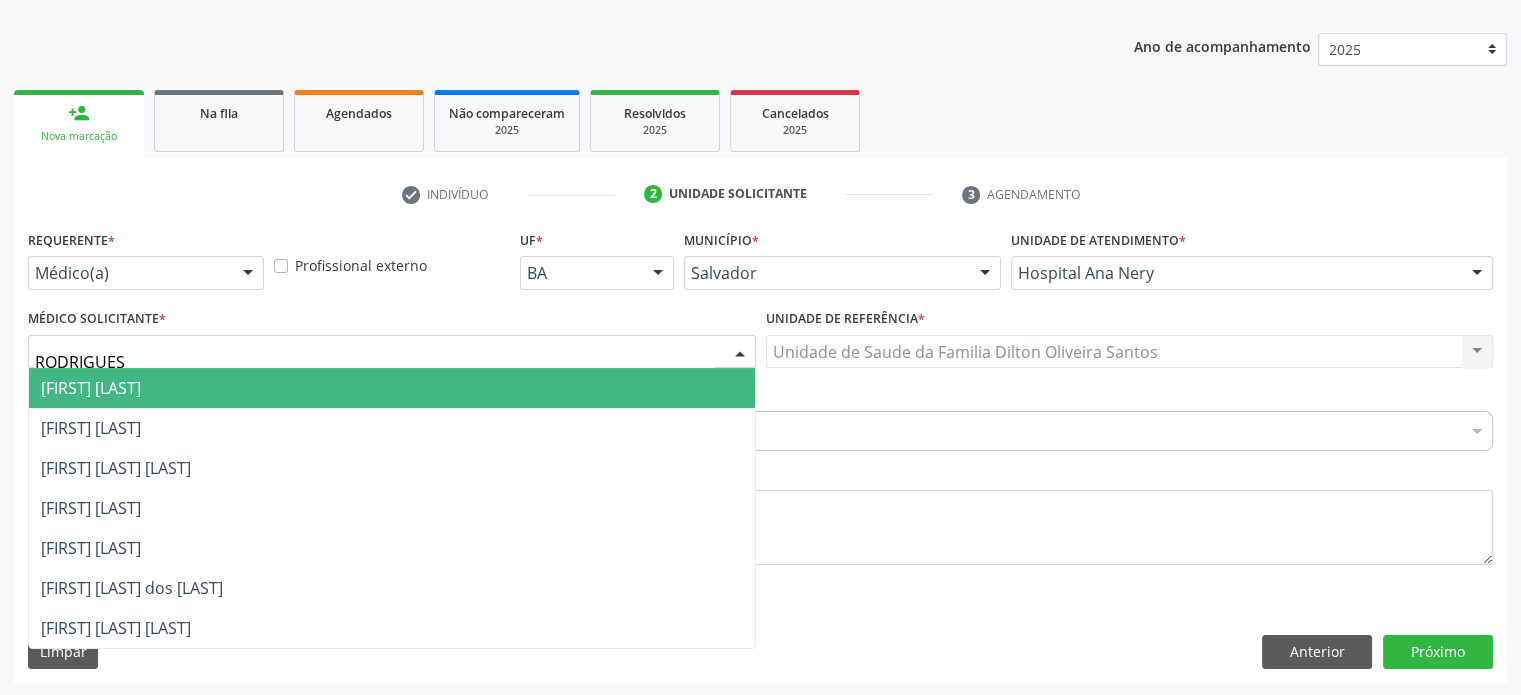 type on "RODRIGUES" 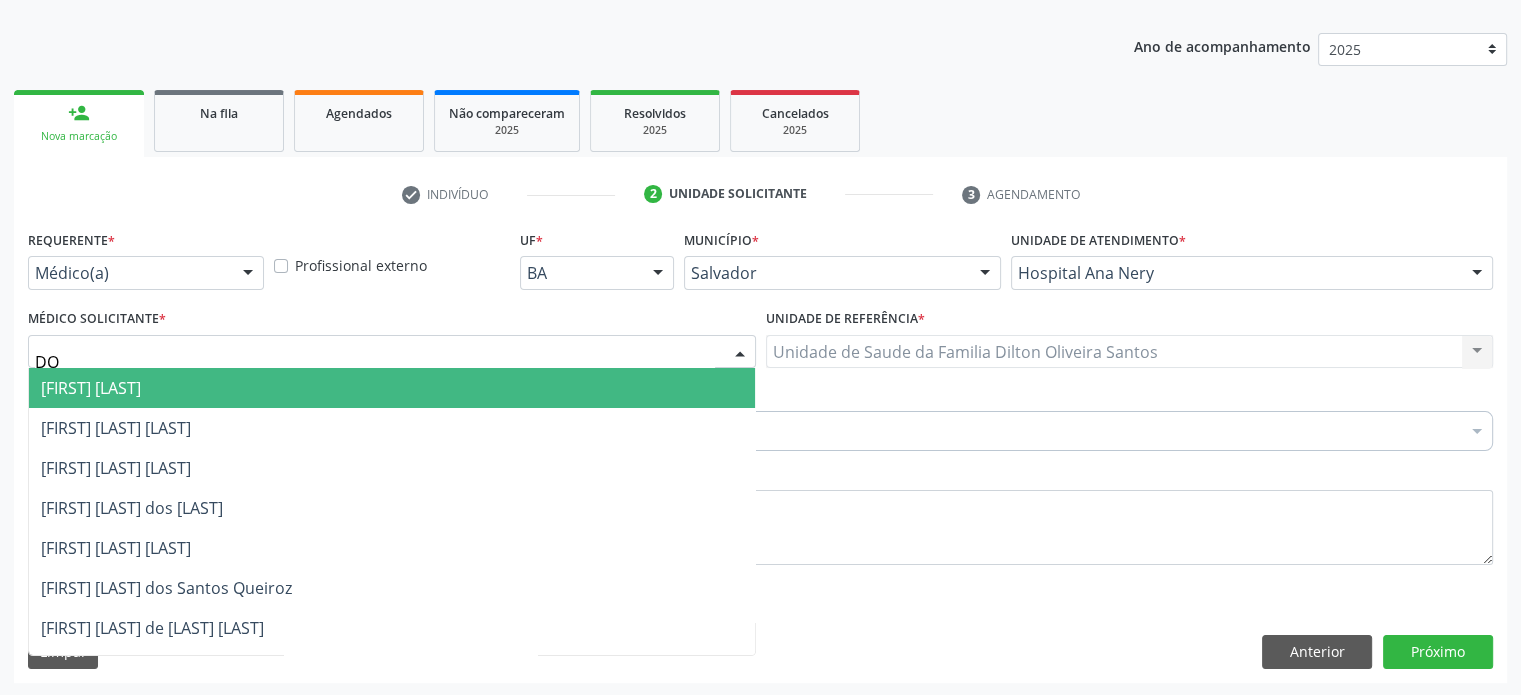 type on "D" 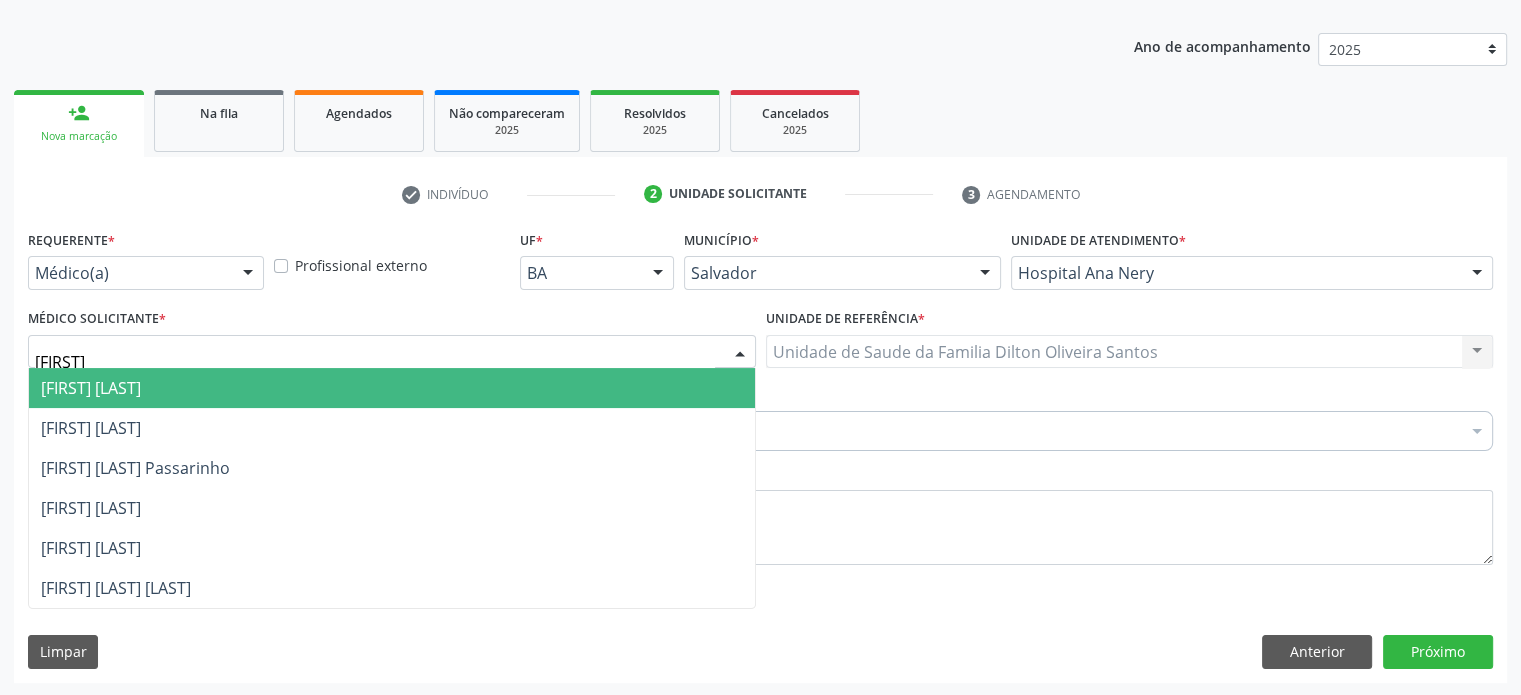 type on "[FIRST]" 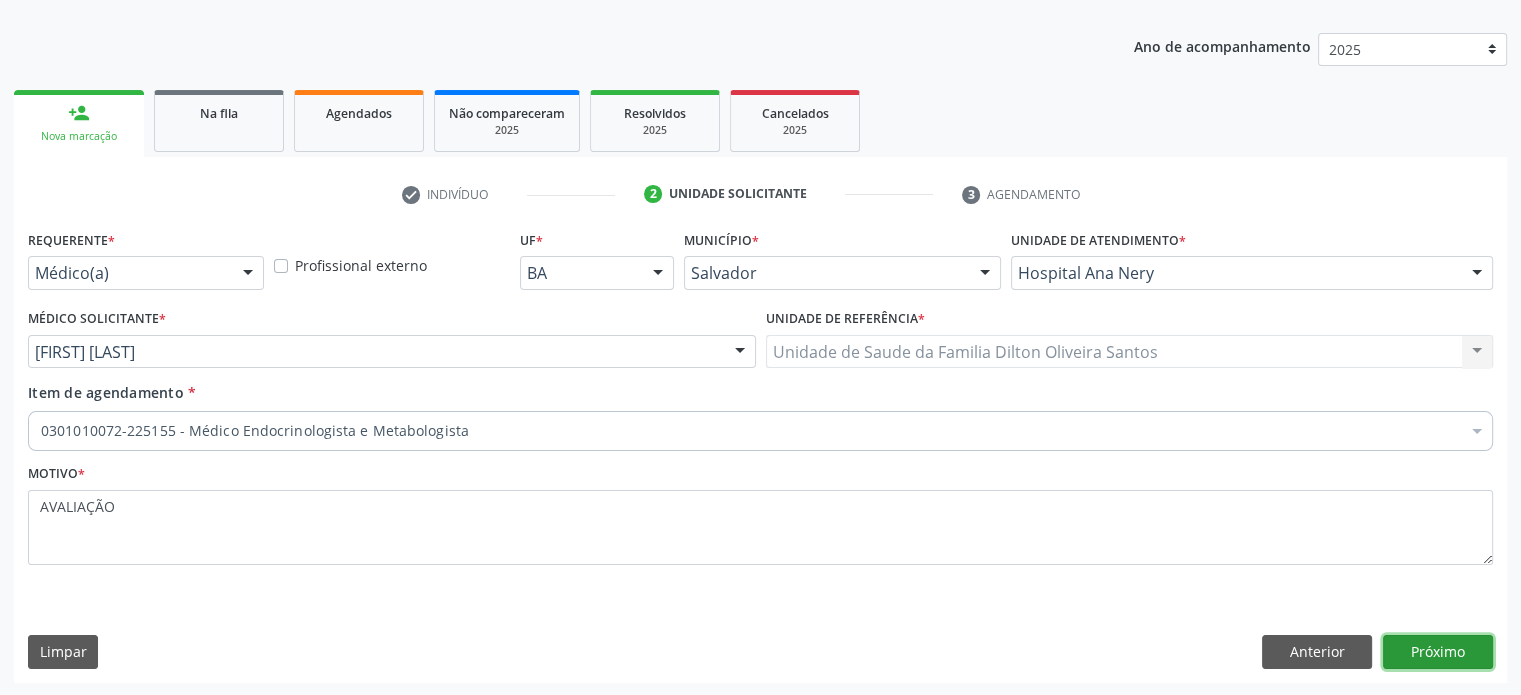 click on "Próximo" at bounding box center (1438, 652) 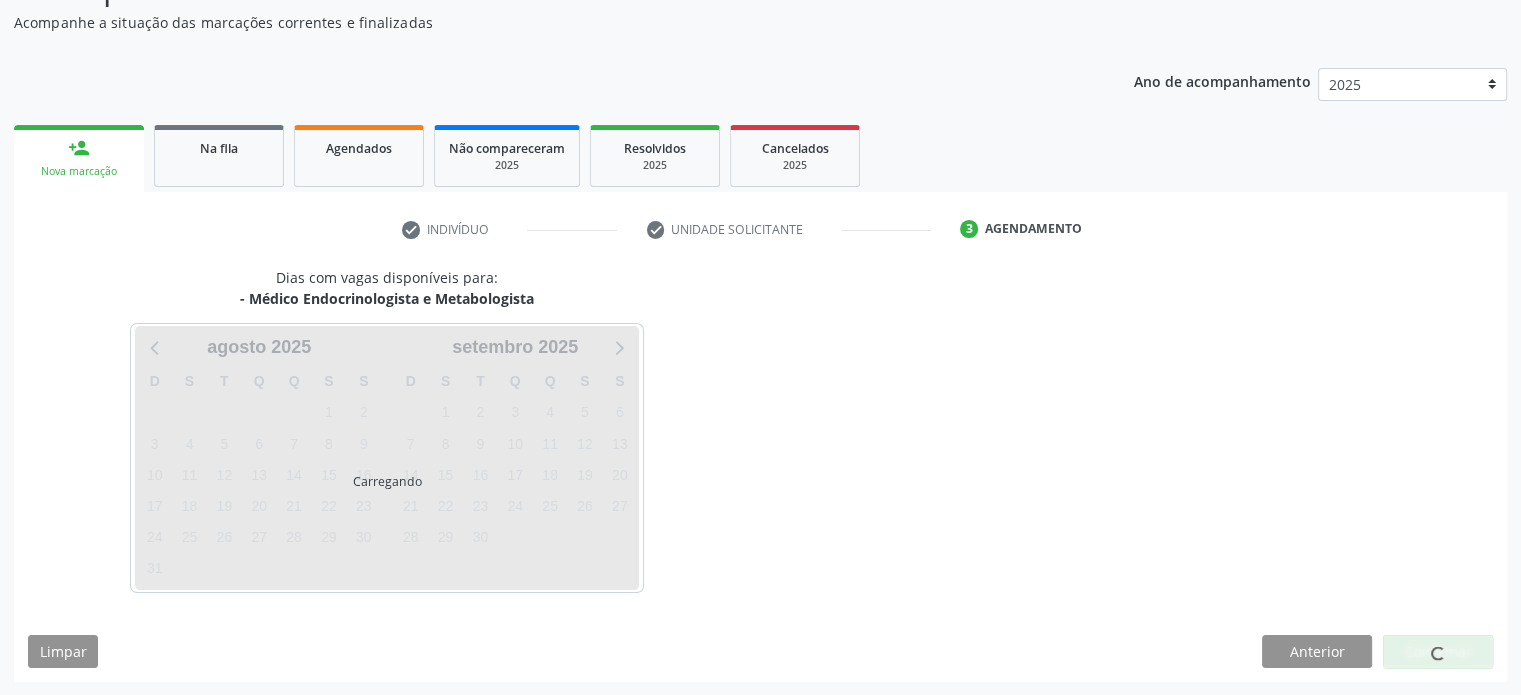 scroll, scrollTop: 209, scrollLeft: 0, axis: vertical 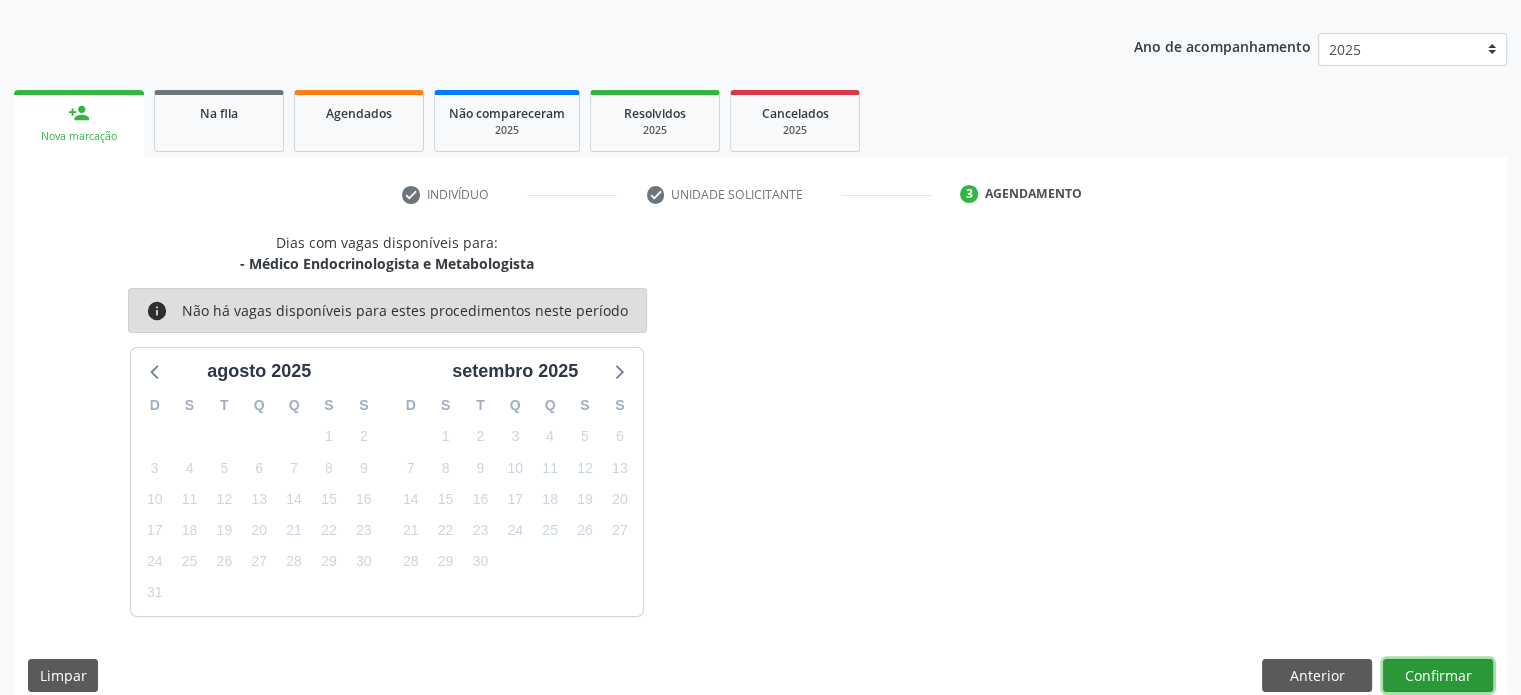 click on "Confirmar" at bounding box center (1438, 676) 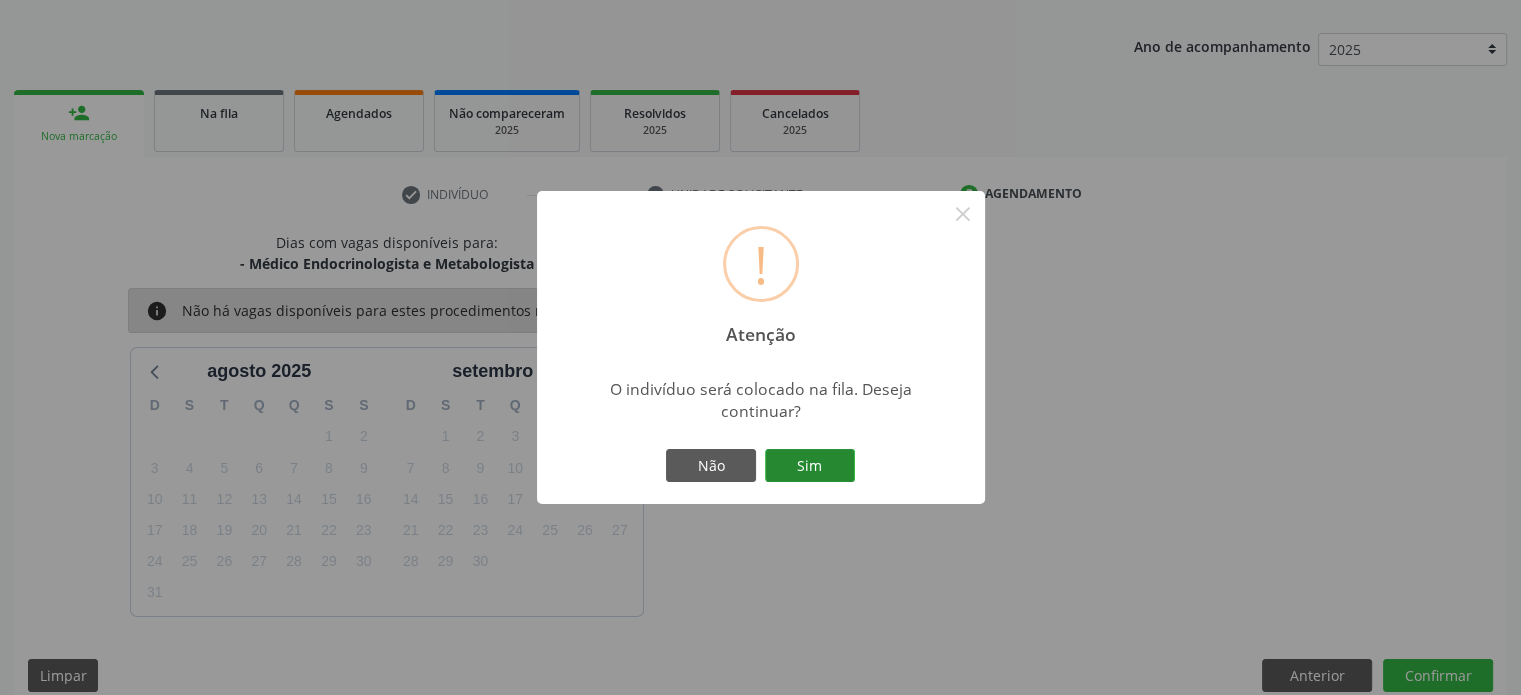 click on "Sim" at bounding box center [810, 466] 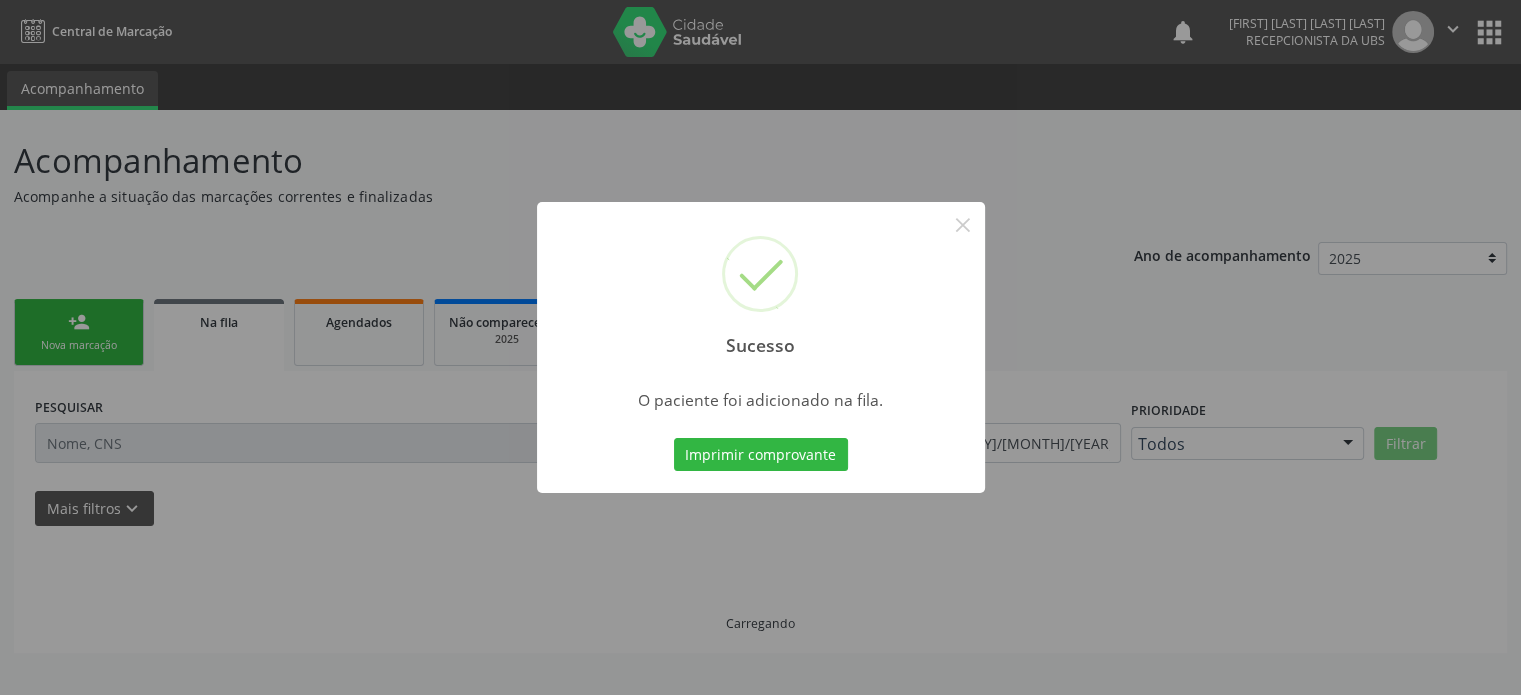 scroll, scrollTop: 0, scrollLeft: 0, axis: both 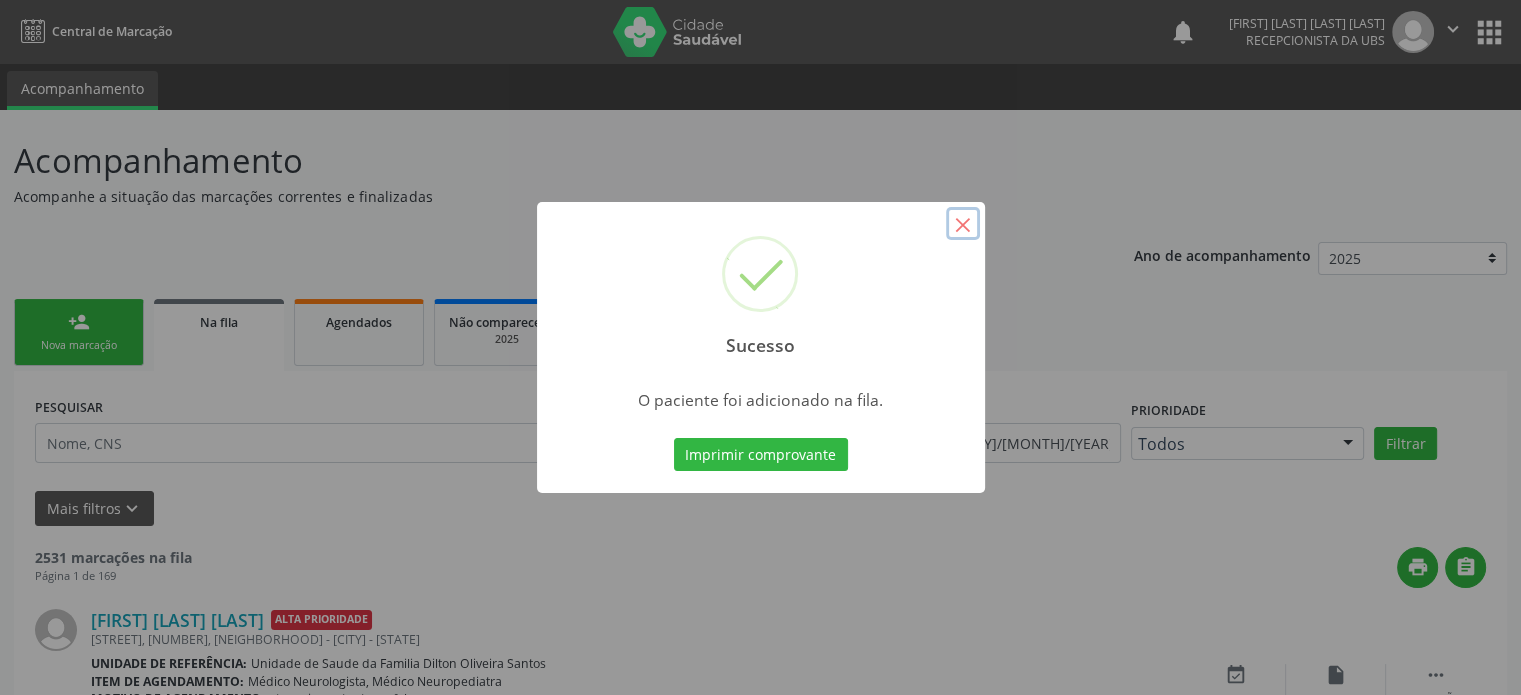 click on "×" at bounding box center [963, 224] 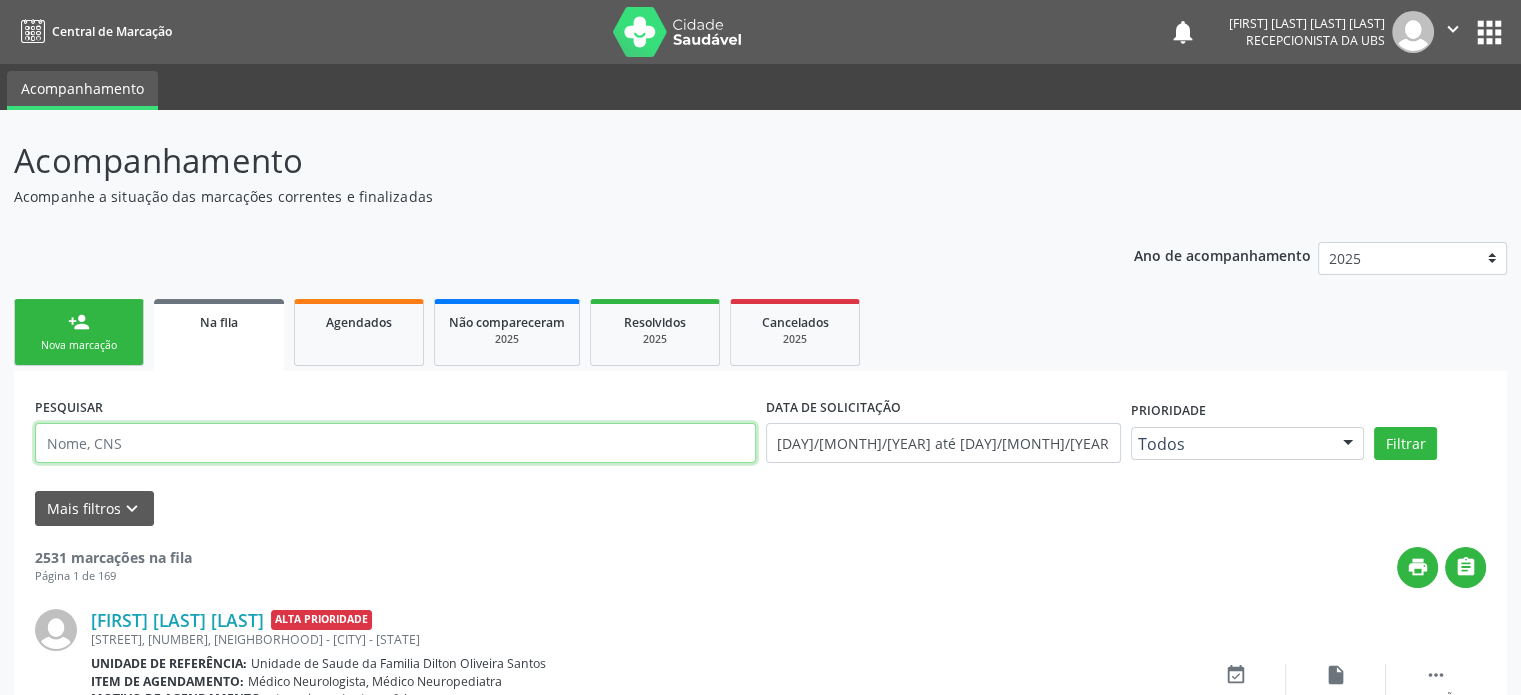 click at bounding box center [395, 443] 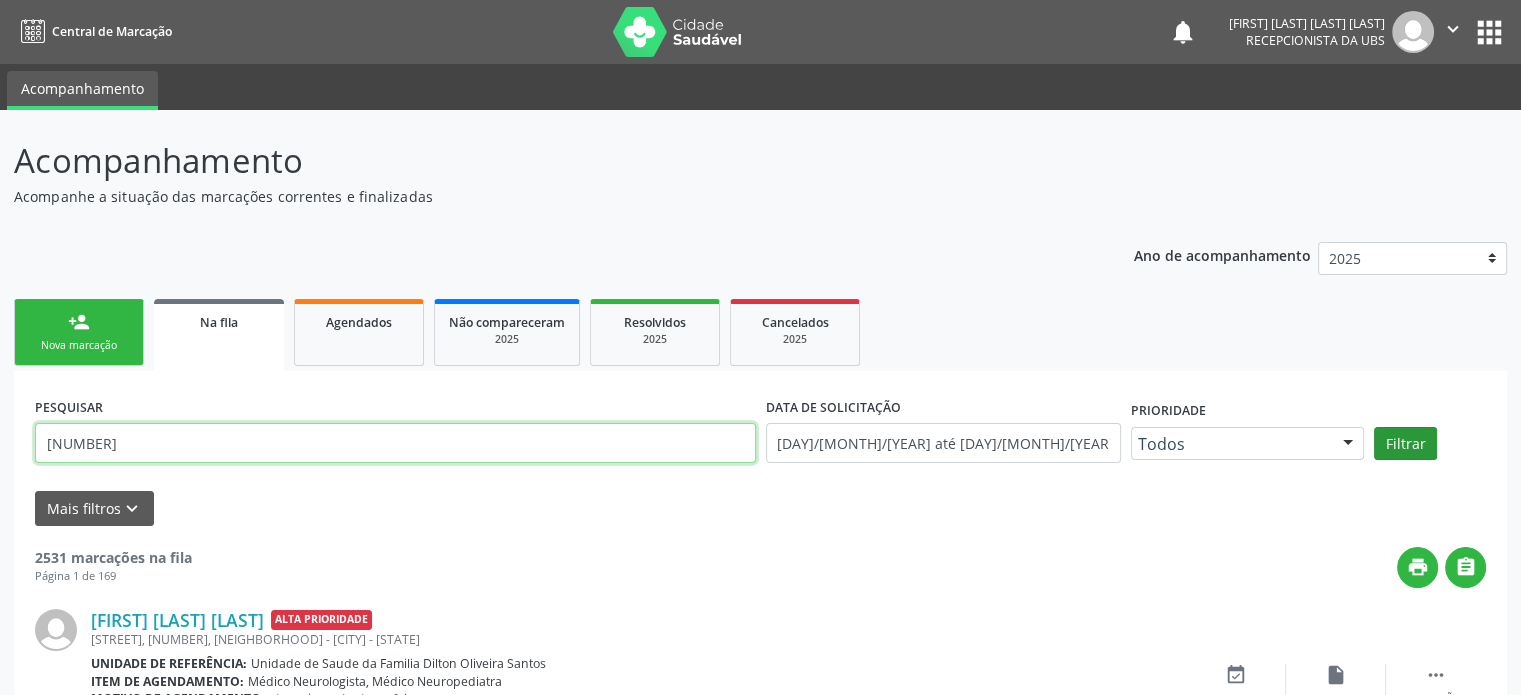 type on "[NUMBER]" 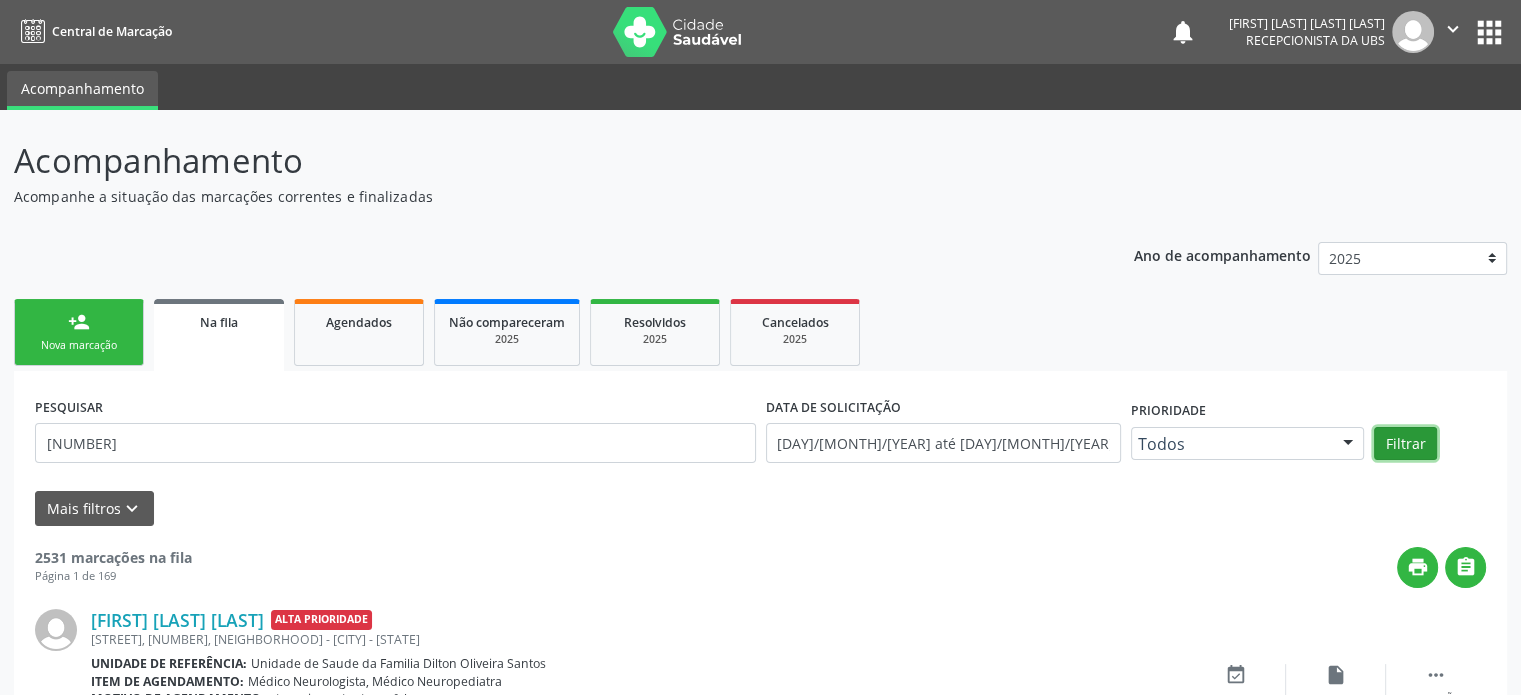 click on "Filtrar" at bounding box center [1405, 444] 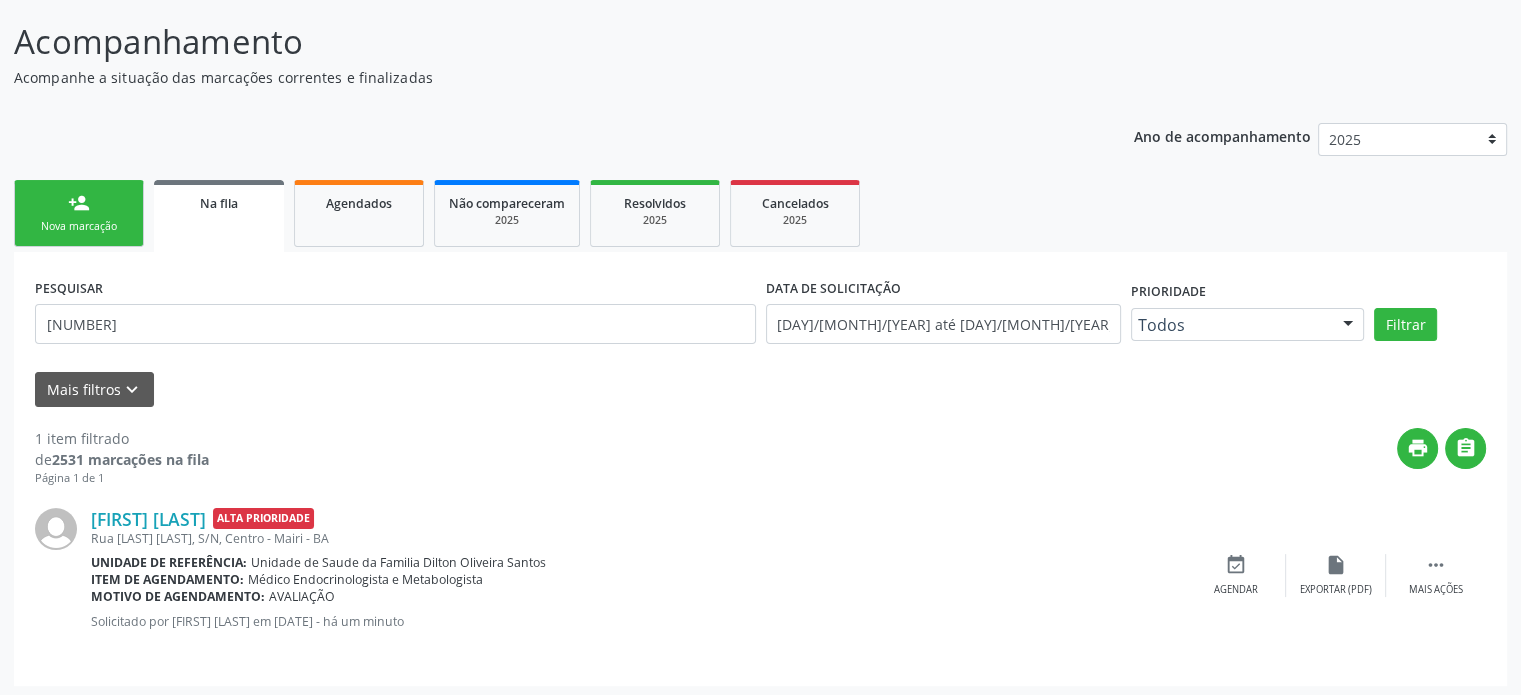 scroll, scrollTop: 122, scrollLeft: 0, axis: vertical 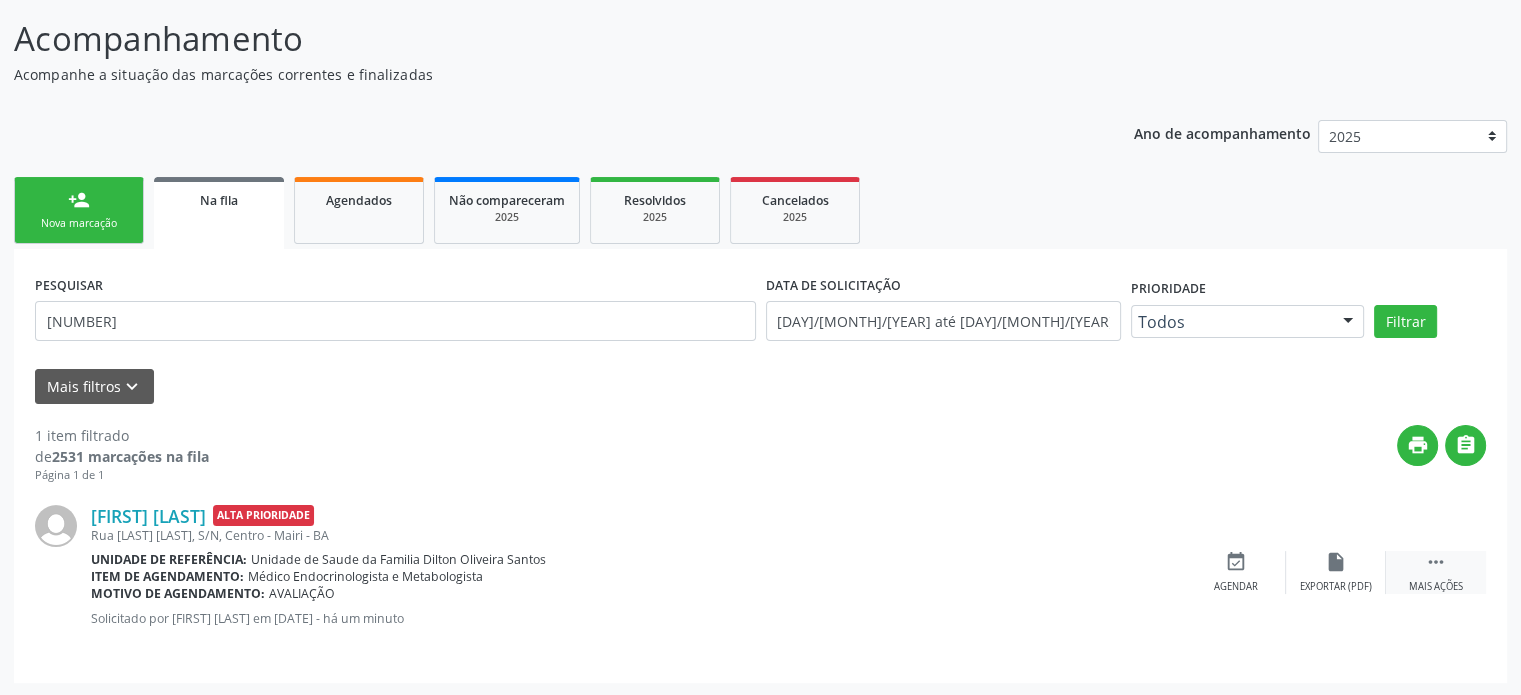 click on "" at bounding box center (1436, 562) 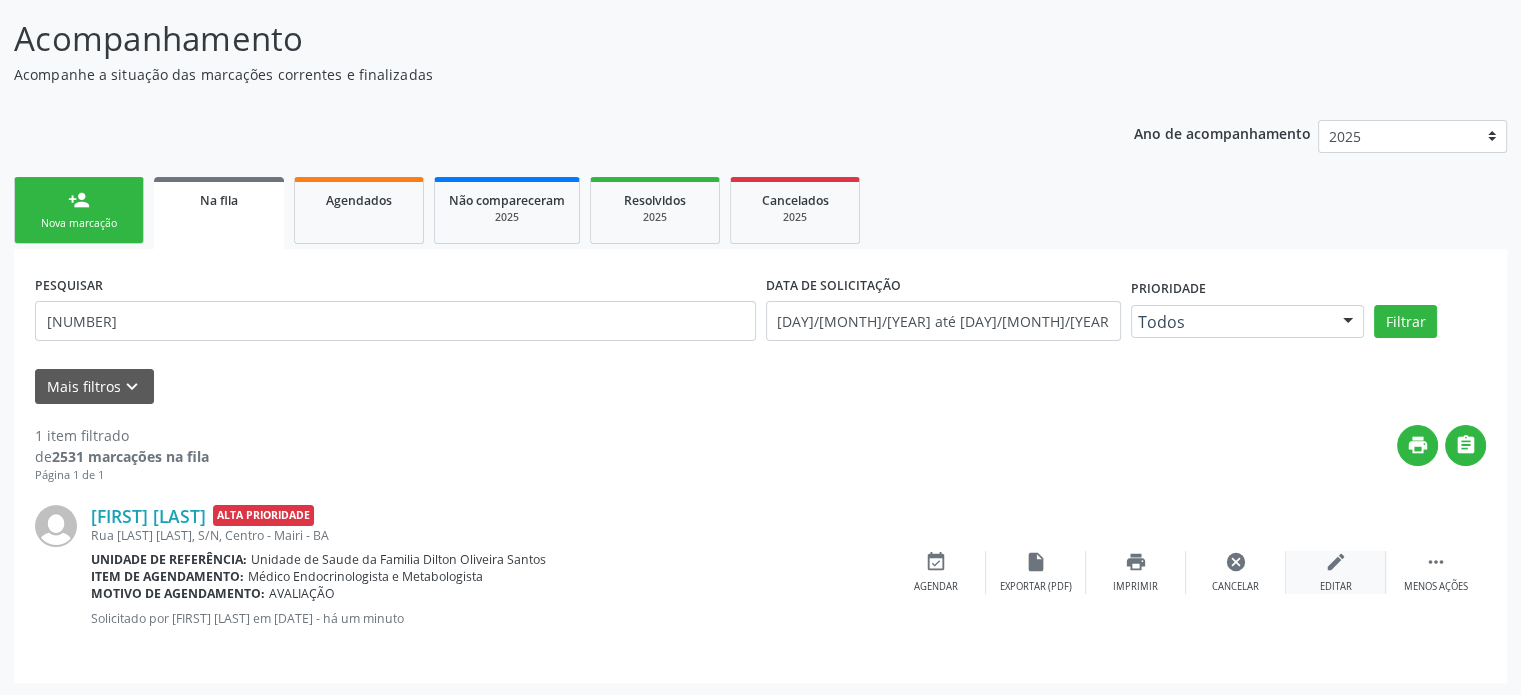 click on "edit" at bounding box center (1336, 562) 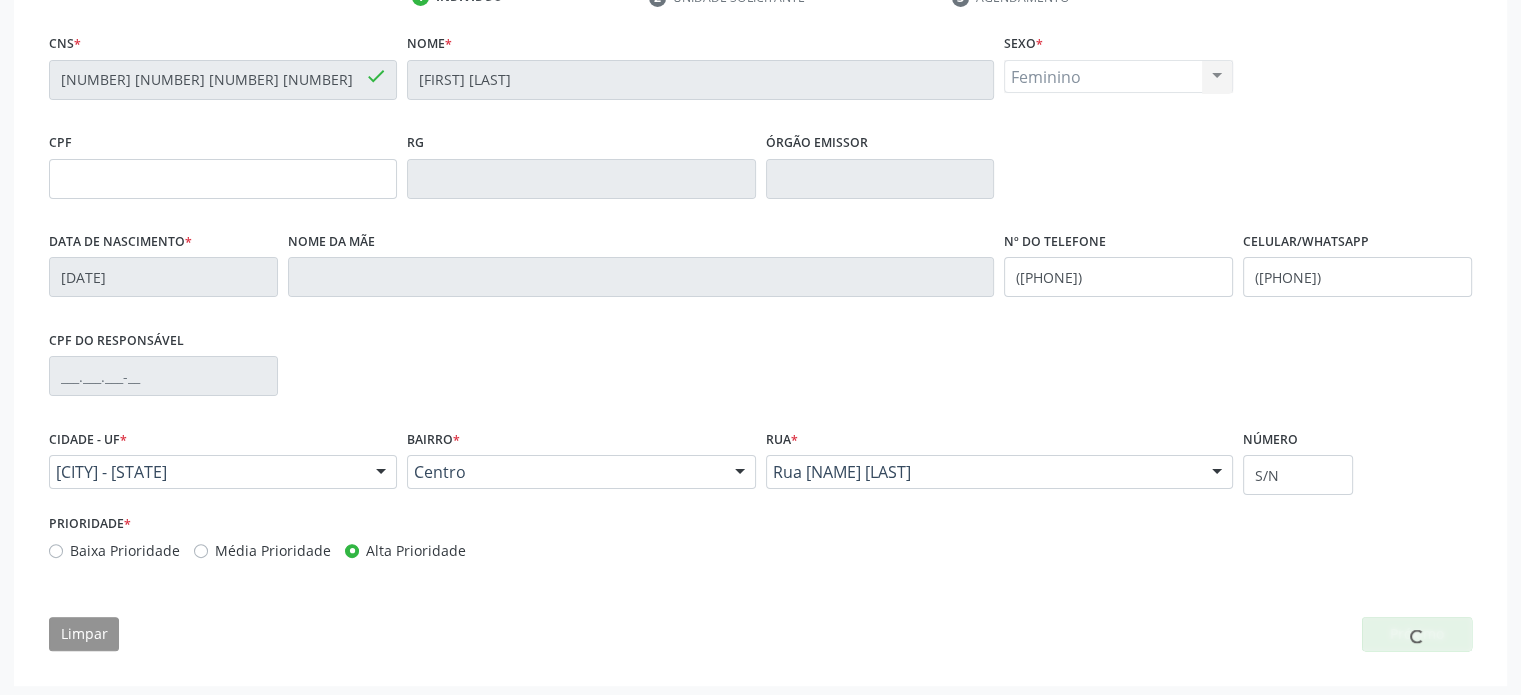 scroll, scrollTop: 414, scrollLeft: 0, axis: vertical 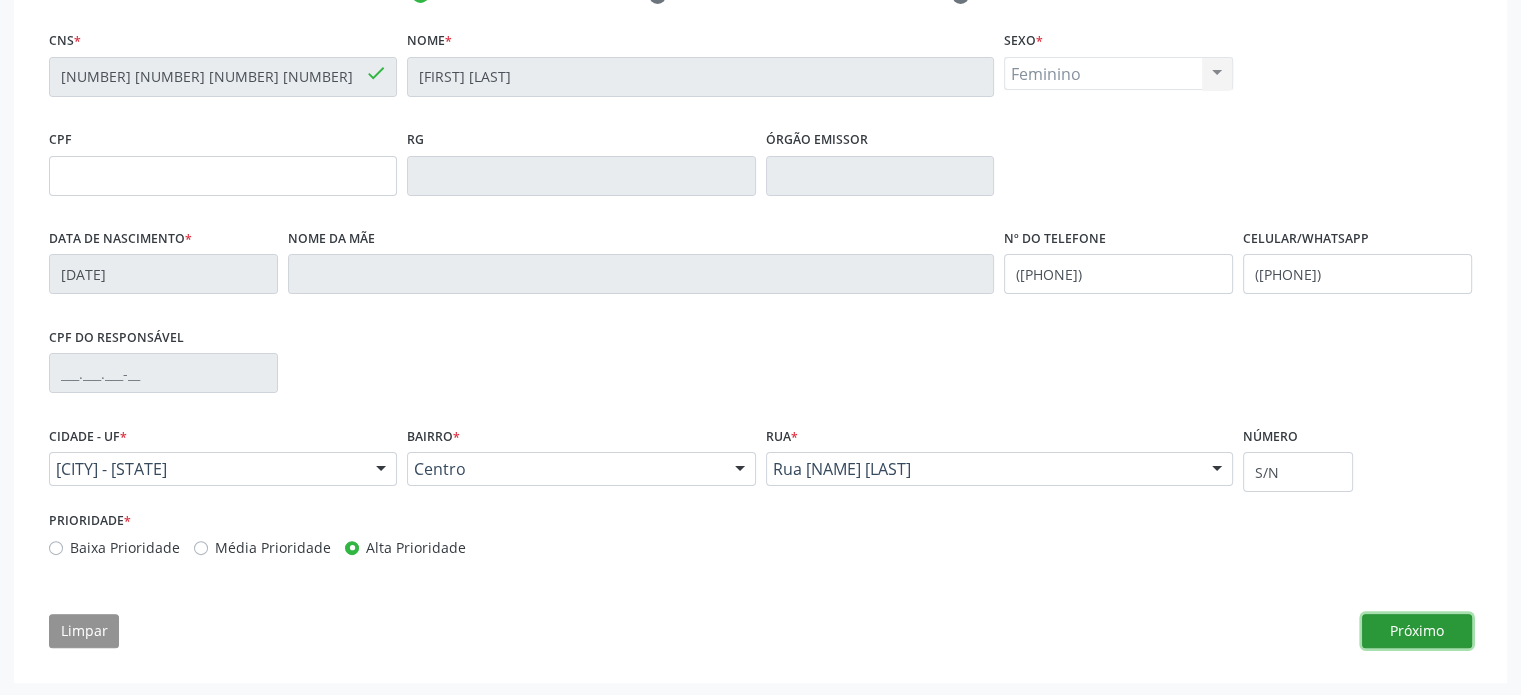 click on "Próximo" at bounding box center [1417, 631] 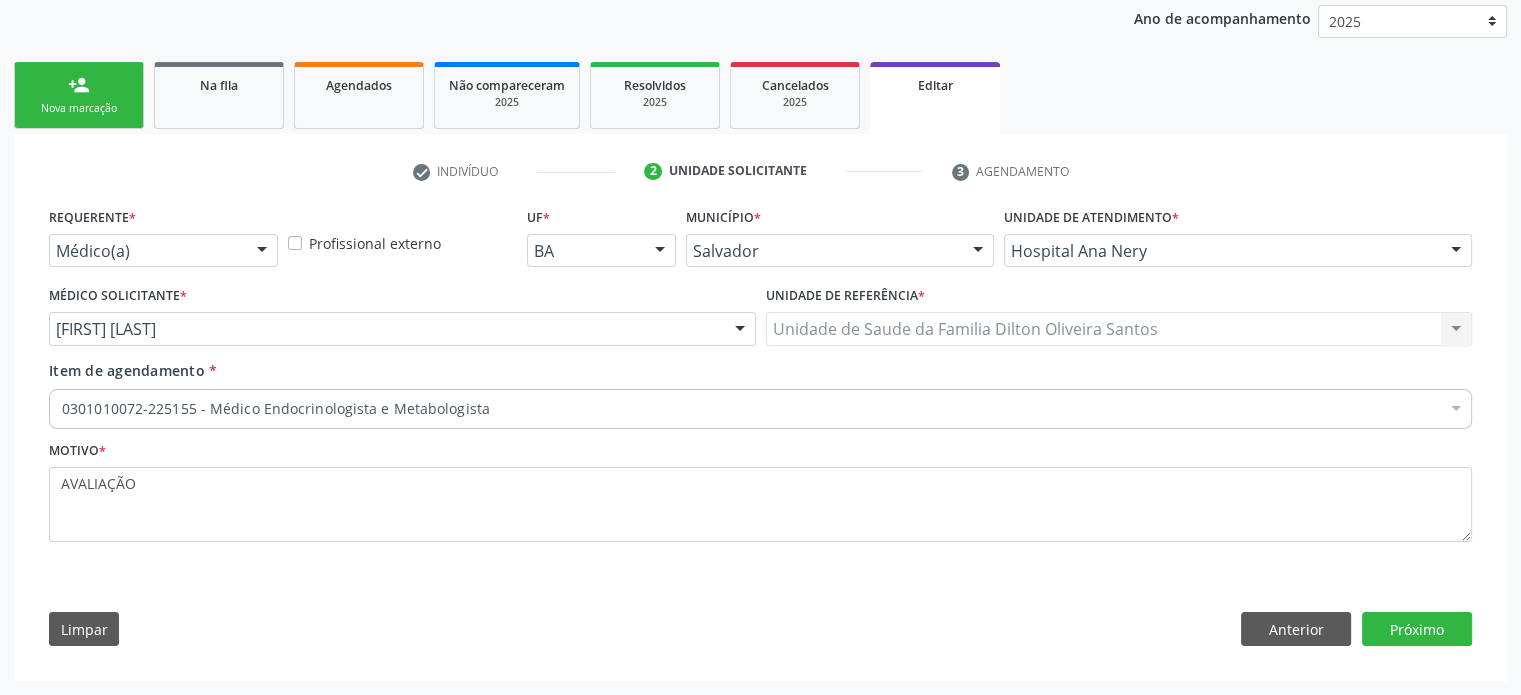 scroll, scrollTop: 235, scrollLeft: 0, axis: vertical 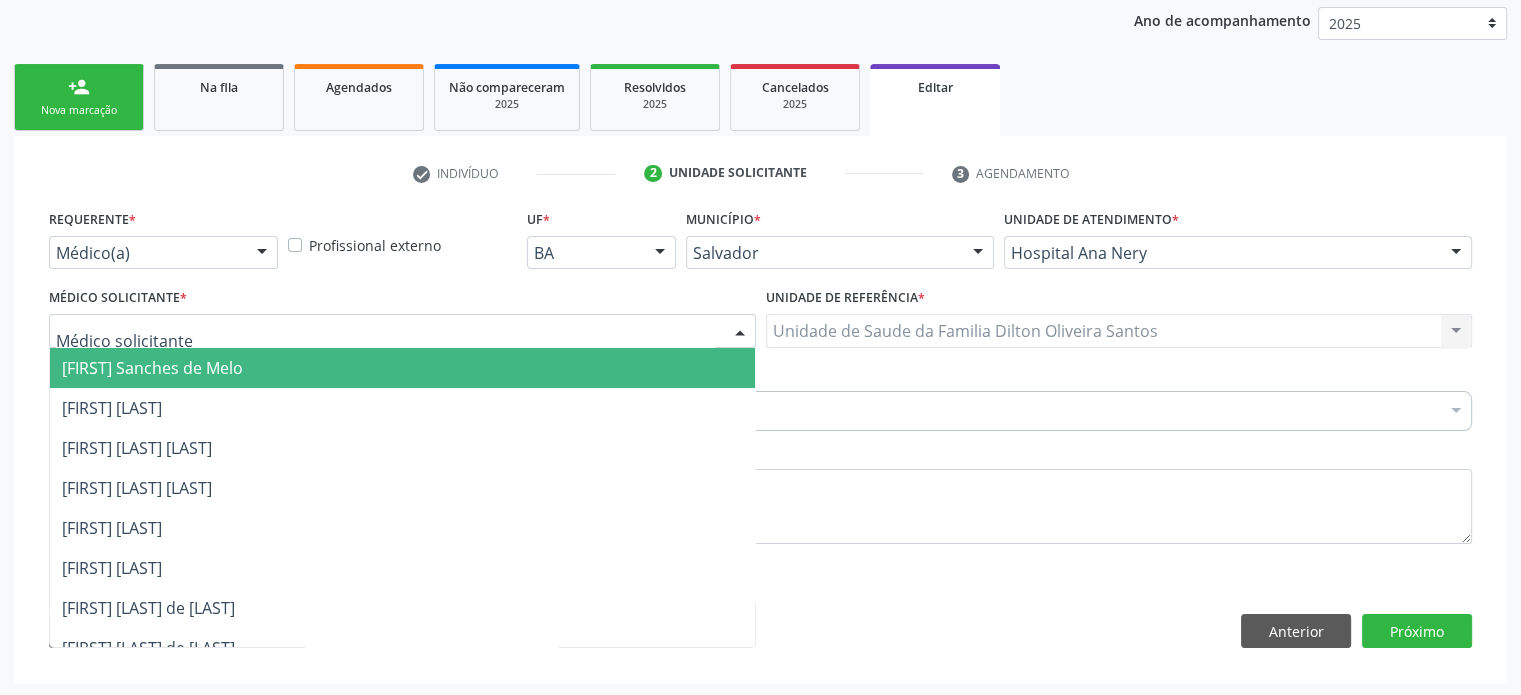 click at bounding box center (740, 332) 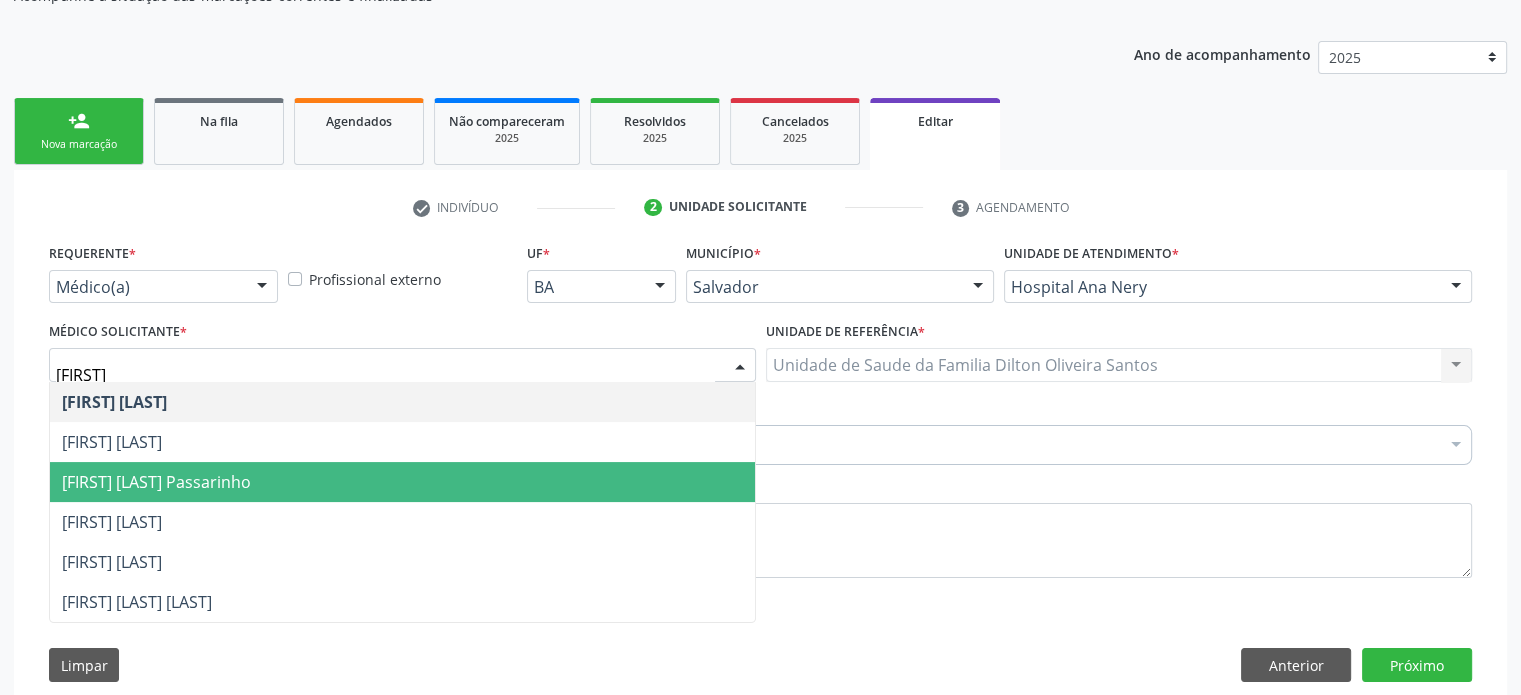 scroll, scrollTop: 235, scrollLeft: 0, axis: vertical 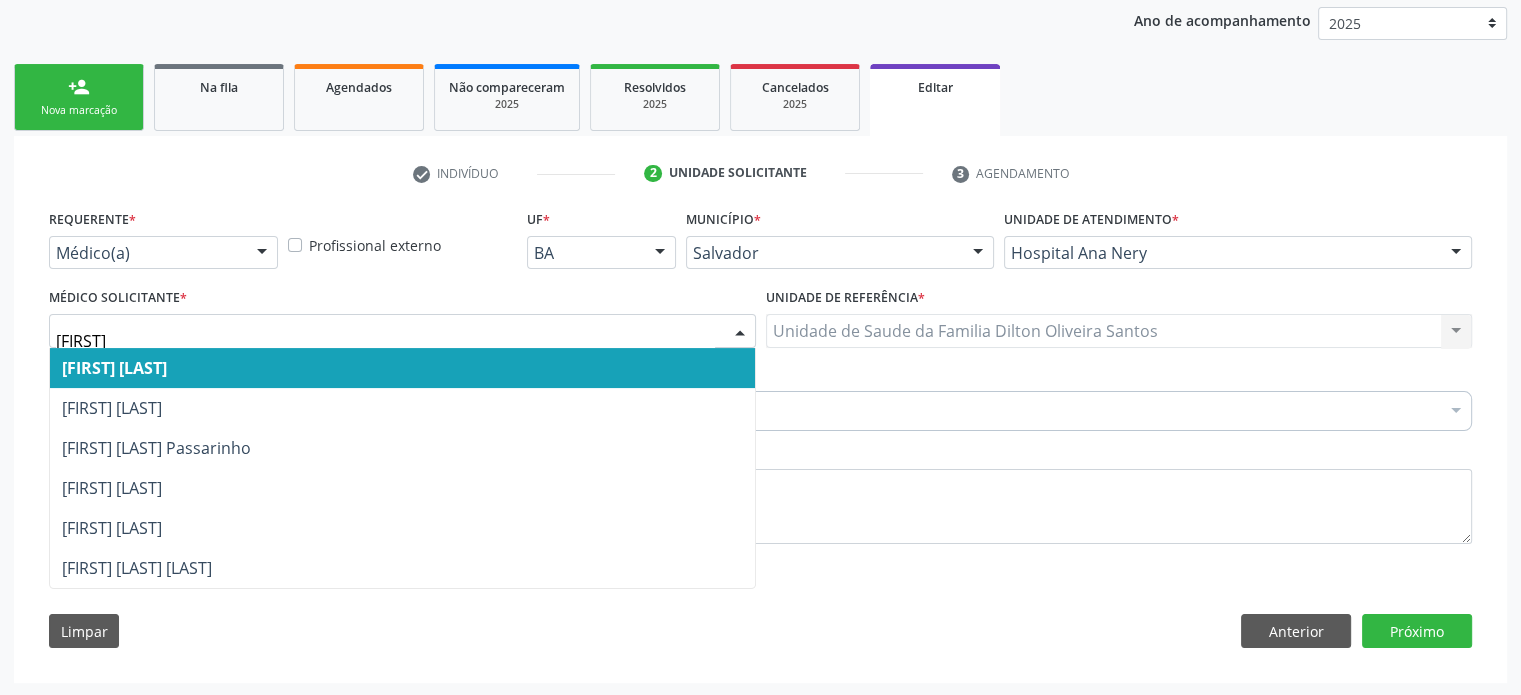click on "[FIRST]" at bounding box center (385, 341) 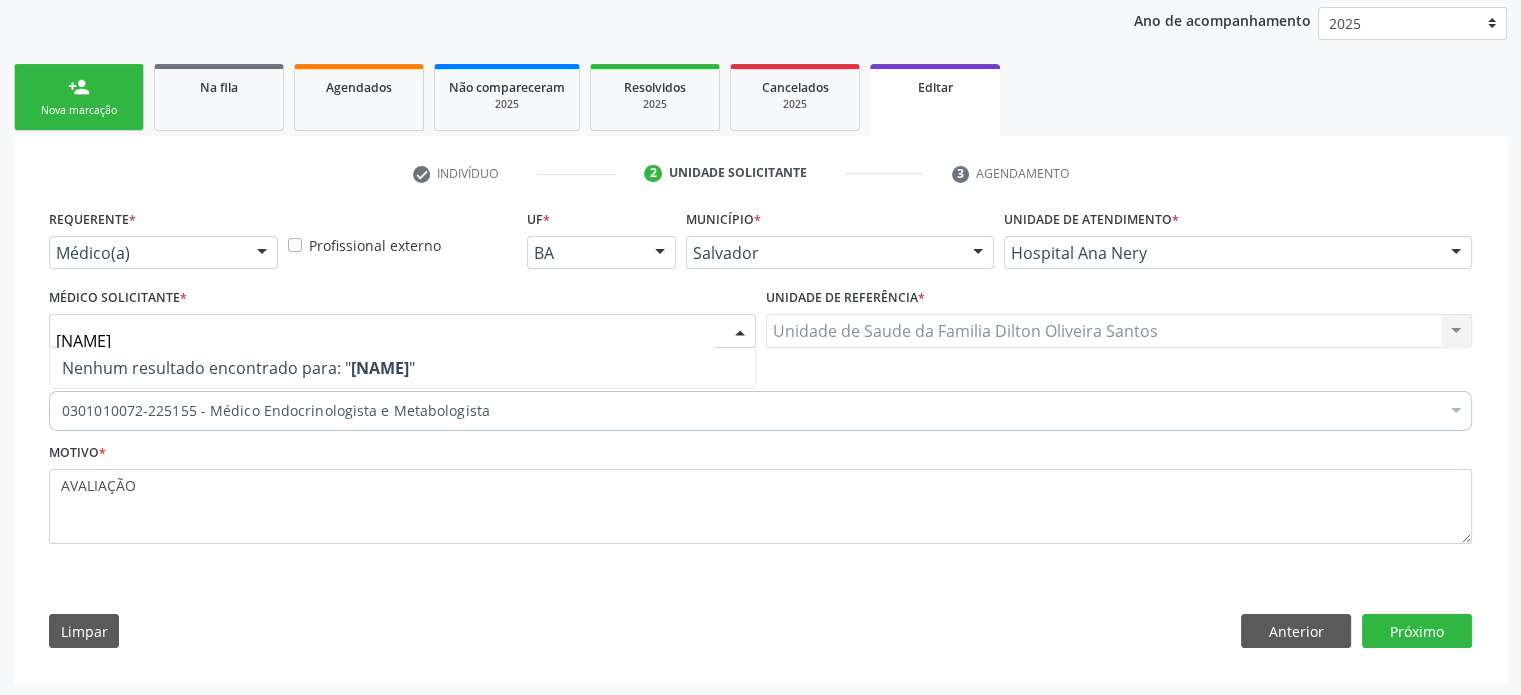 drag, startPoint x: 144, startPoint y: 339, endPoint x: 19, endPoint y: 335, distance: 125.06398 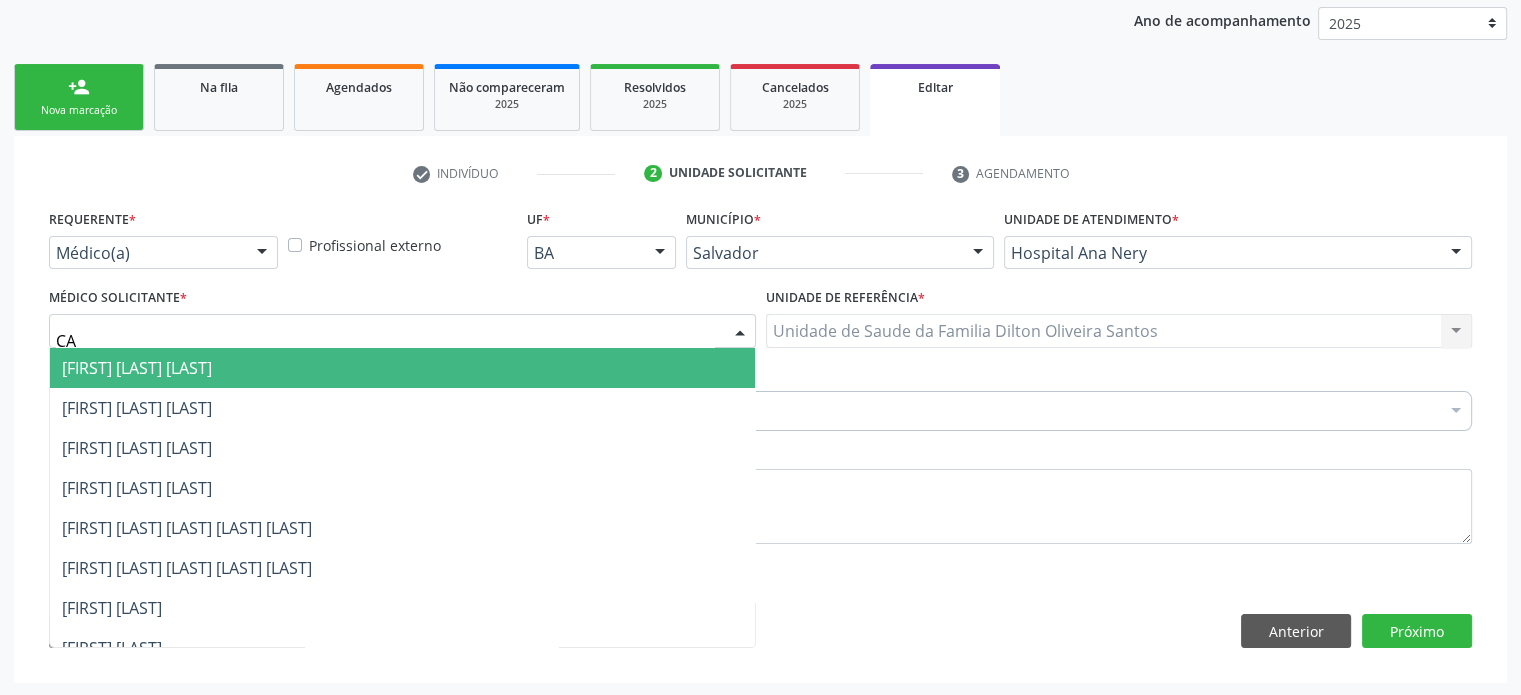 type on "C" 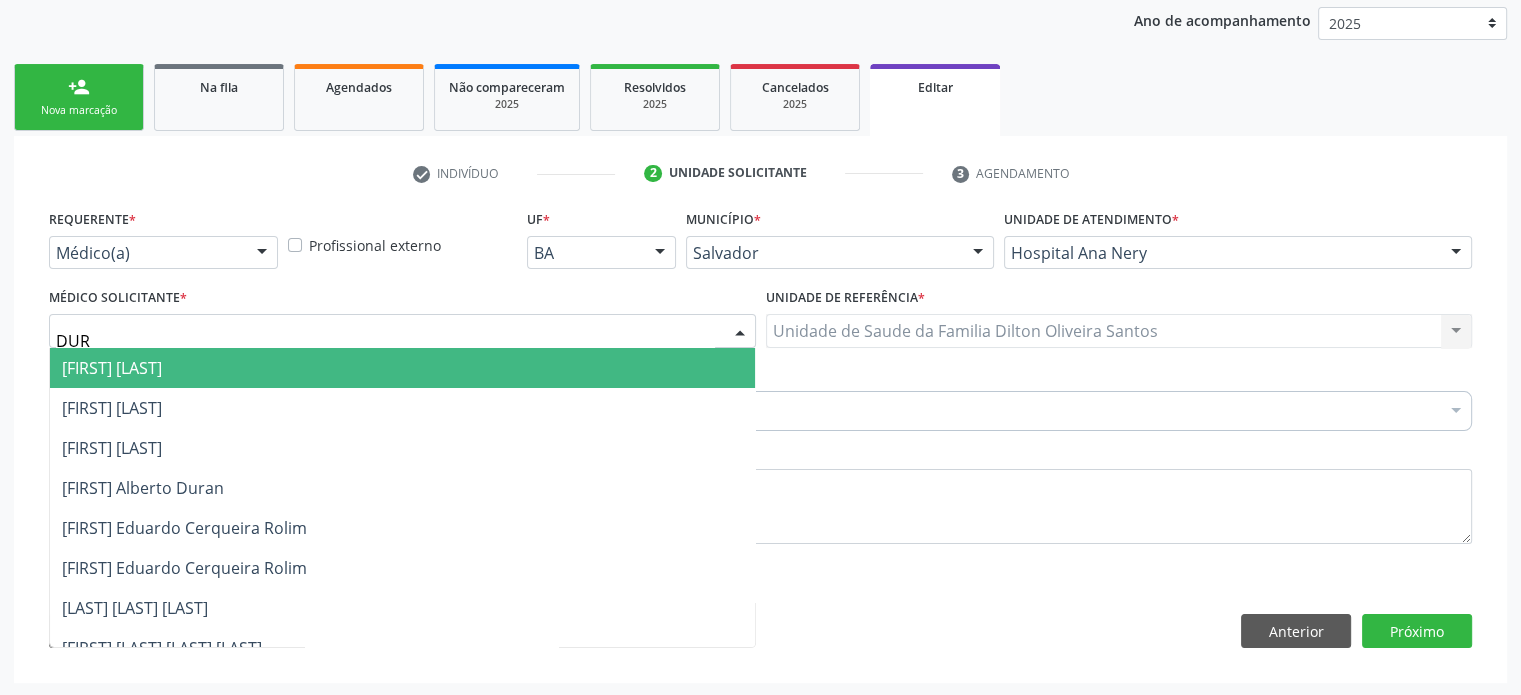 type on "DU" 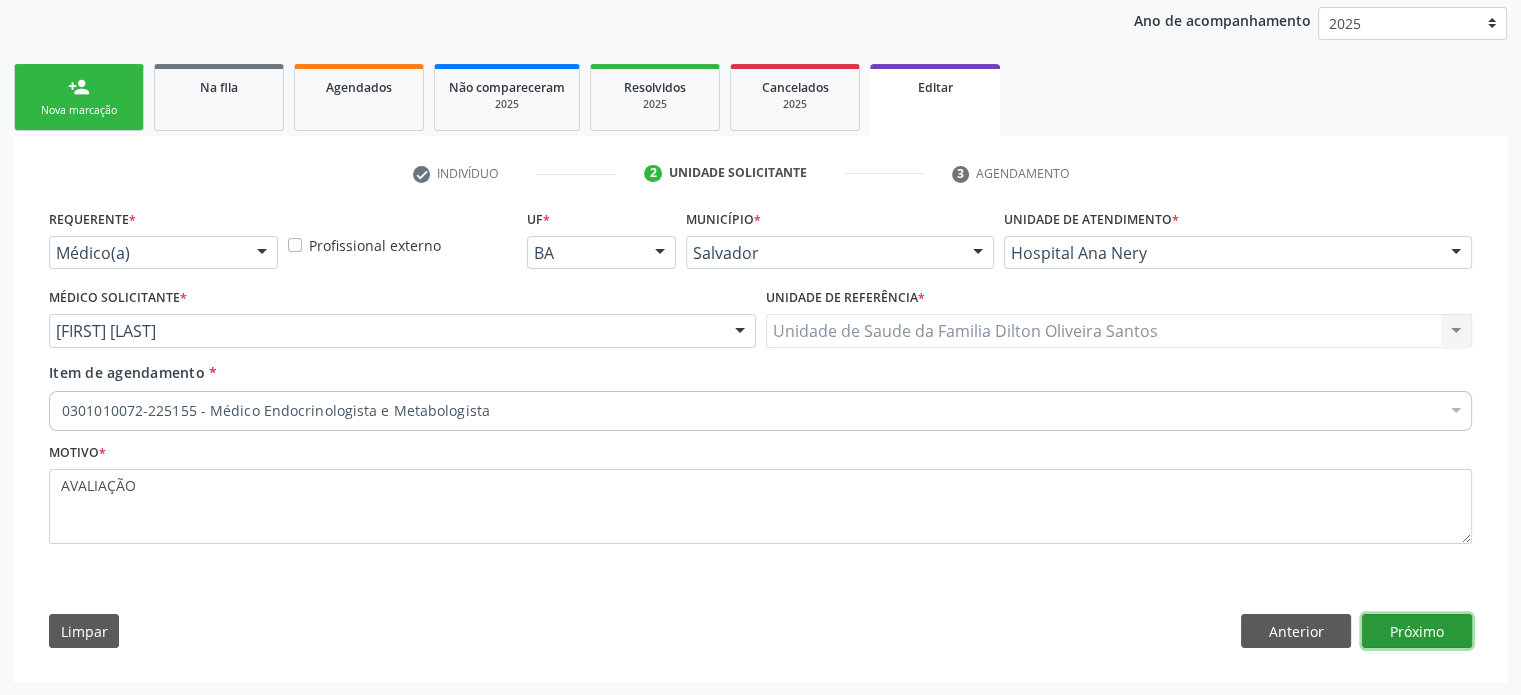 click on "Próximo" at bounding box center (1417, 631) 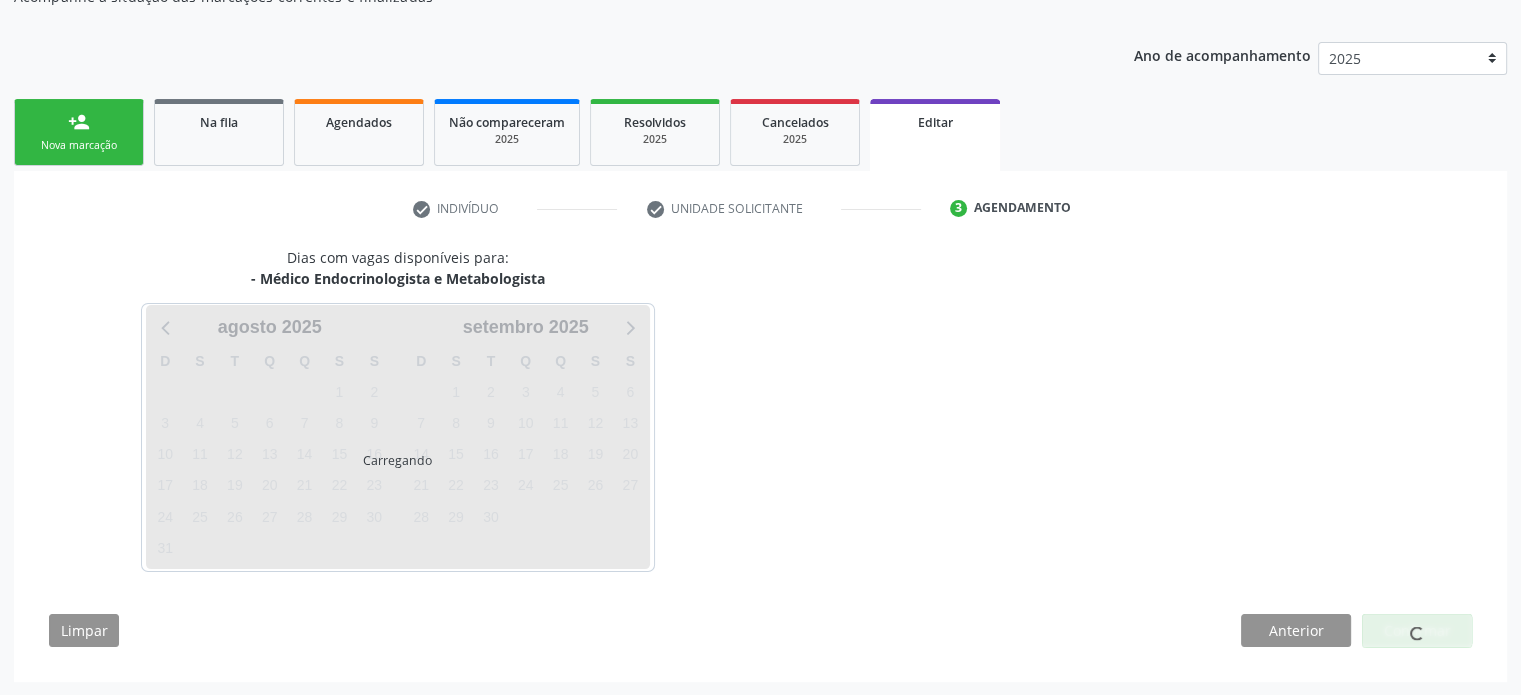 scroll, scrollTop: 235, scrollLeft: 0, axis: vertical 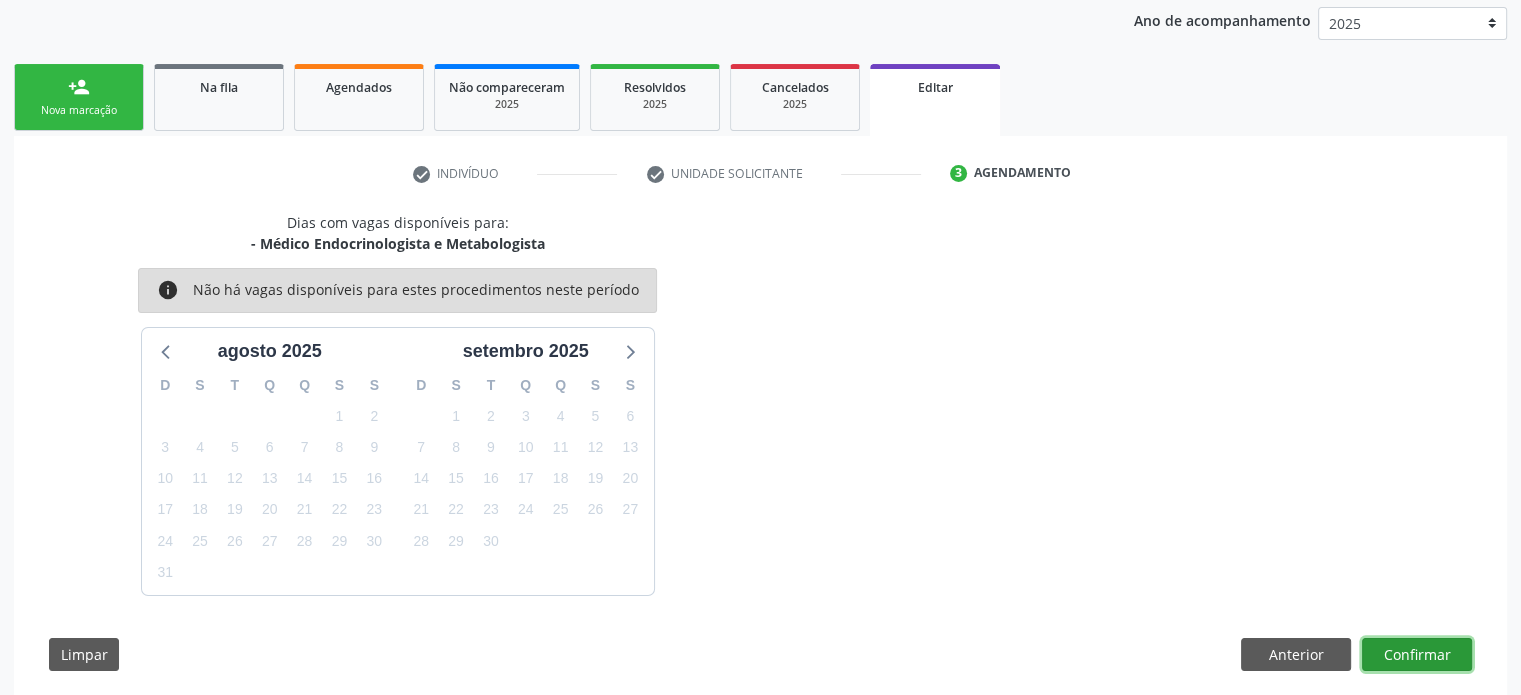 click on "Confirmar" at bounding box center [1417, 655] 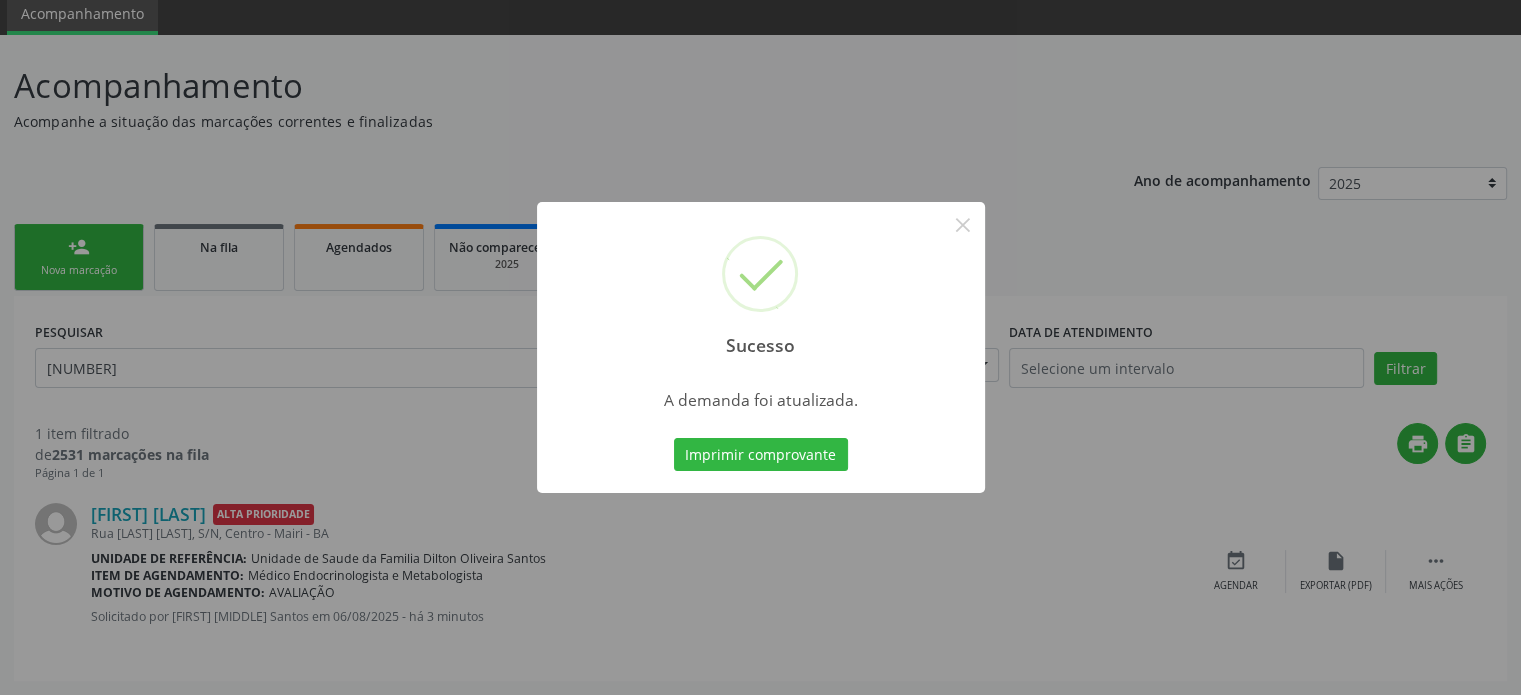 scroll, scrollTop: 0, scrollLeft: 0, axis: both 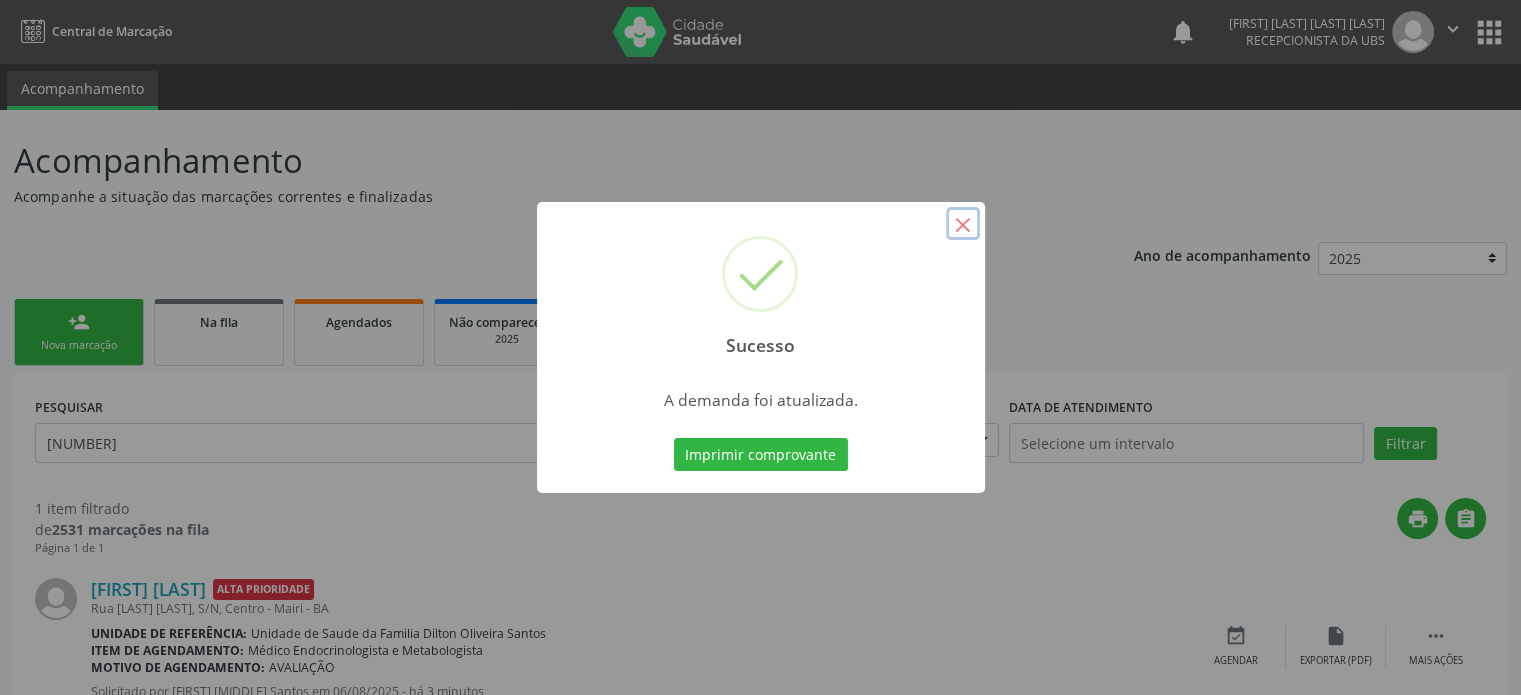 click on "×" at bounding box center (963, 224) 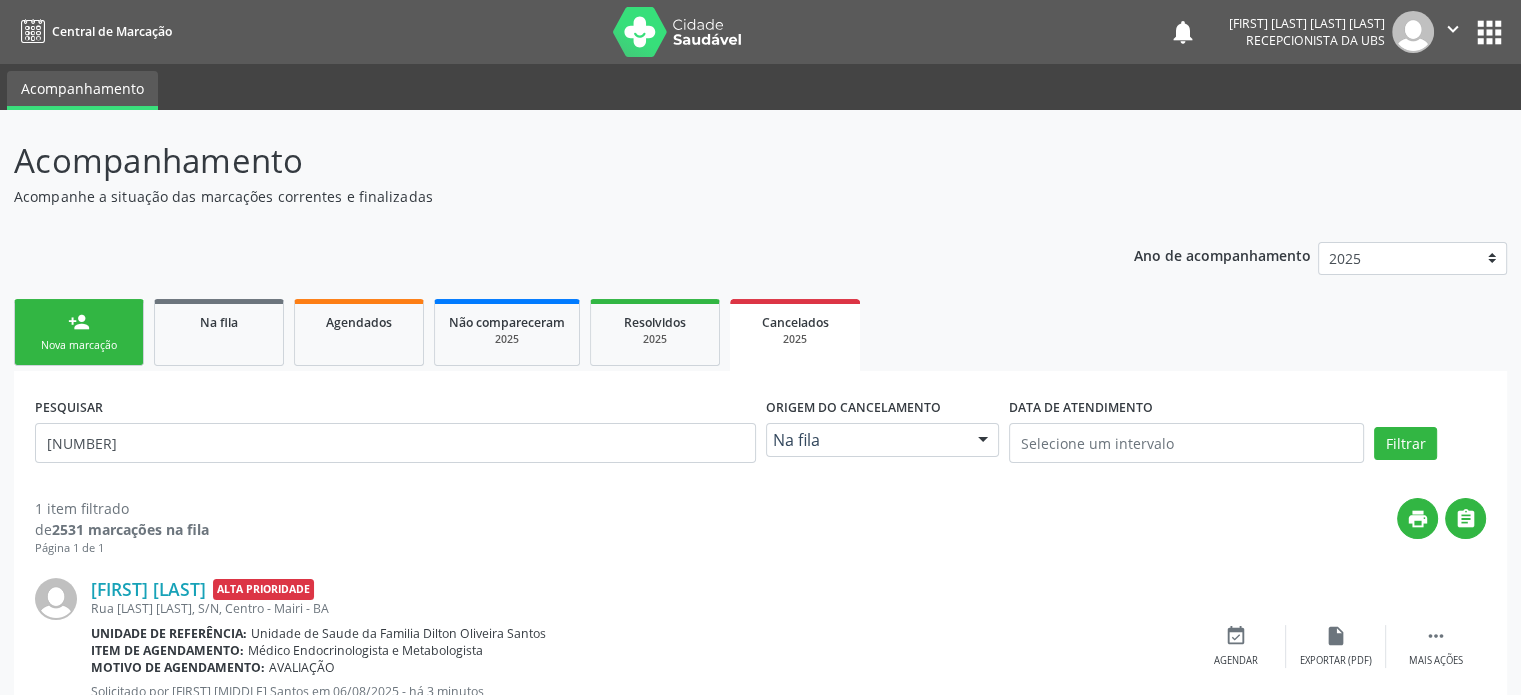 click on "Nova marcação" at bounding box center [79, 345] 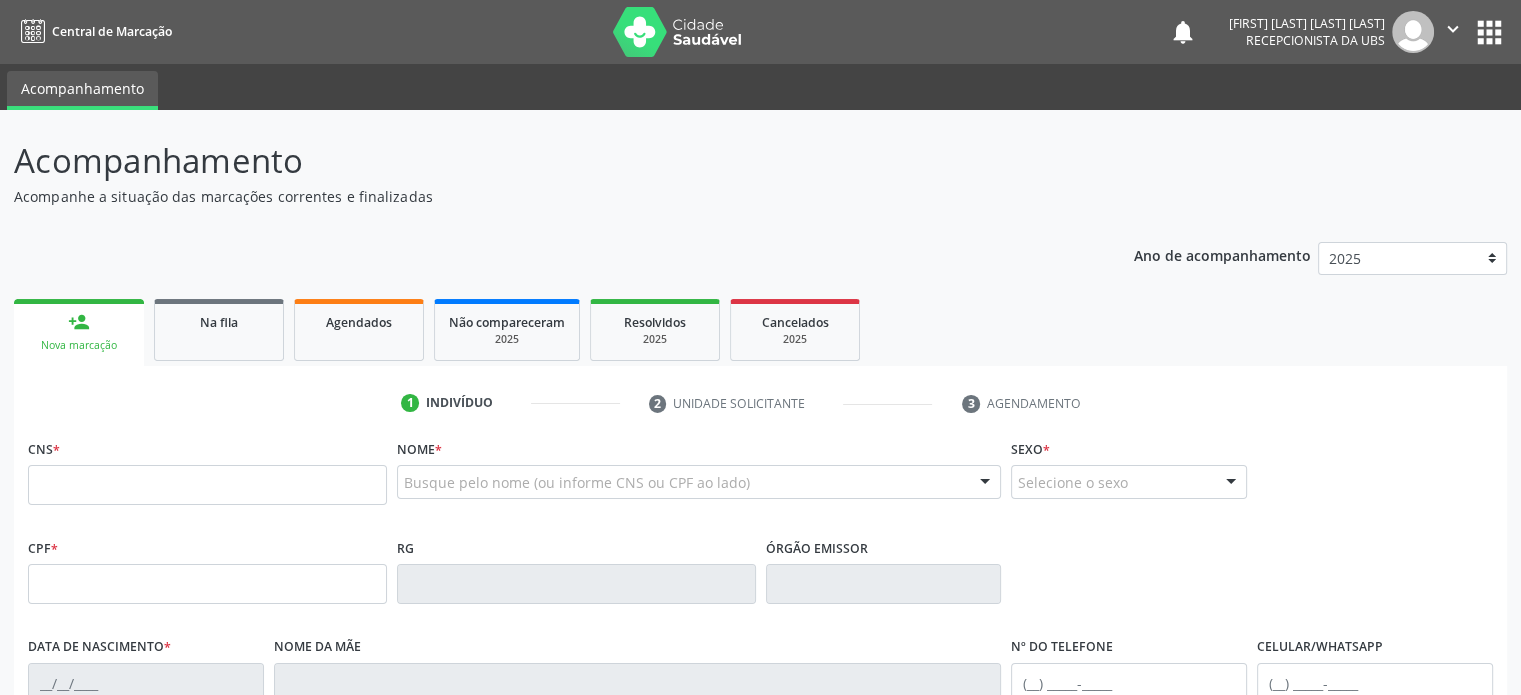 click on "Acompanhamento
Acompanhe a situação das marcações correntes e finalizadas
Relatórios
Ano de acompanhamento
2025 2024 2023 2022 2021 2020 2019
person_add
Nova marcação
Na fila   Agendados   Não compareceram
2025
Resolvidos
2025
Cancelados
2025
1
Indivíduo
2
Unidade solicitante
3
Agendamento
CNS
*
Nome
*
Busque pelo nome (ou informe CNS ou CPF ao lado)
Nenhum resultado encontrado para: "   "
Digite o nome
Sexo
*
Selecione o sexo
Masculino   Feminino
Nenhum resultado encontrado para: "   "
Não há nenhuma opção para ser exibida.
CPF
*
RG
Órgão emissor" at bounding box center [760, 597] 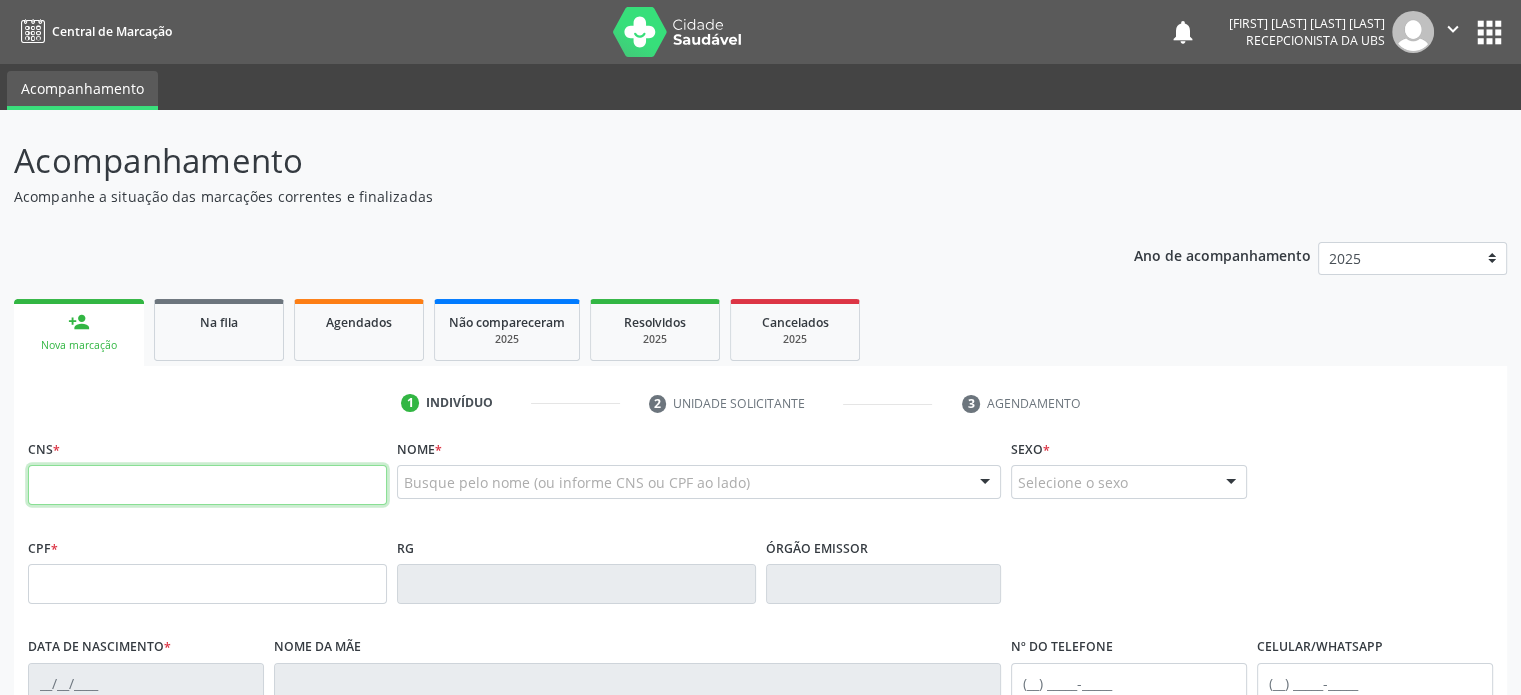 click at bounding box center (207, 485) 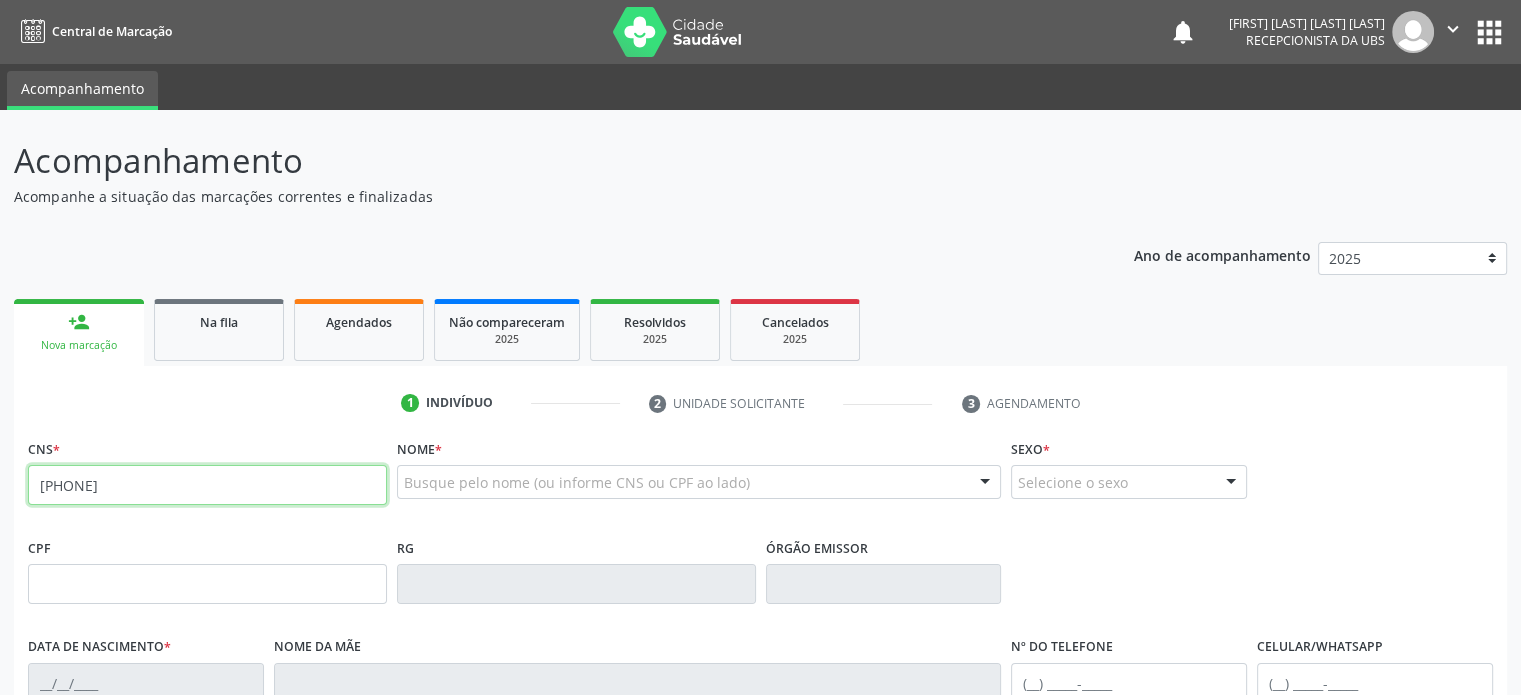 type on "[PHONE]" 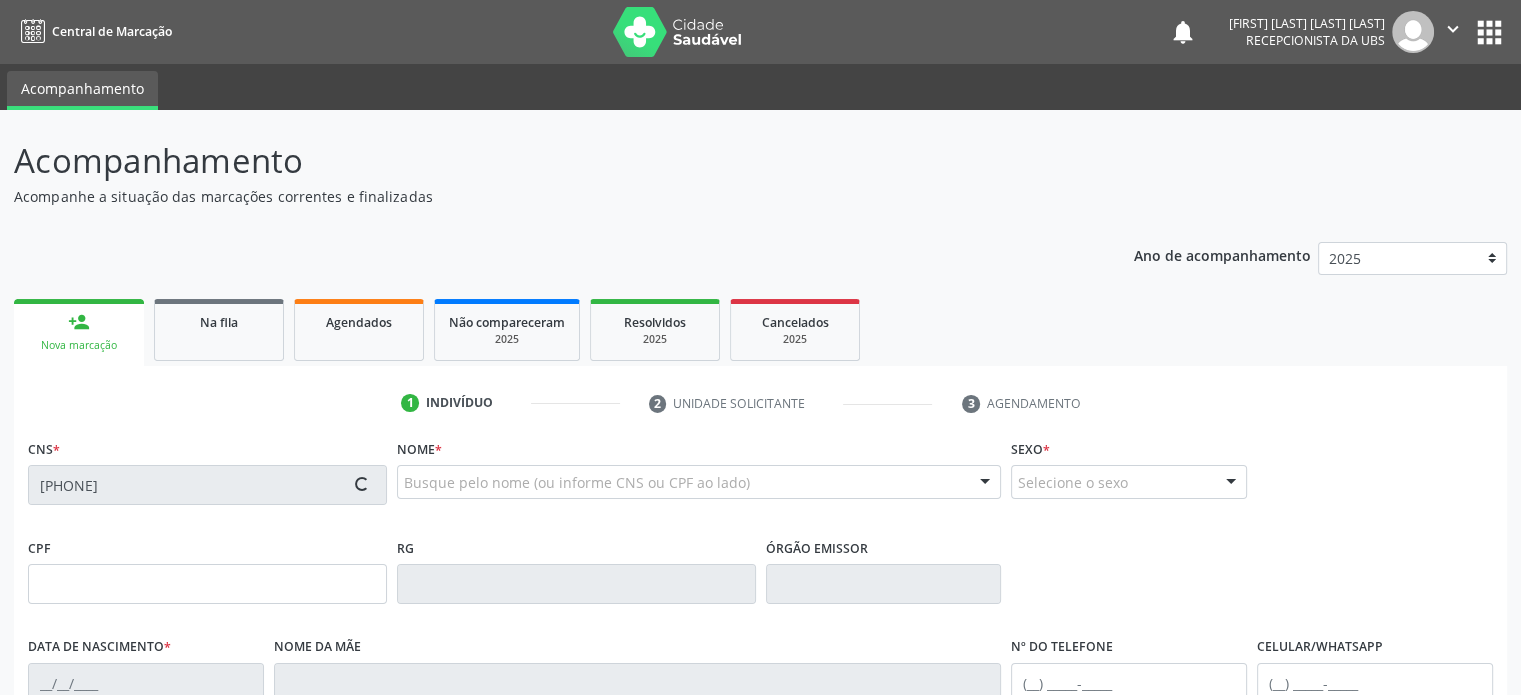 type on "[CPF]" 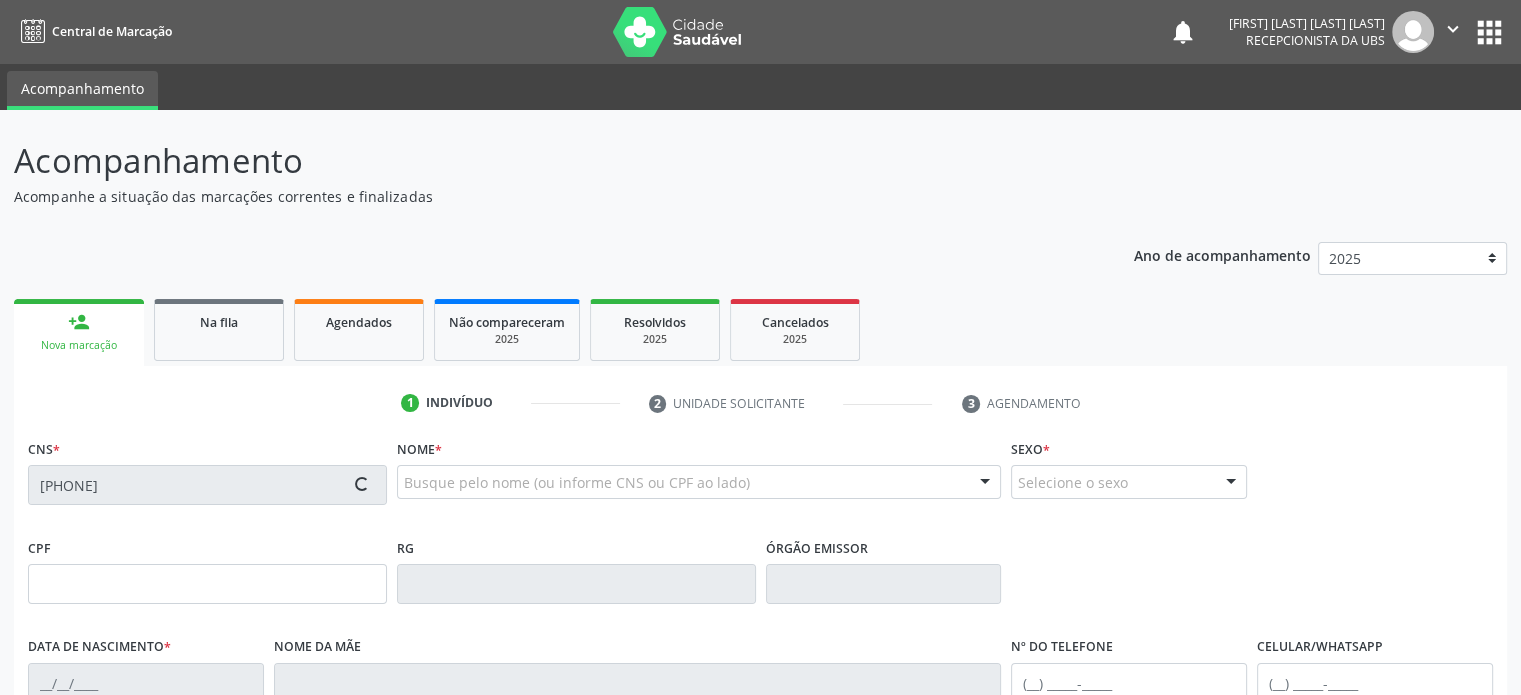 type on "[DATE]" 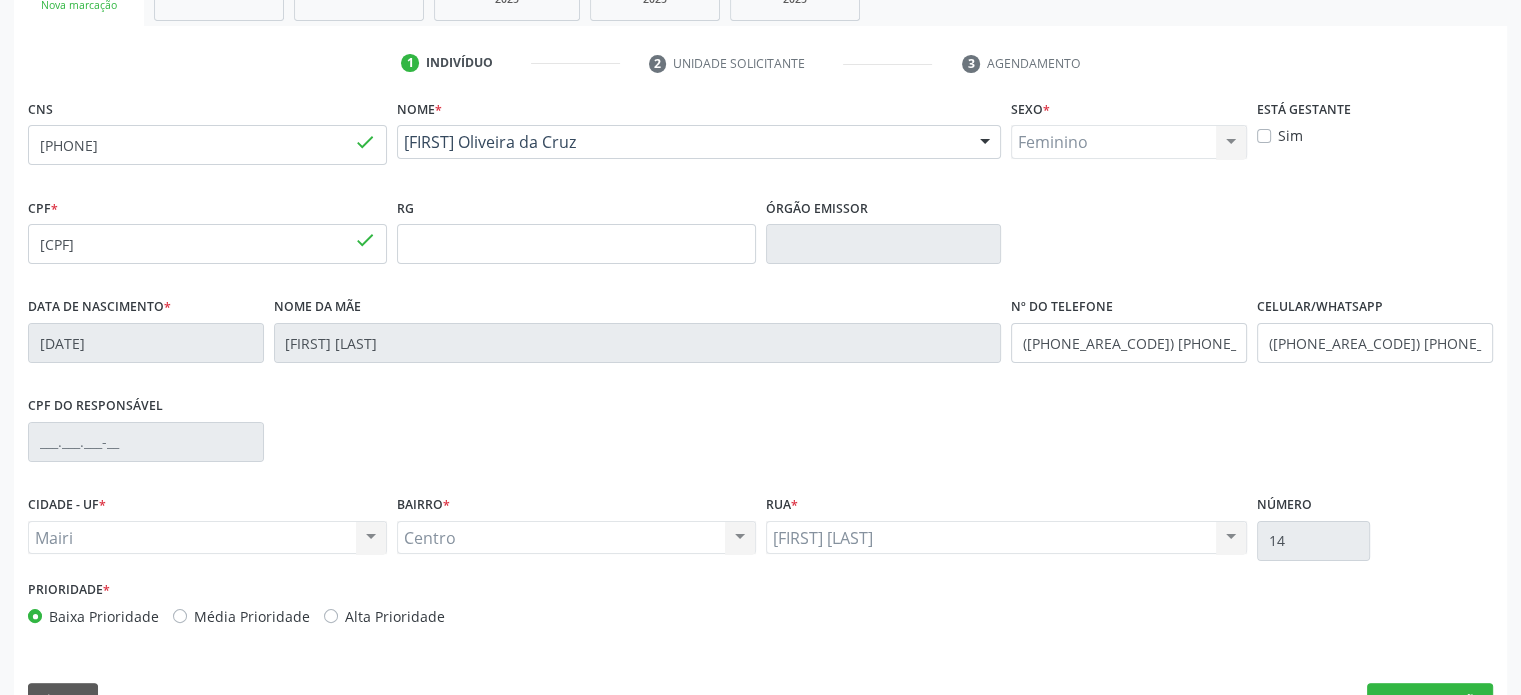 scroll, scrollTop: 388, scrollLeft: 0, axis: vertical 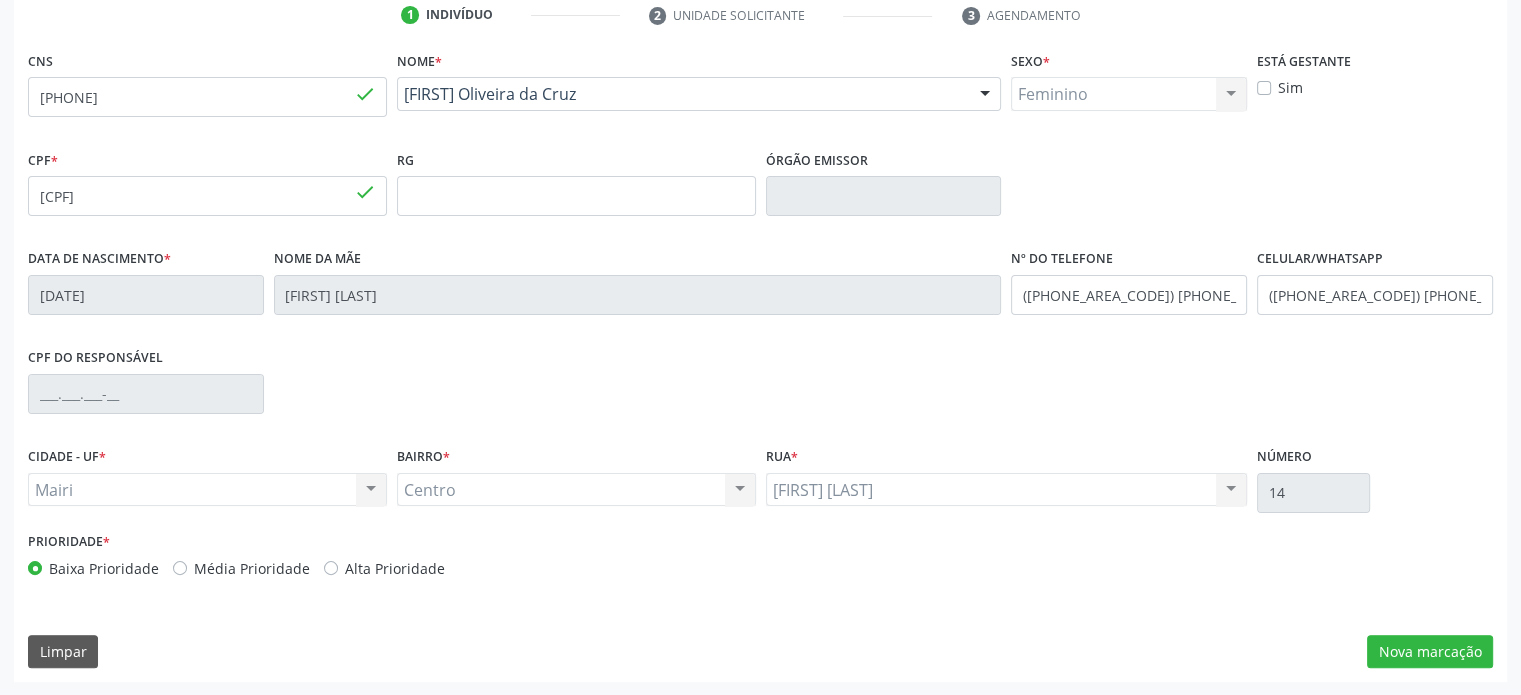 click on "Média Prioridade" at bounding box center (252, 568) 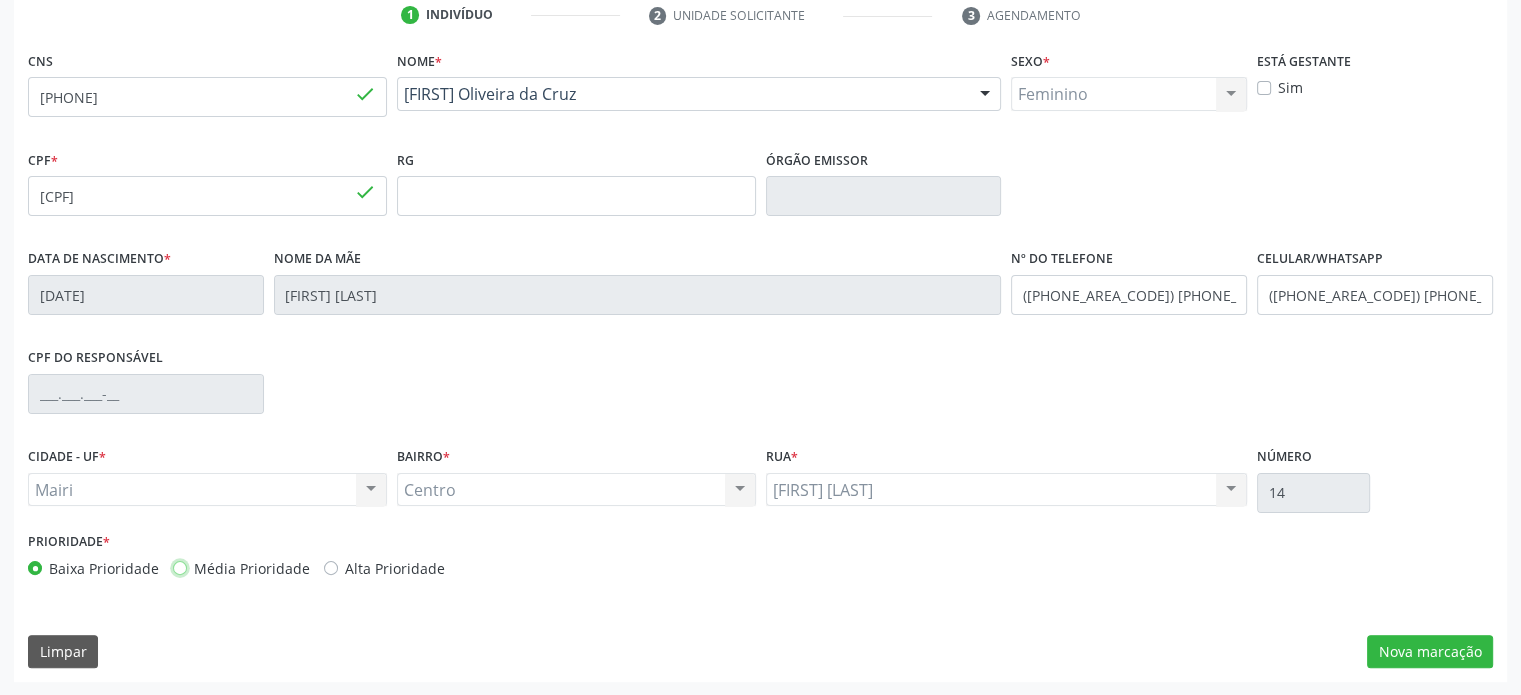 click on "Média Prioridade" at bounding box center (180, 567) 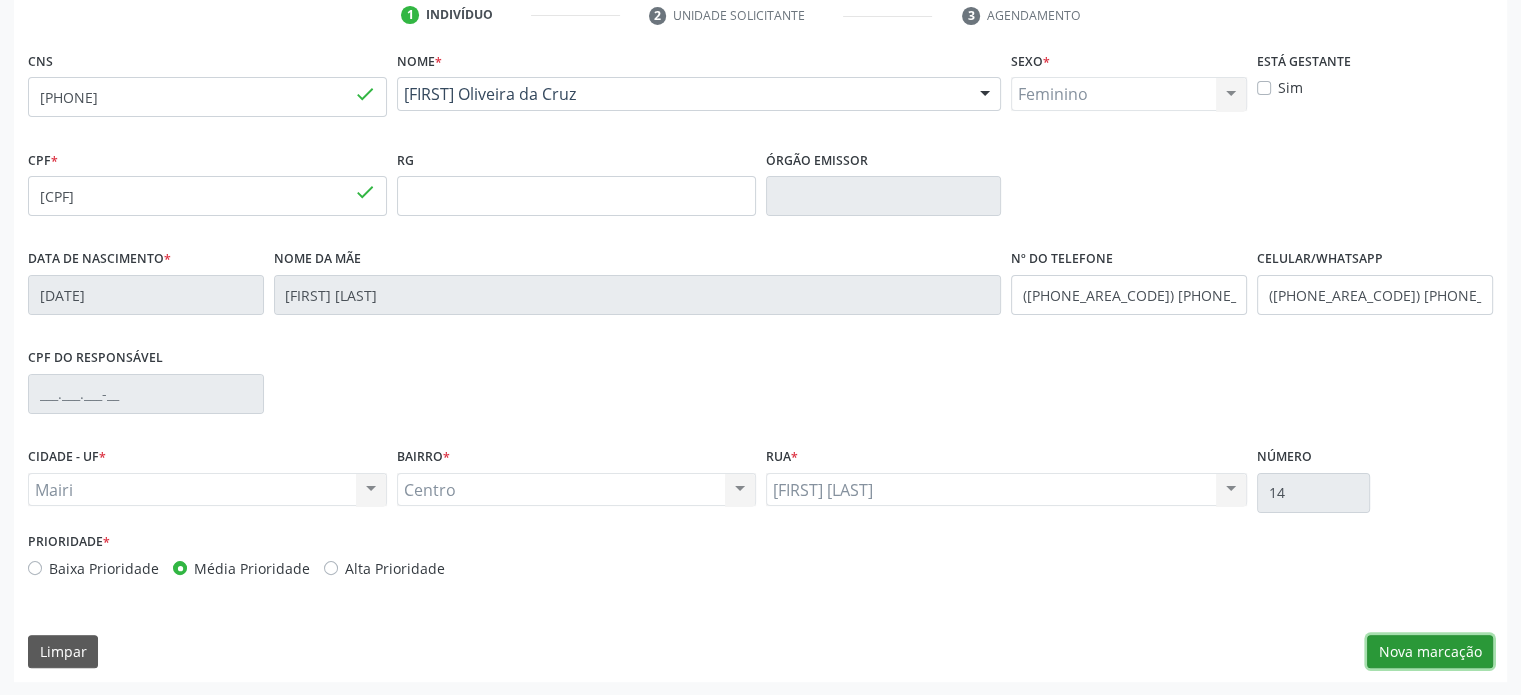 click on "Nova marcação" at bounding box center [1430, 652] 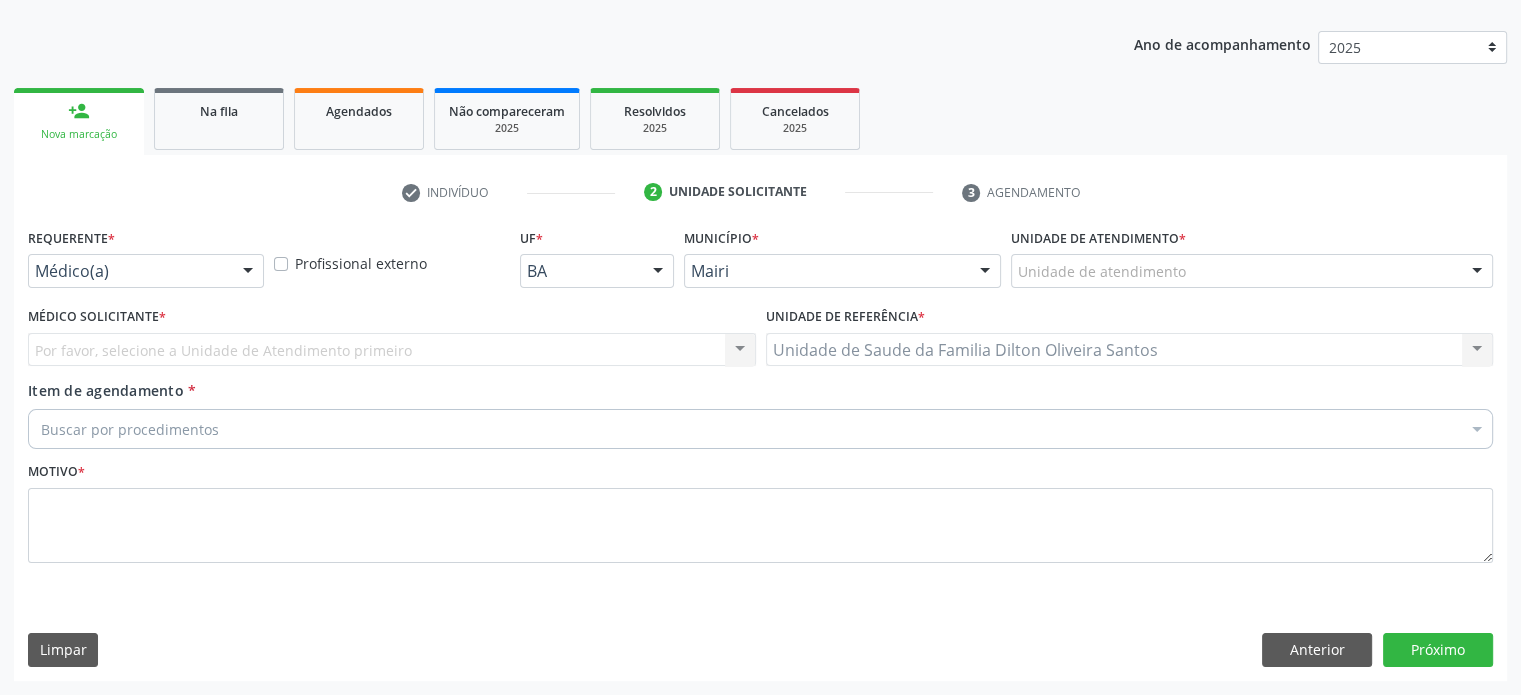 scroll, scrollTop: 209, scrollLeft: 0, axis: vertical 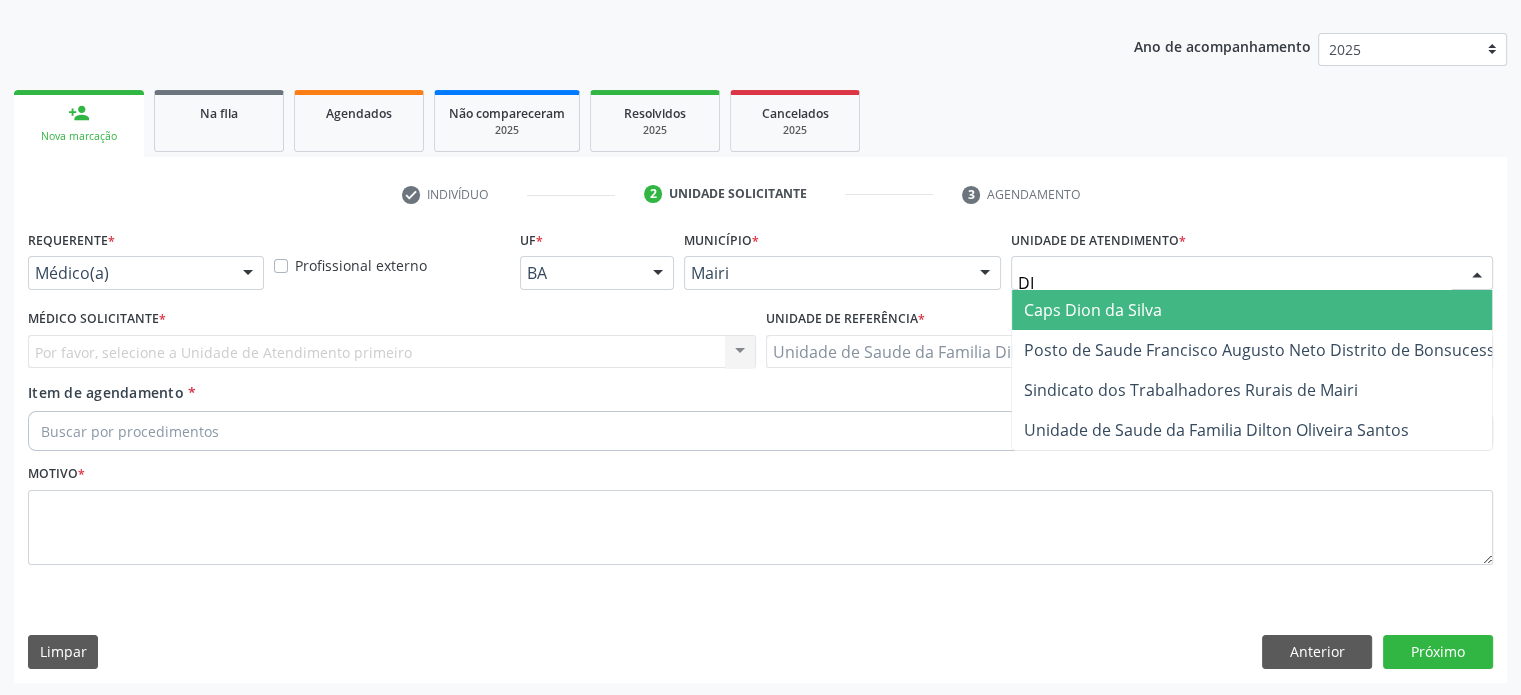 type on "DIL" 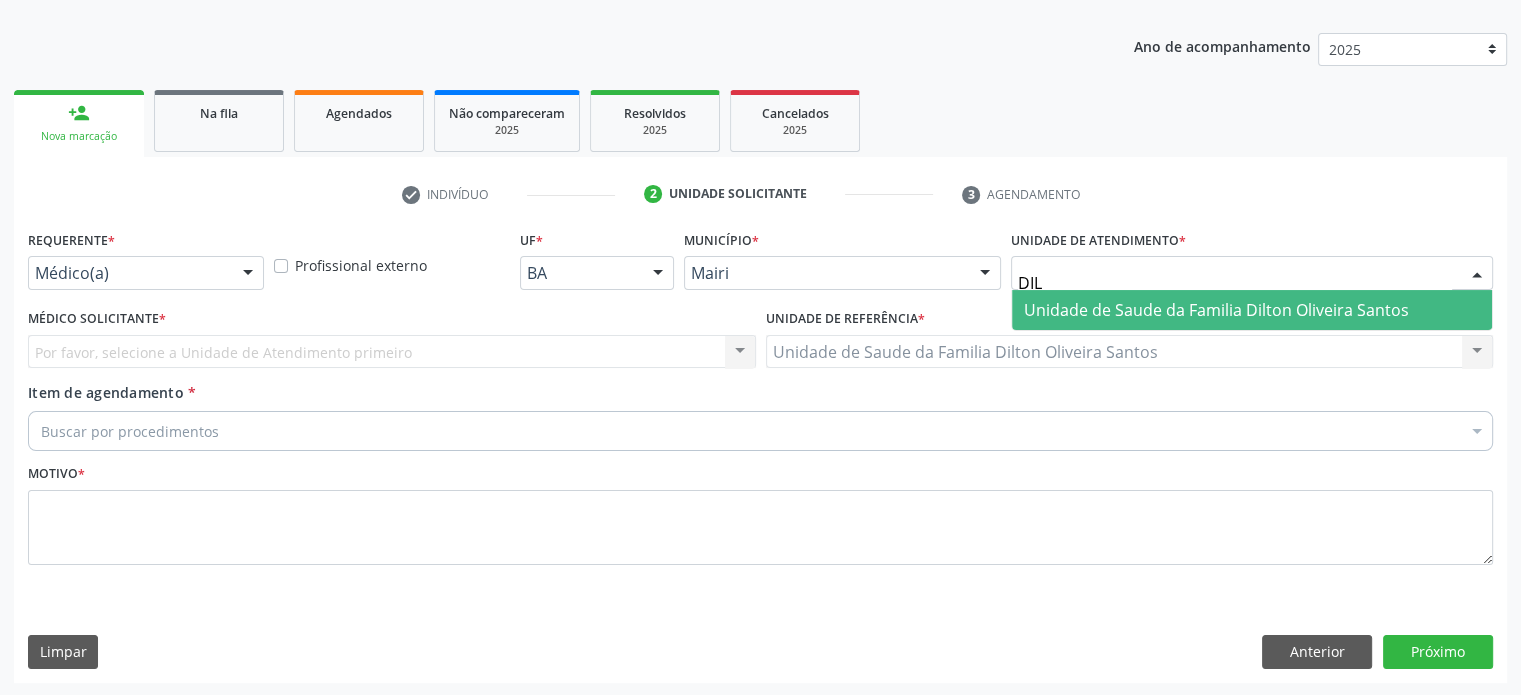 click on "Unidade de Saude da Familia Dilton Oliveira Santos" at bounding box center (1216, 310) 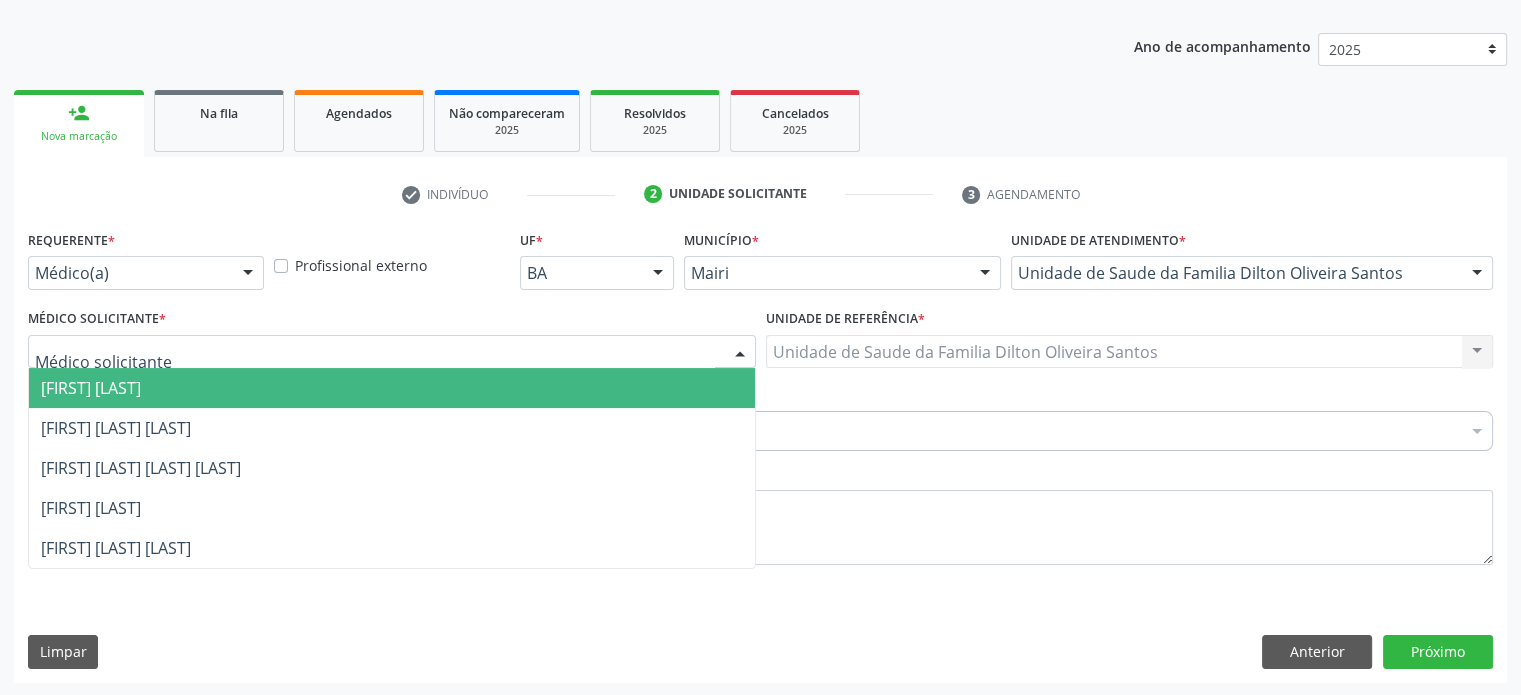 click at bounding box center [392, 352] 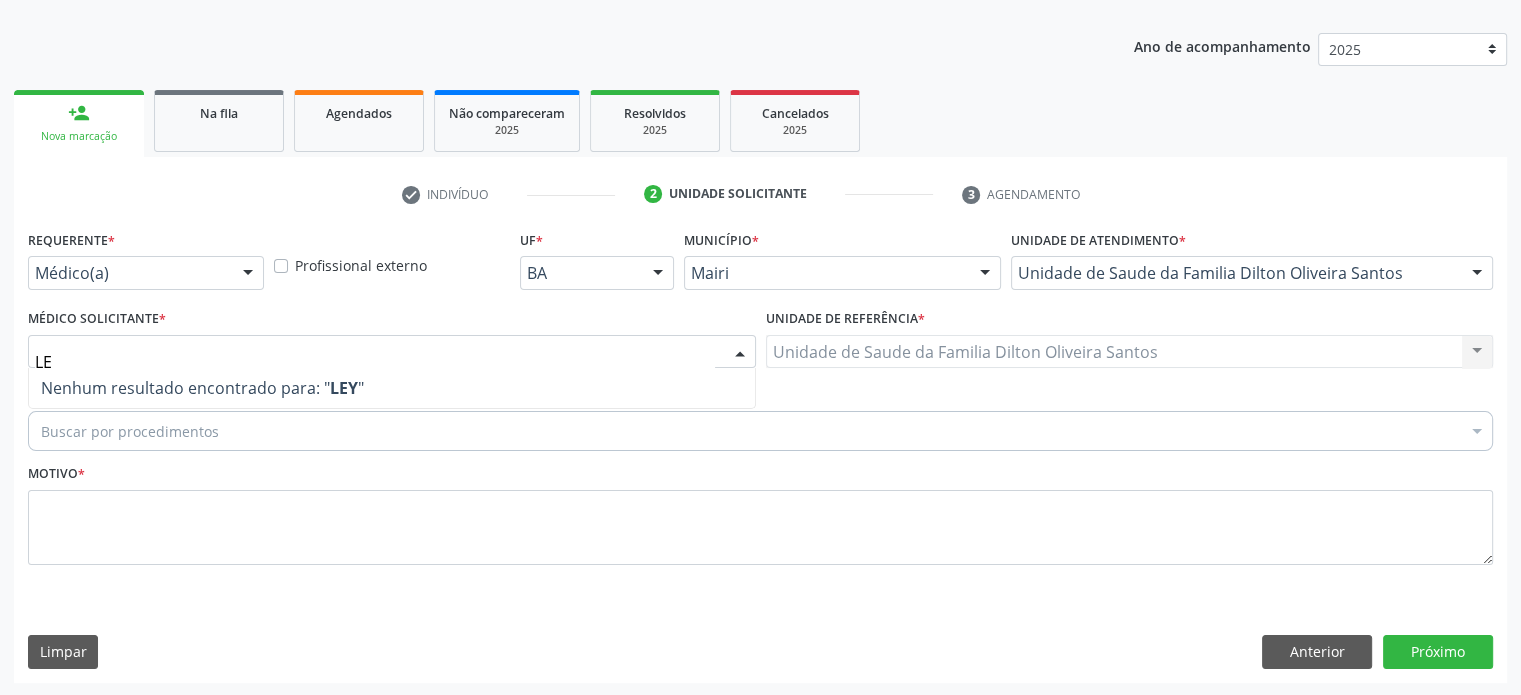 type on "L" 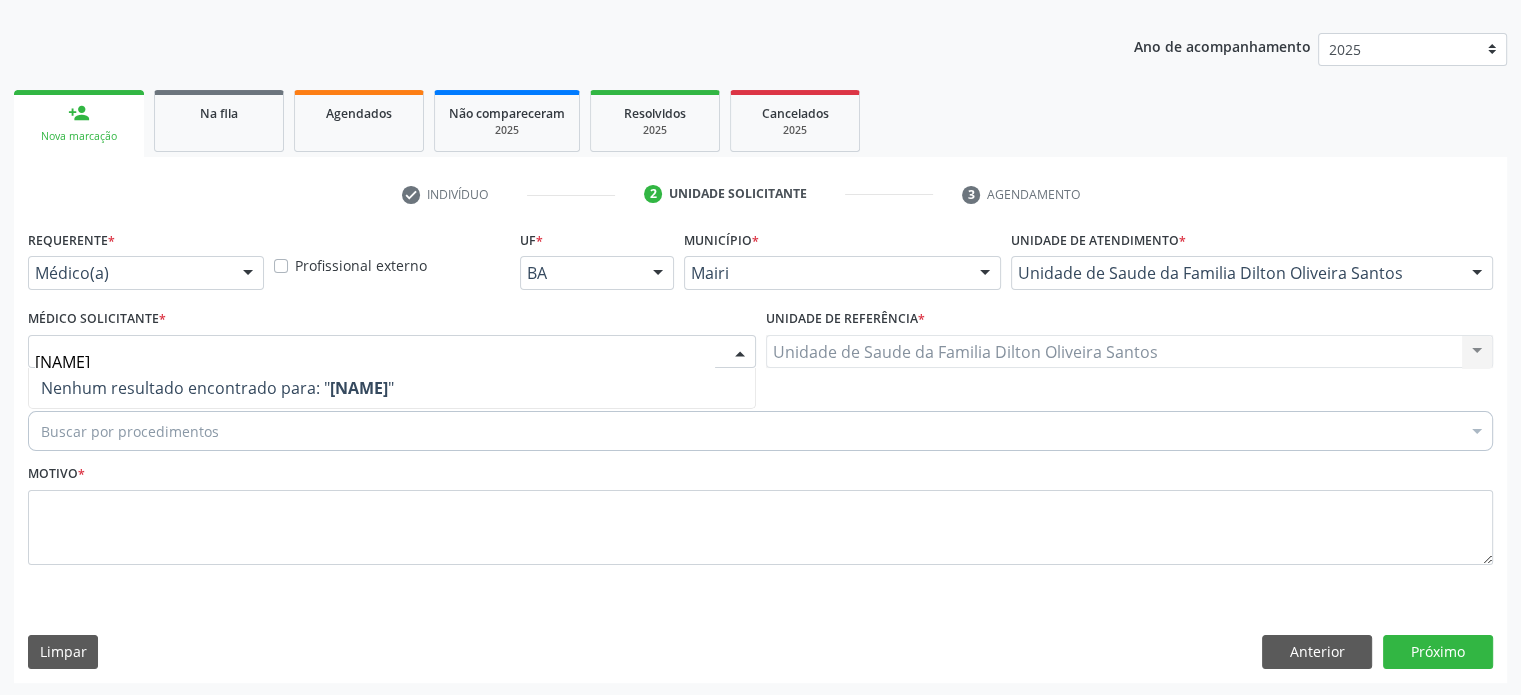 type on "[LAST]" 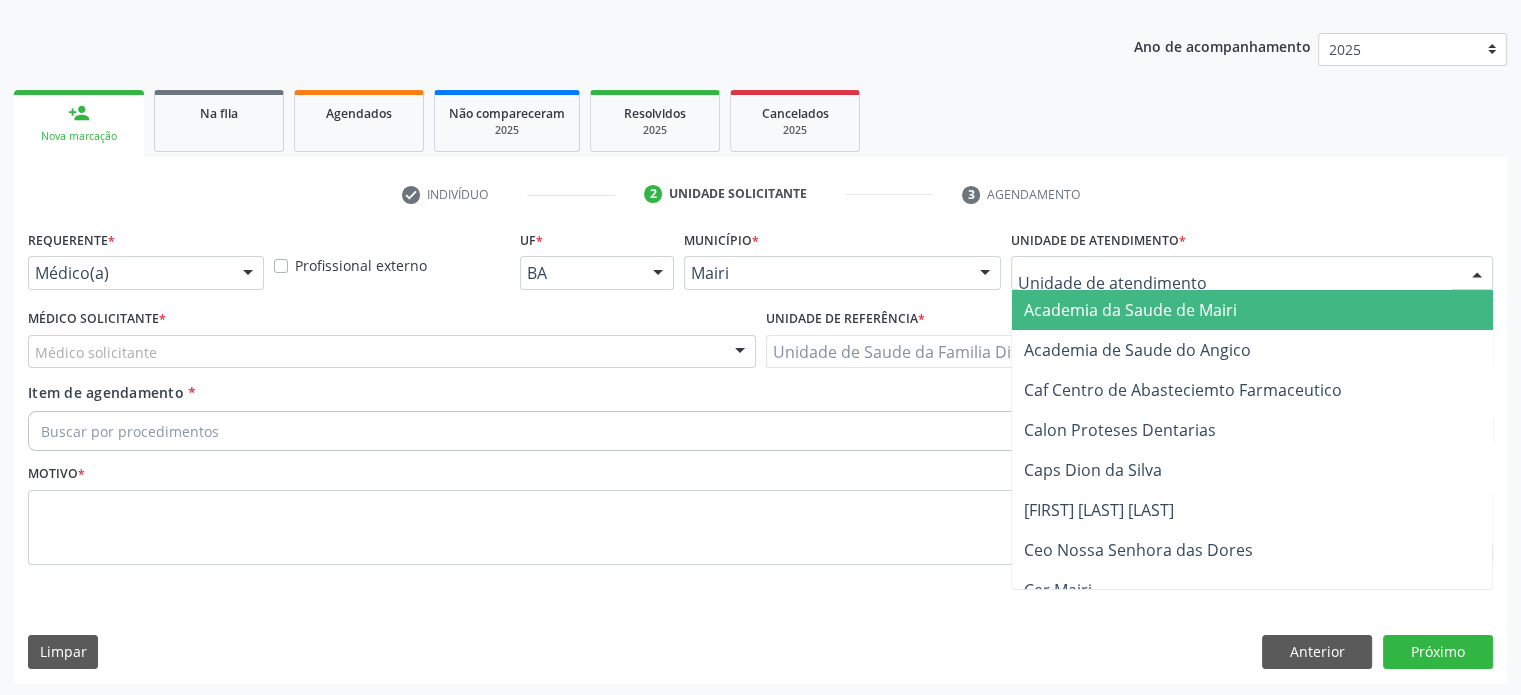 click at bounding box center [1477, 274] 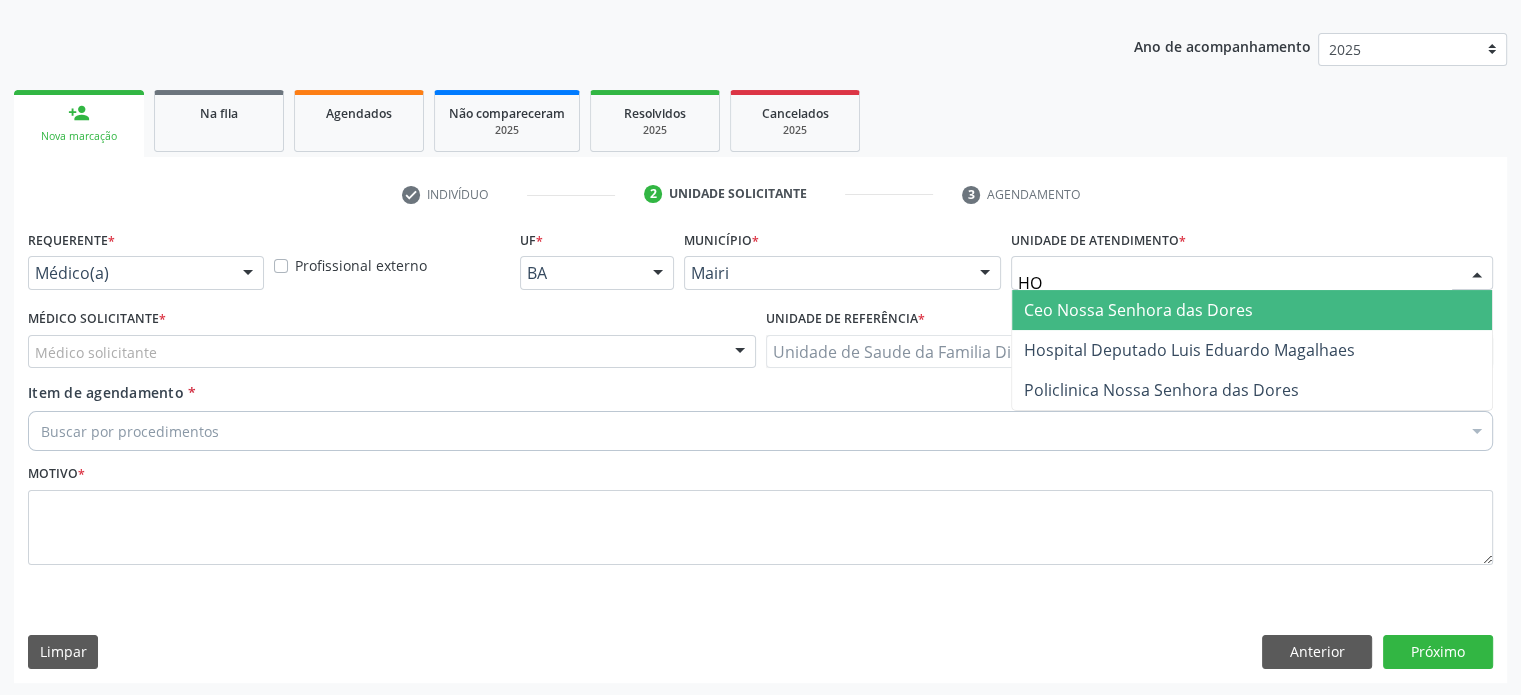 type on "[NAME]" 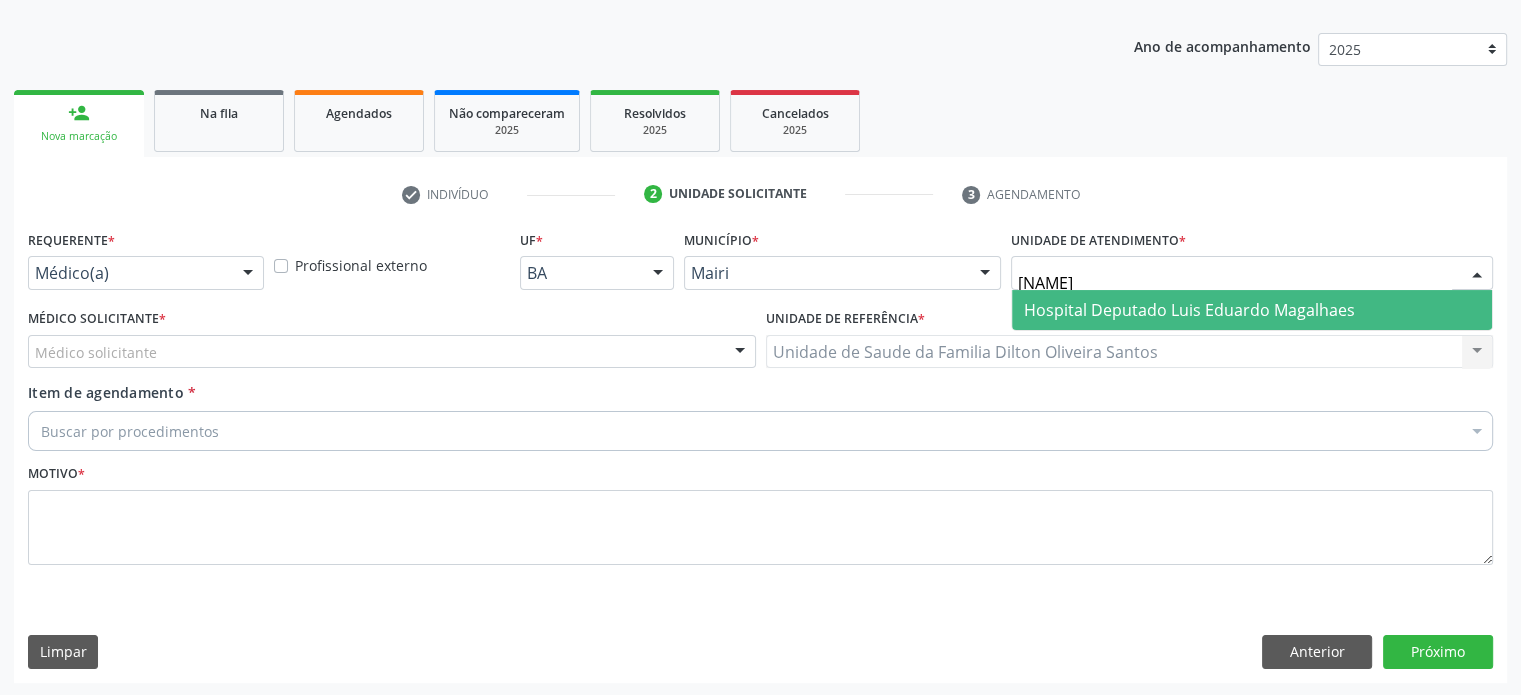 click on "Hospital Deputado Luis Eduardo Magalhaes" at bounding box center (1252, 310) 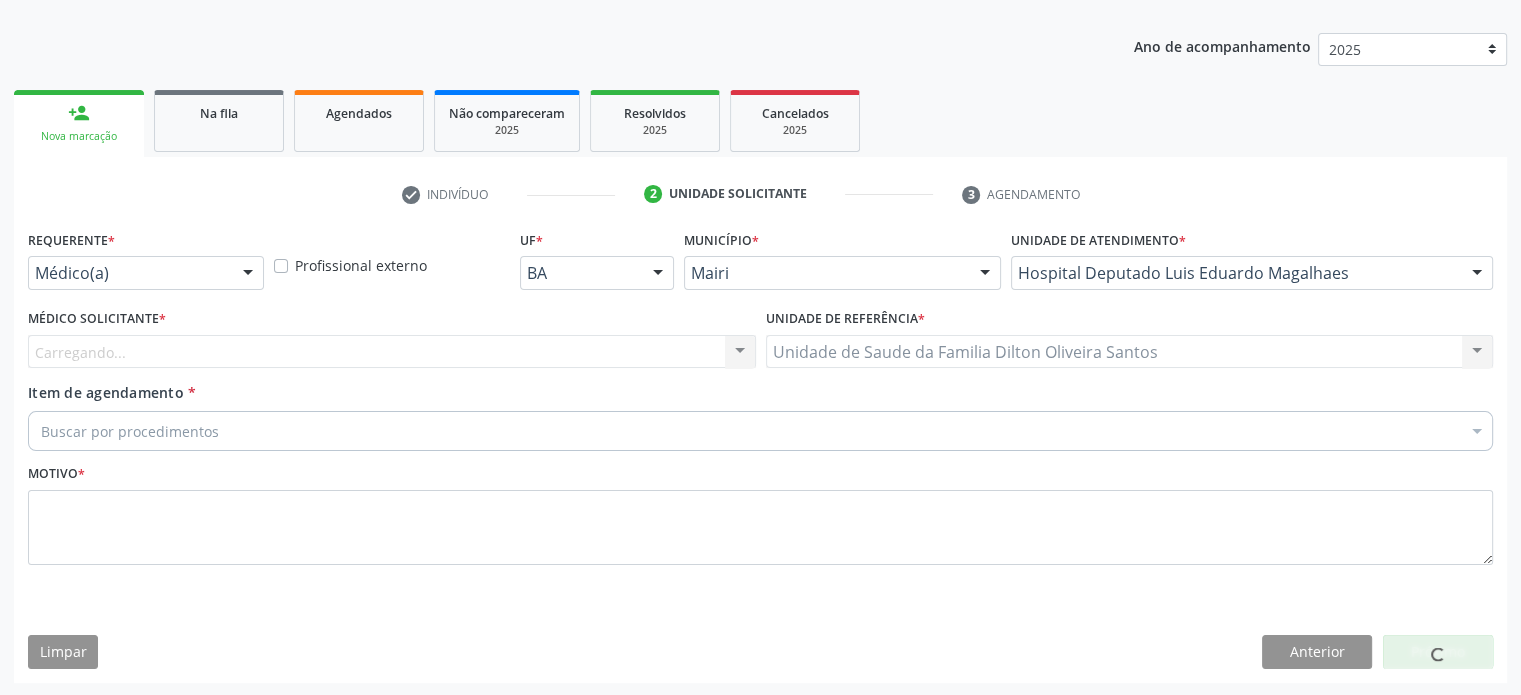 click on "Carregando...
[FIRST] [LAST] [LAST]   [FIRST] [LAST] [LAST]   [FIRST] [LAST] [LAST] [LAST]   [FIRST] [LAST] [LAST]
Nenhum resultado encontrado para: "   "
Não há nenhuma opção para ser exibida." at bounding box center (392, 352) 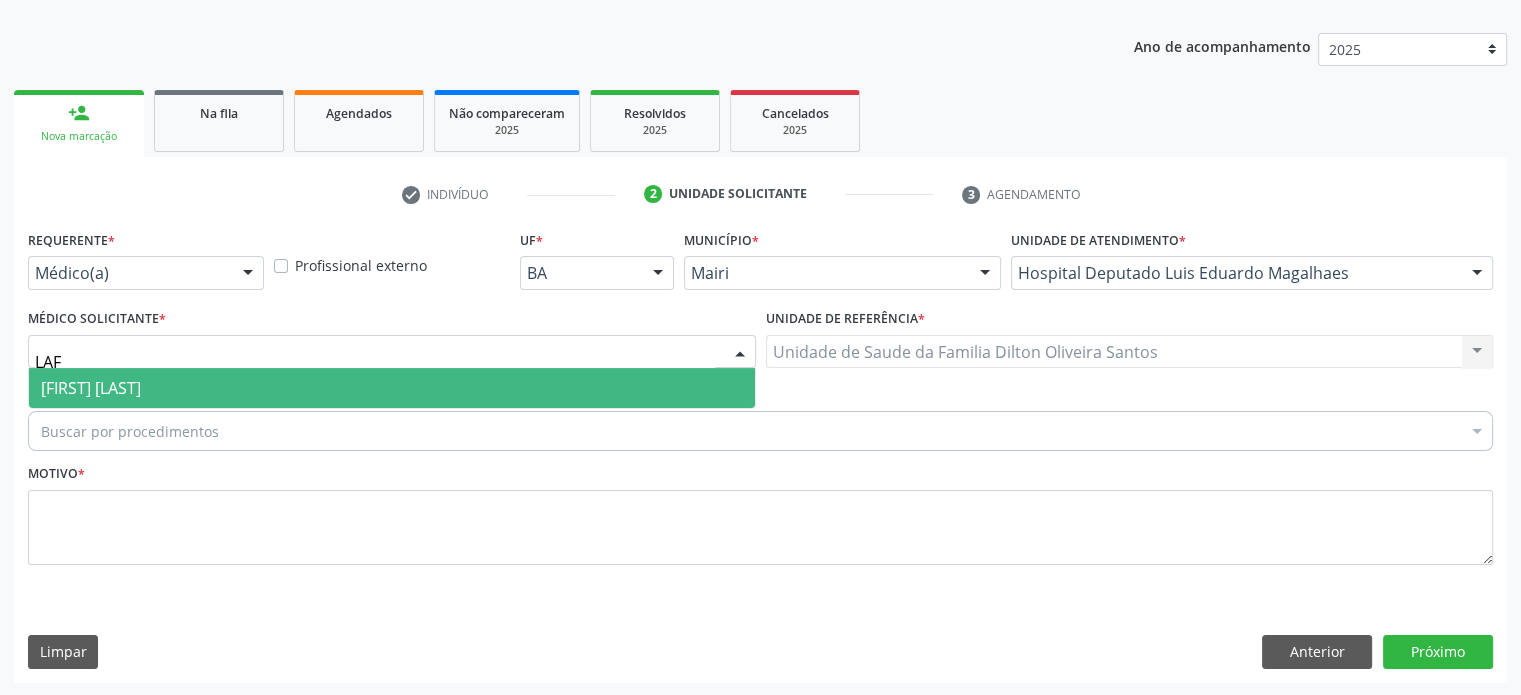 type on "LAFI" 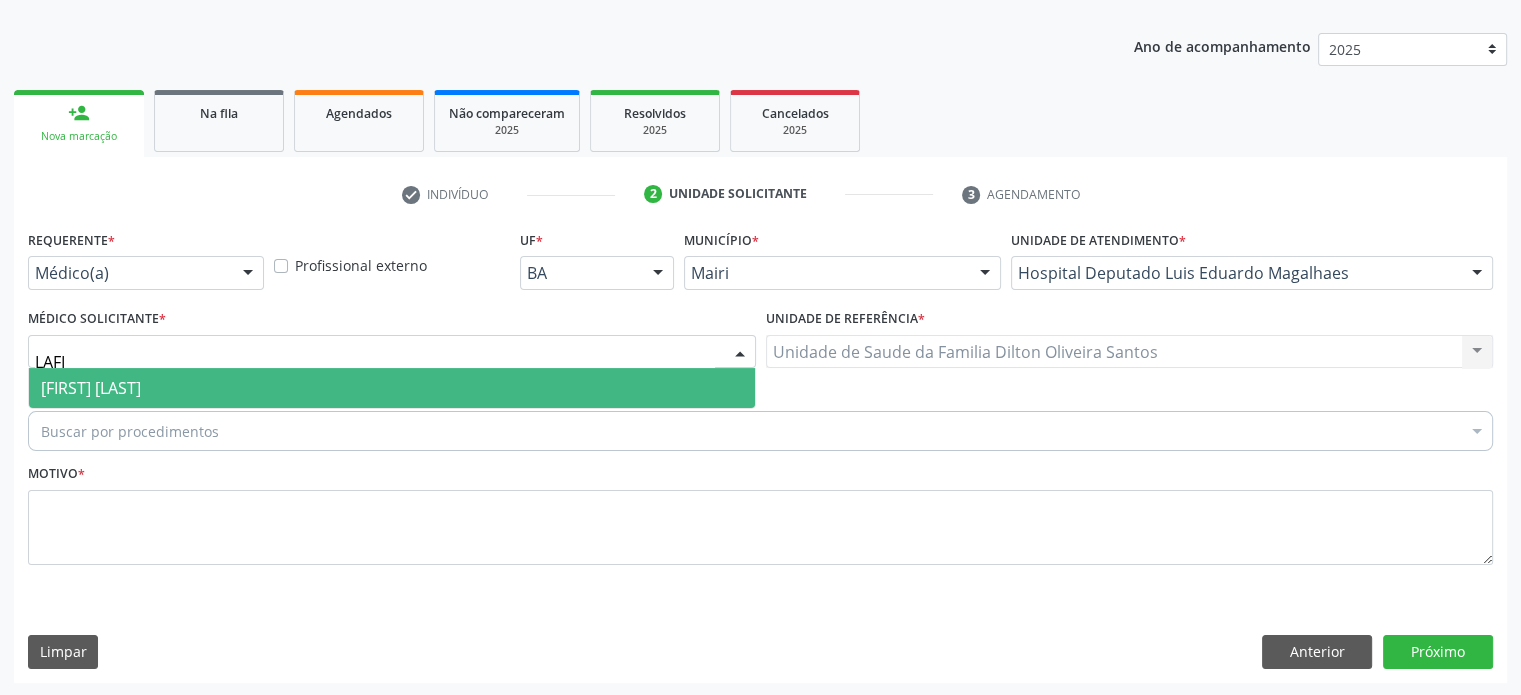 click on "[FIRST] [LAST]" at bounding box center [91, 388] 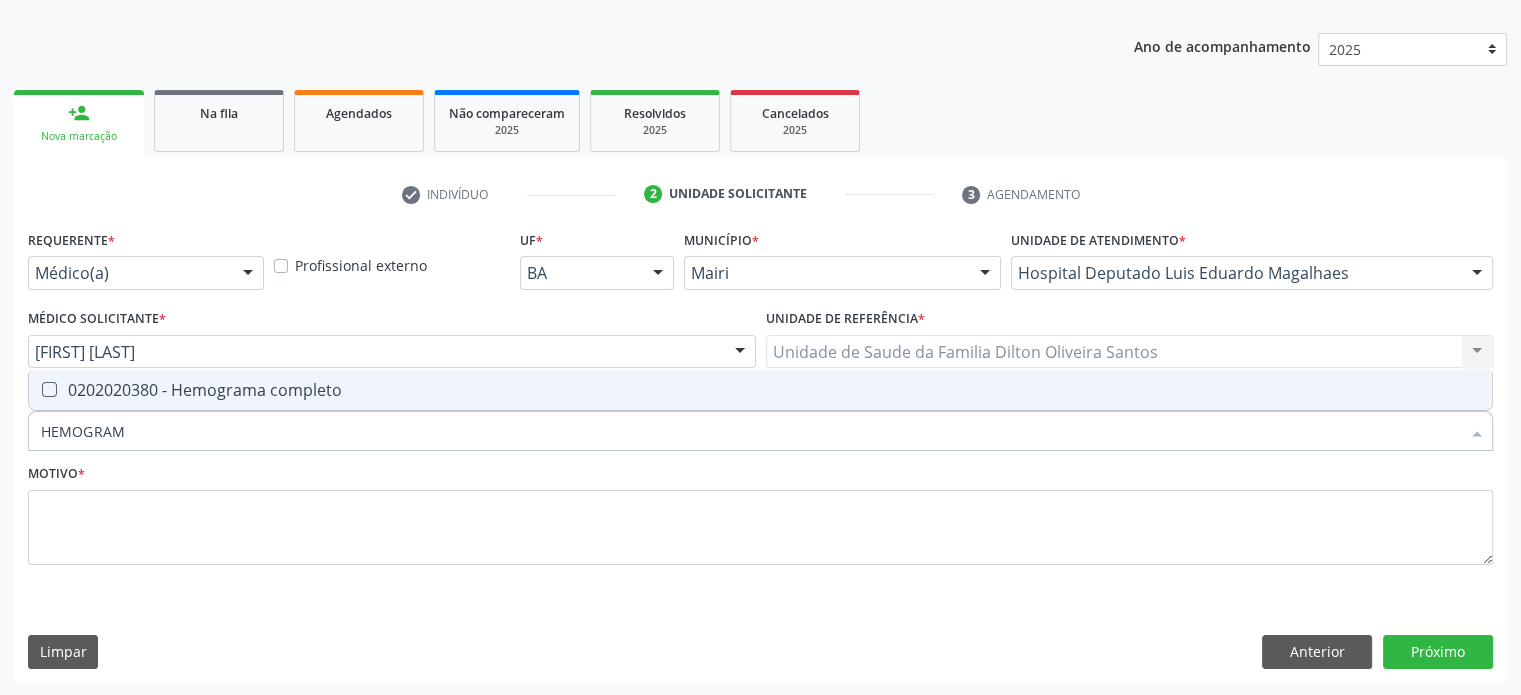 type on "HEMOGRAMA" 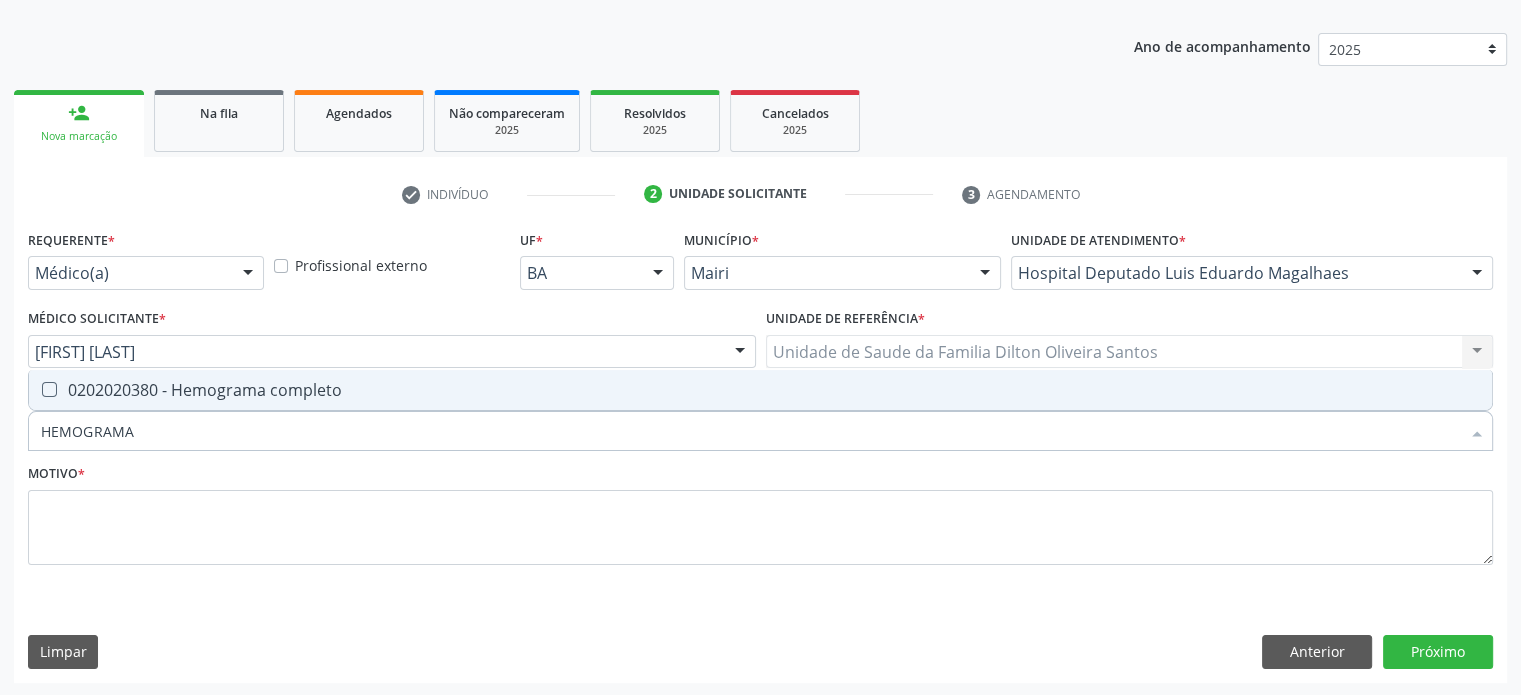 click on "0202020380 - Hemograma completo" at bounding box center [760, 390] 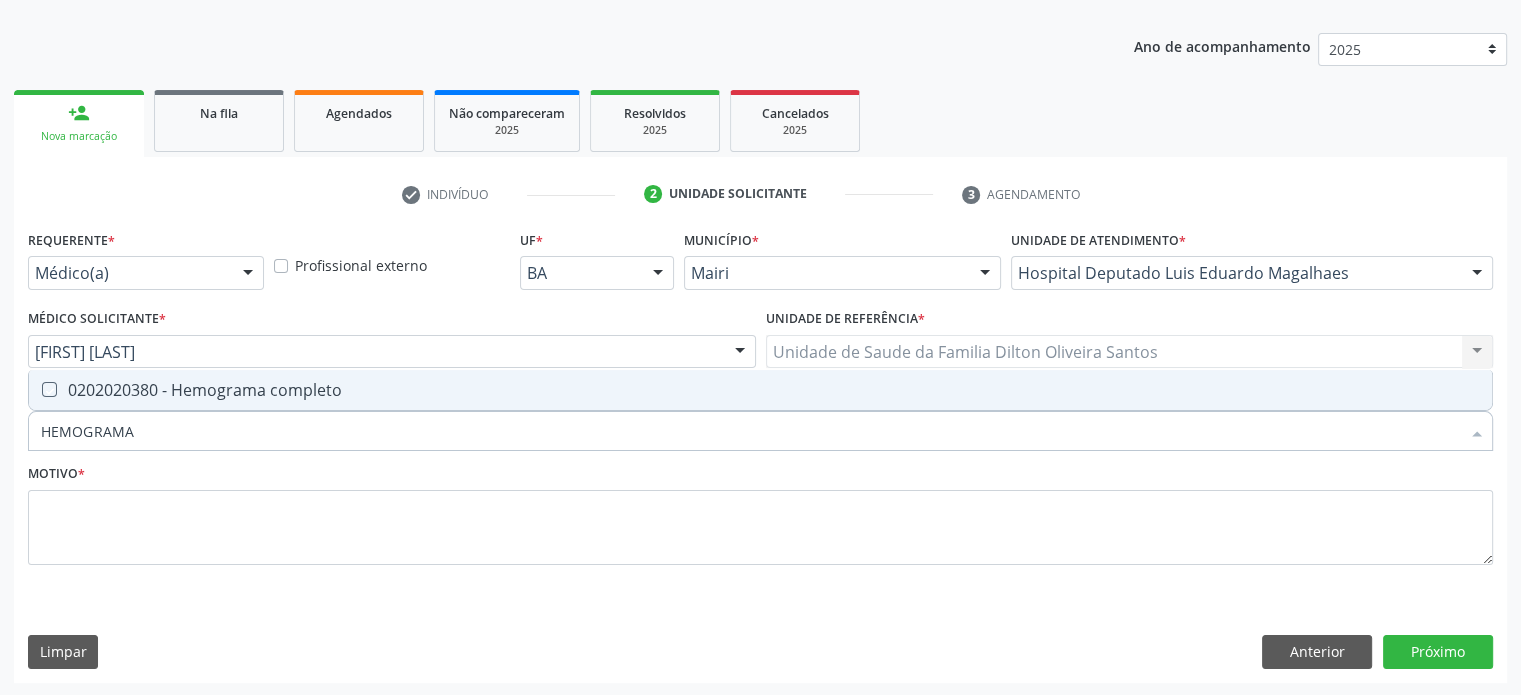 checkbox on "true" 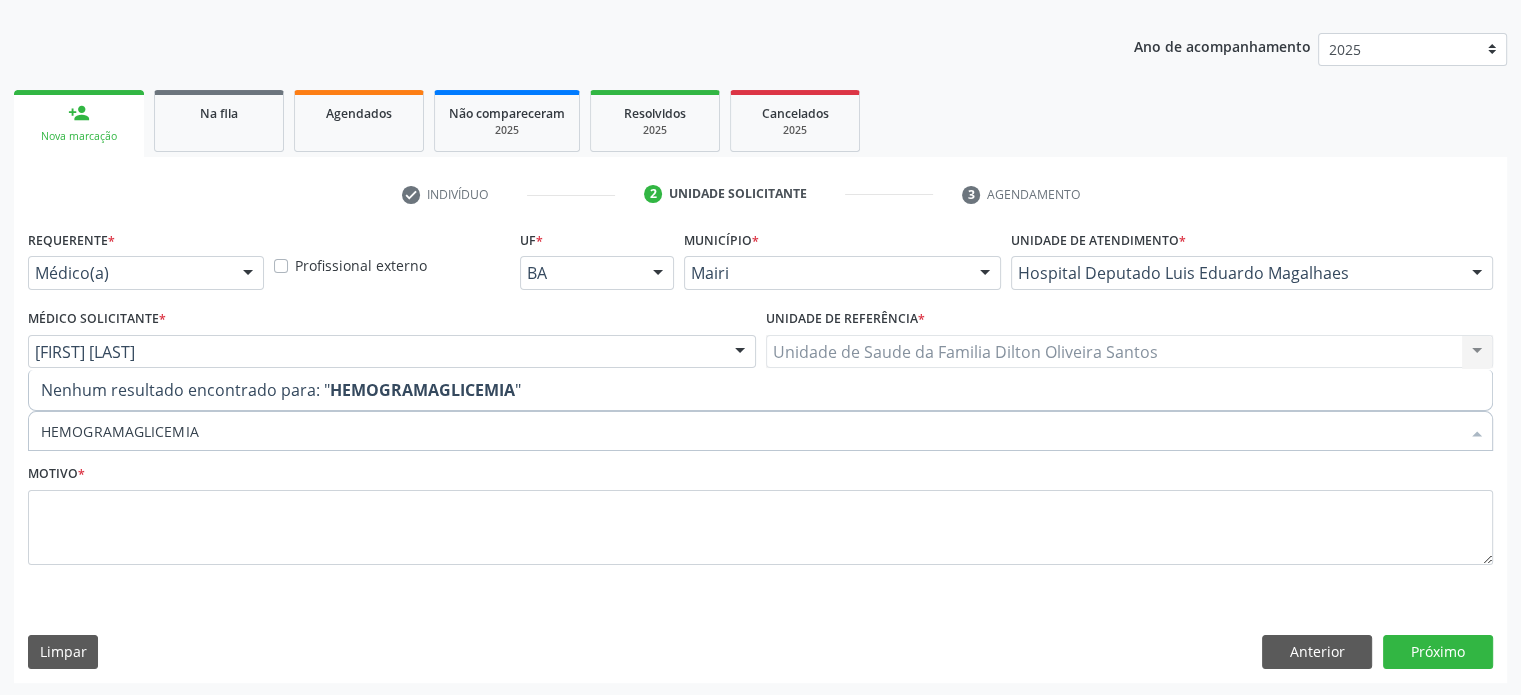 drag, startPoint x: 217, startPoint y: 434, endPoint x: 2, endPoint y: 442, distance: 215.14879 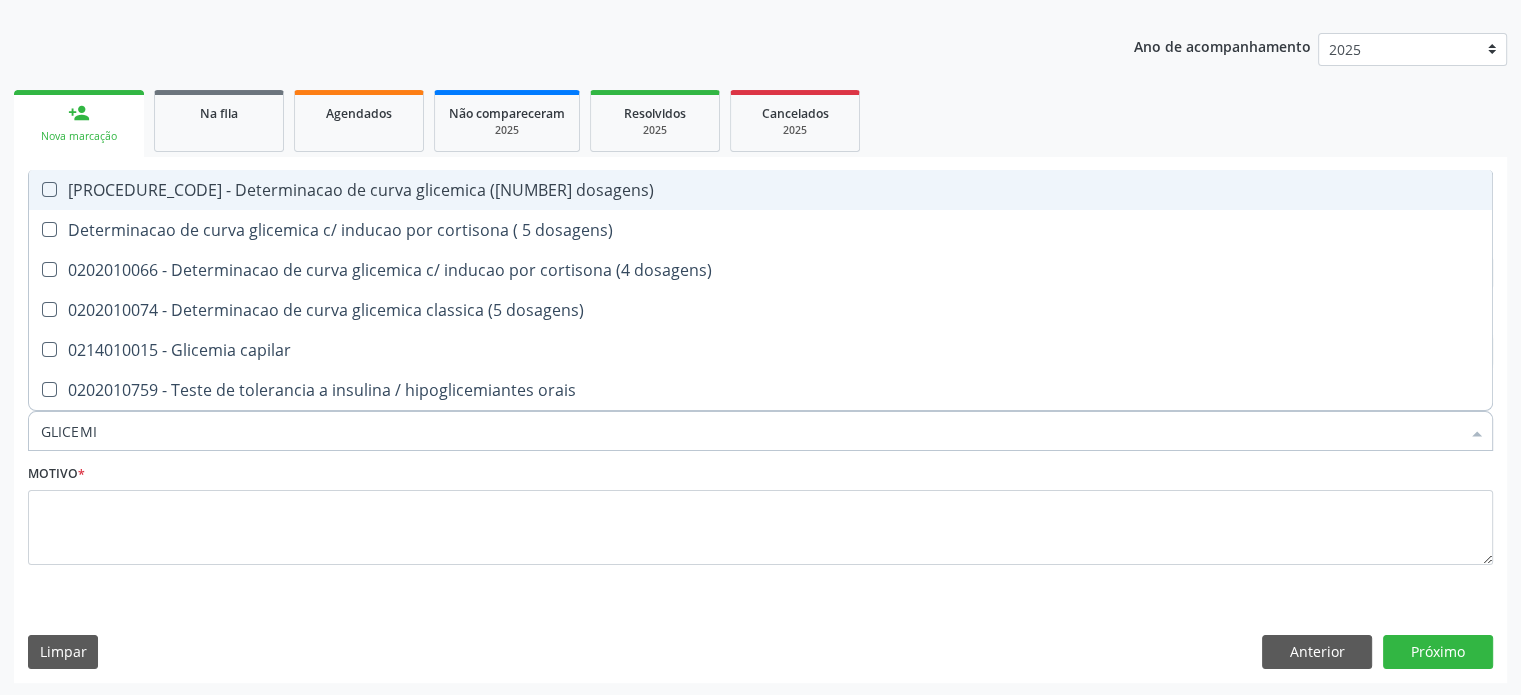 type on "GLICEMIA" 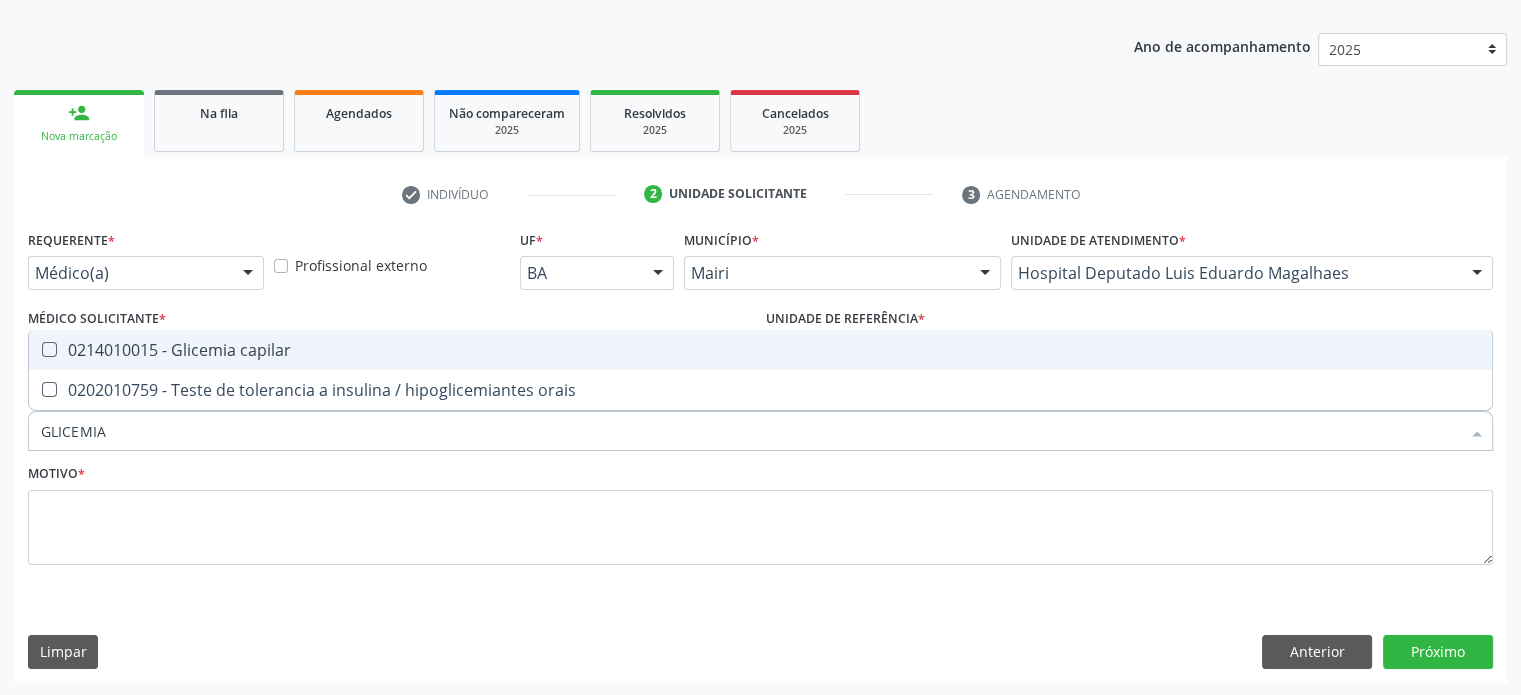 click on "0214010015 - Glicemia capilar" at bounding box center (760, 350) 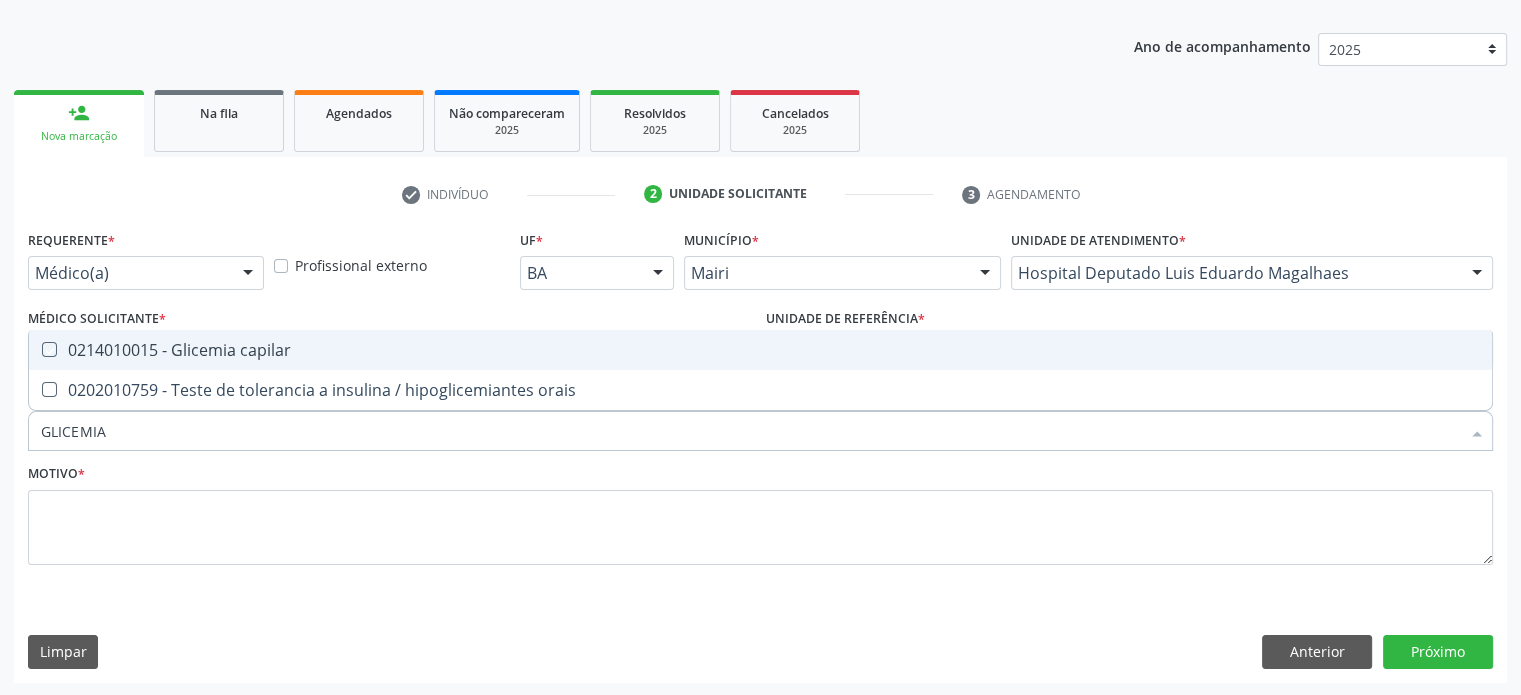 checkbox on "true" 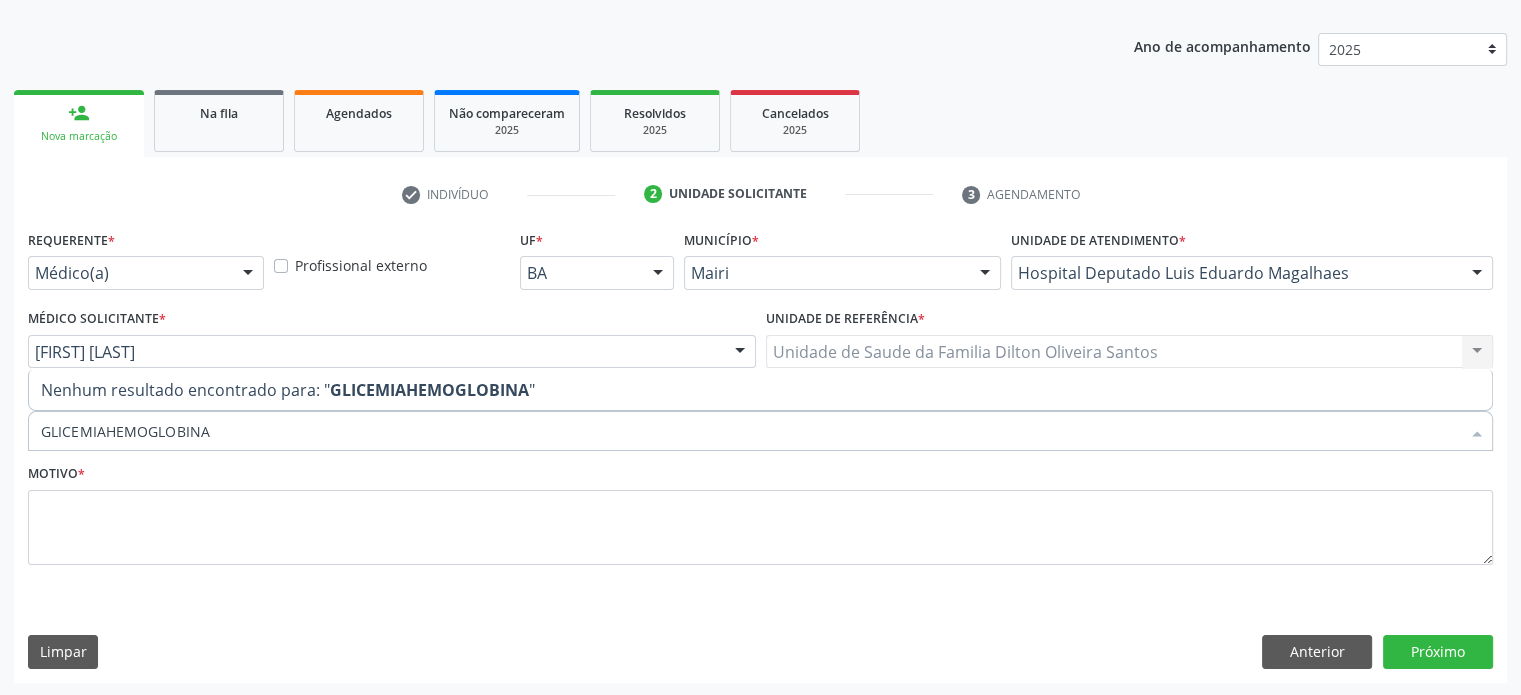 drag, startPoint x: 105, startPoint y: 430, endPoint x: 14, endPoint y: 430, distance: 91 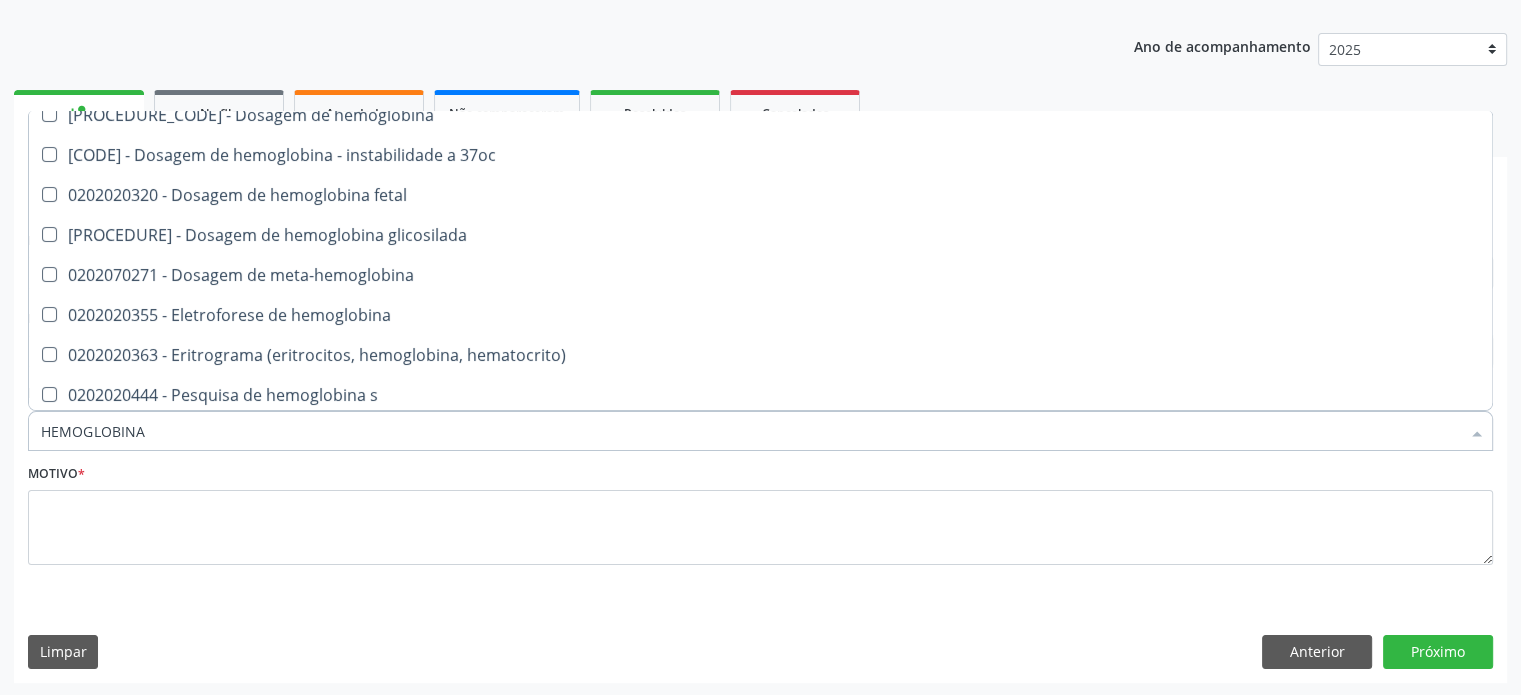 scroll, scrollTop: 180, scrollLeft: 0, axis: vertical 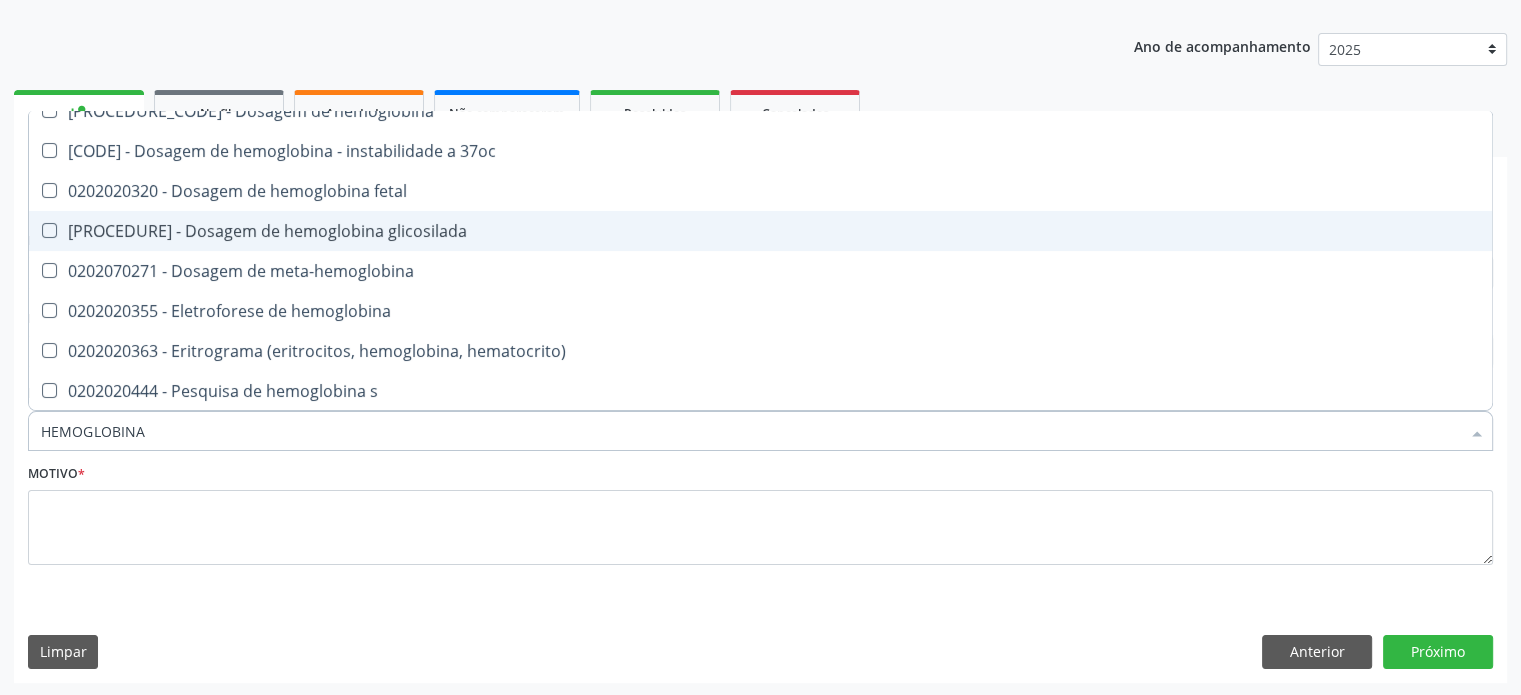 click on "[PROCEDURE] - Dosagem de hemoglobina glicosilada" at bounding box center [760, 231] 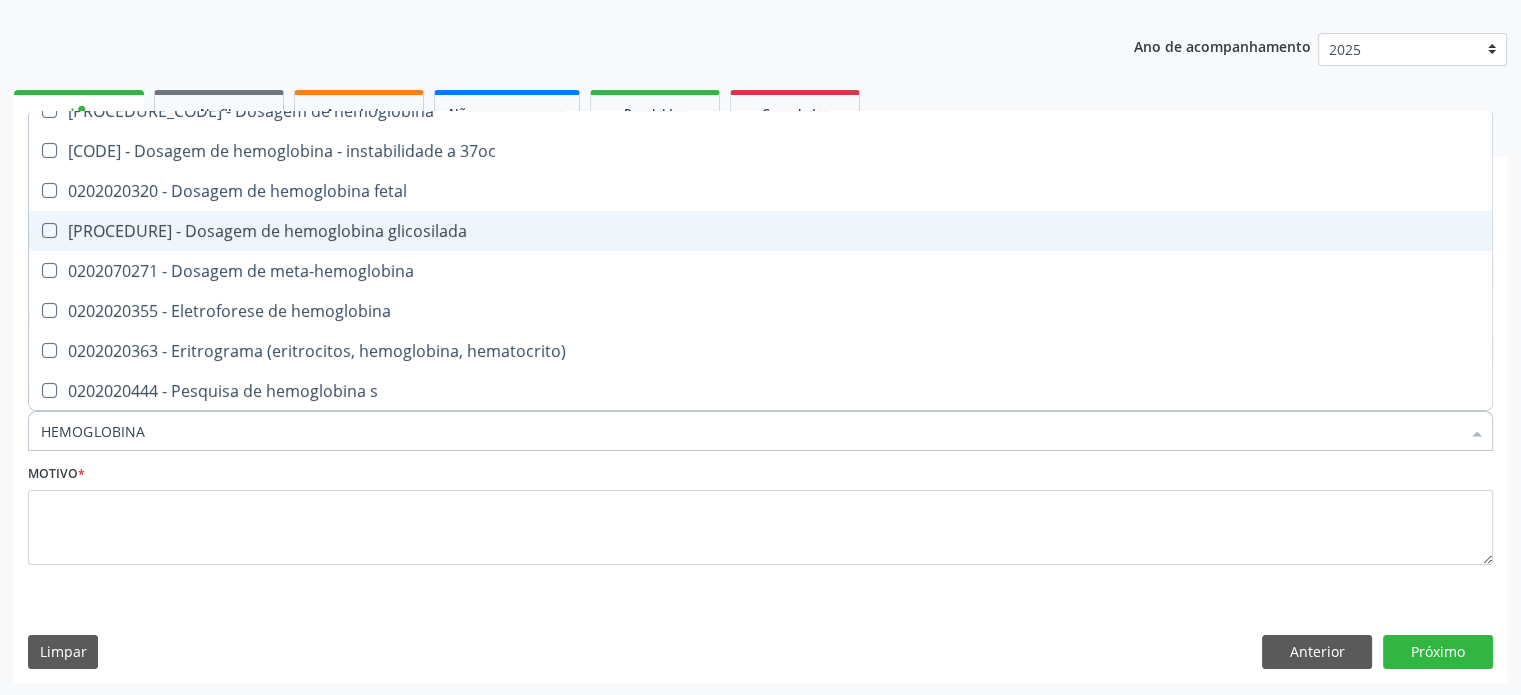 checkbox on "true" 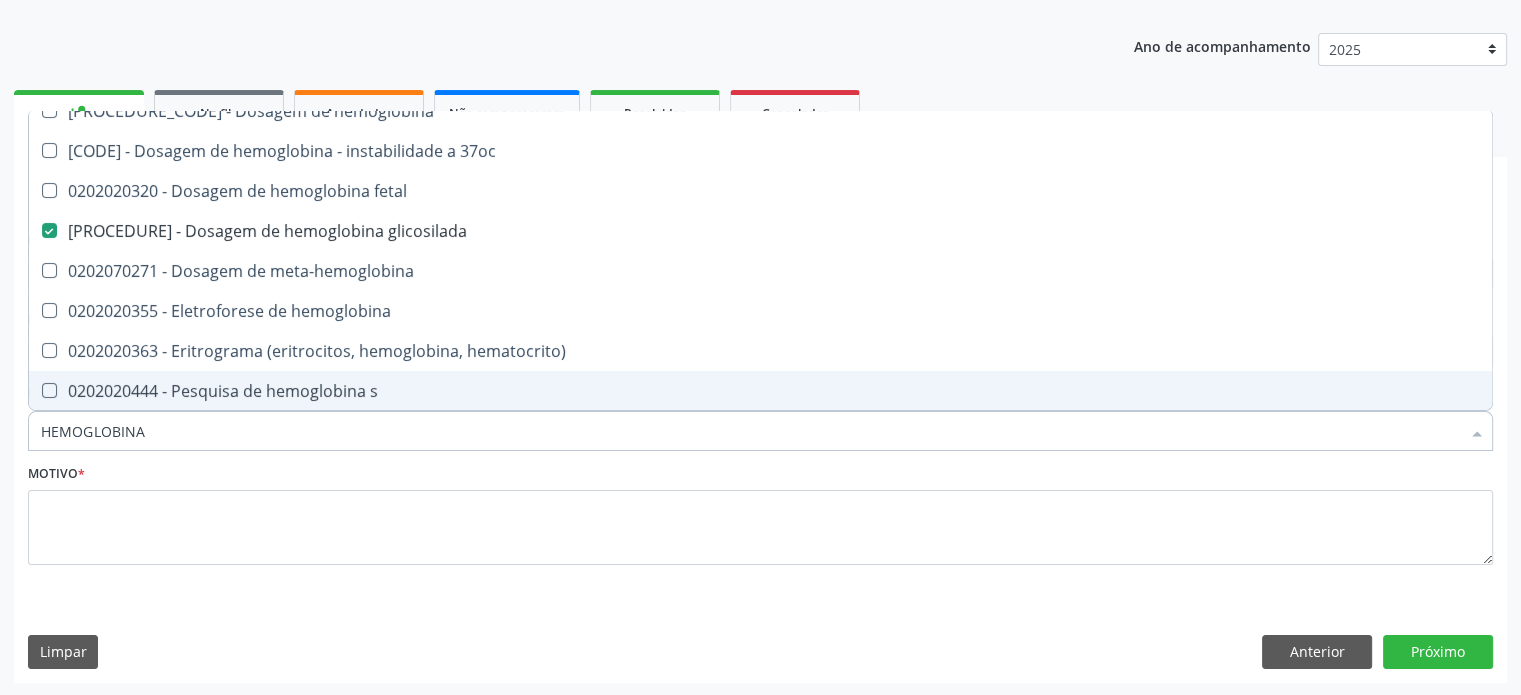 drag, startPoint x: 187, startPoint y: 434, endPoint x: 27, endPoint y: 435, distance: 160.00313 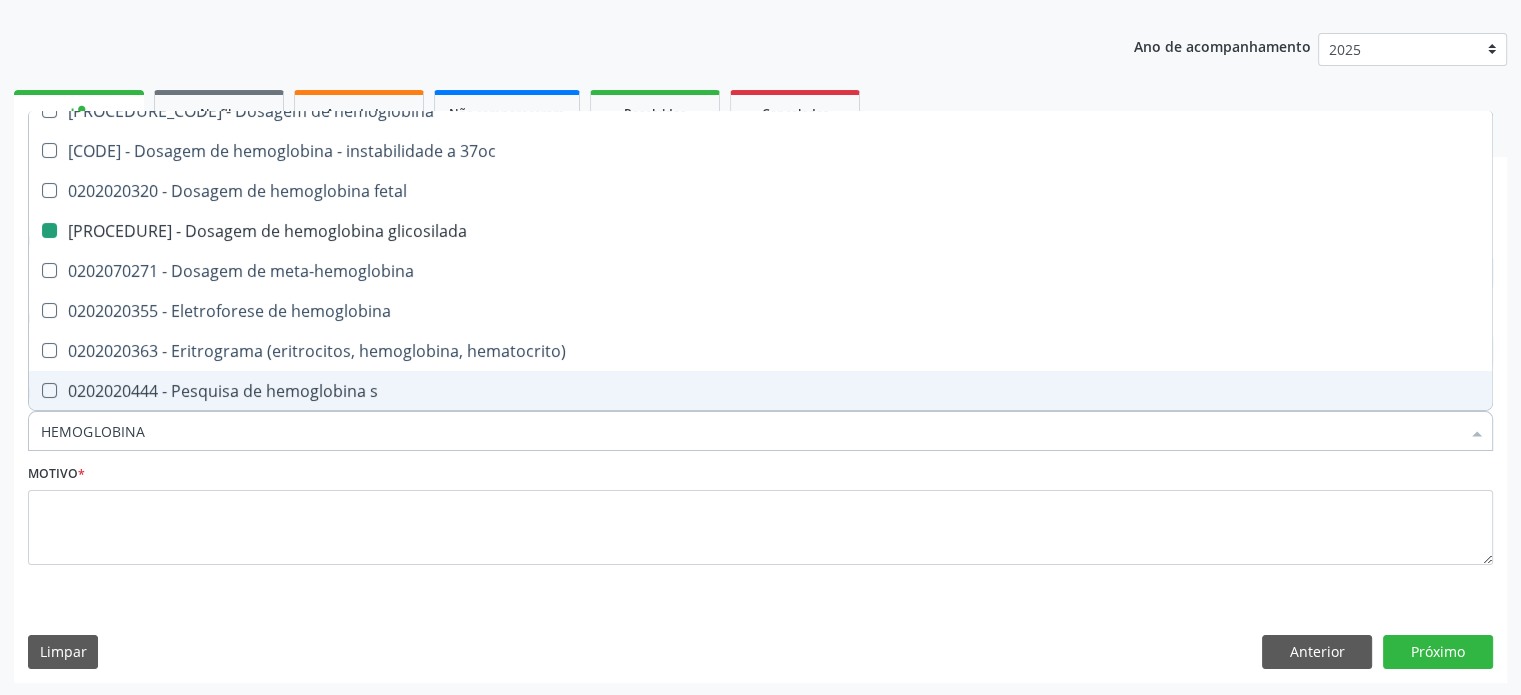 type on "C" 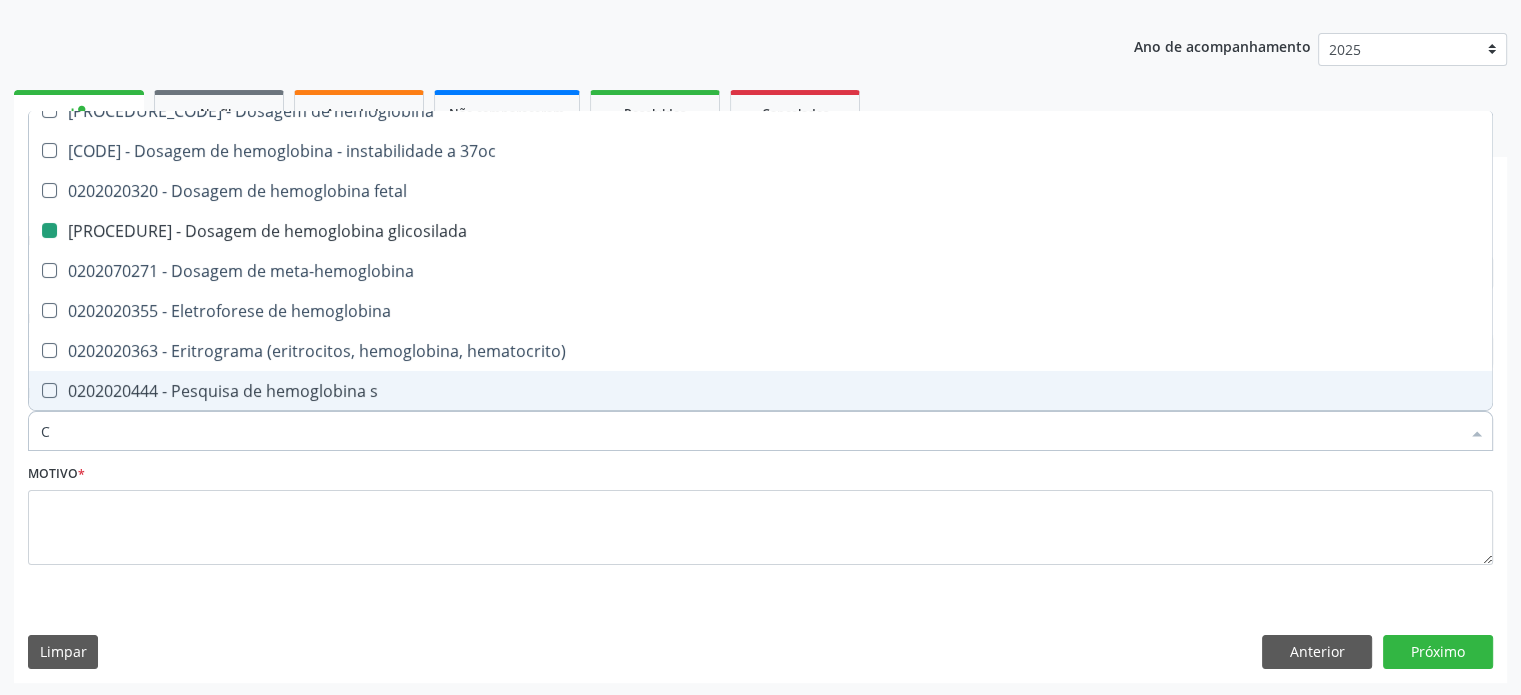 checkbox on "false" 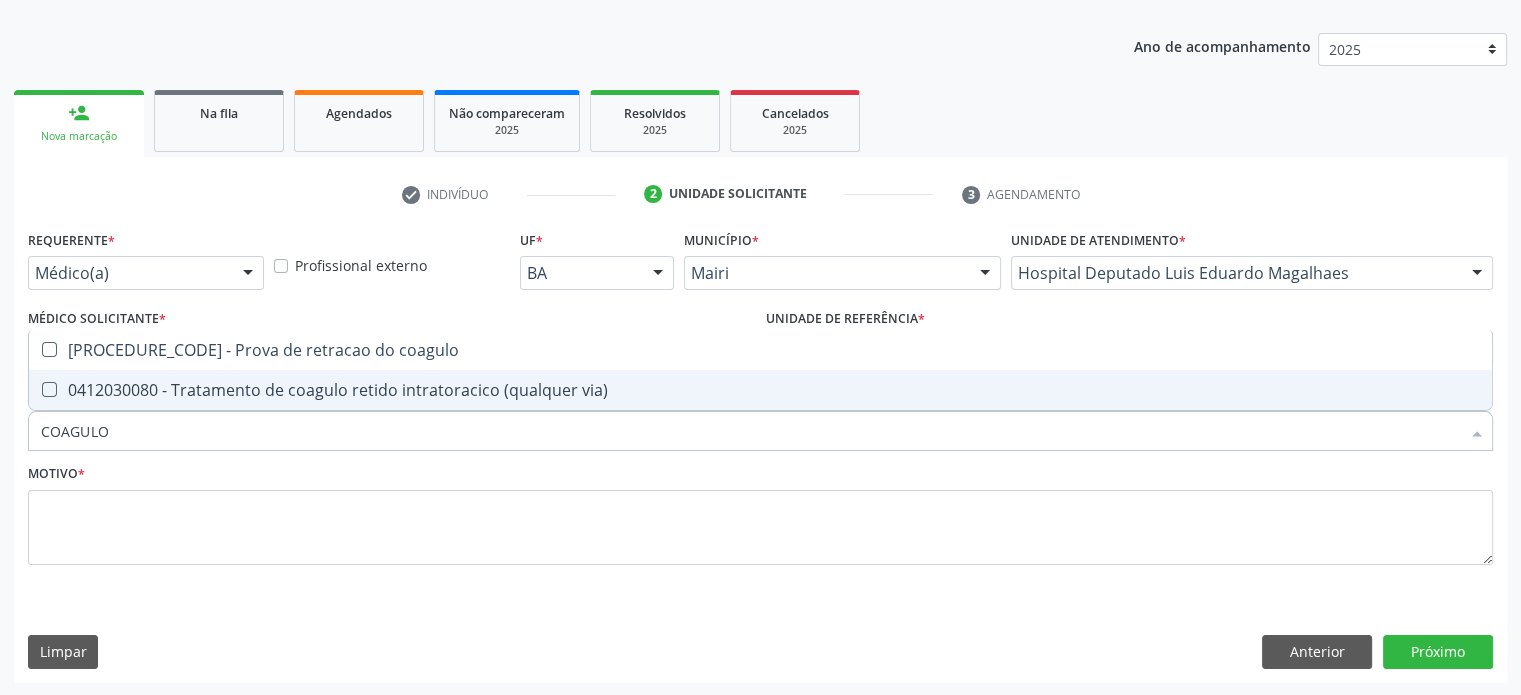 scroll, scrollTop: 0, scrollLeft: 0, axis: both 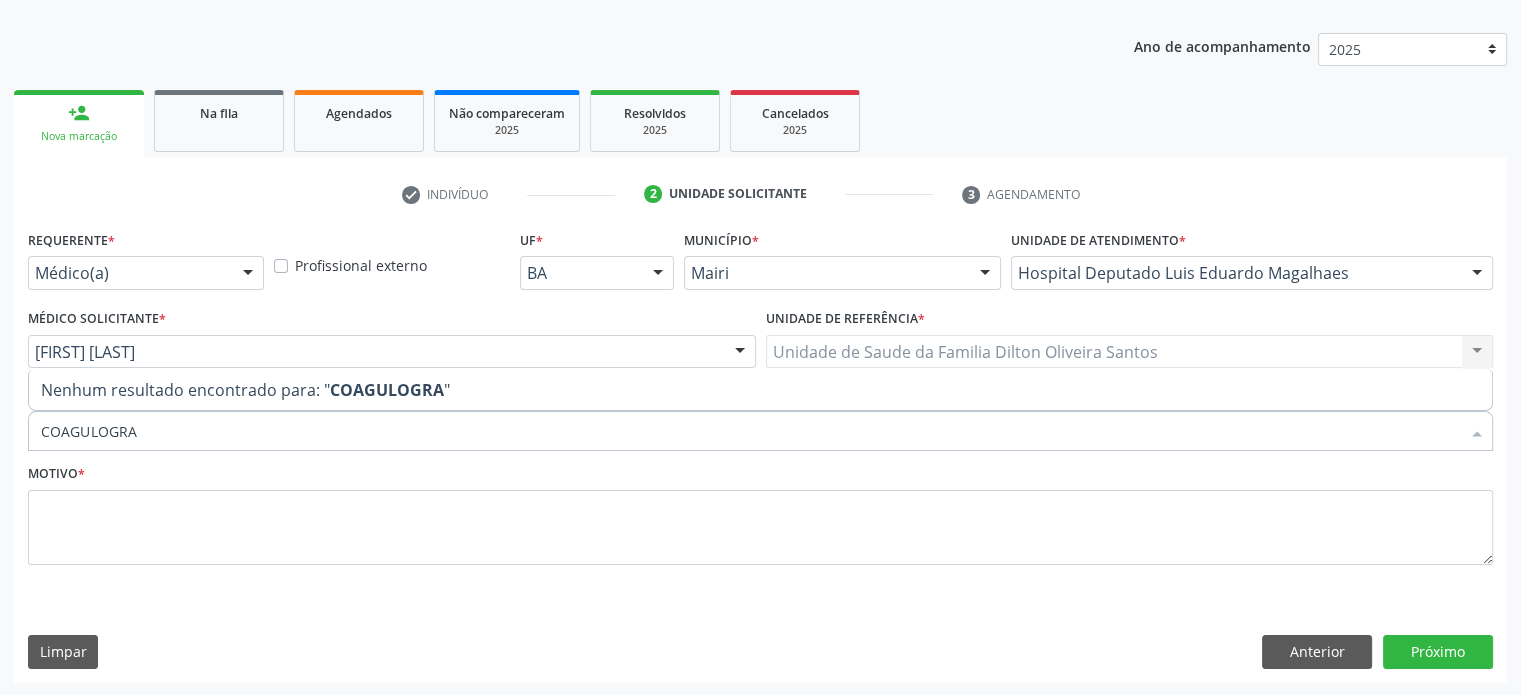 drag, startPoint x: 176, startPoint y: 435, endPoint x: 37, endPoint y: 431, distance: 139.05754 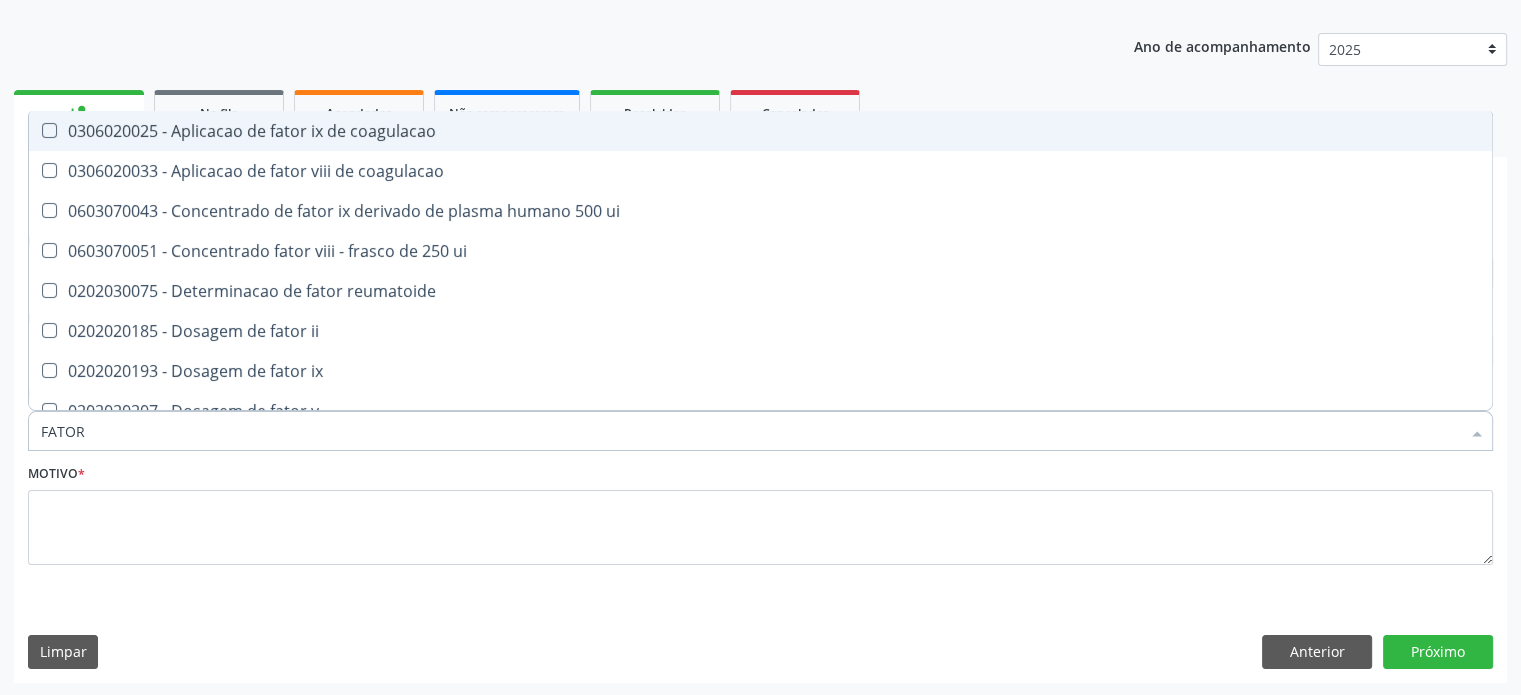 type on "FATOR R" 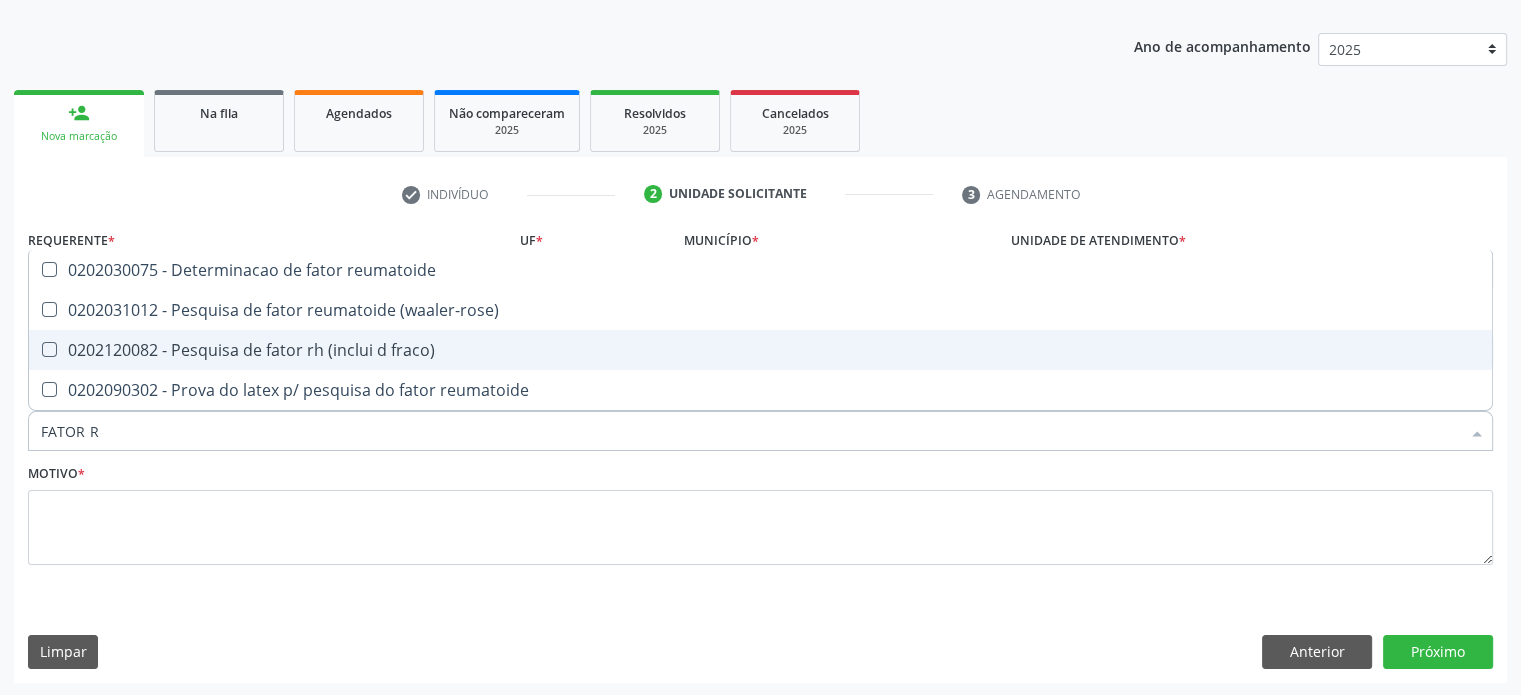 click on "0202120082 - Pesquisa de fator rh (inclui d fraco)" at bounding box center [760, 350] 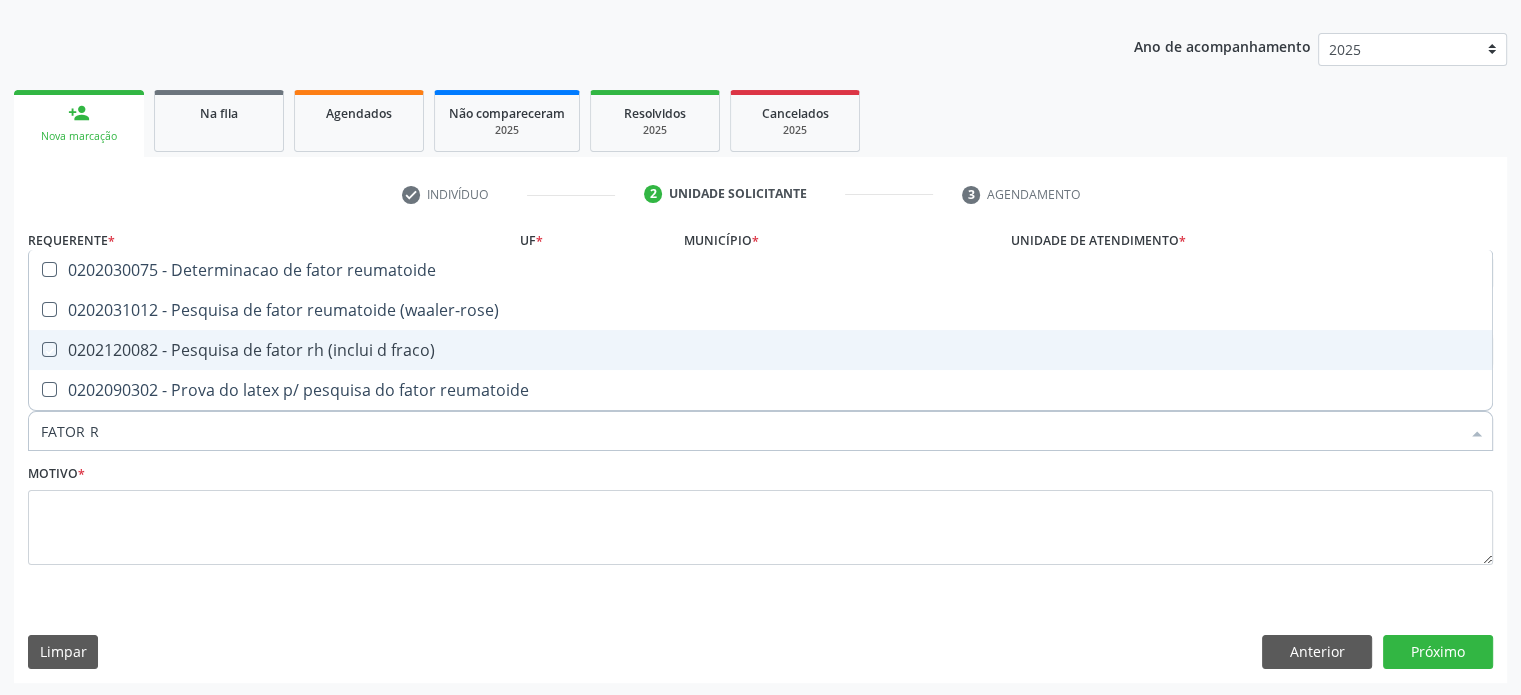 checkbox on "true" 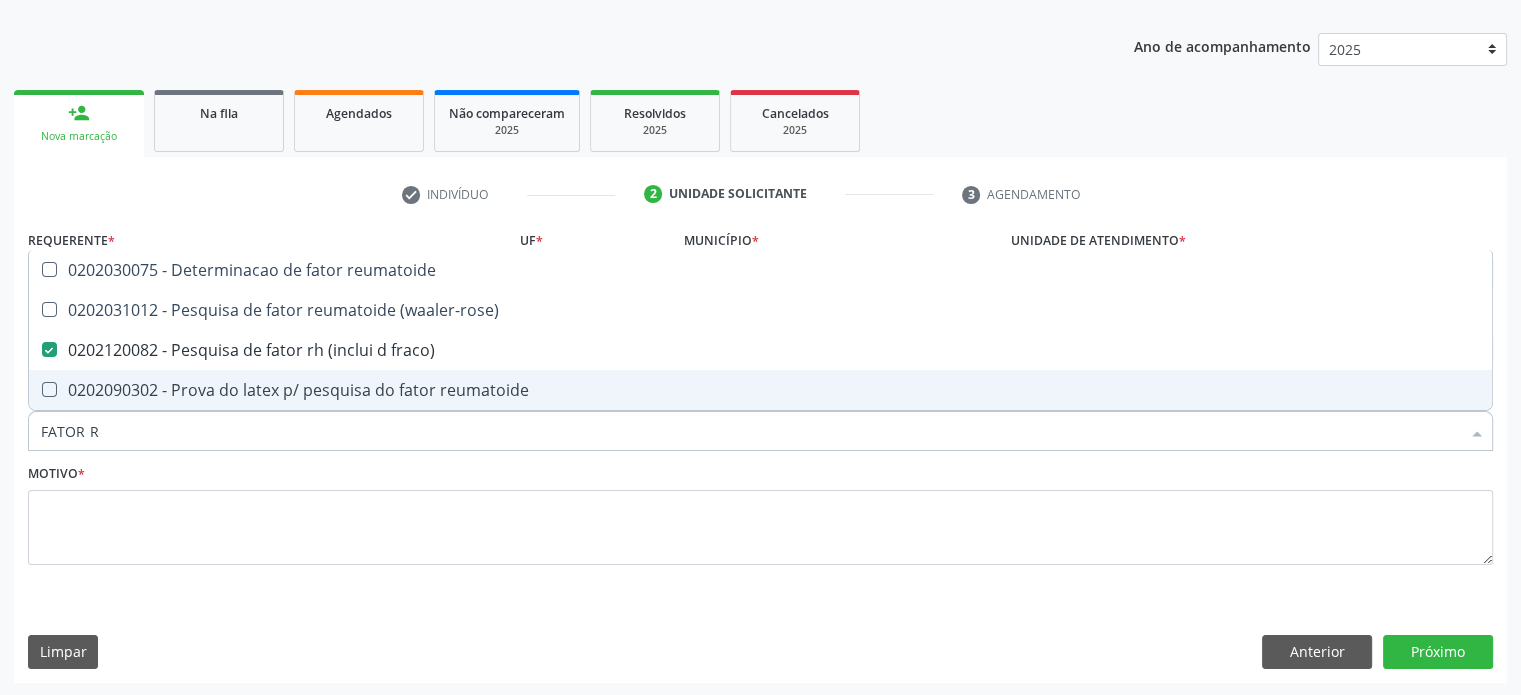 drag, startPoint x: 146, startPoint y: 421, endPoint x: 0, endPoint y: 424, distance: 146.03082 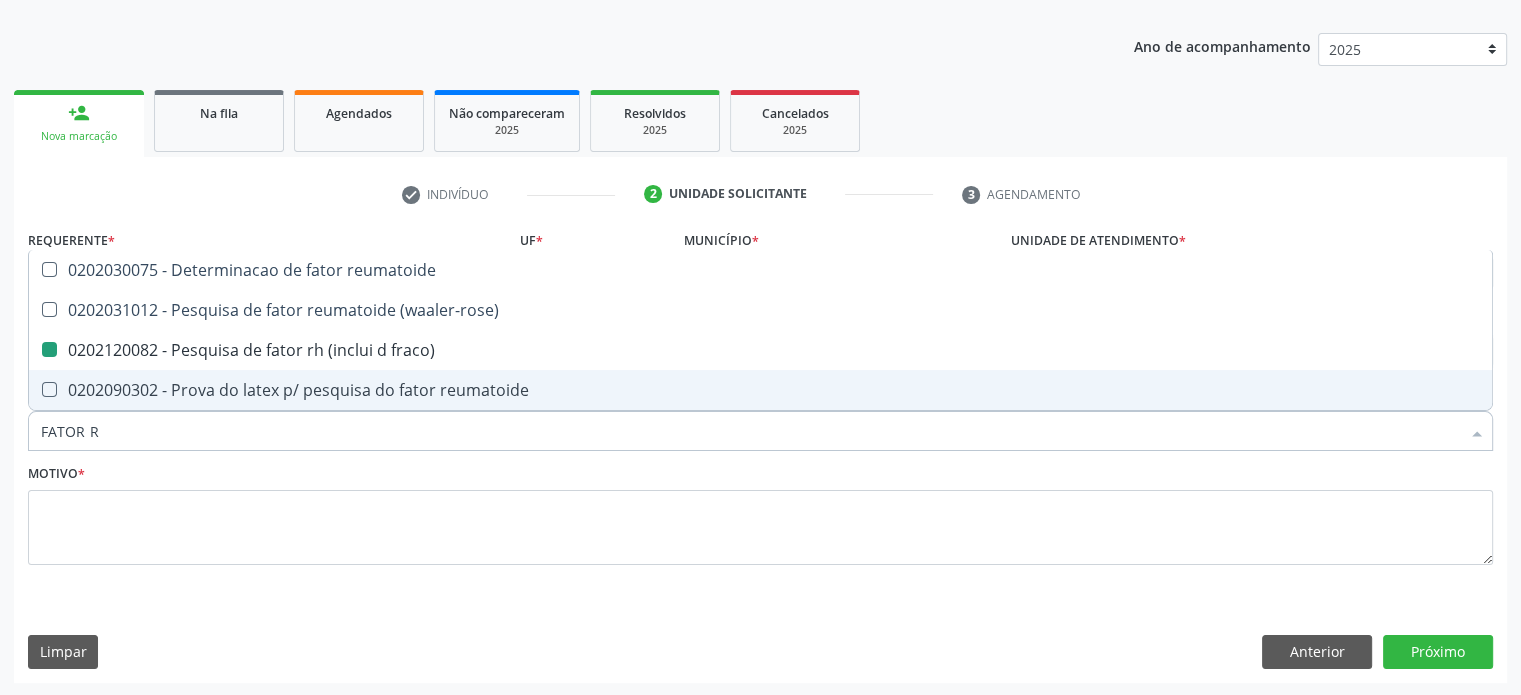 type on "C" 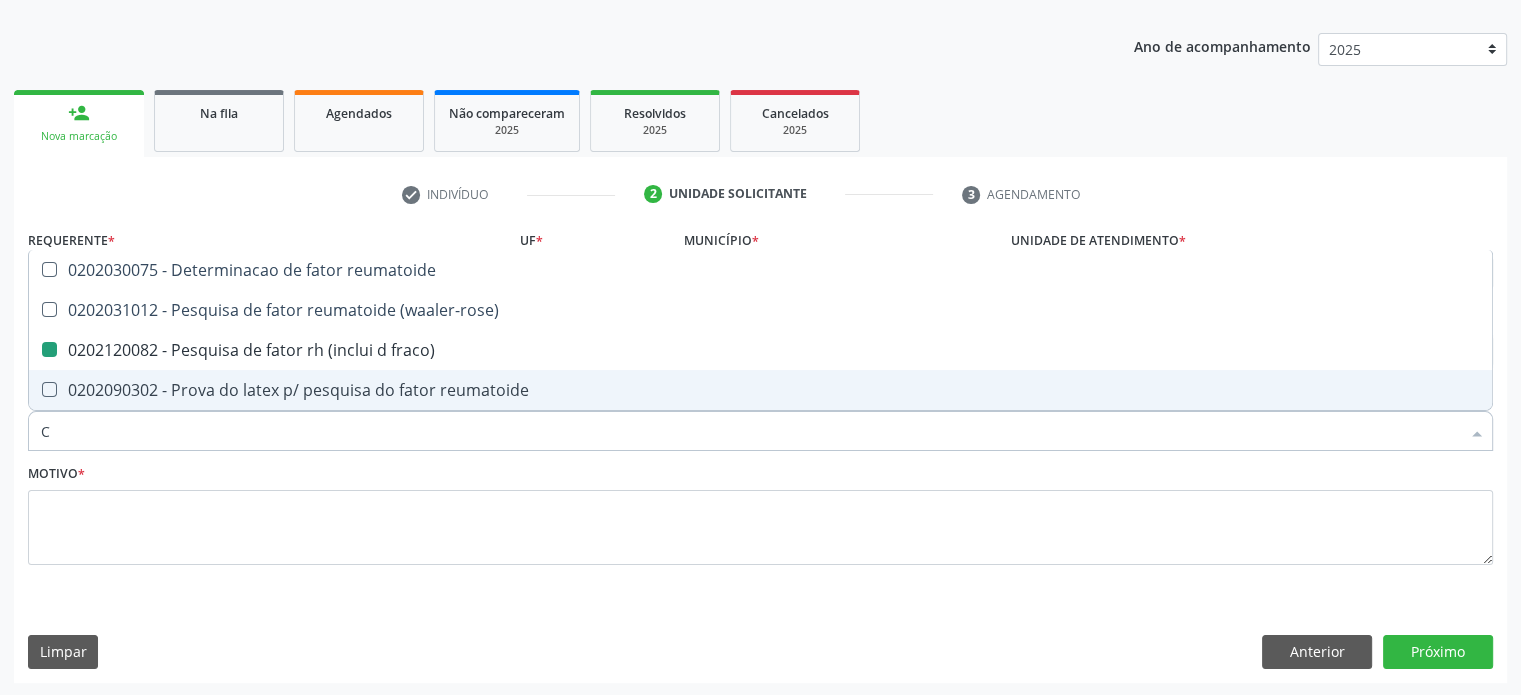 checkbox on "false" 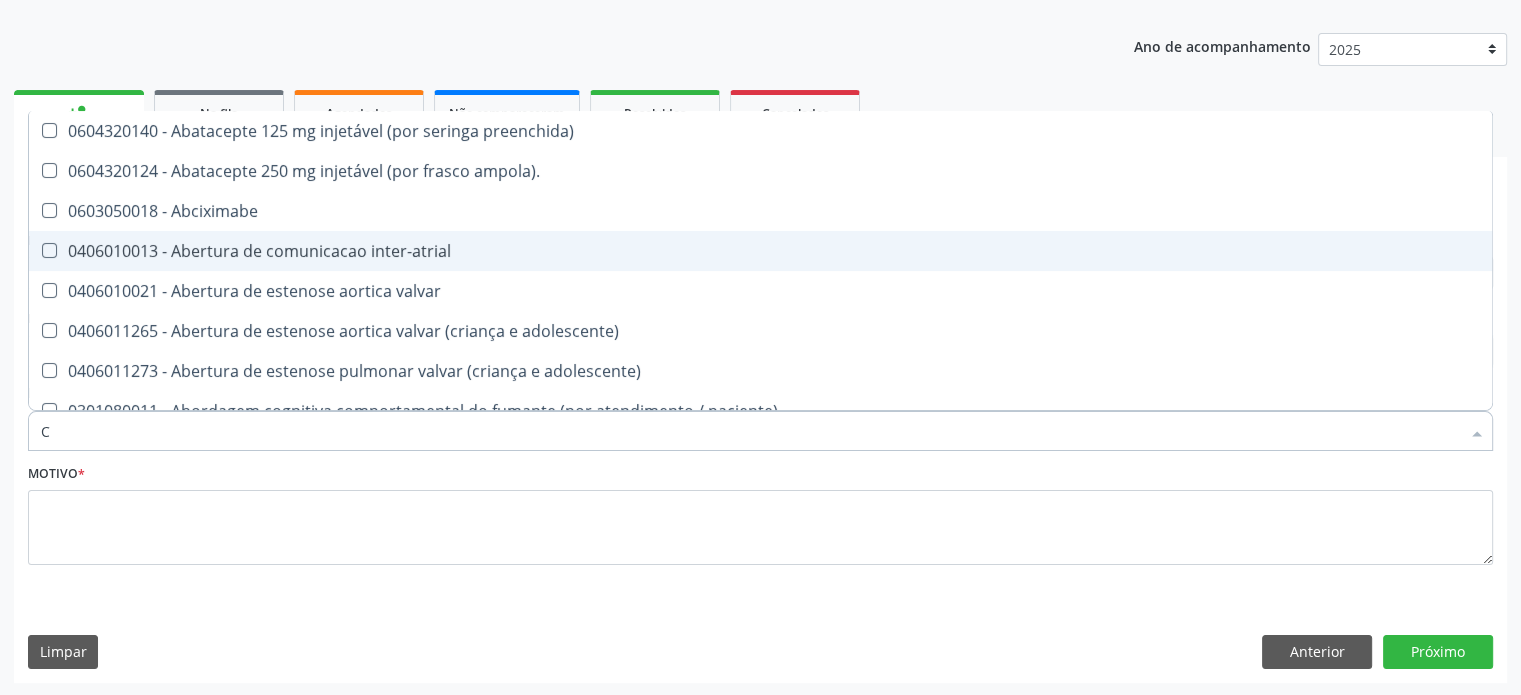 type on "CA" 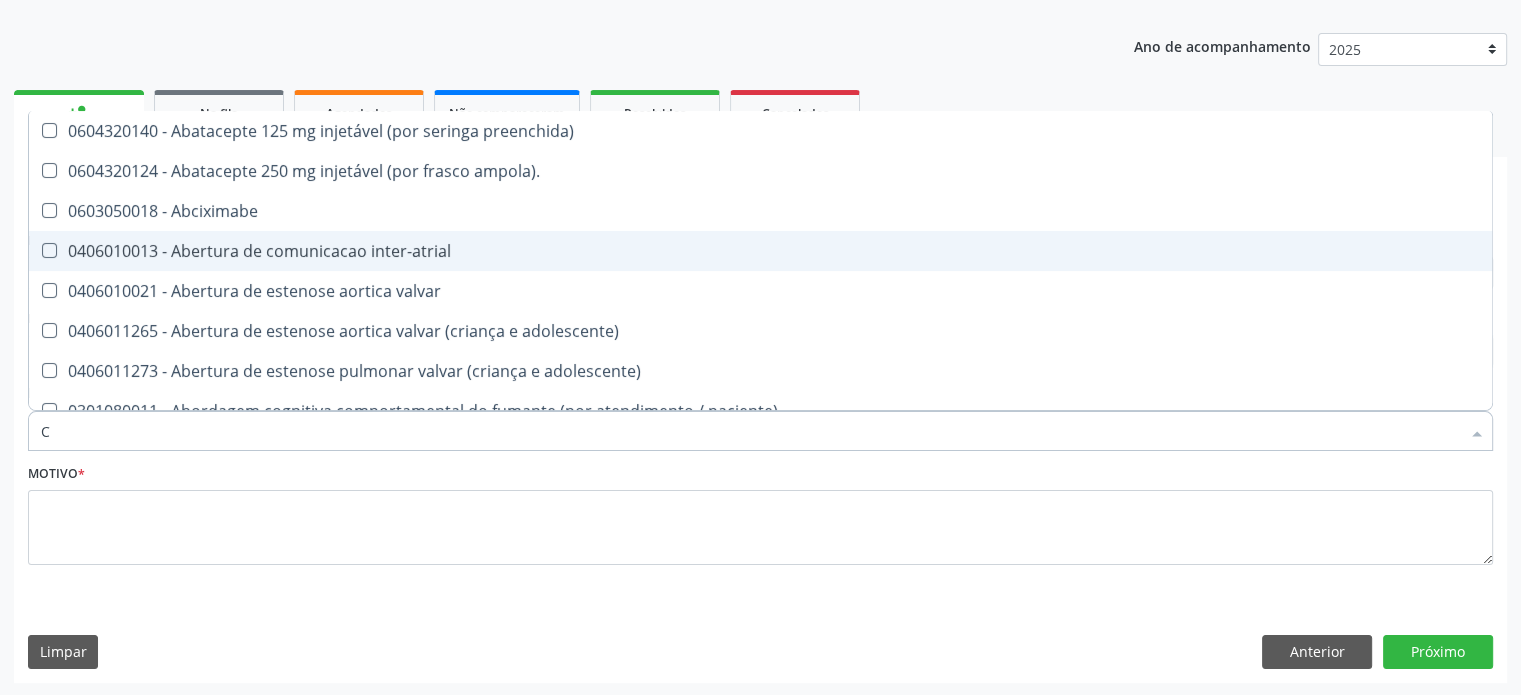 checkbox on "true" 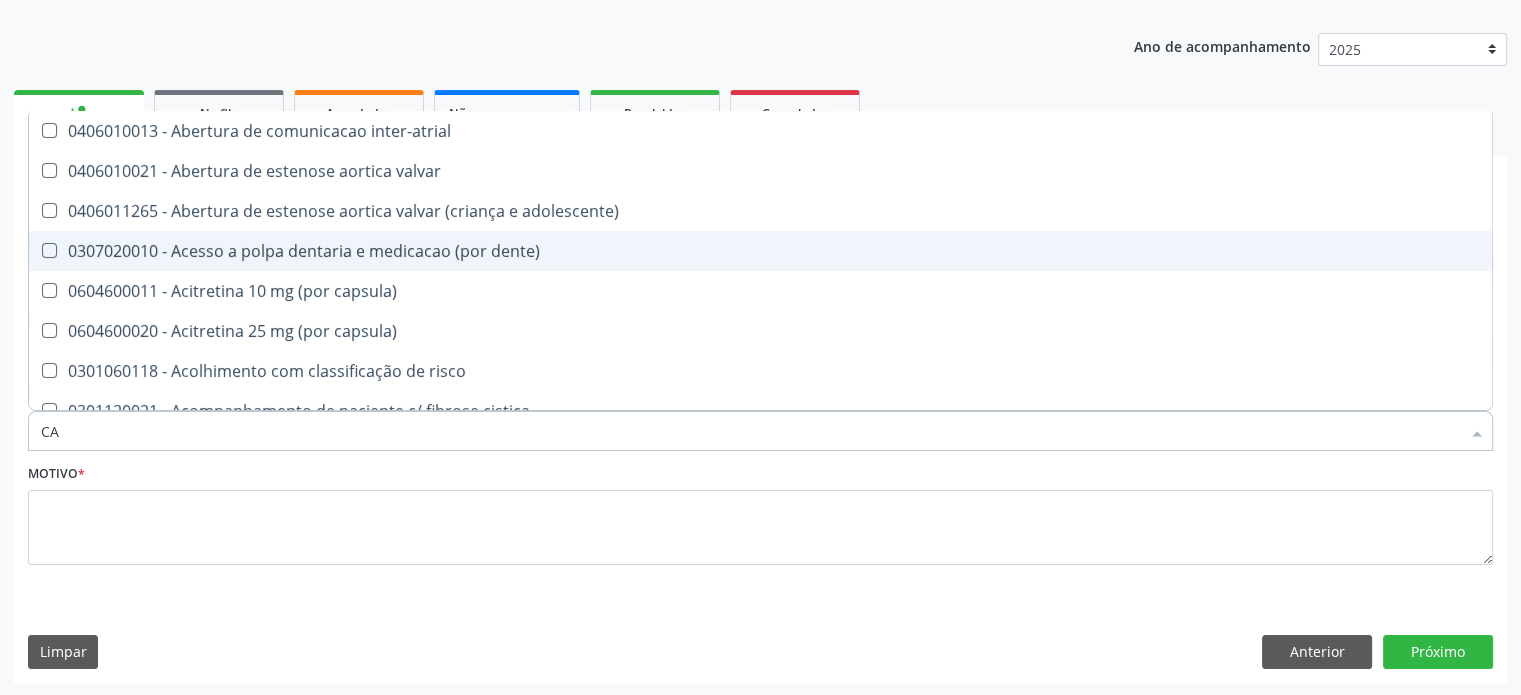 type on "C" 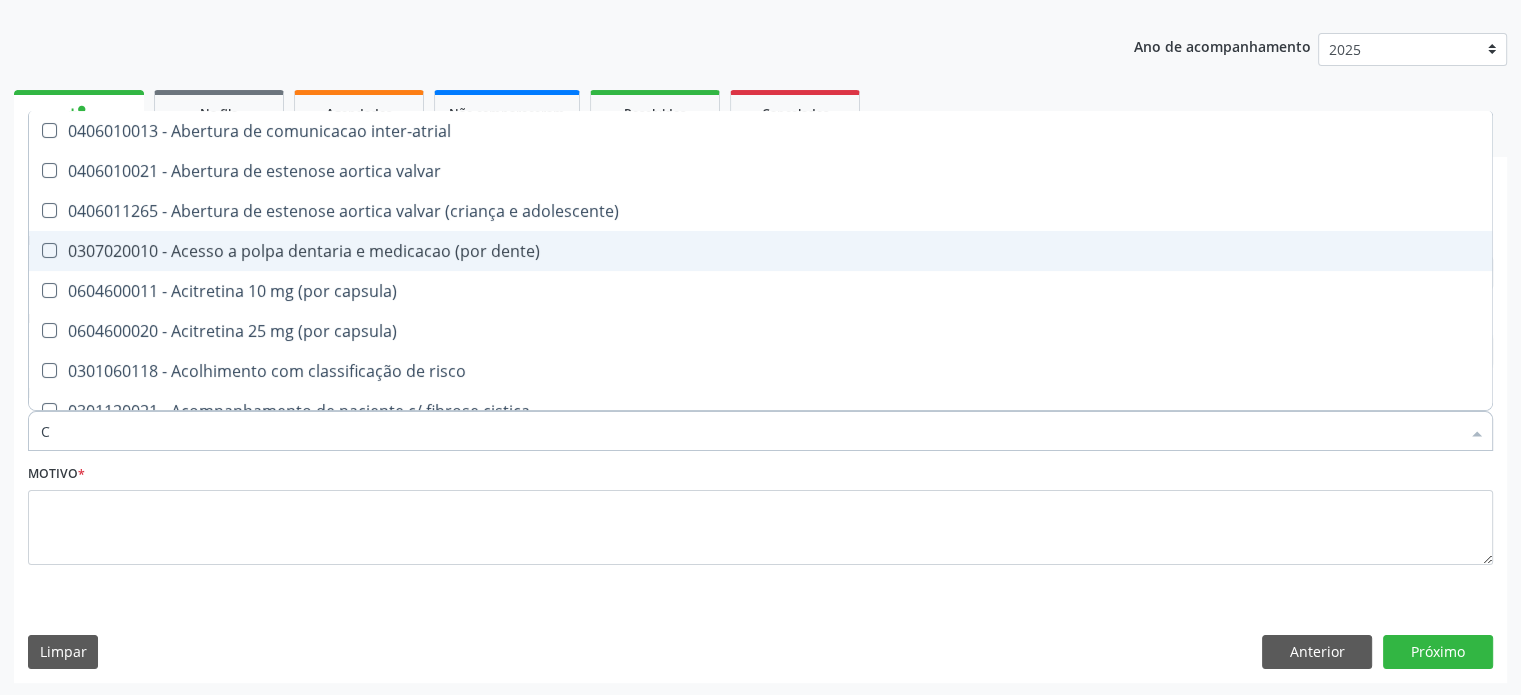 checkbox on "false" 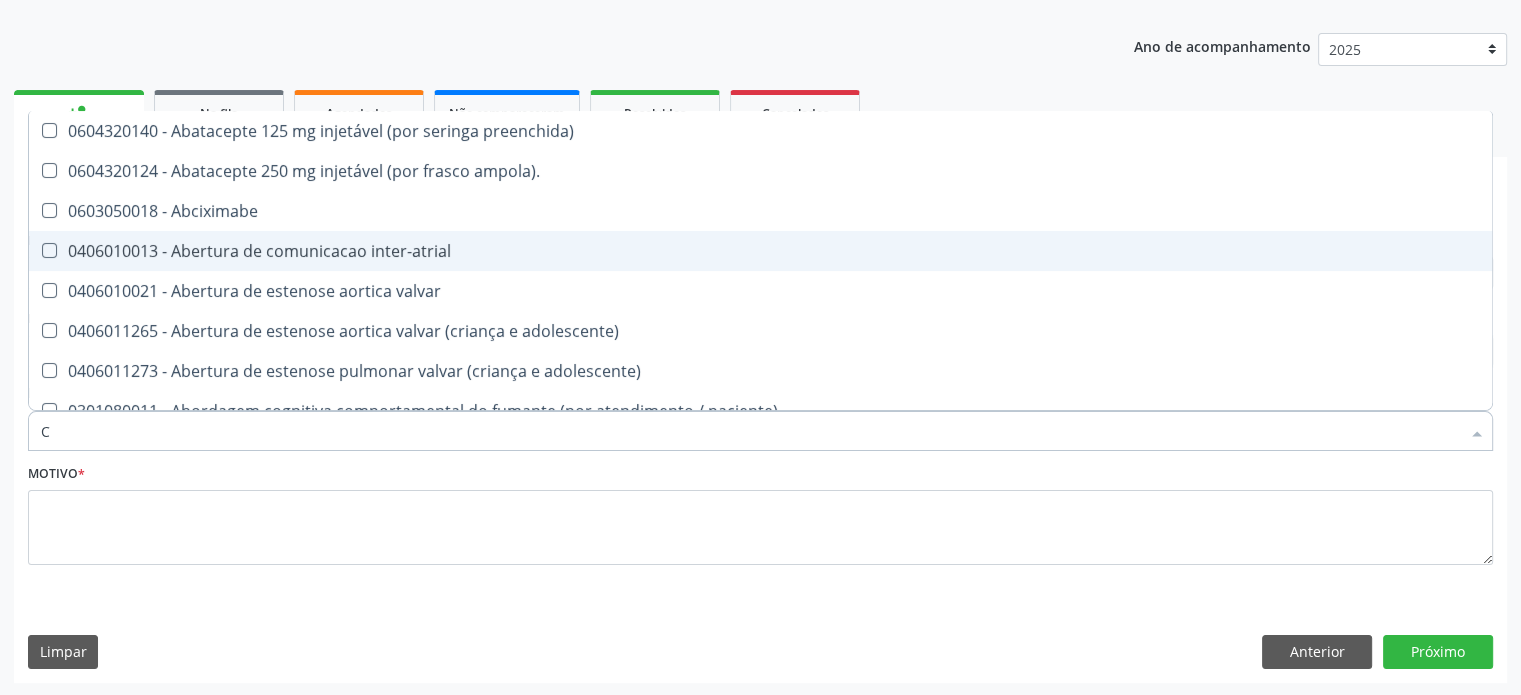 type on "CO" 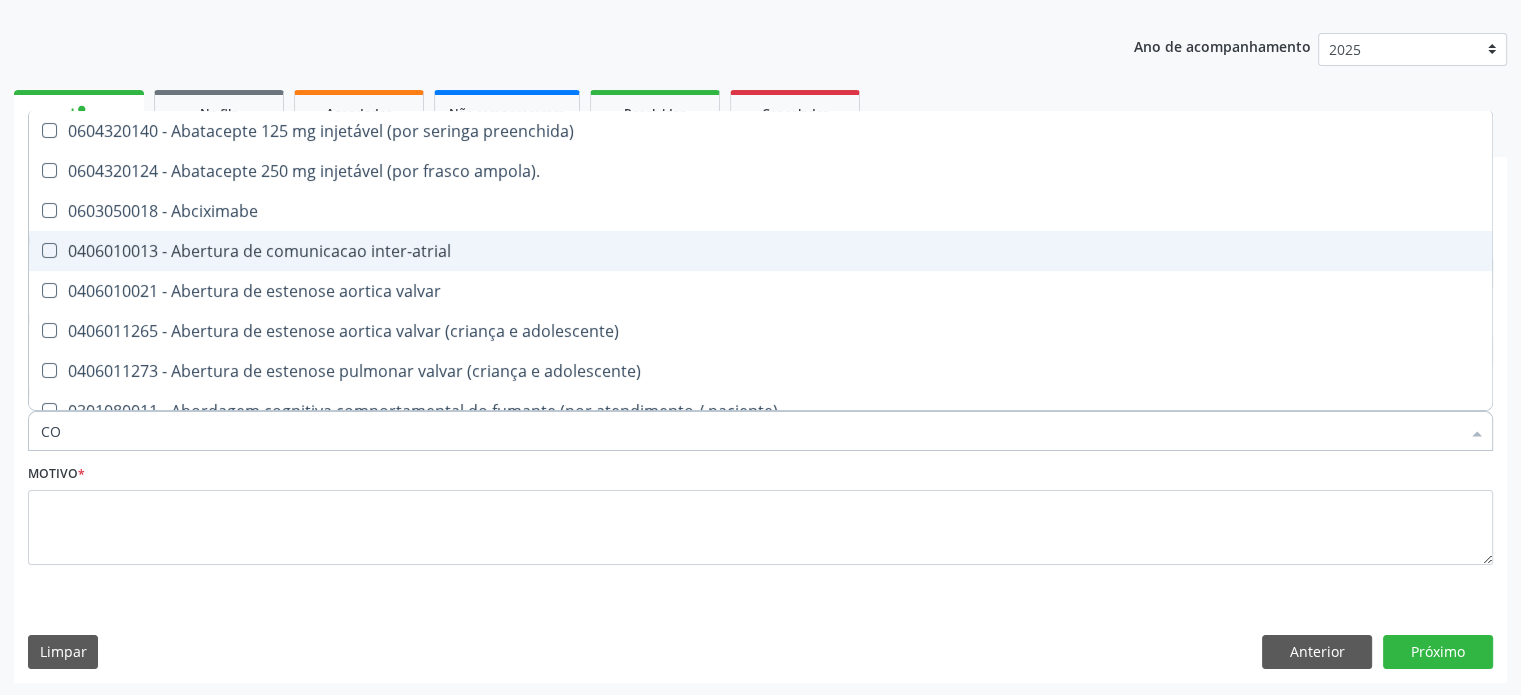 checkbox on "true" 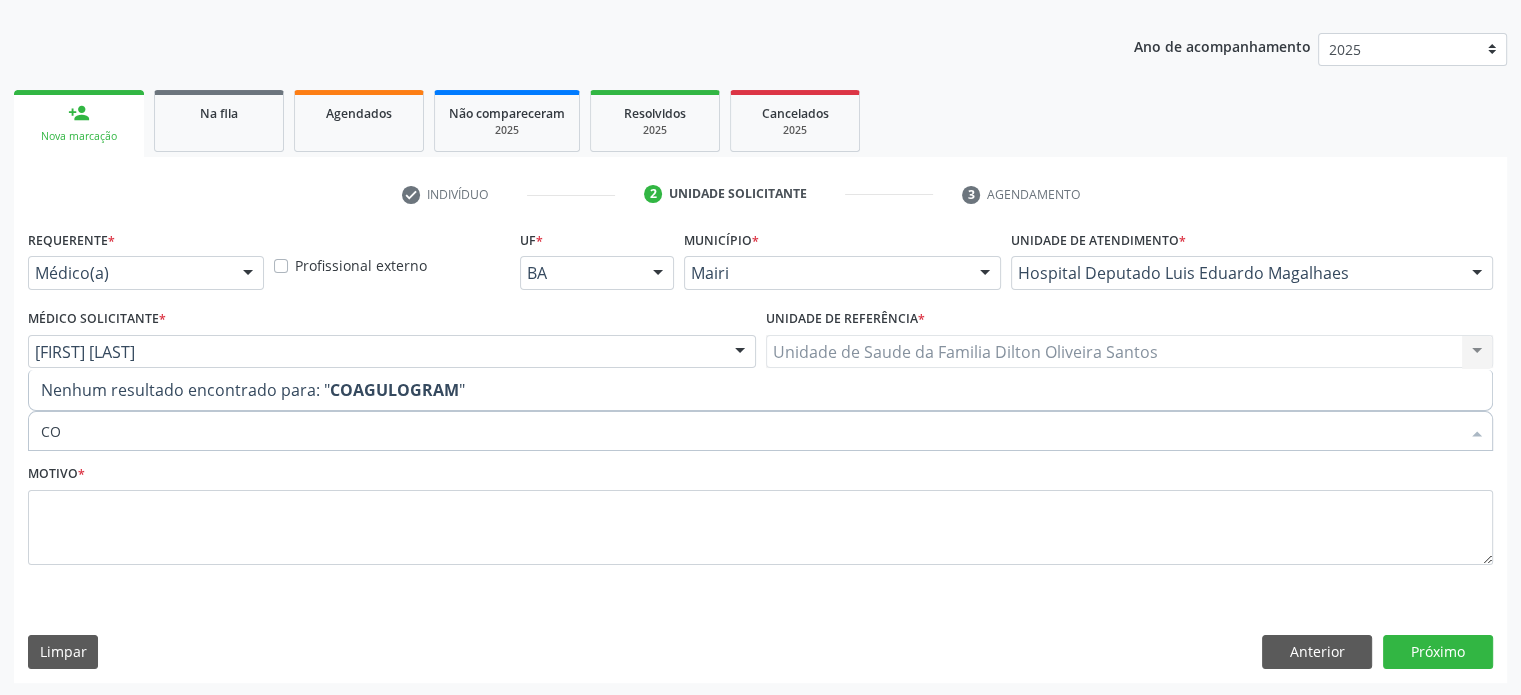type on "C" 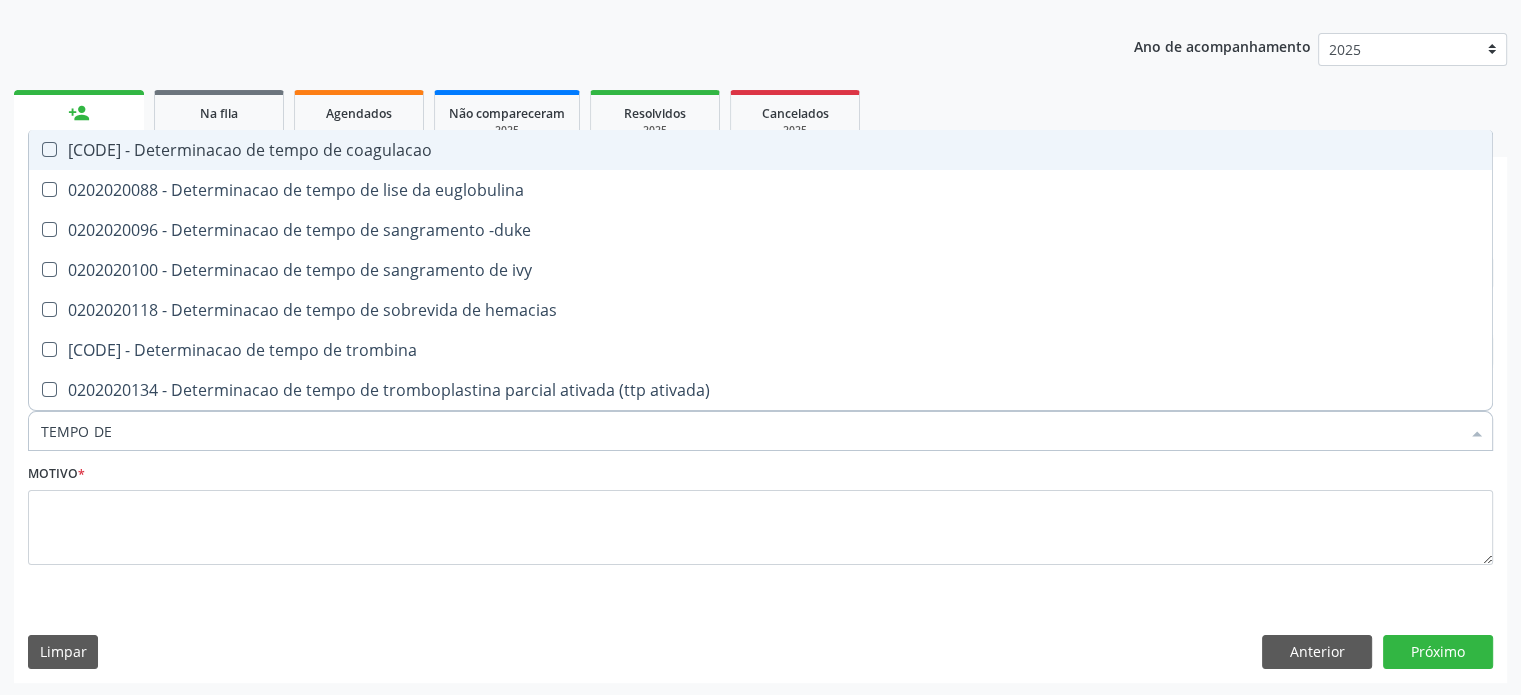 type on "TEMPO DE C" 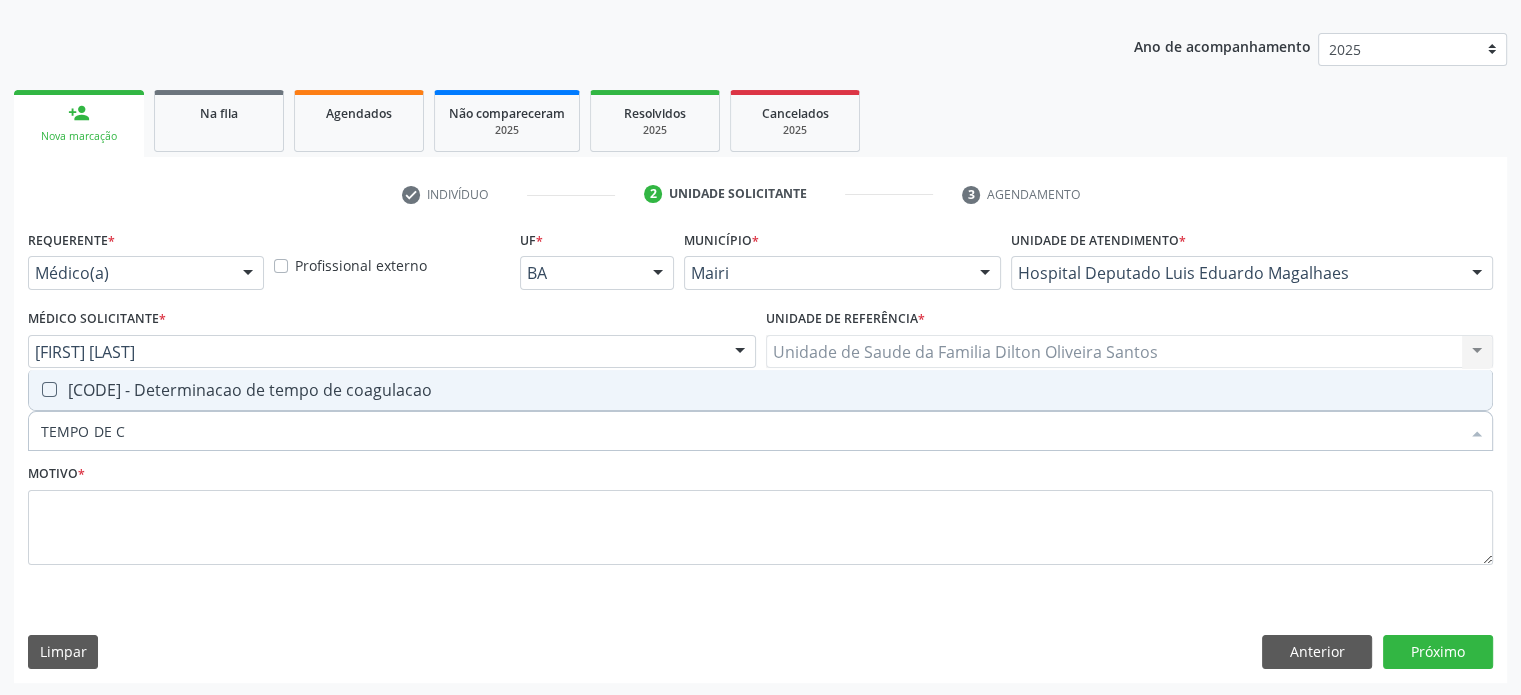 click on "[CODE] - Determinacao de tempo de coagulacao" at bounding box center [760, 390] 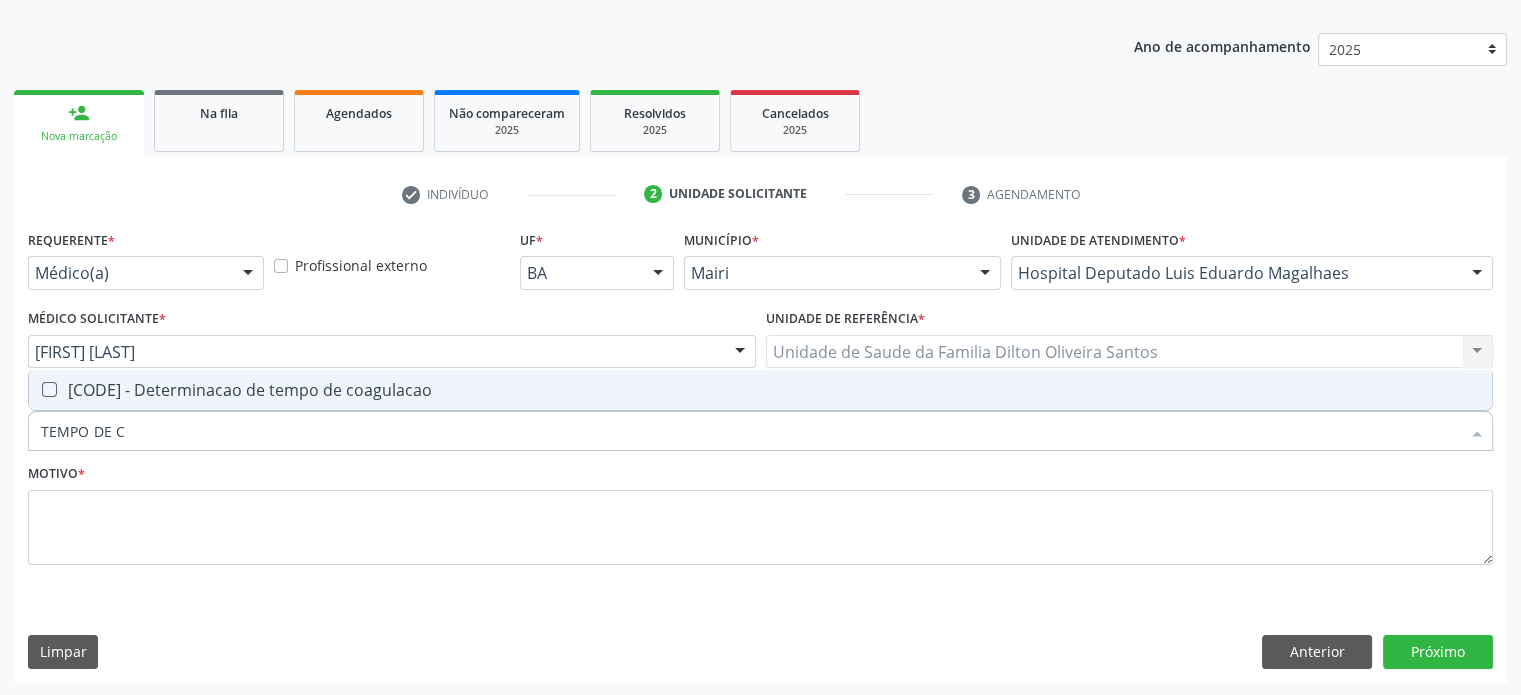 checkbox on "true" 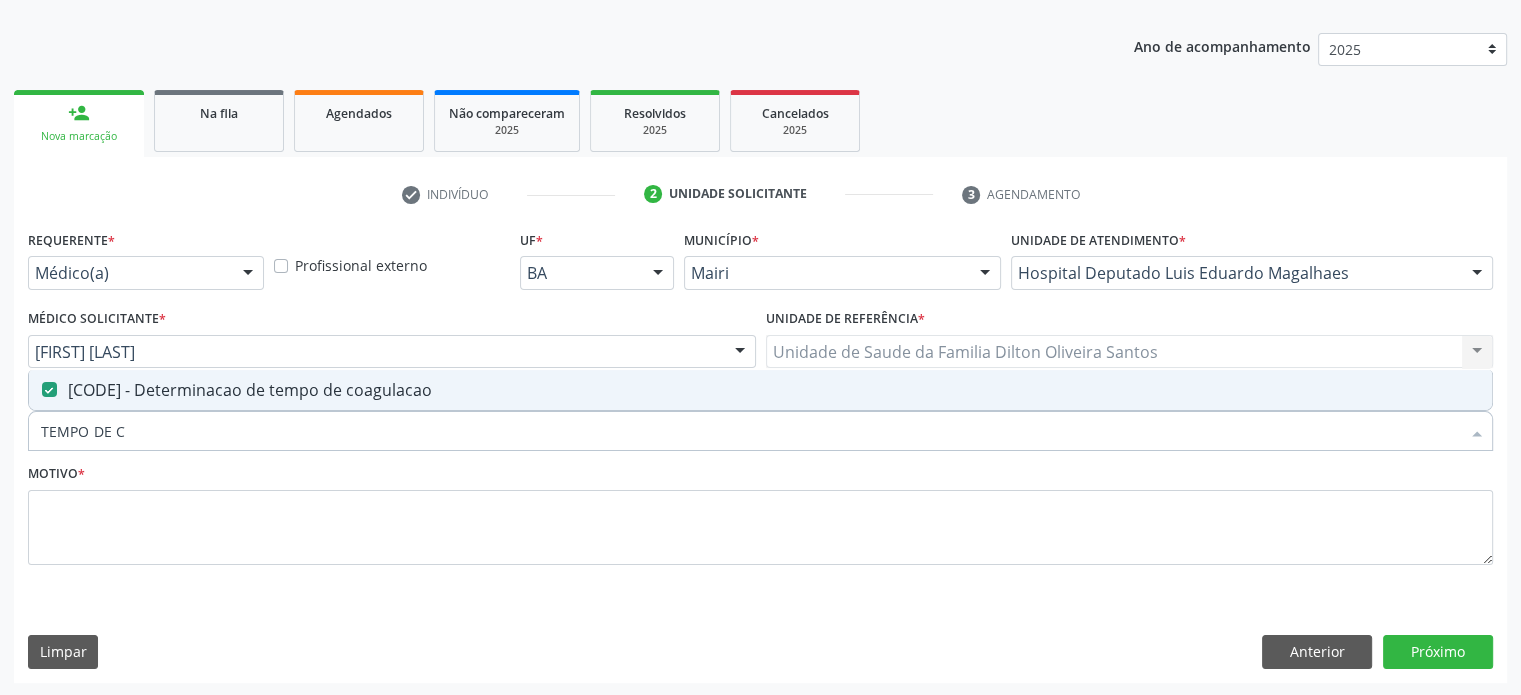 drag, startPoint x: 100, startPoint y: 432, endPoint x: 0, endPoint y: 415, distance: 101.43471 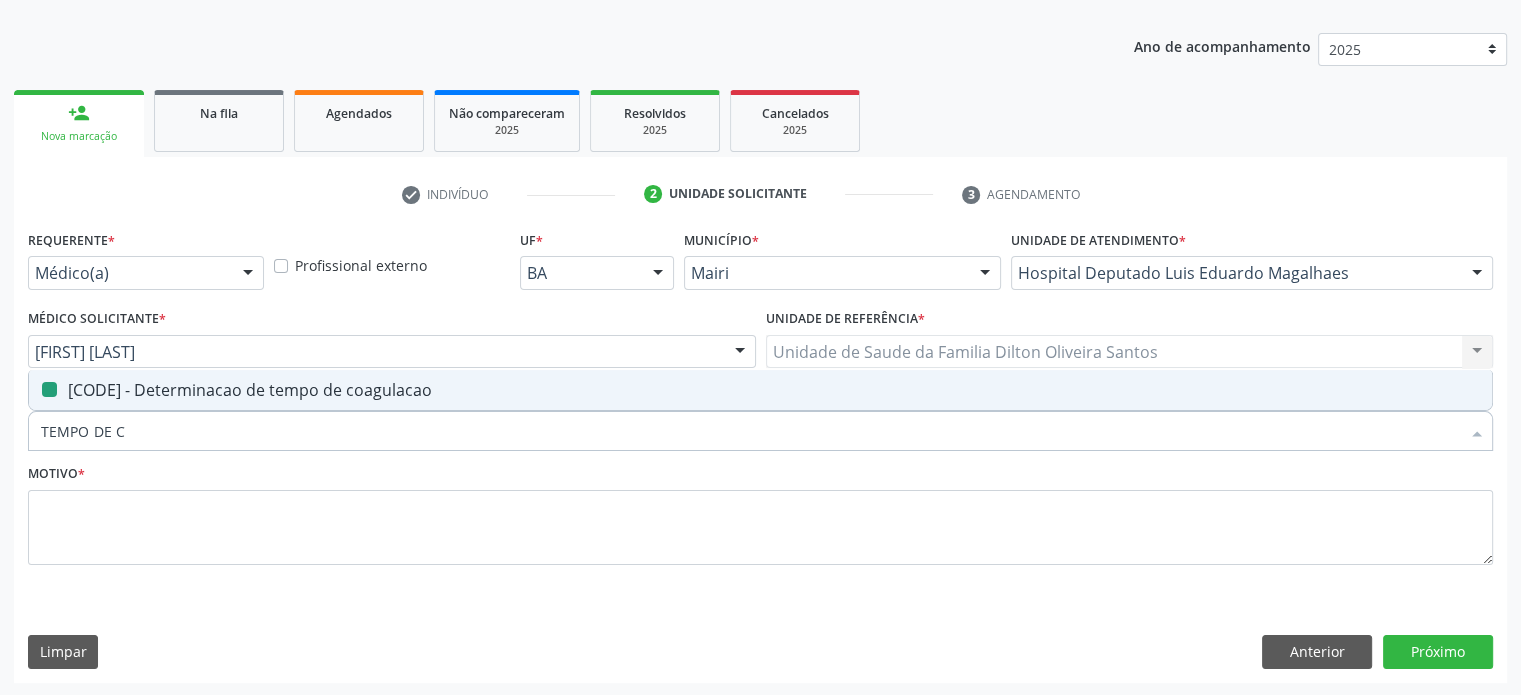 type on "V" 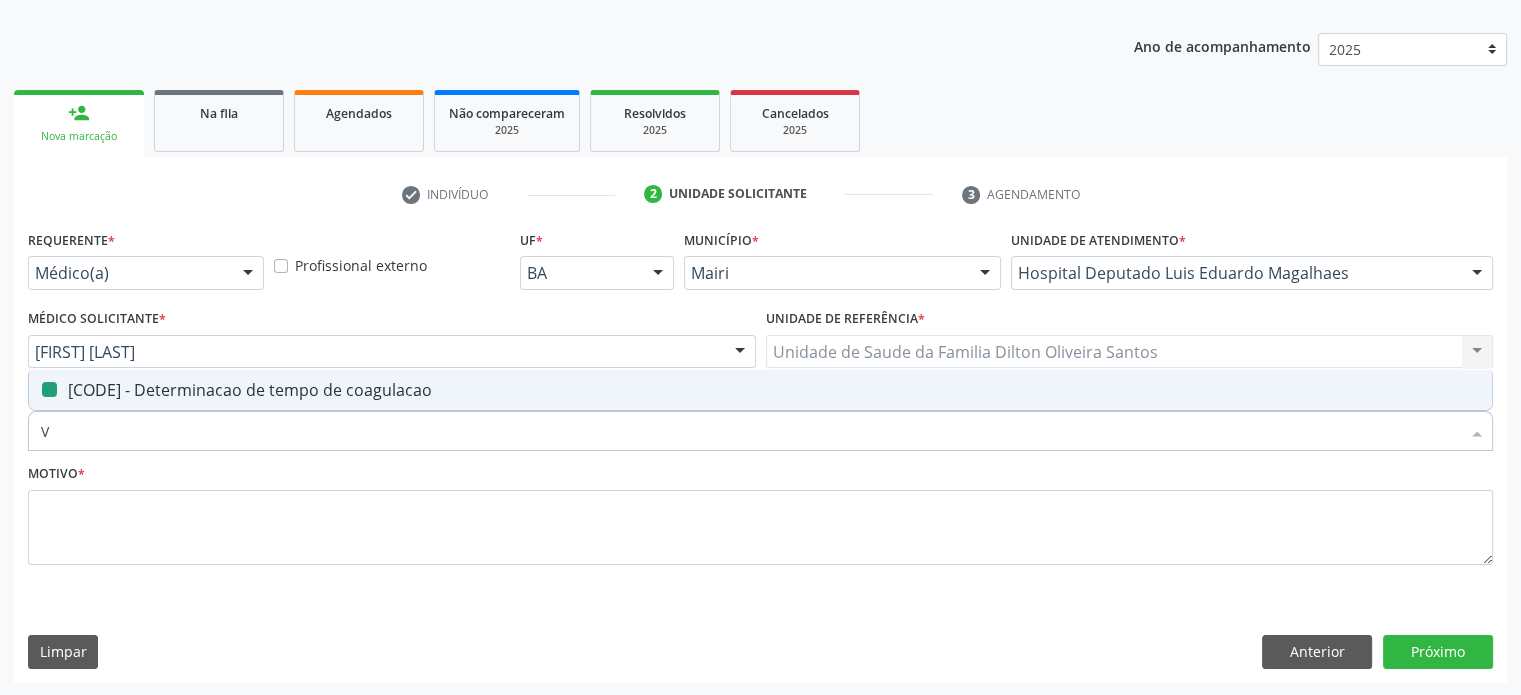 checkbox on "false" 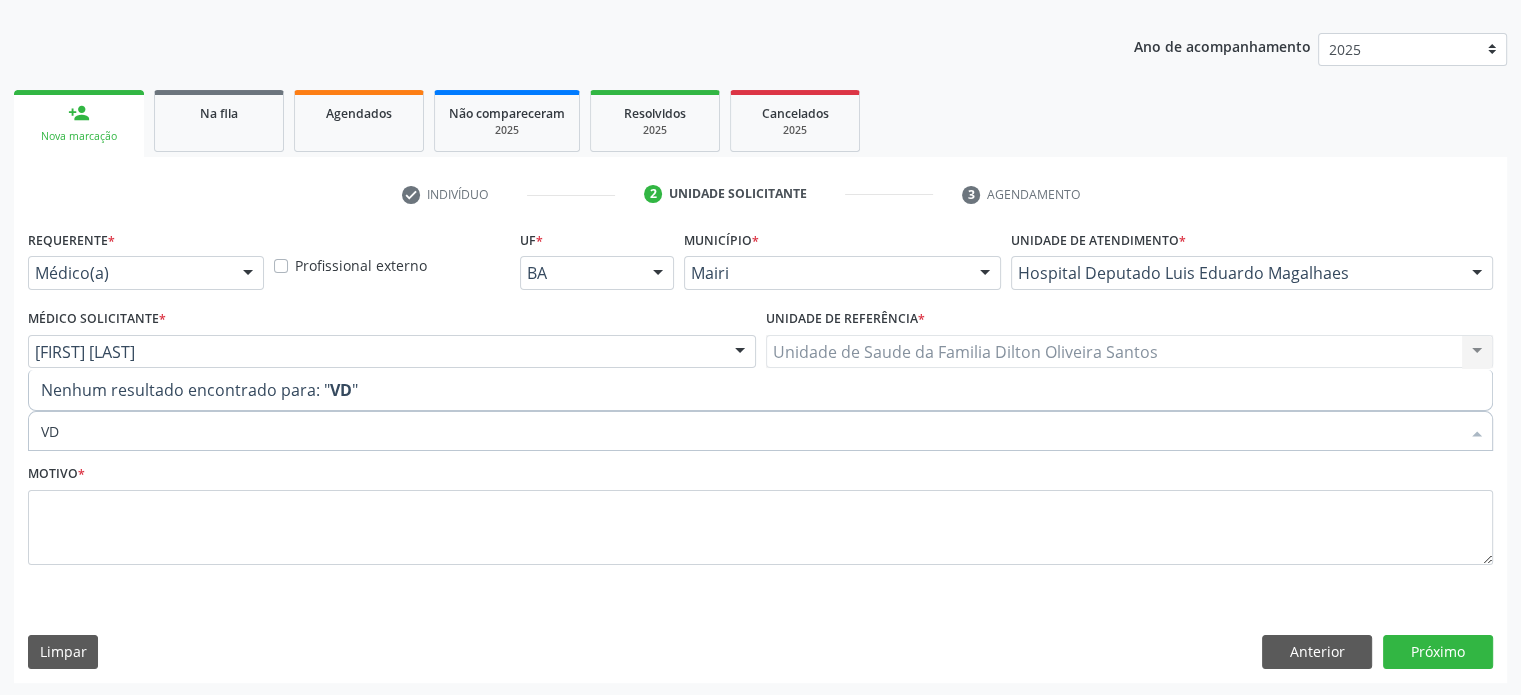 type on "V" 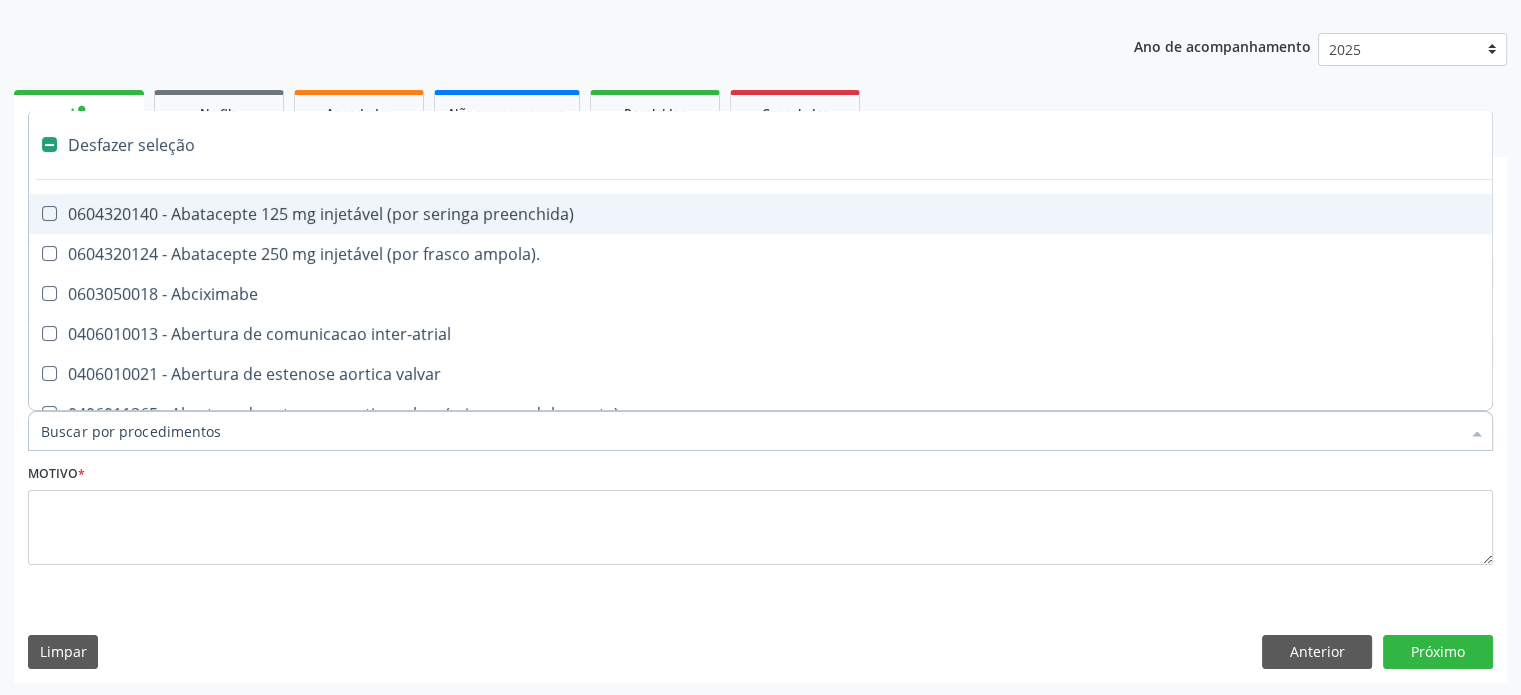 type on "H" 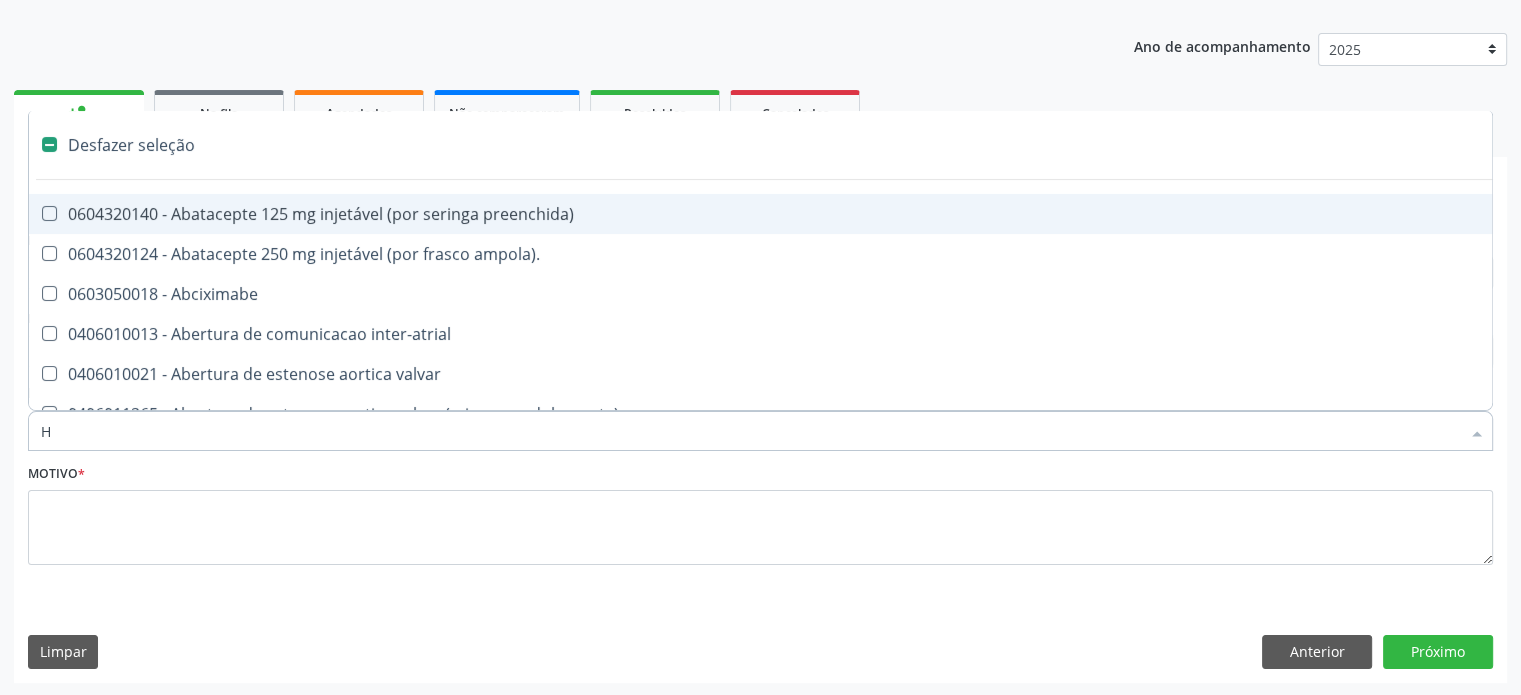 checkbox on "true" 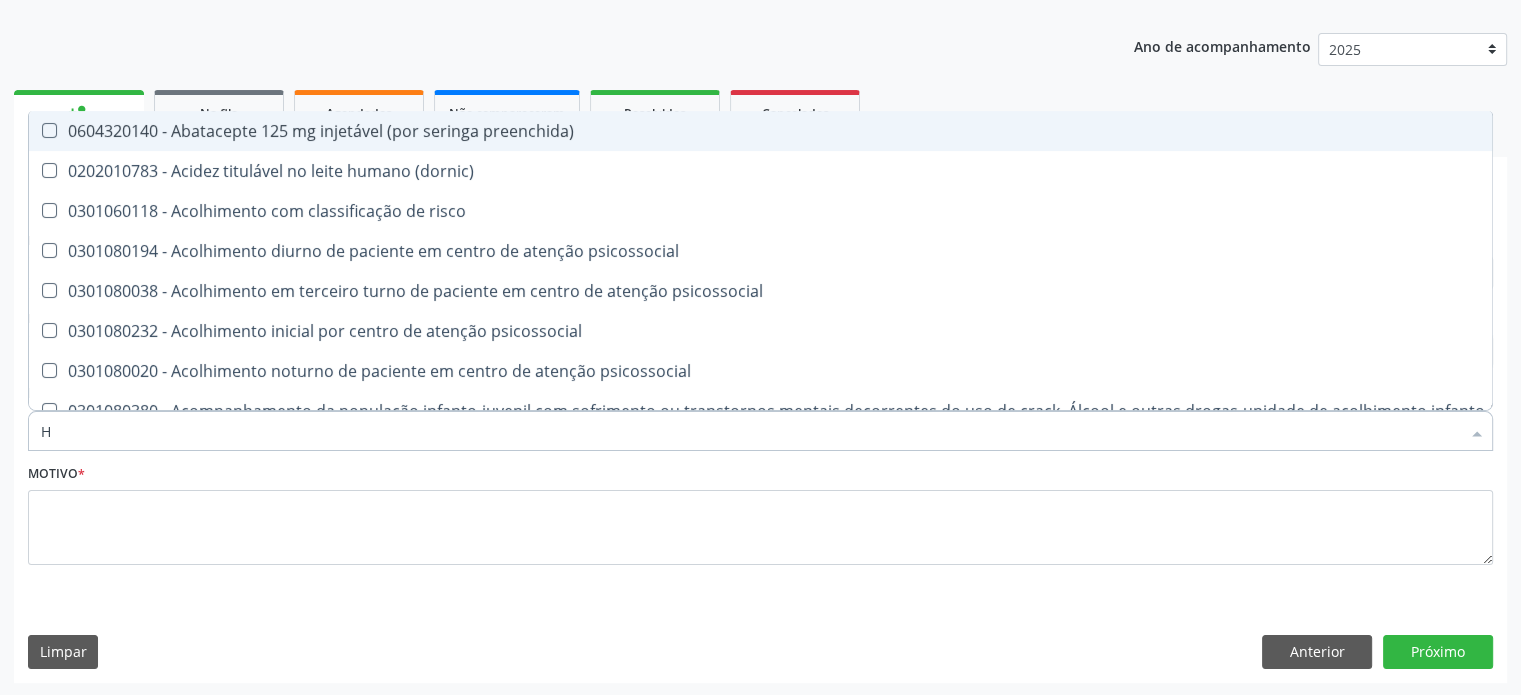 type on "HI" 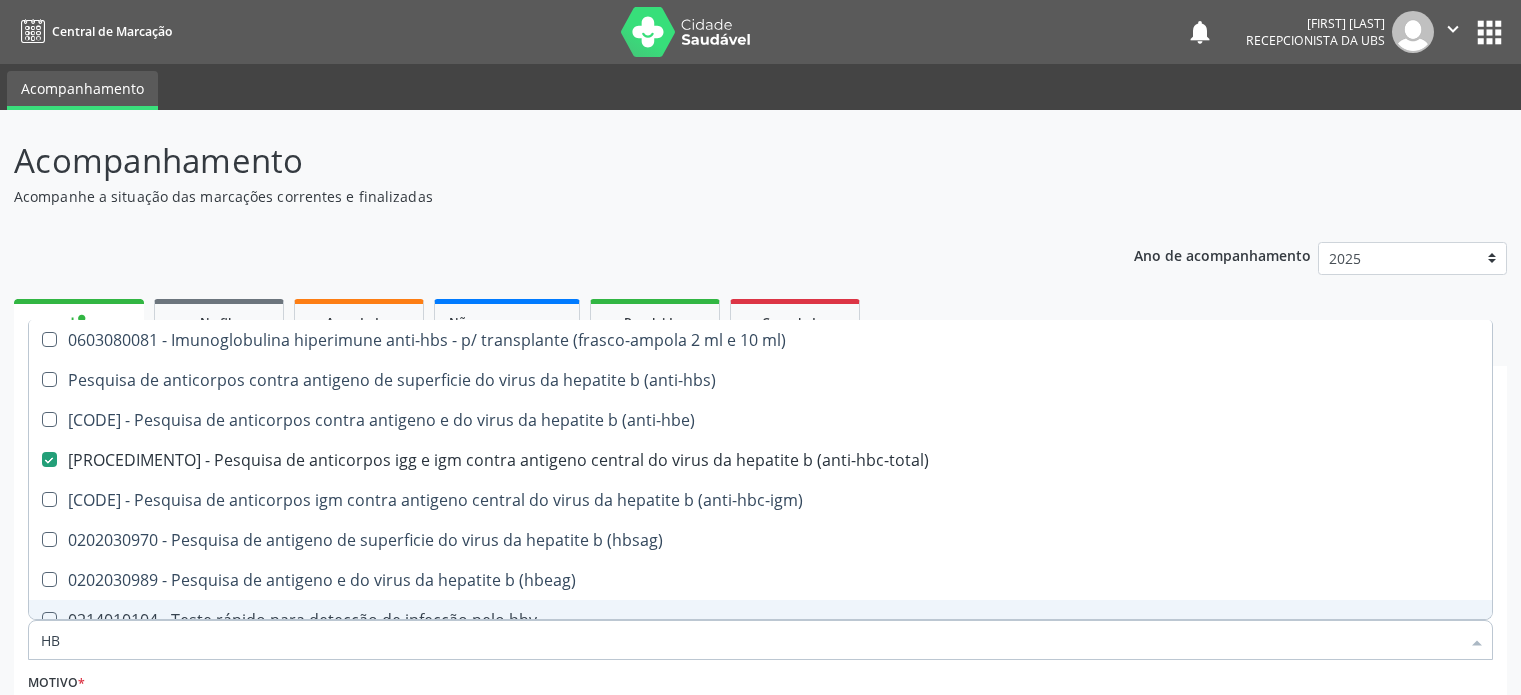 scroll, scrollTop: 209, scrollLeft: 0, axis: vertical 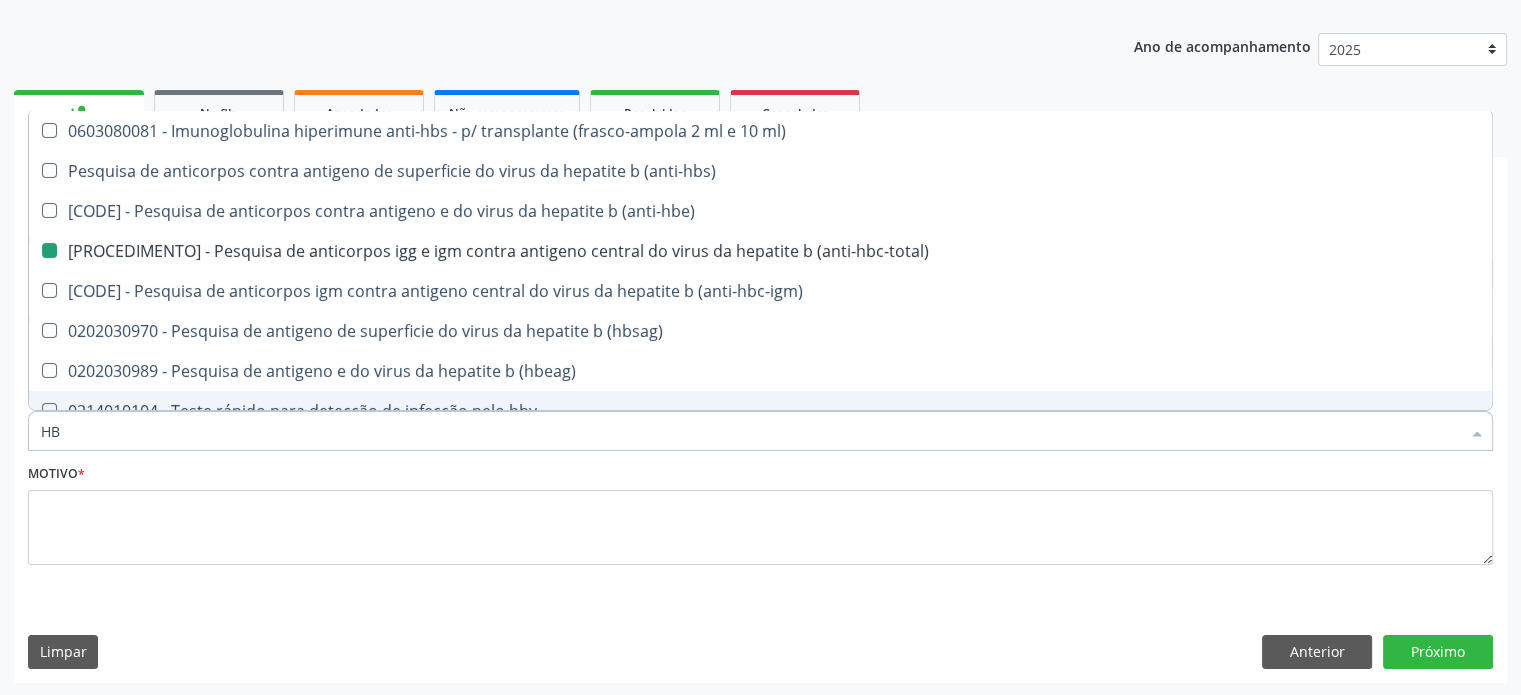 type on "F" 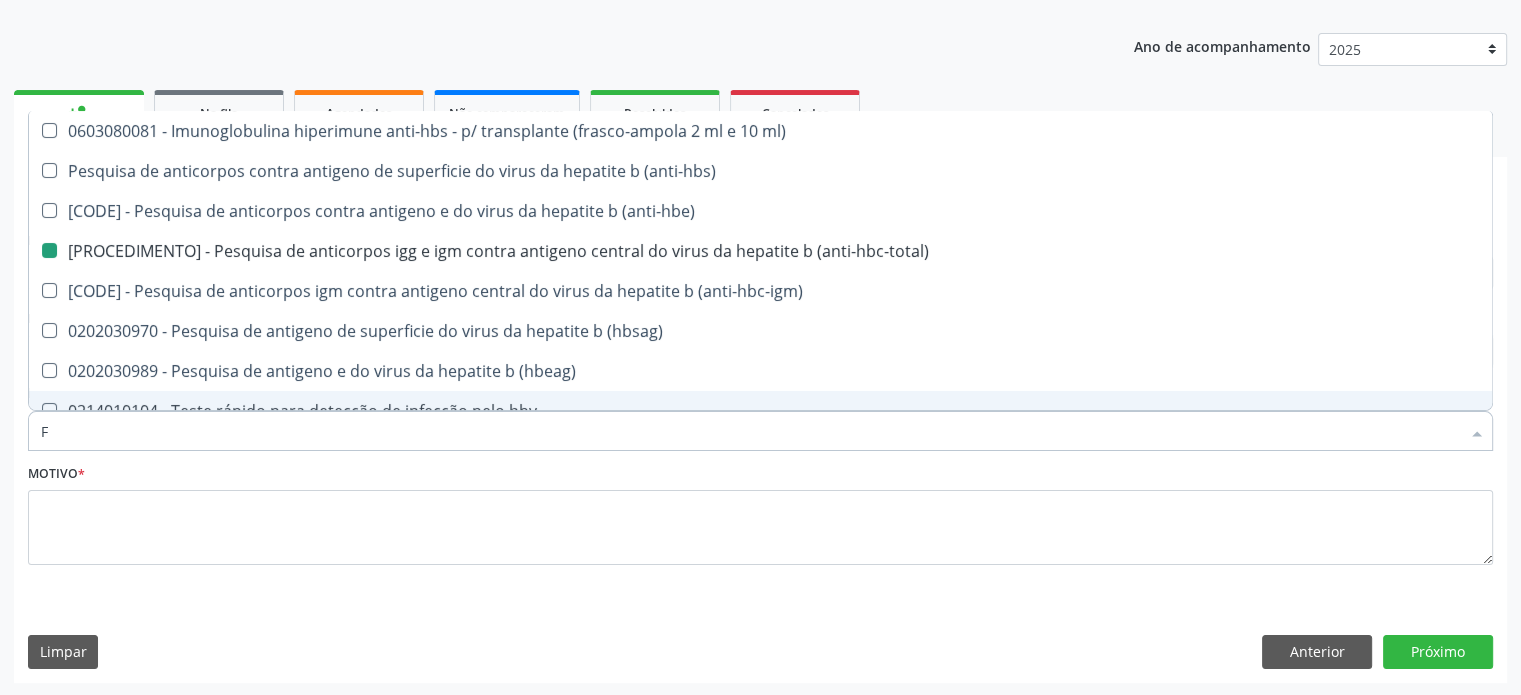 checkbox on "false" 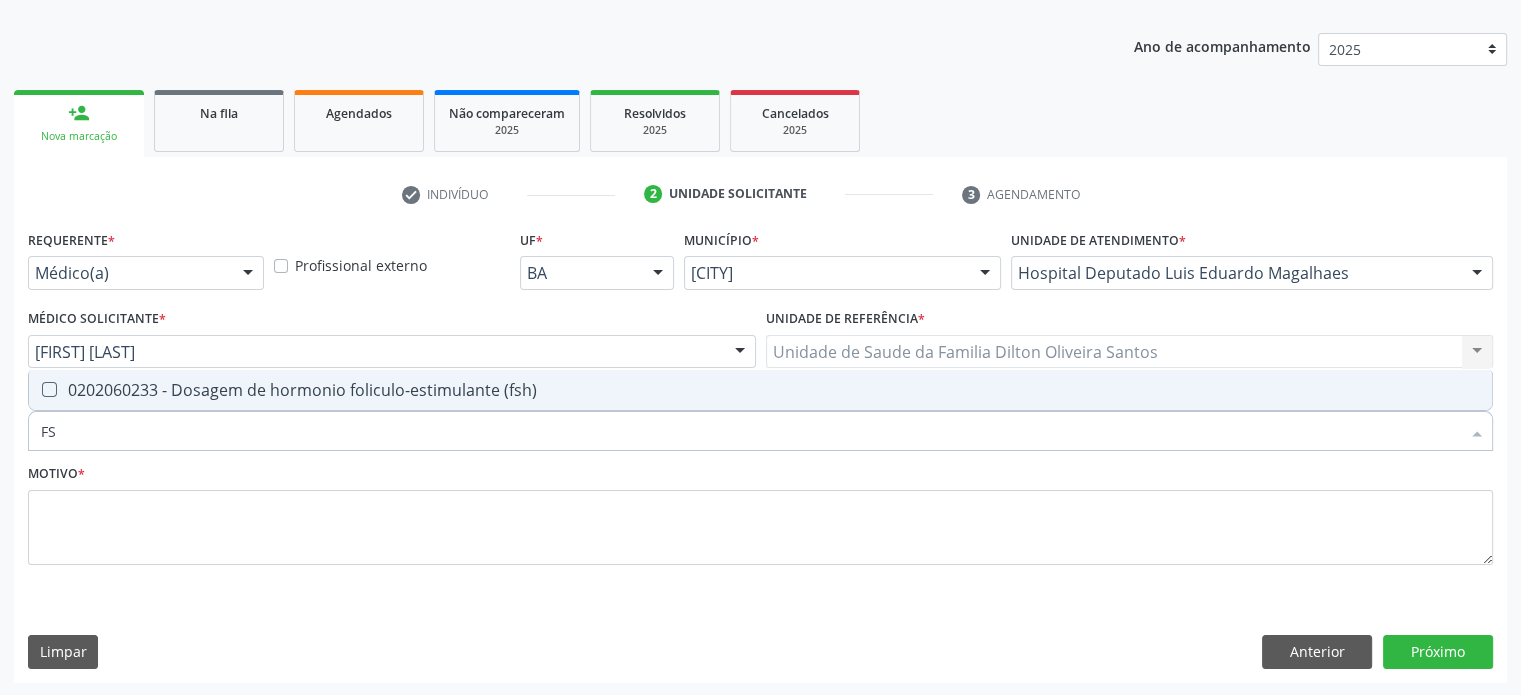 type on "FSH" 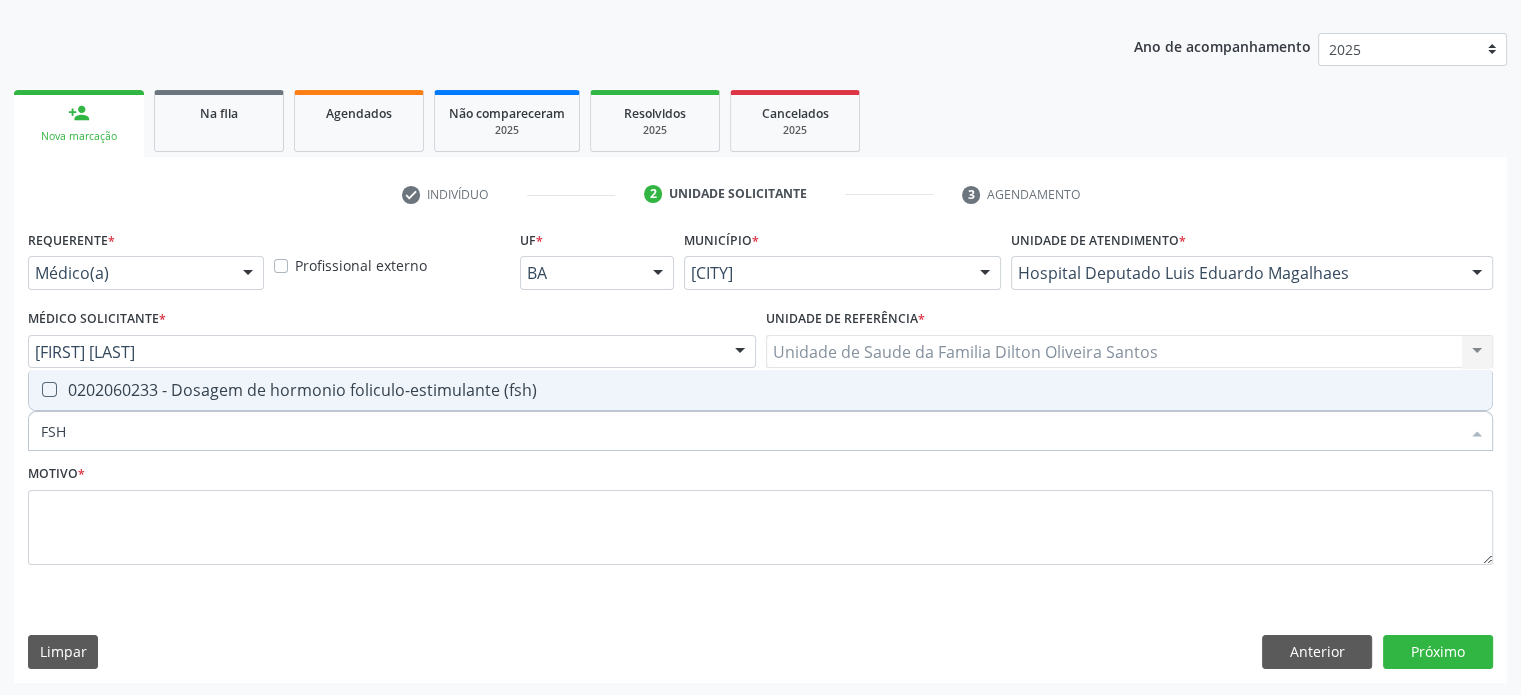 click on "0202060233 - Dosagem de hormonio foliculo-estimulante (fsh)" at bounding box center [760, 390] 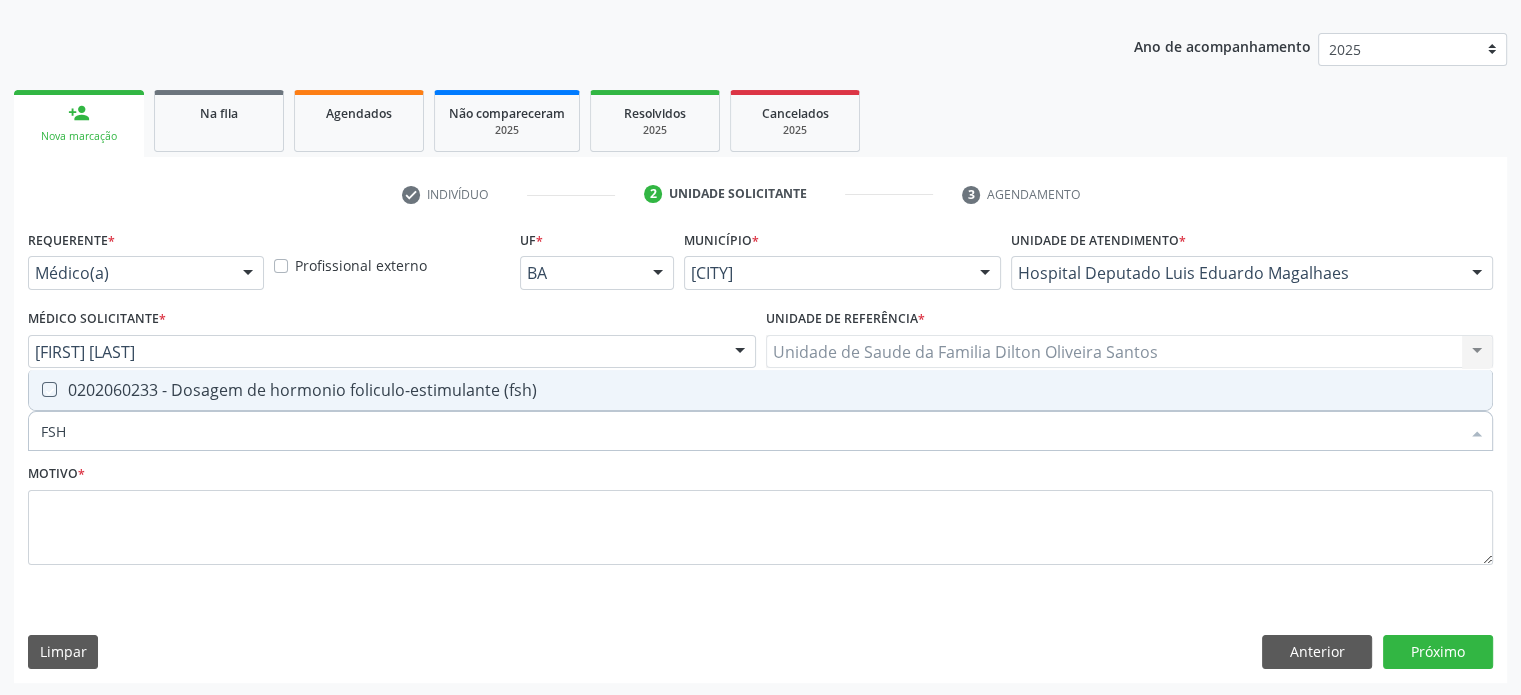checkbox on "true" 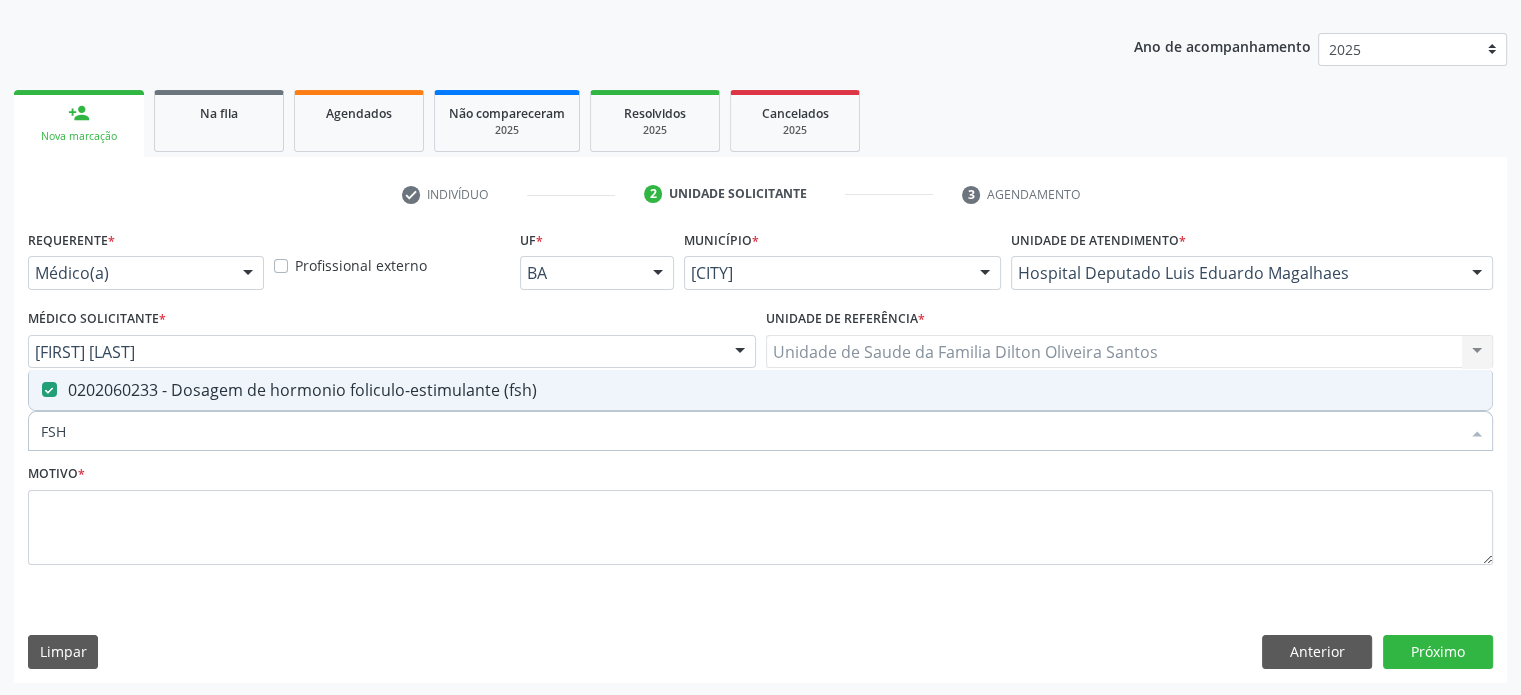 drag, startPoint x: 76, startPoint y: 429, endPoint x: 0, endPoint y: 422, distance: 76.321686 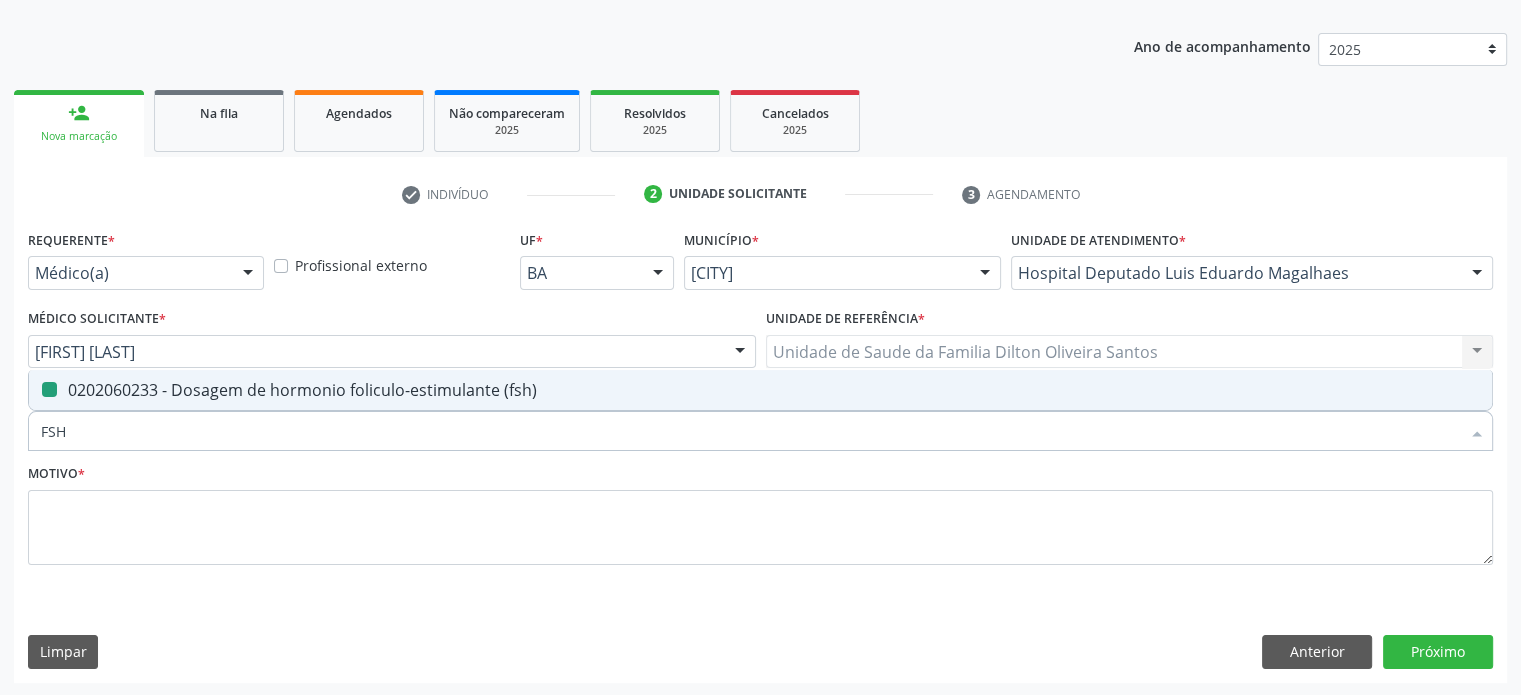 type on "L" 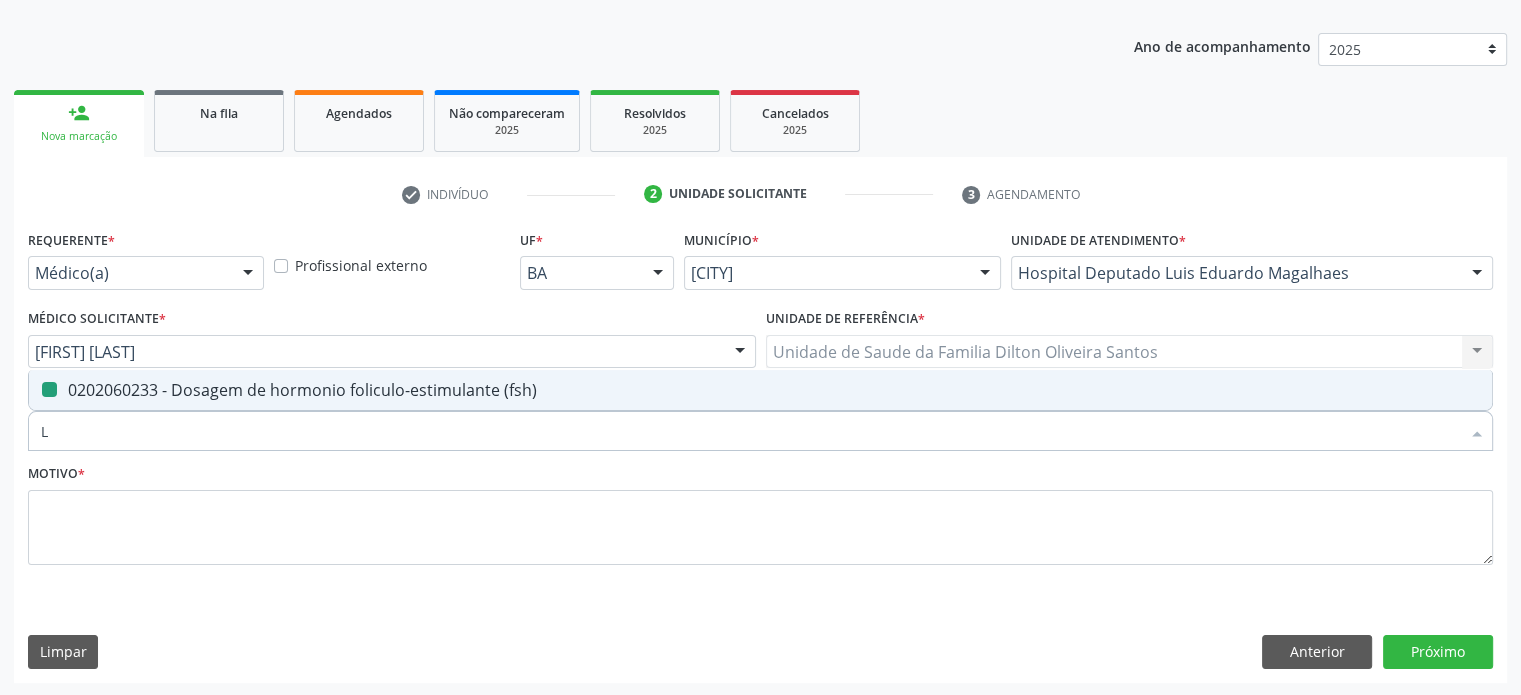 checkbox on "false" 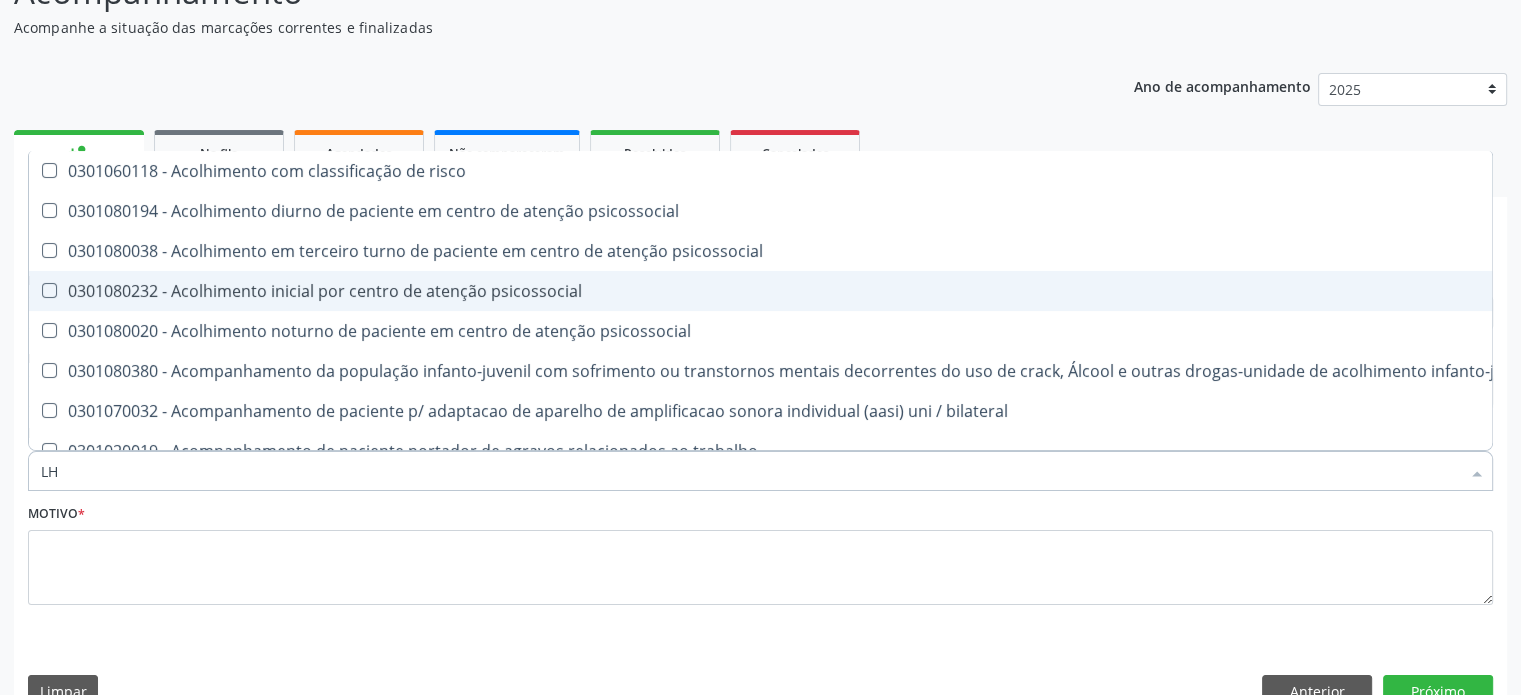 scroll, scrollTop: 209, scrollLeft: 0, axis: vertical 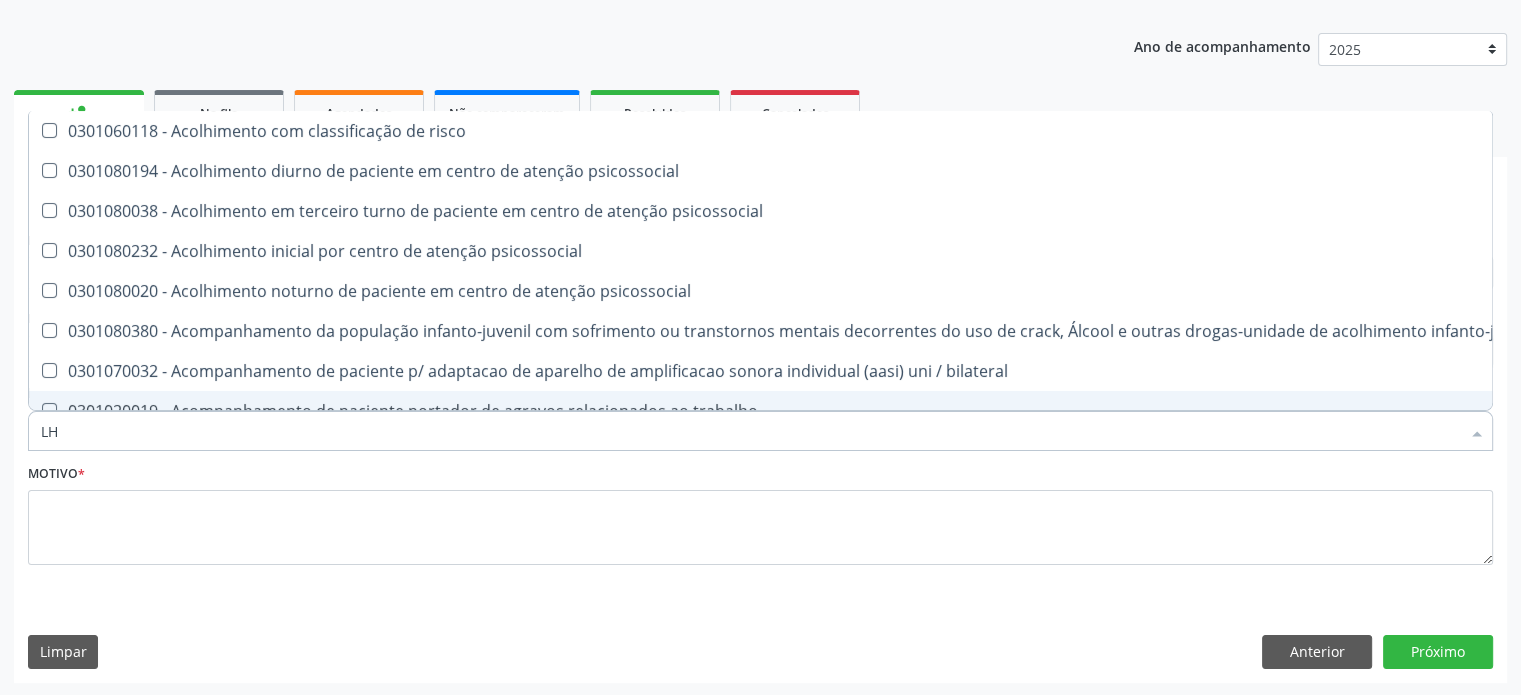 drag, startPoint x: 71, startPoint y: 423, endPoint x: 33, endPoint y: 427, distance: 38.209946 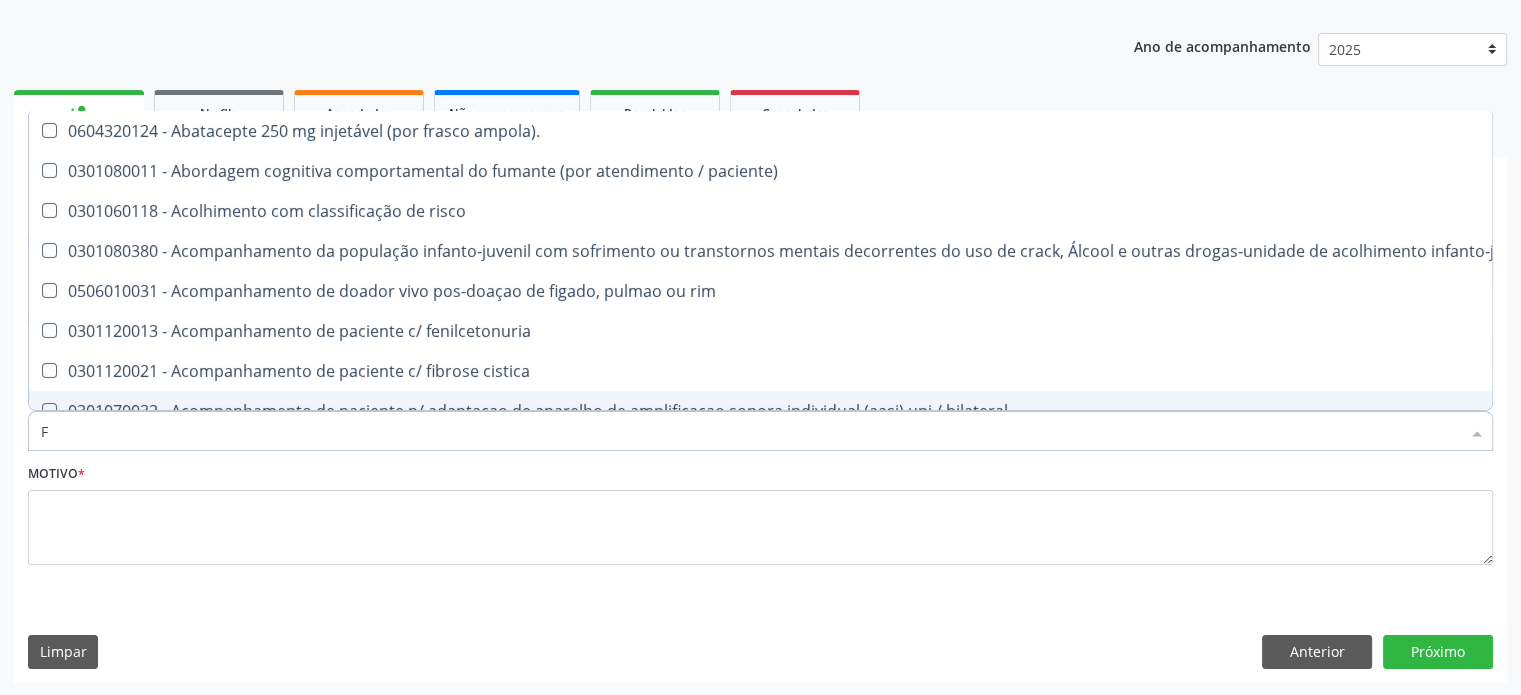 type on "FS" 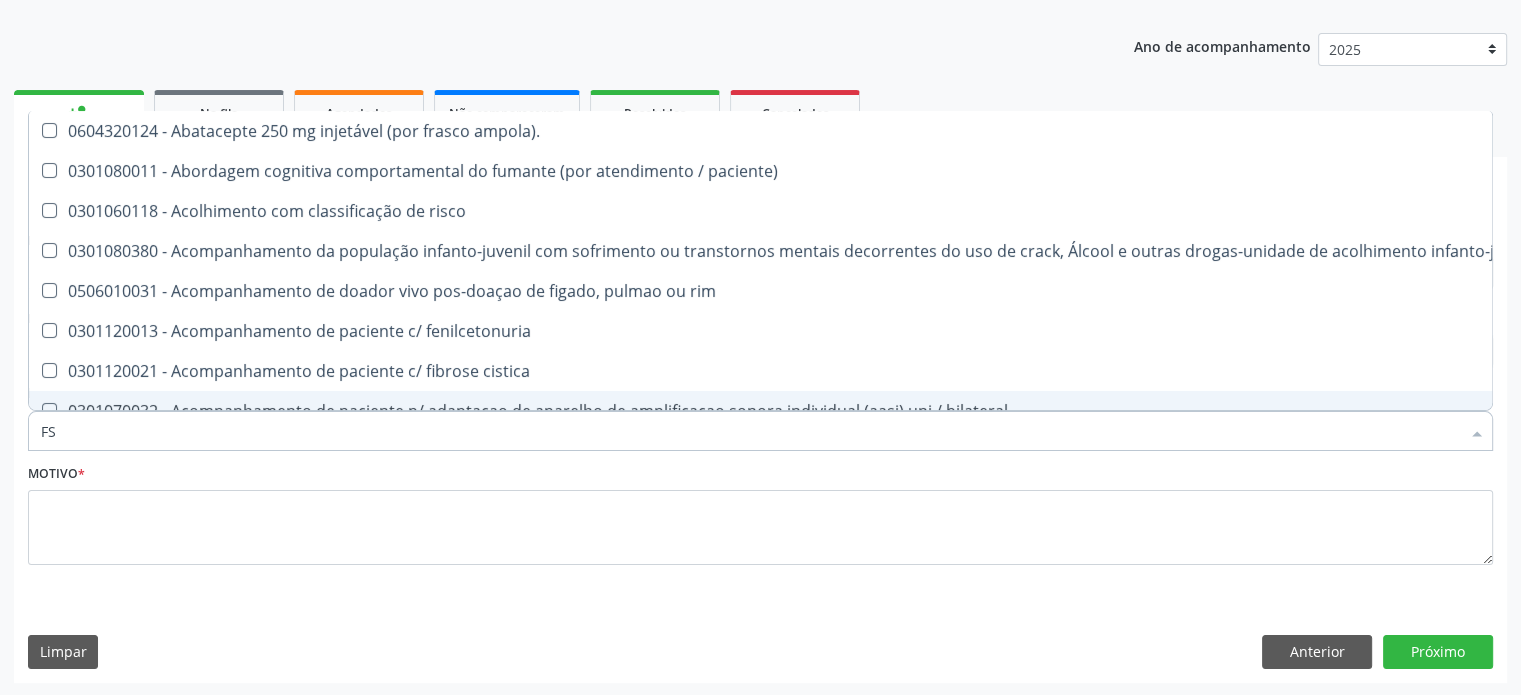 checkbox on "true" 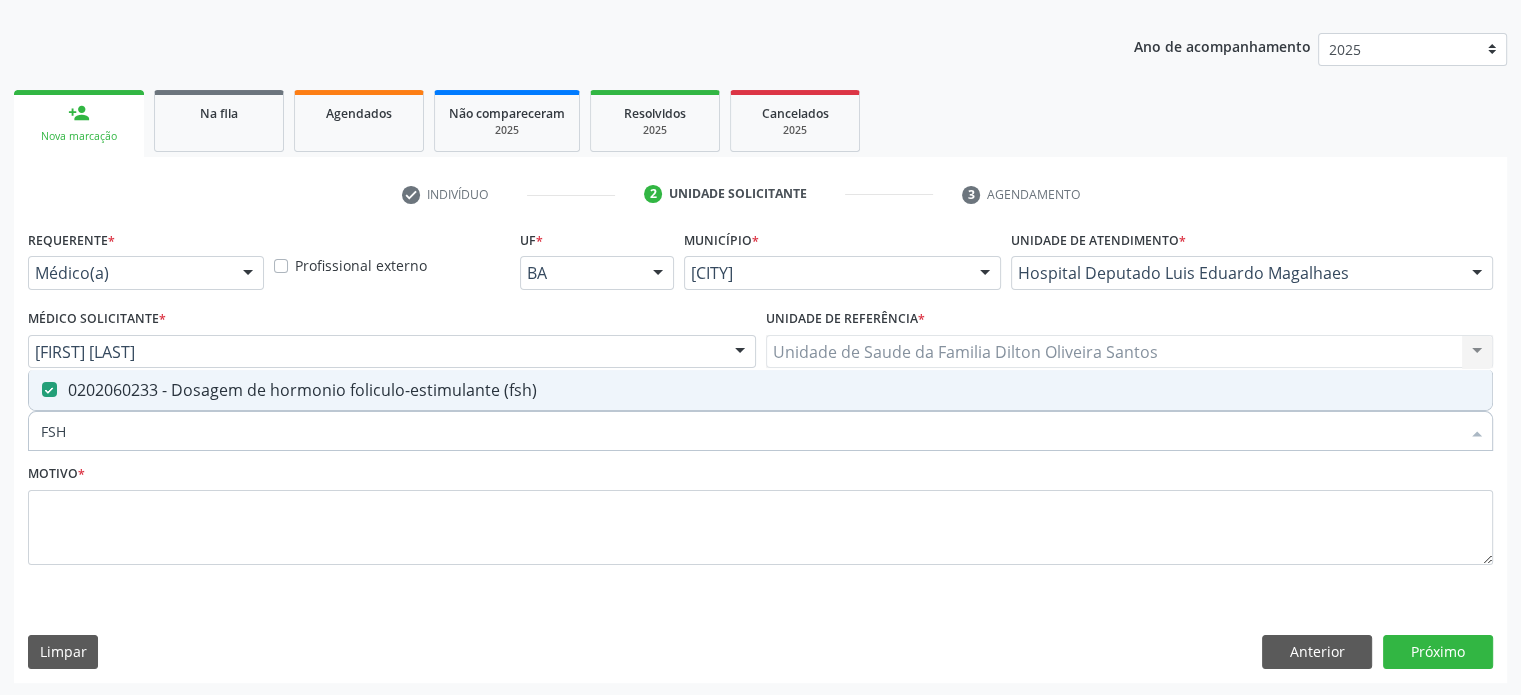 drag, startPoint x: 96, startPoint y: 432, endPoint x: 0, endPoint y: 430, distance: 96.02083 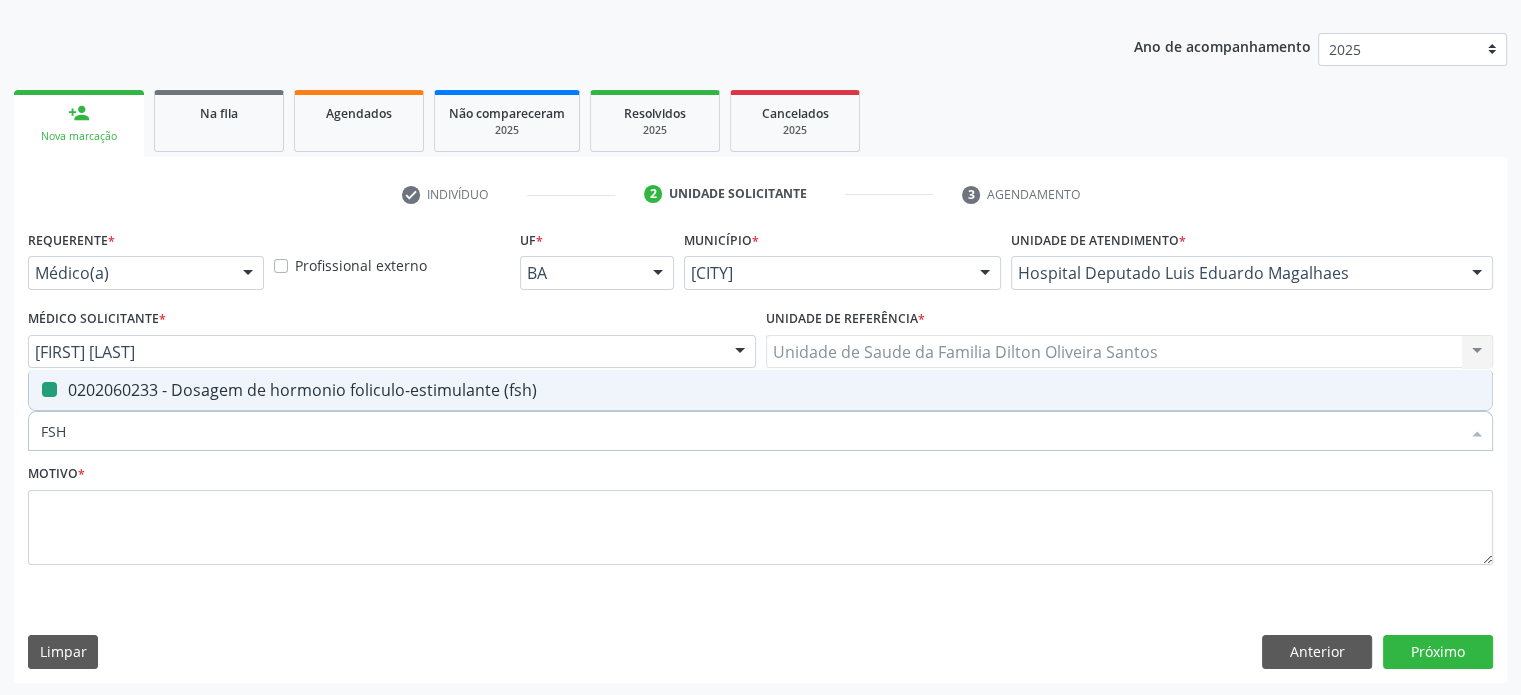 type on "D" 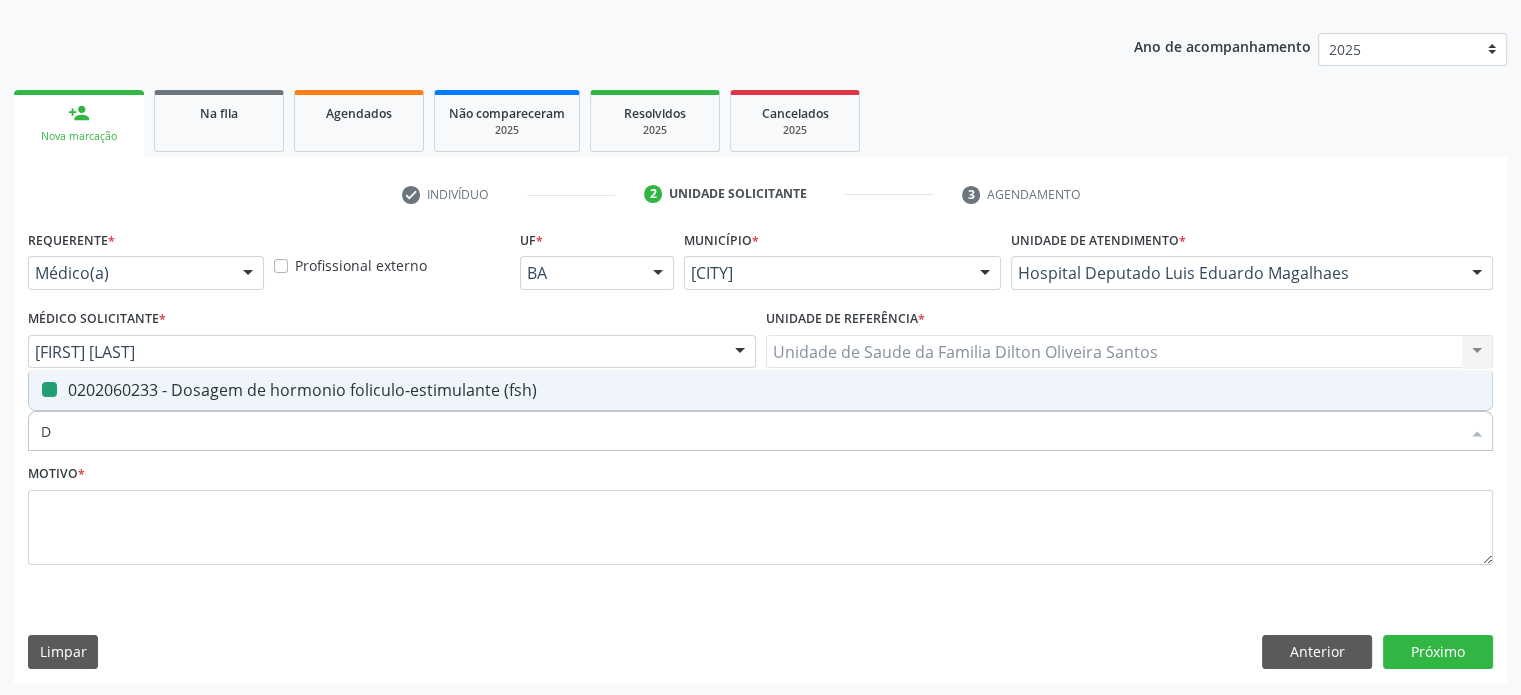 checkbox on "false" 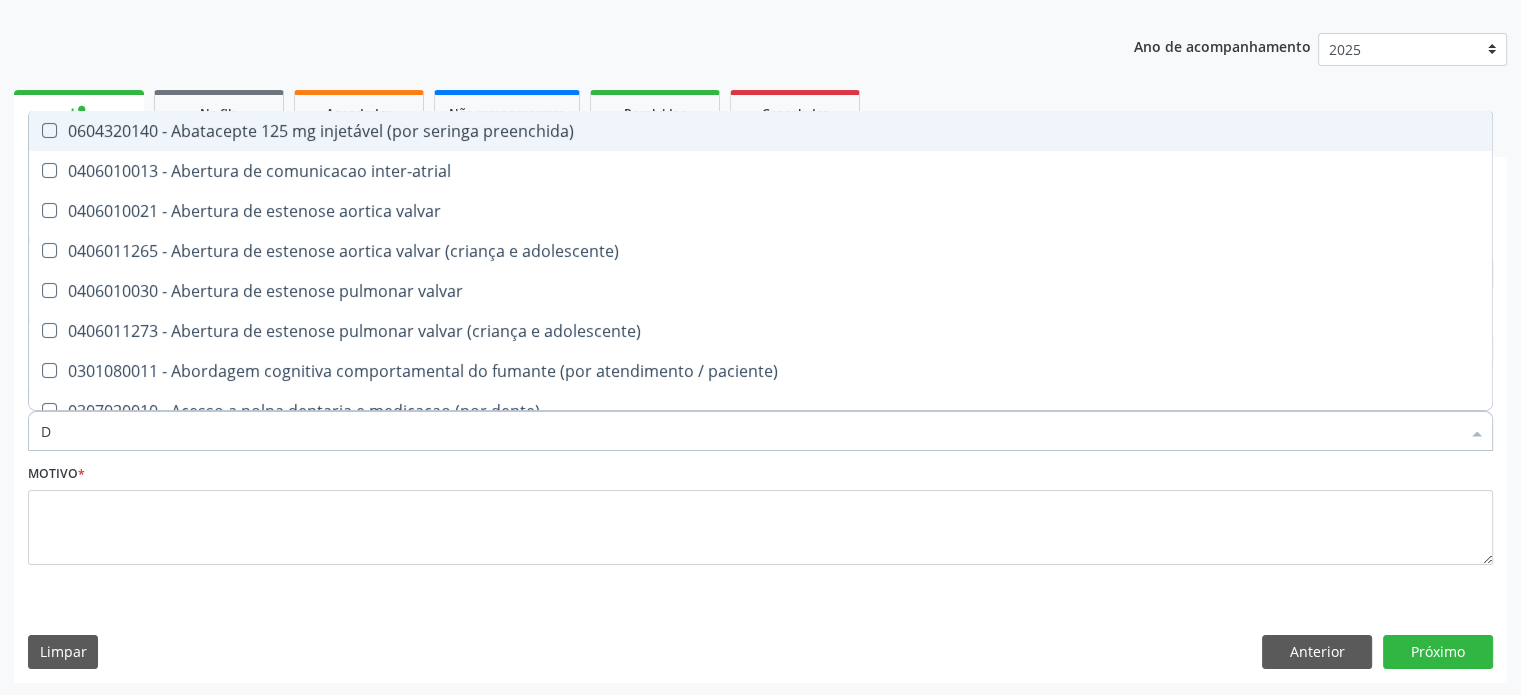 type on "DO" 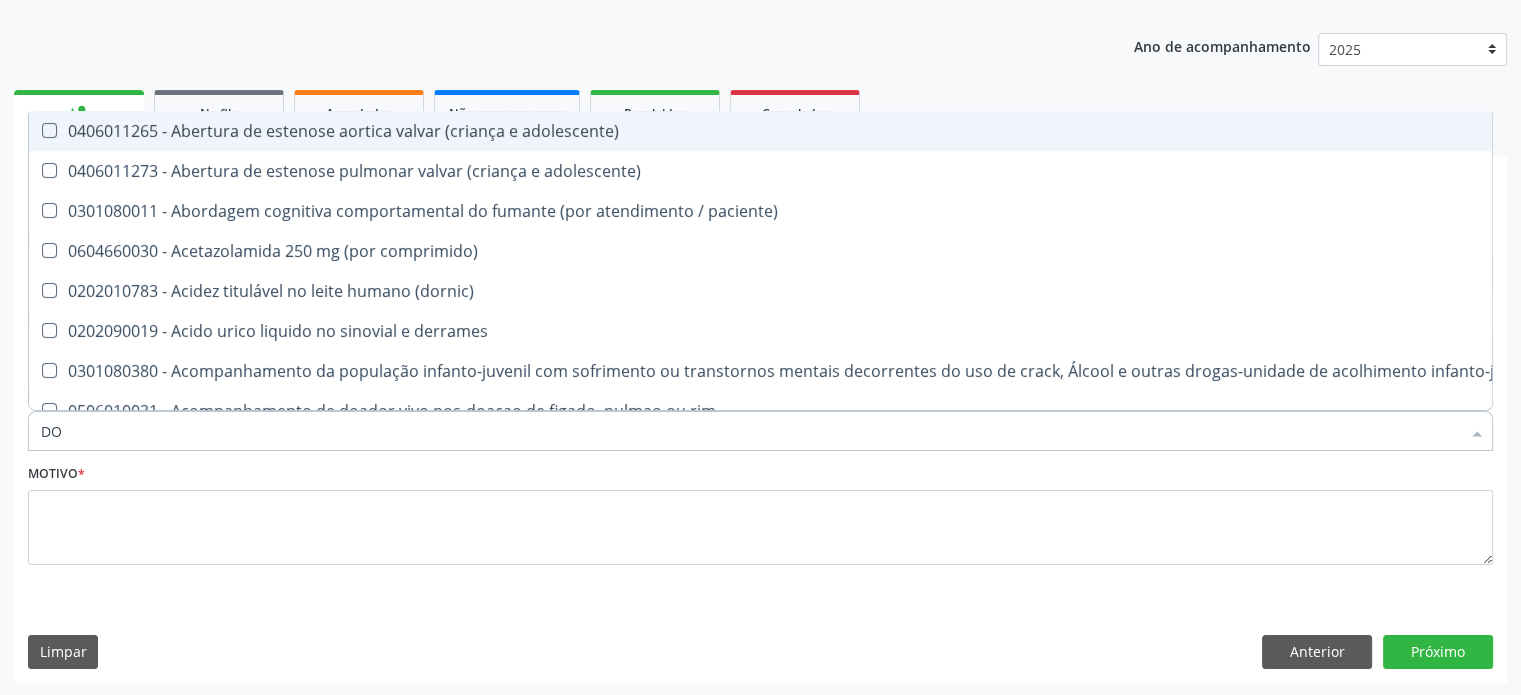 checkbox on "true" 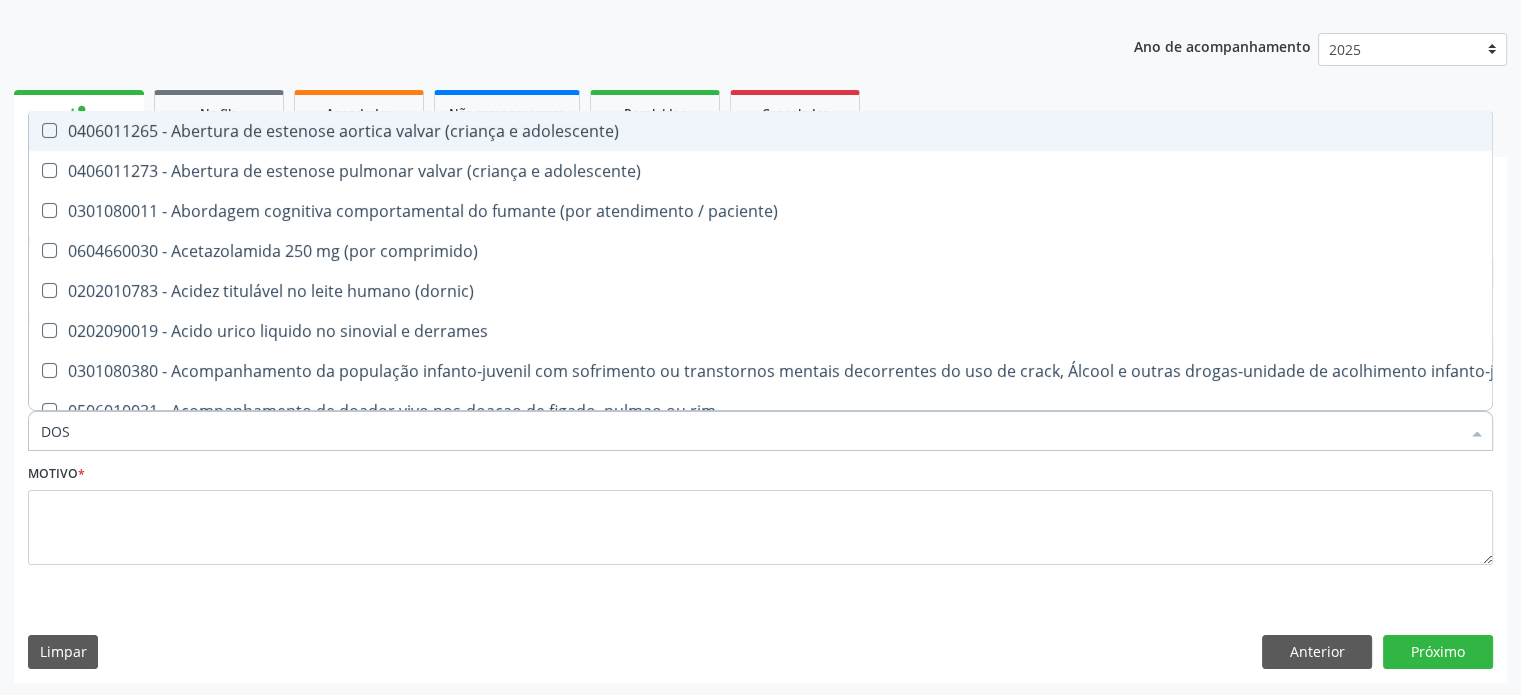 checkbox on "true" 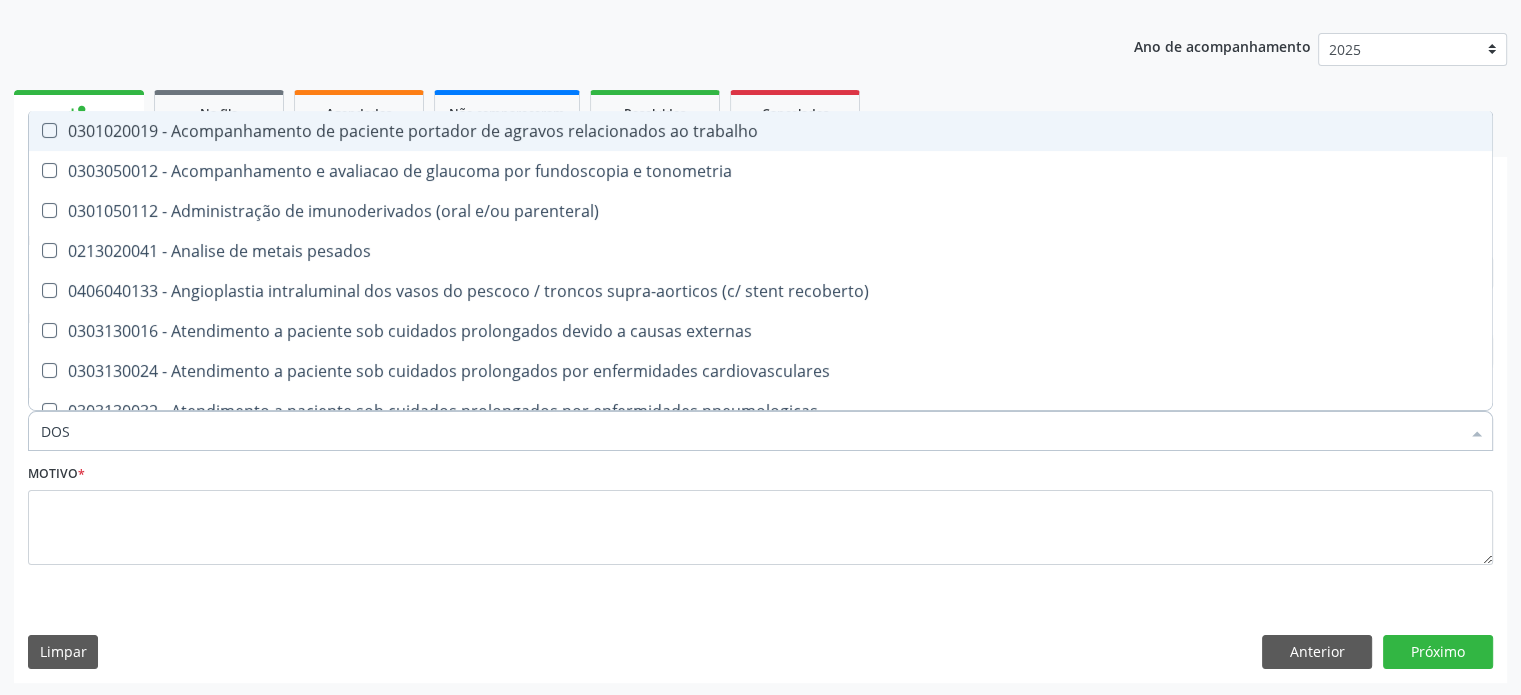 type on "DOSA" 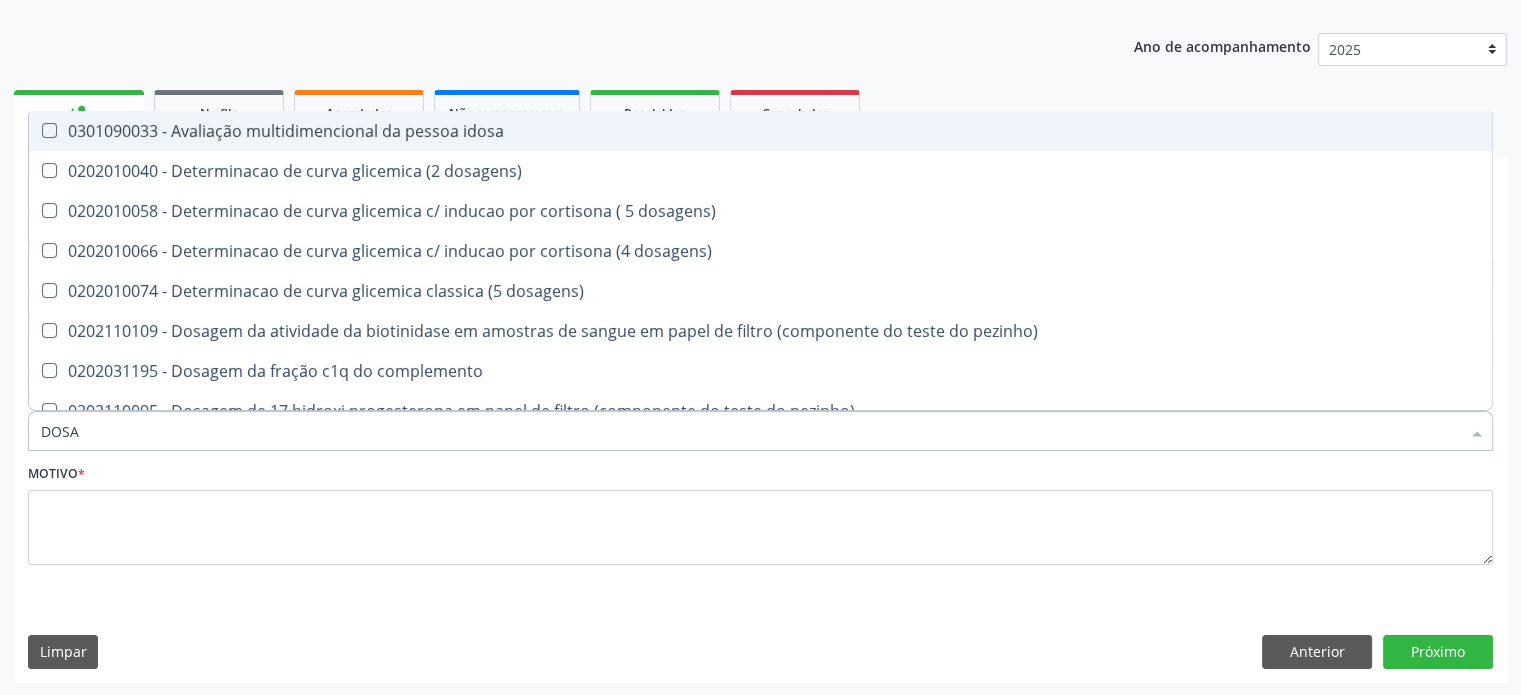 type on "DOSAG" 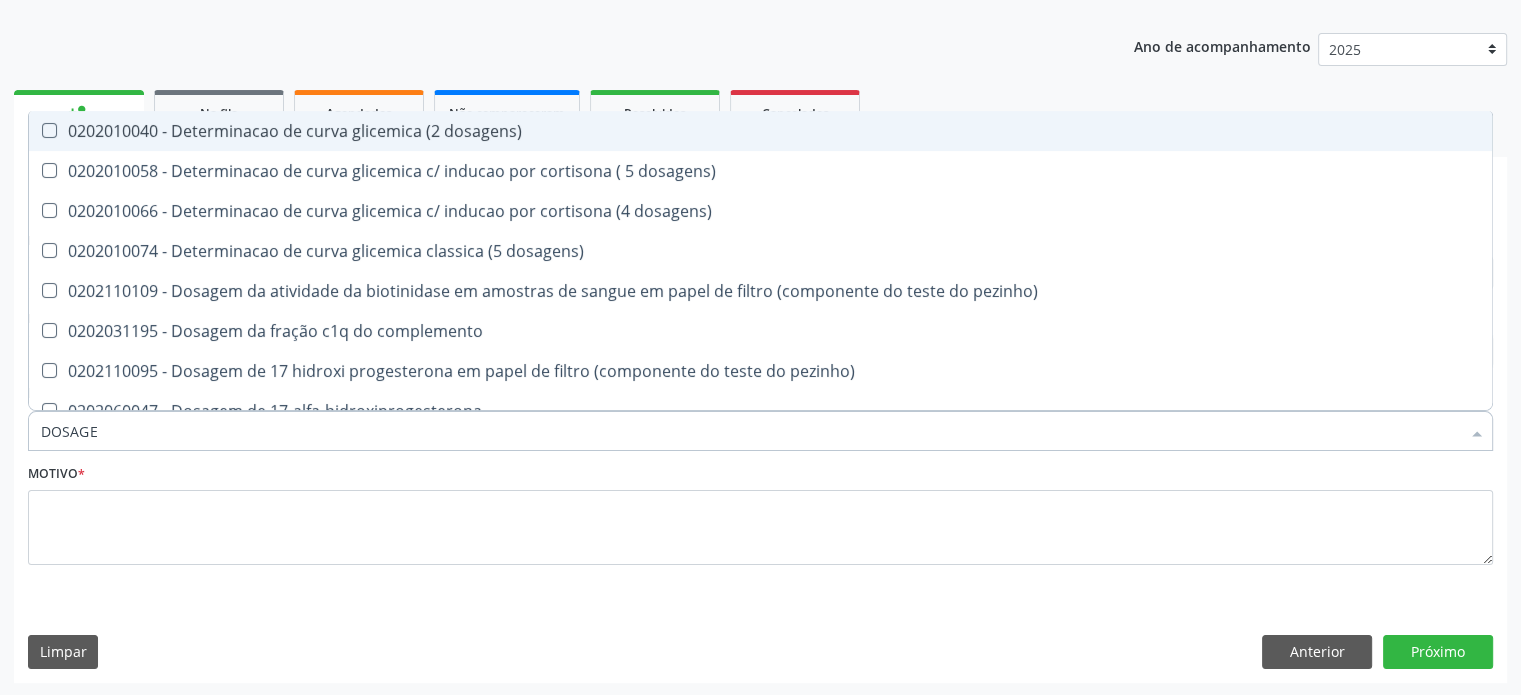type on "DOSAGEM" 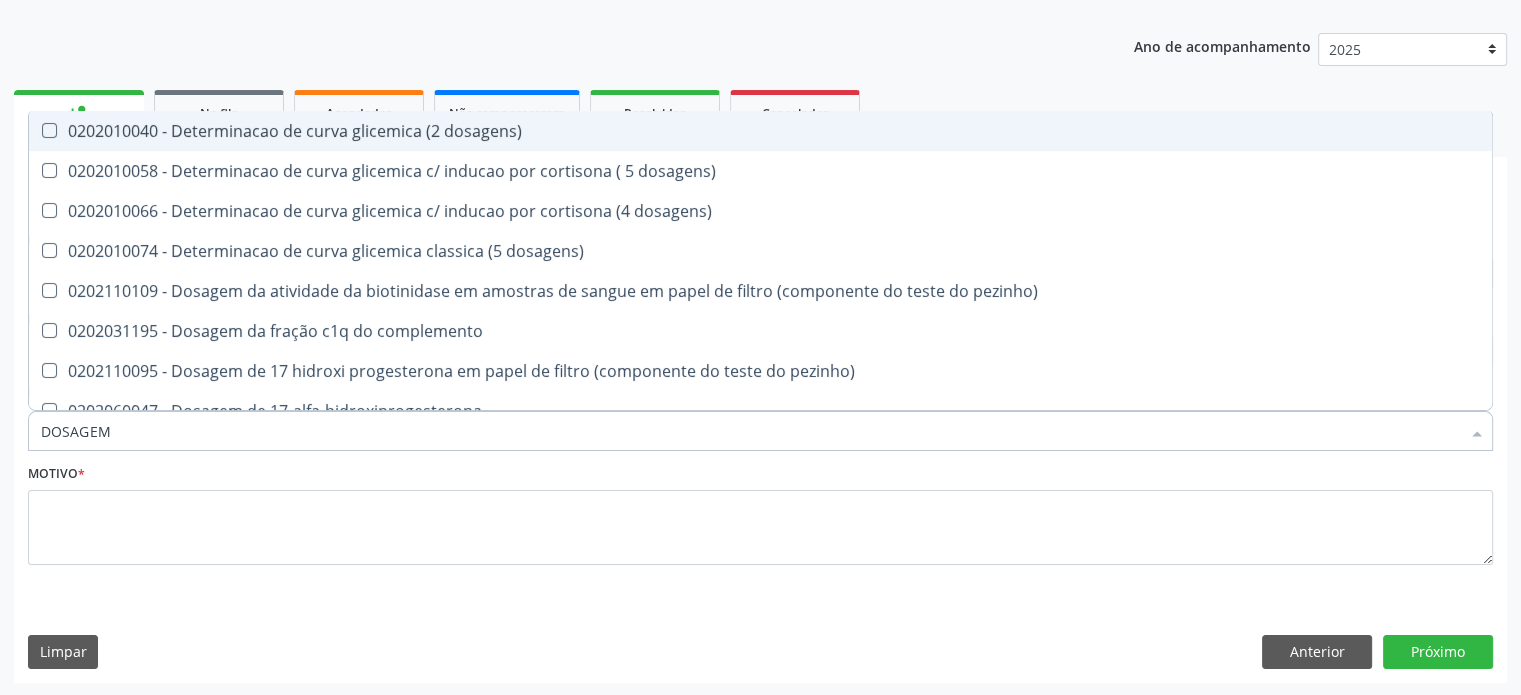 checkbox on "true" 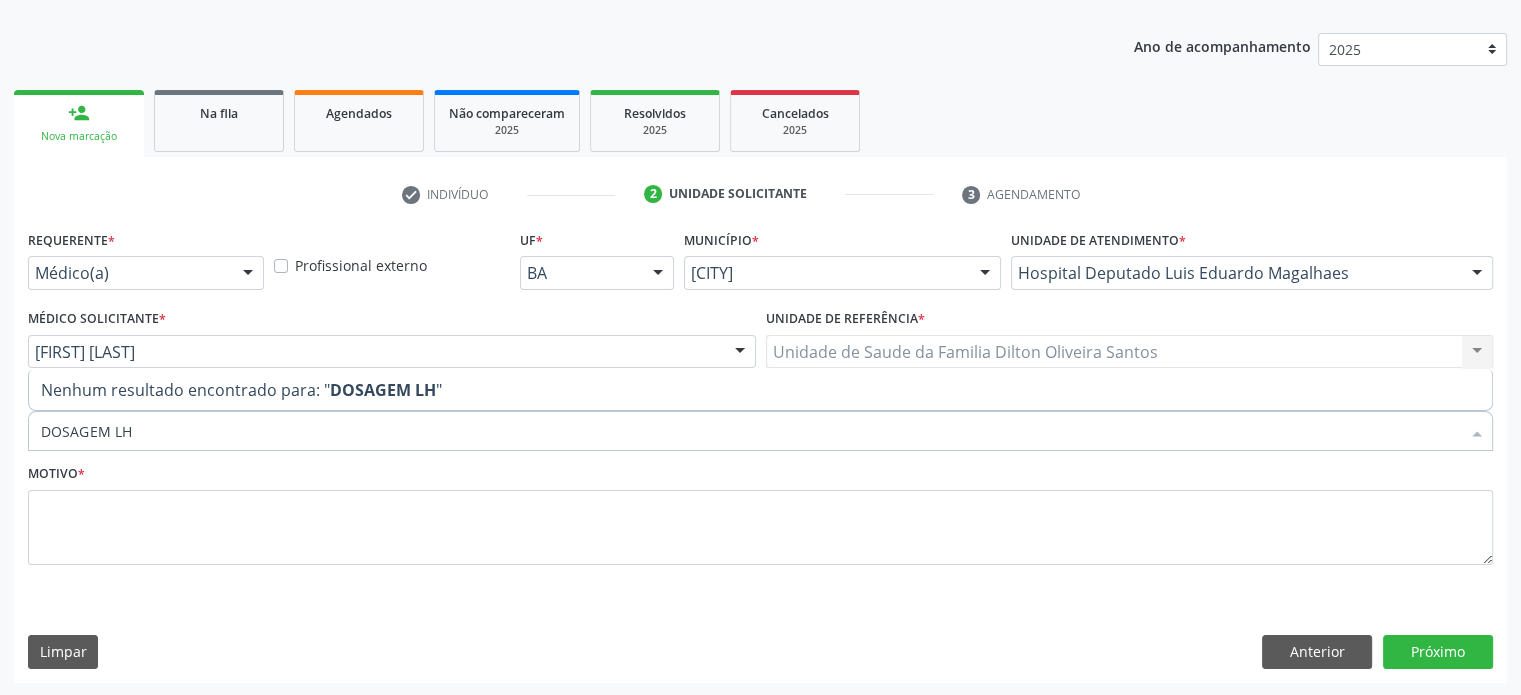 drag, startPoint x: 192, startPoint y: 425, endPoint x: 5, endPoint y: 429, distance: 187.04277 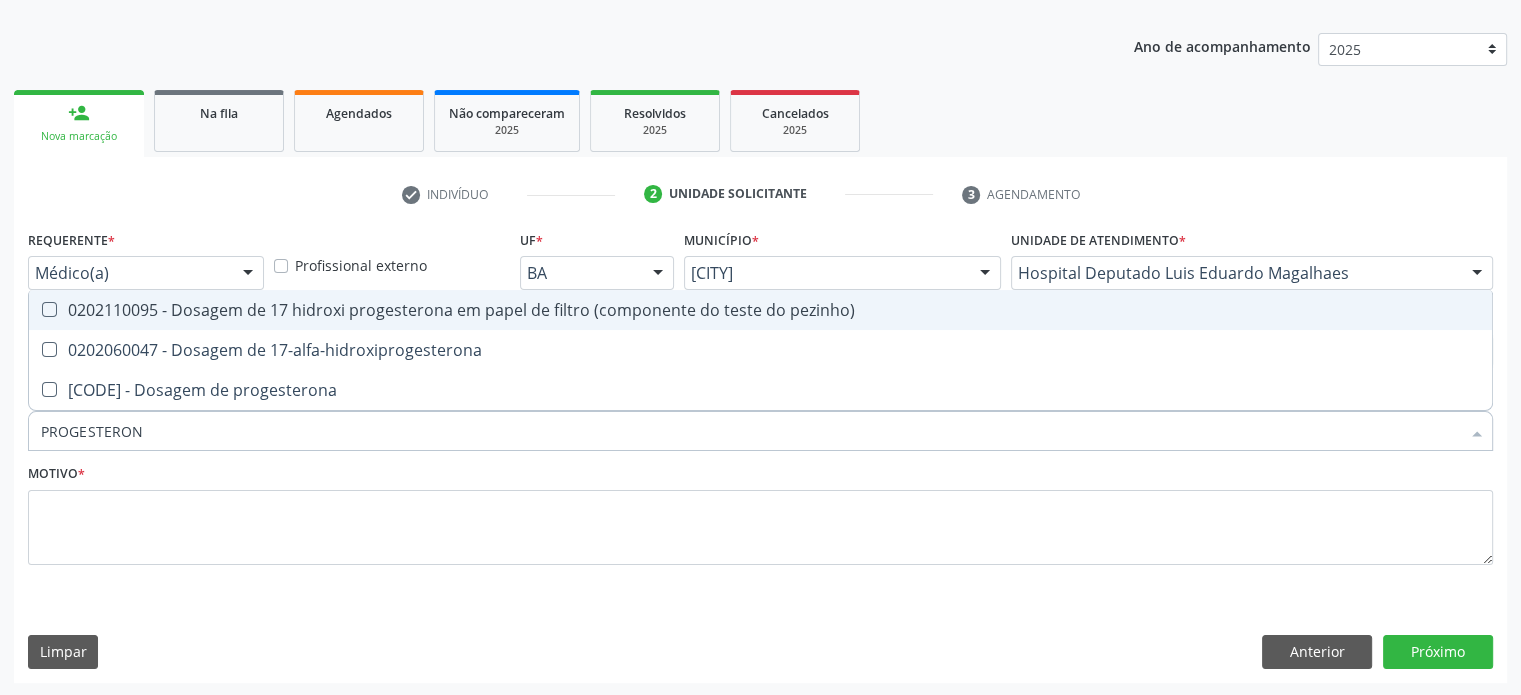 type on "PROGESTERONA" 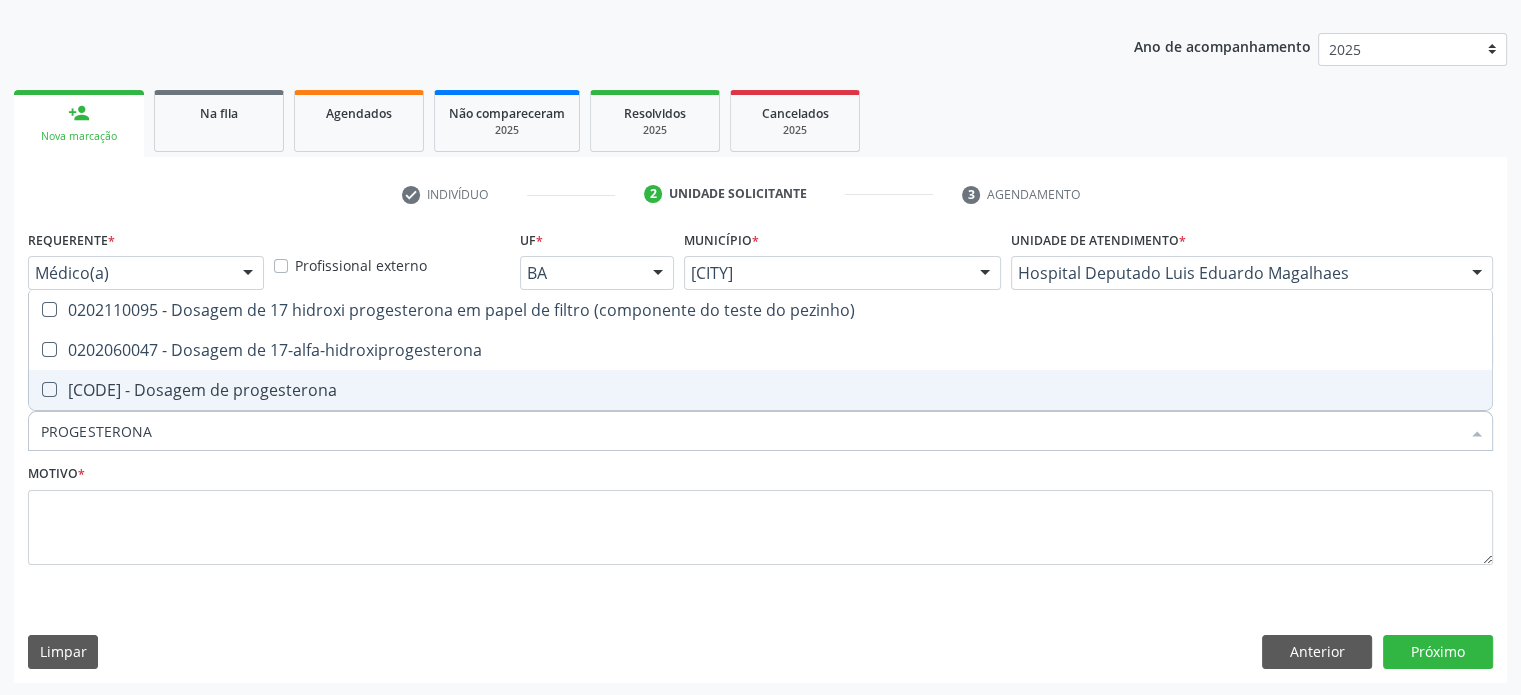 click on "0202060292 - Dosagem de progesterona" at bounding box center (760, 390) 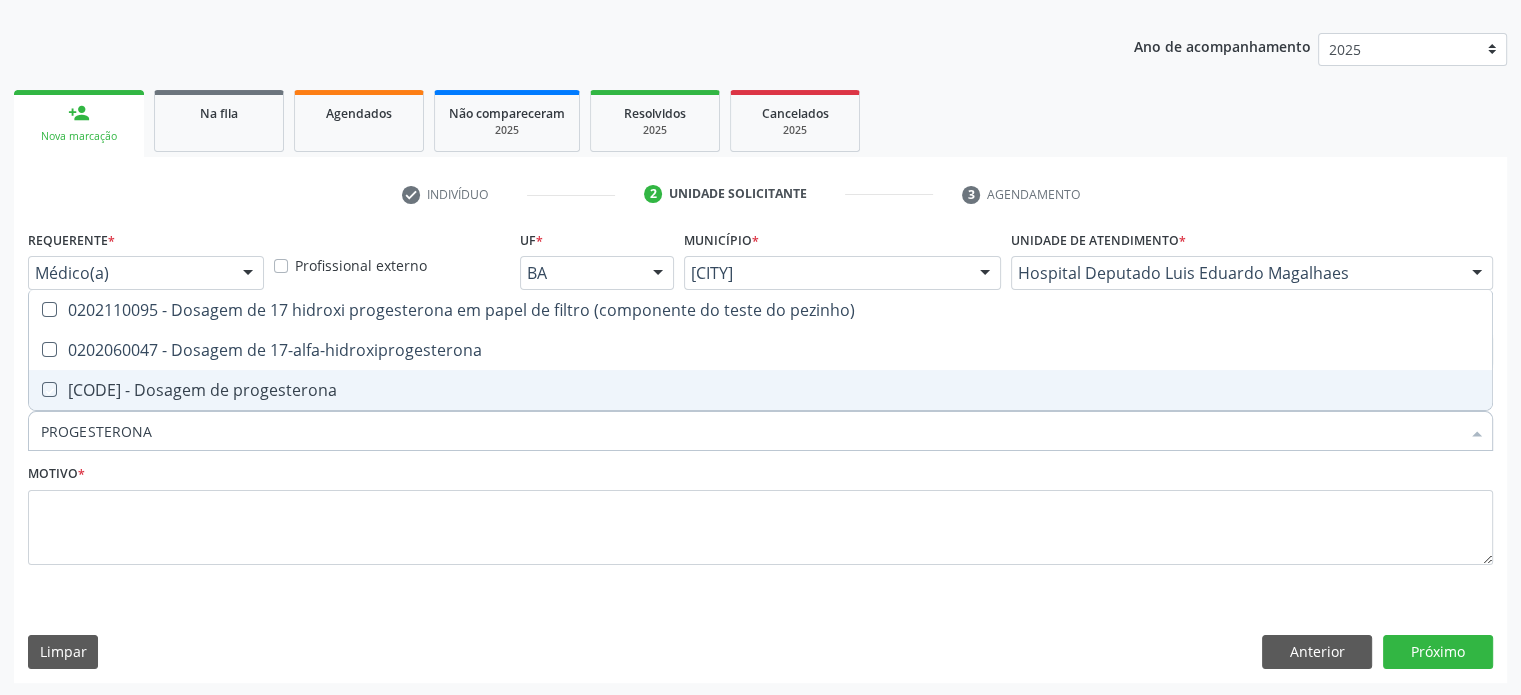 checkbox on "true" 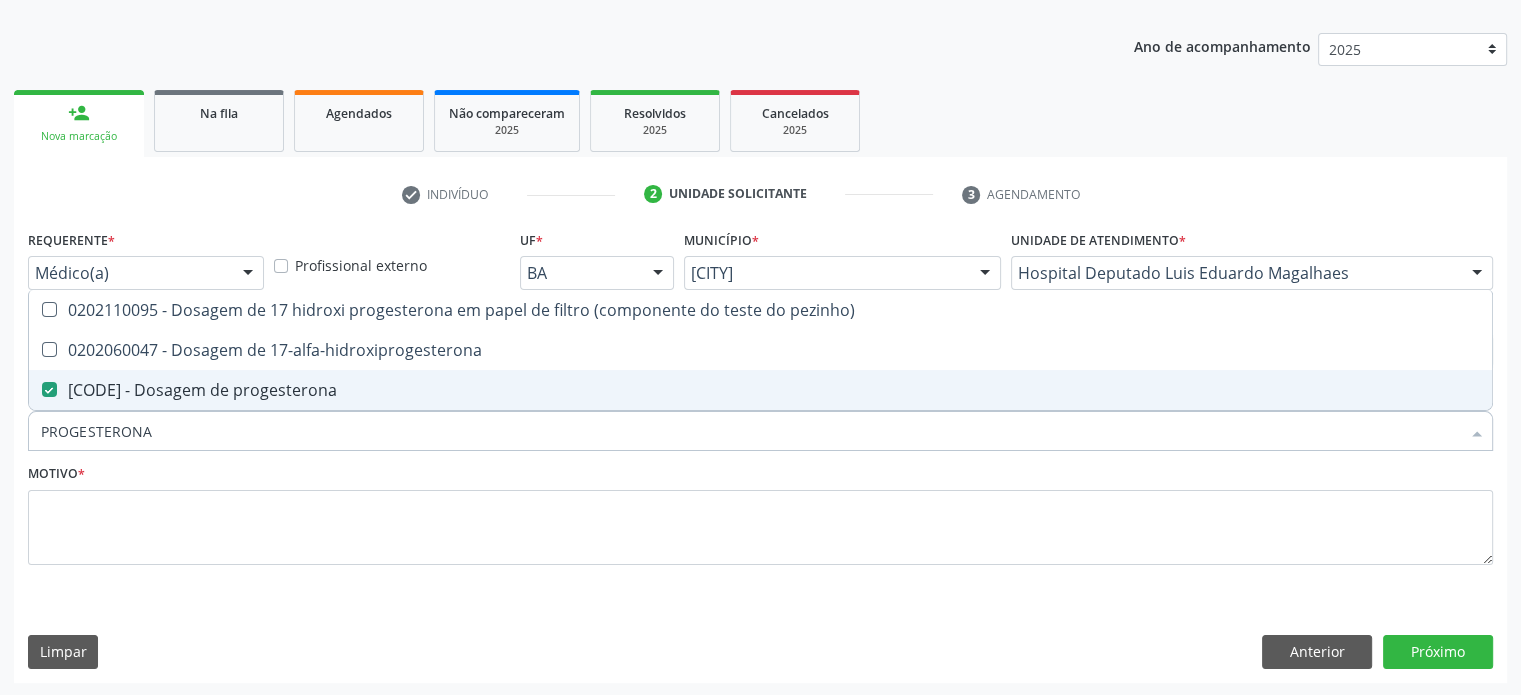 drag, startPoint x: 196, startPoint y: 419, endPoint x: 22, endPoint y: 427, distance: 174.1838 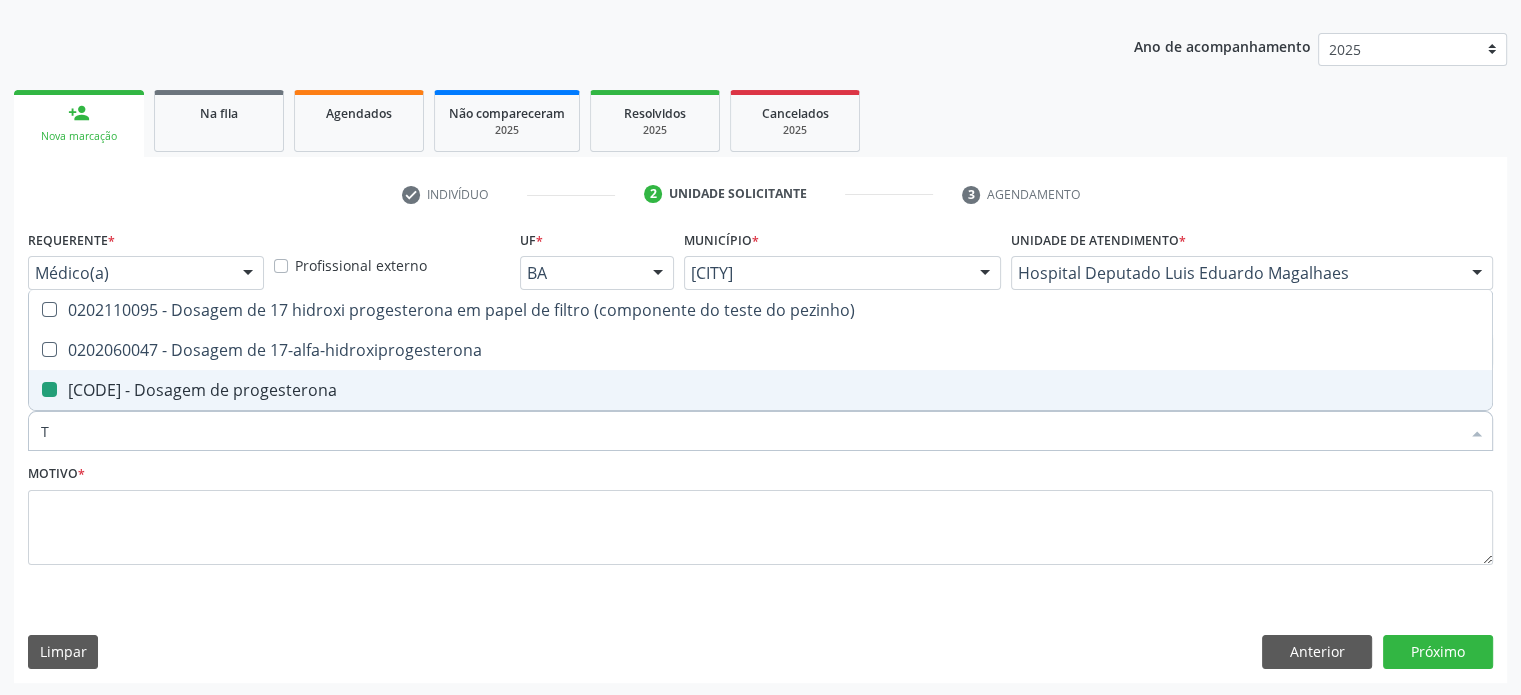 type on "TE" 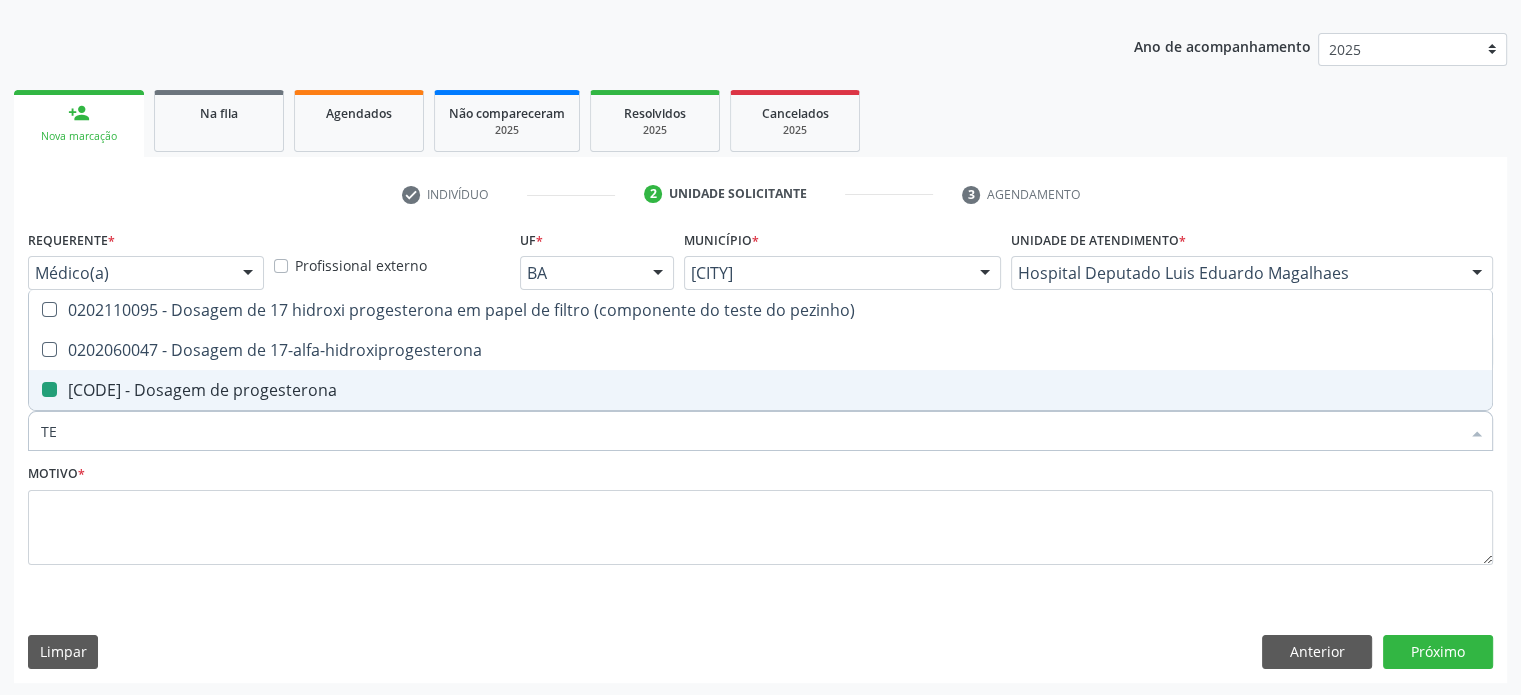 checkbox on "false" 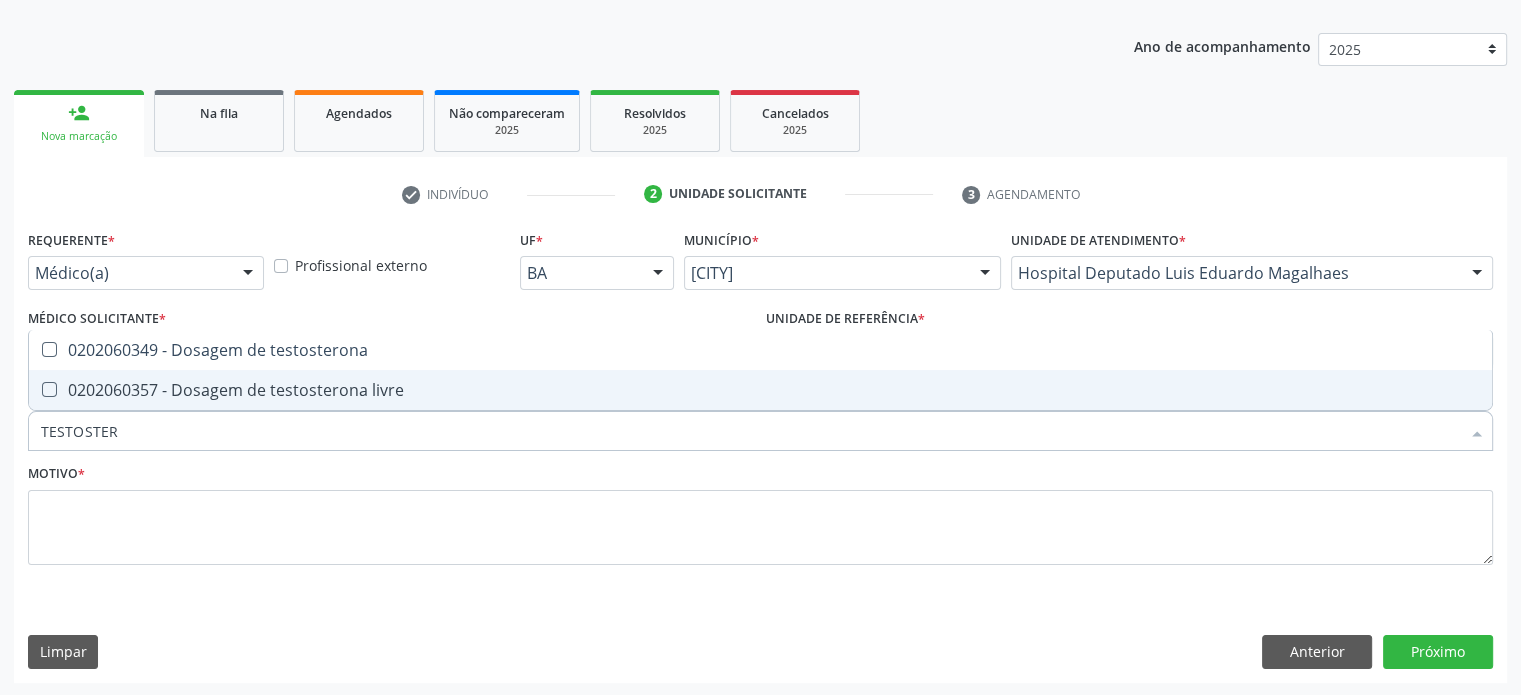 type on "TESTOSTERO" 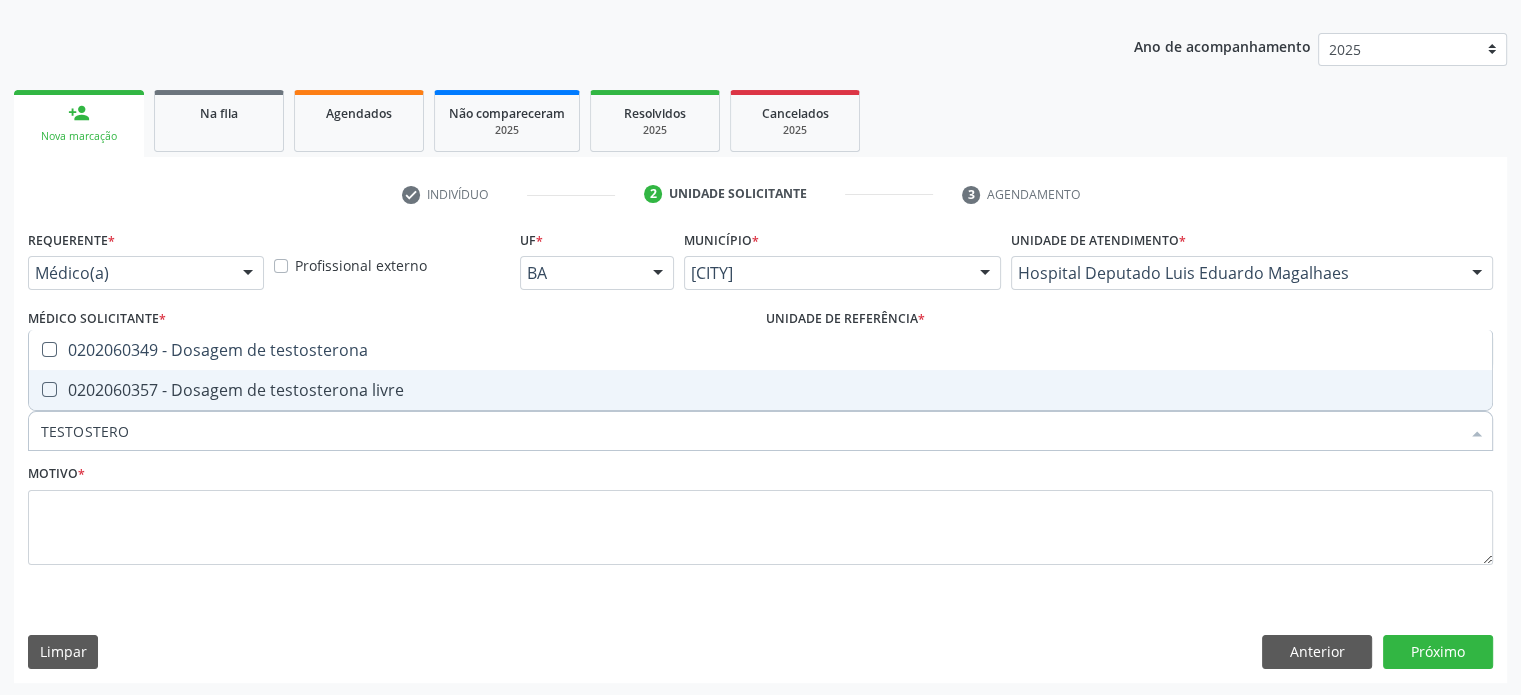 click on "0202060357 - Dosagem de testosterona livre" at bounding box center (760, 390) 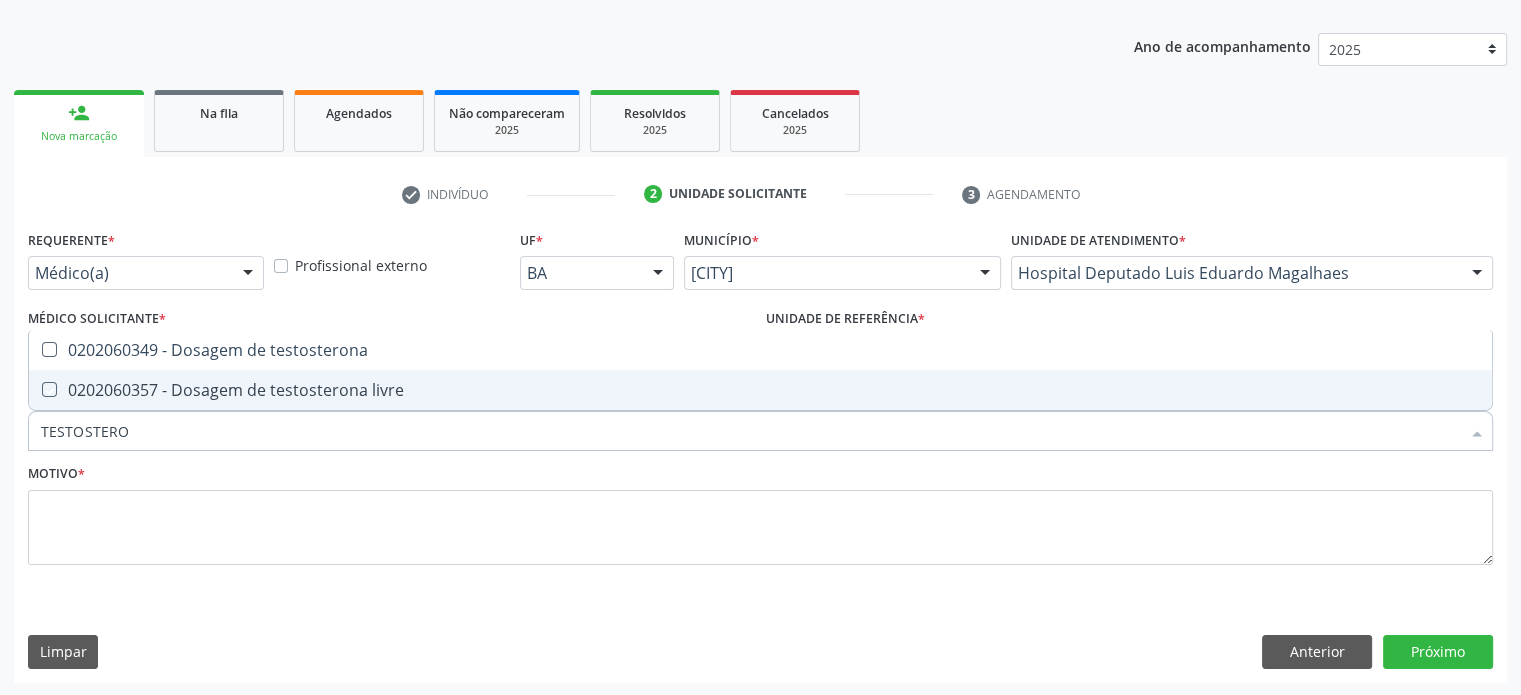 checkbox on "true" 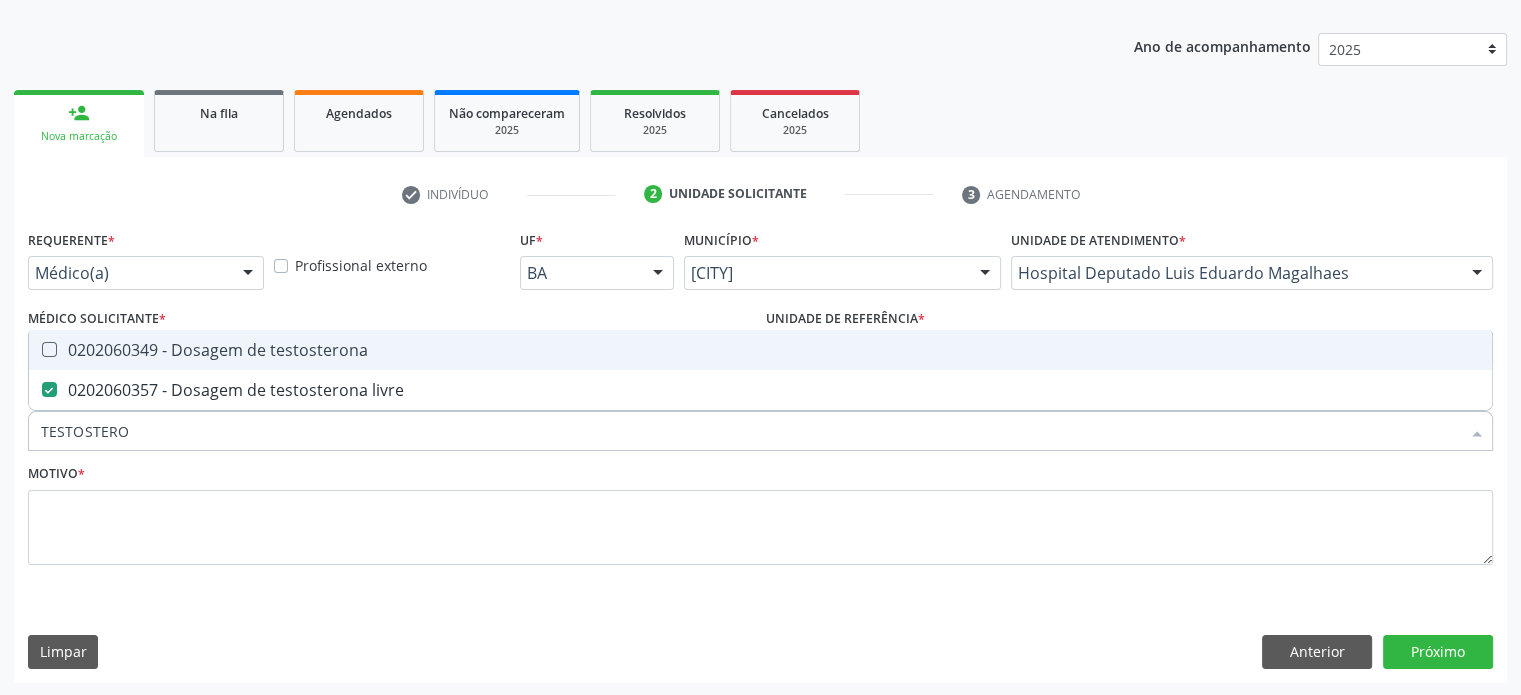 click on "0202060349 - Dosagem de testosterona" at bounding box center [760, 350] 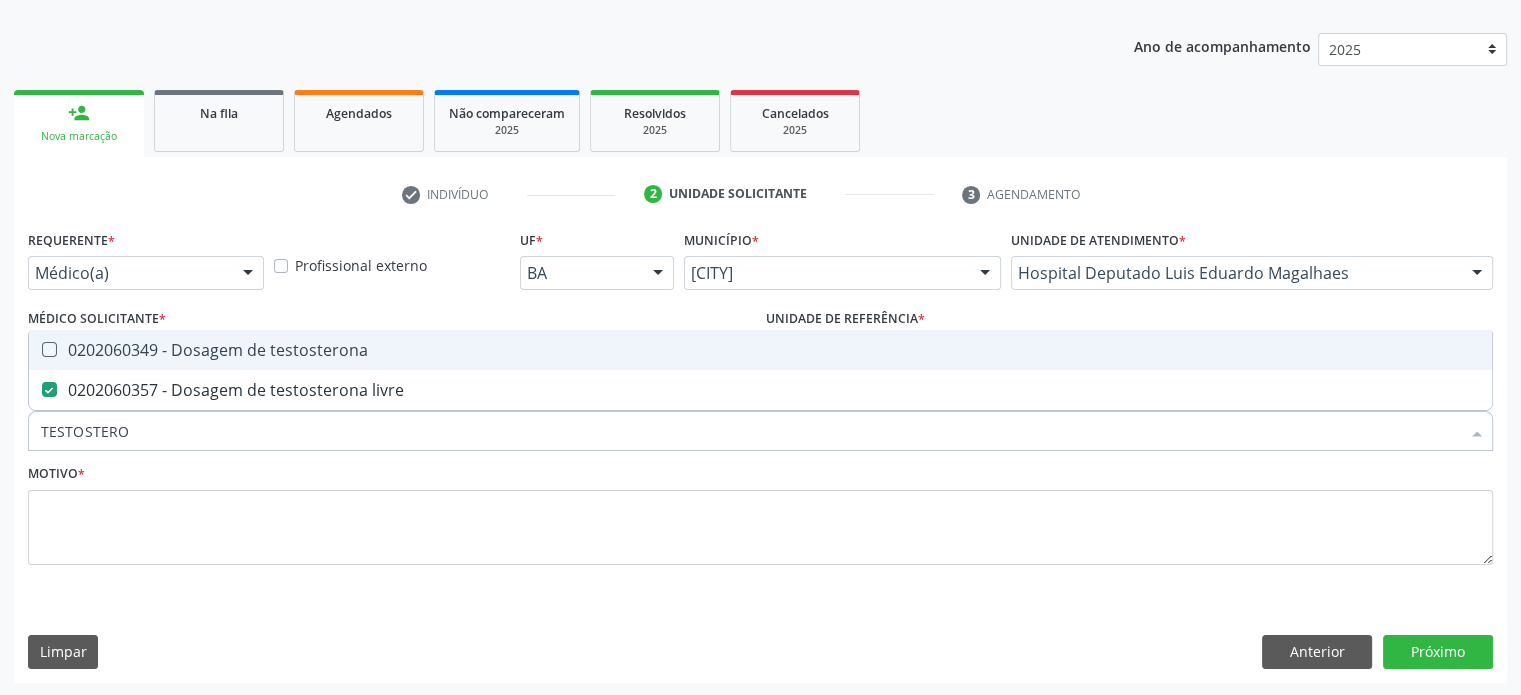 checkbox on "true" 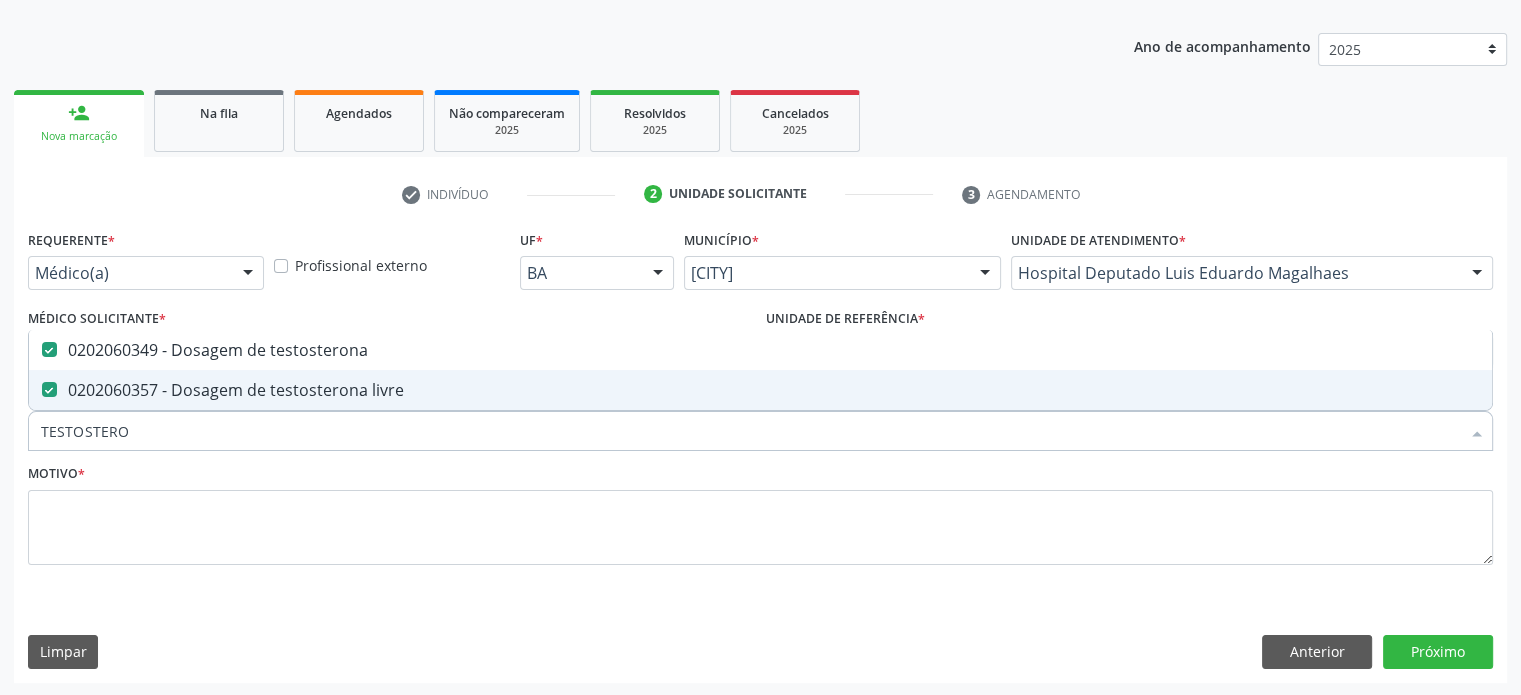 drag, startPoint x: 164, startPoint y: 427, endPoint x: 0, endPoint y: 424, distance: 164.02744 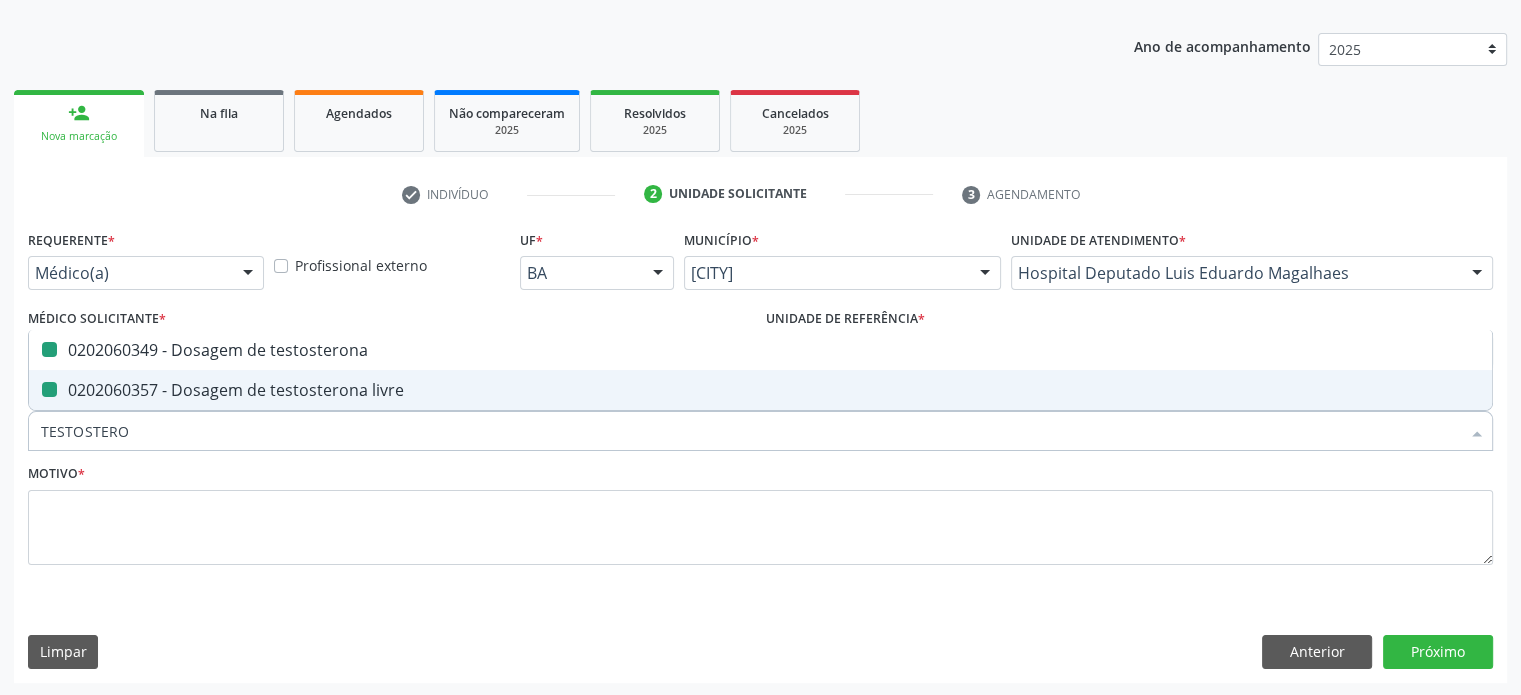 type on "D" 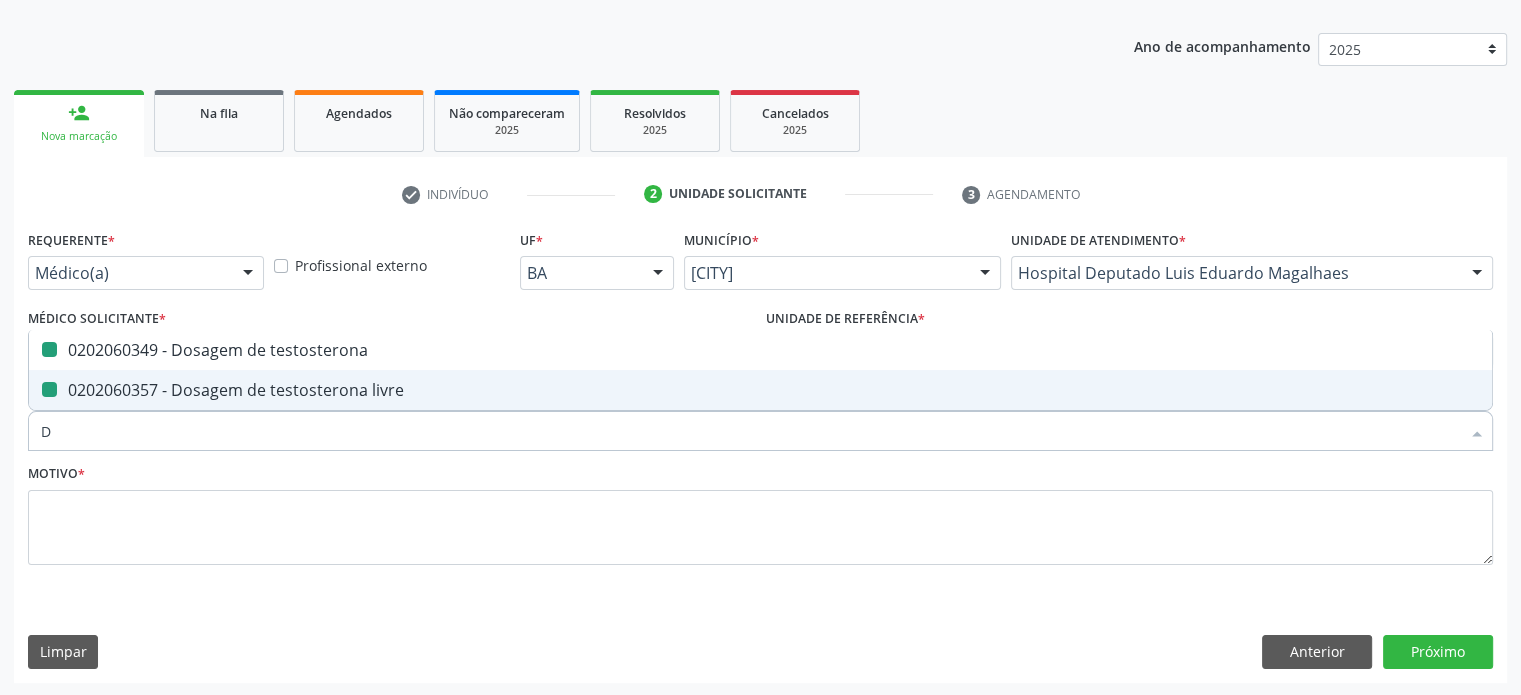 checkbox on "false" 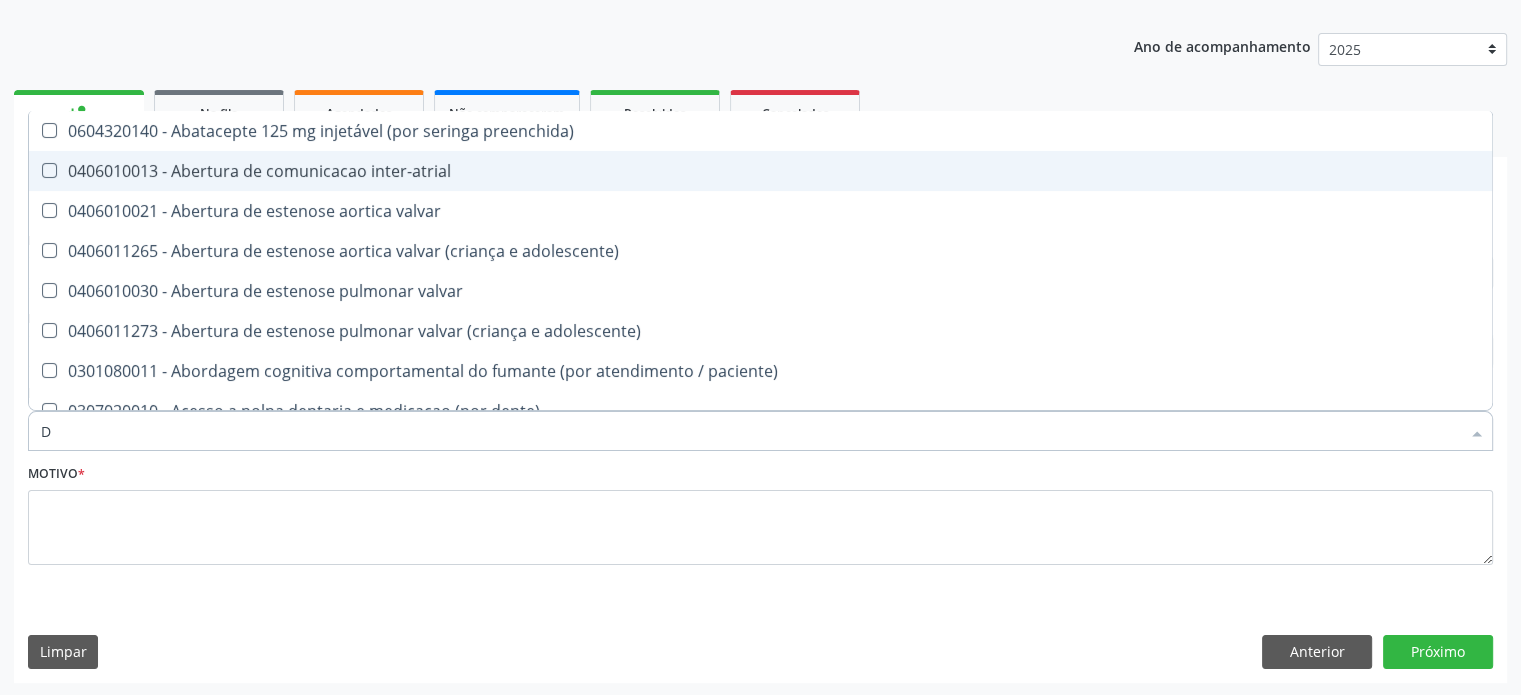 type on "DE" 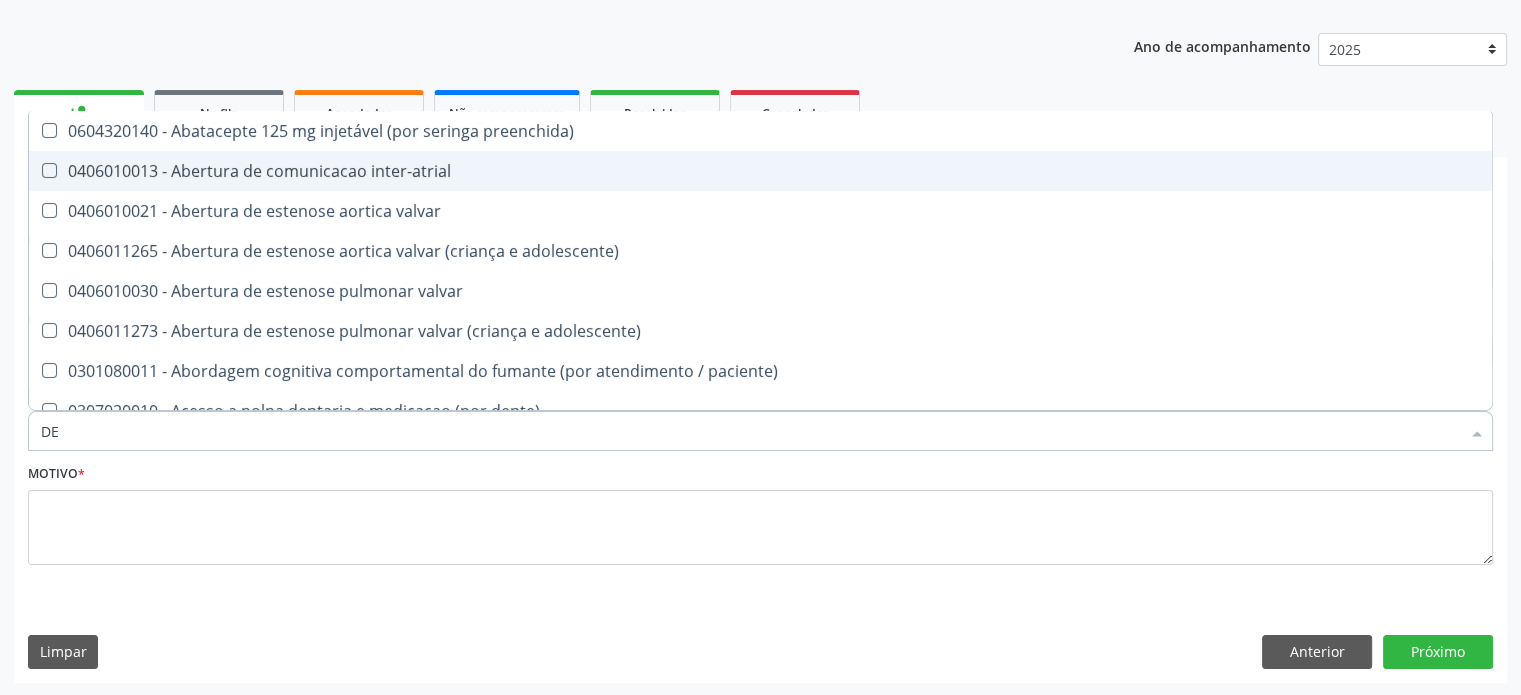 checkbox on "true" 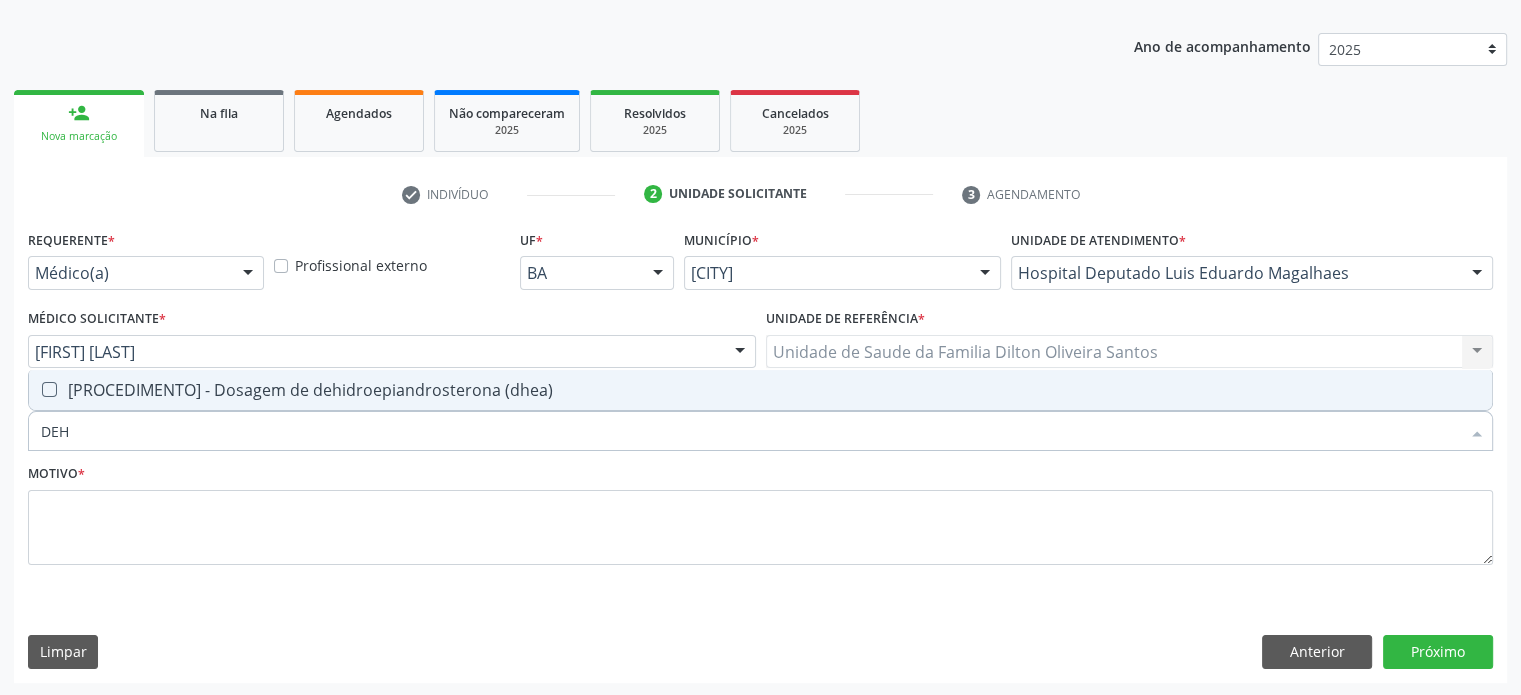type on "DEHI" 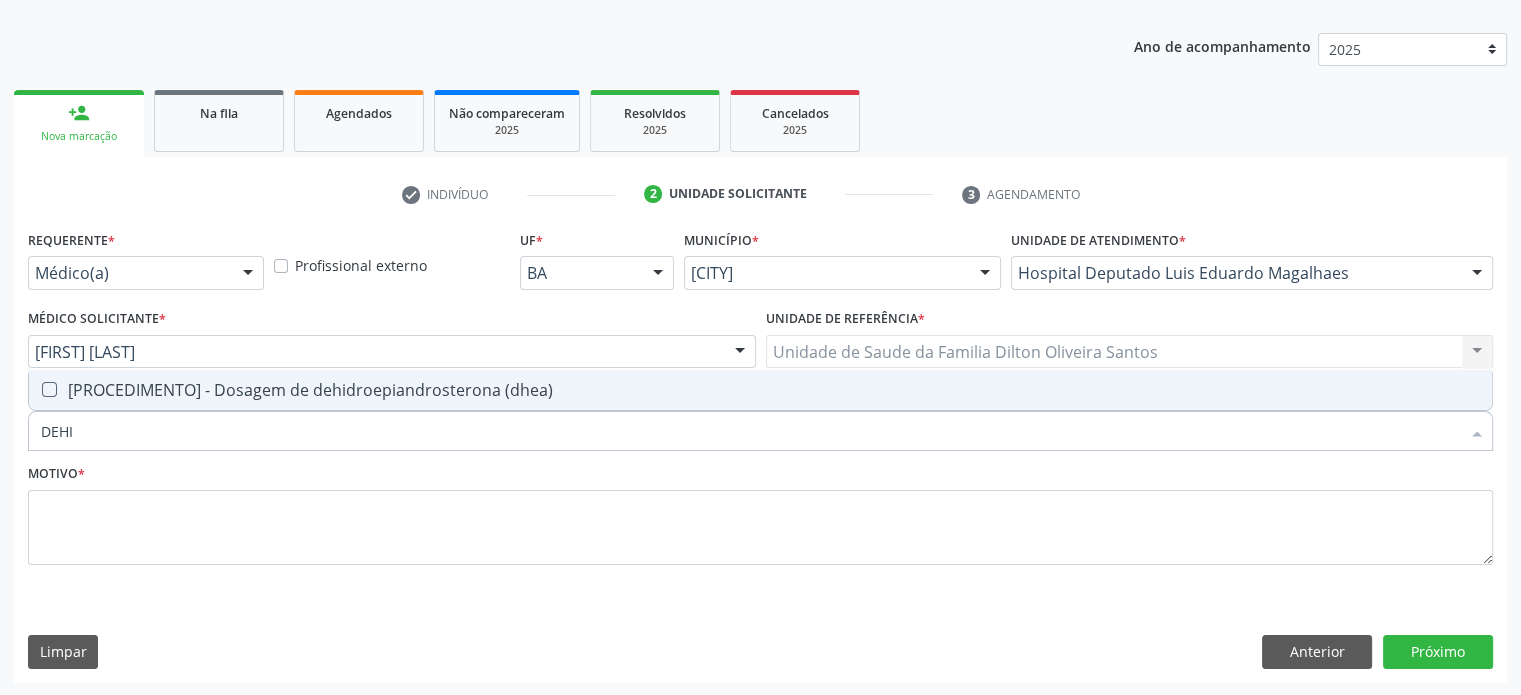 click on "0202060144 - Dosagem de dehidroepiandrosterona (dhea)" at bounding box center (760, 390) 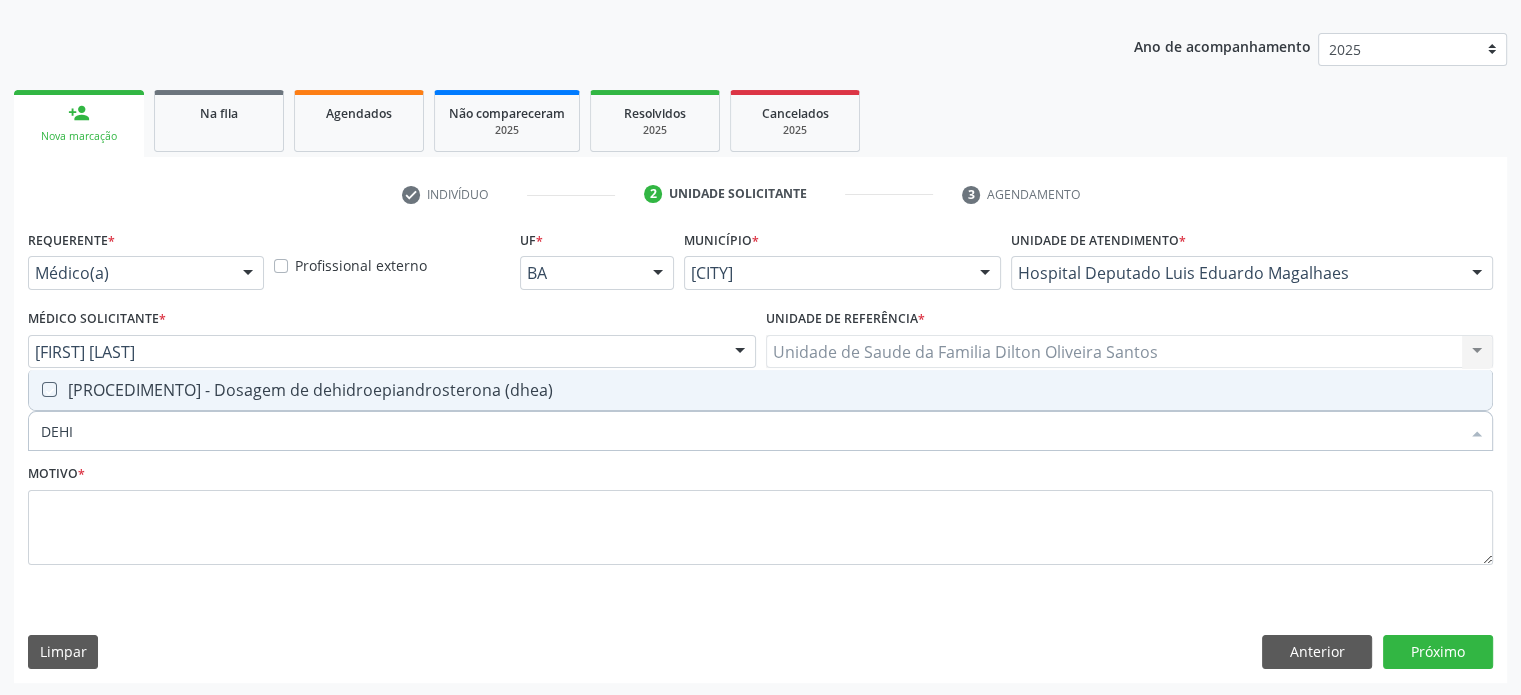 checkbox on "true" 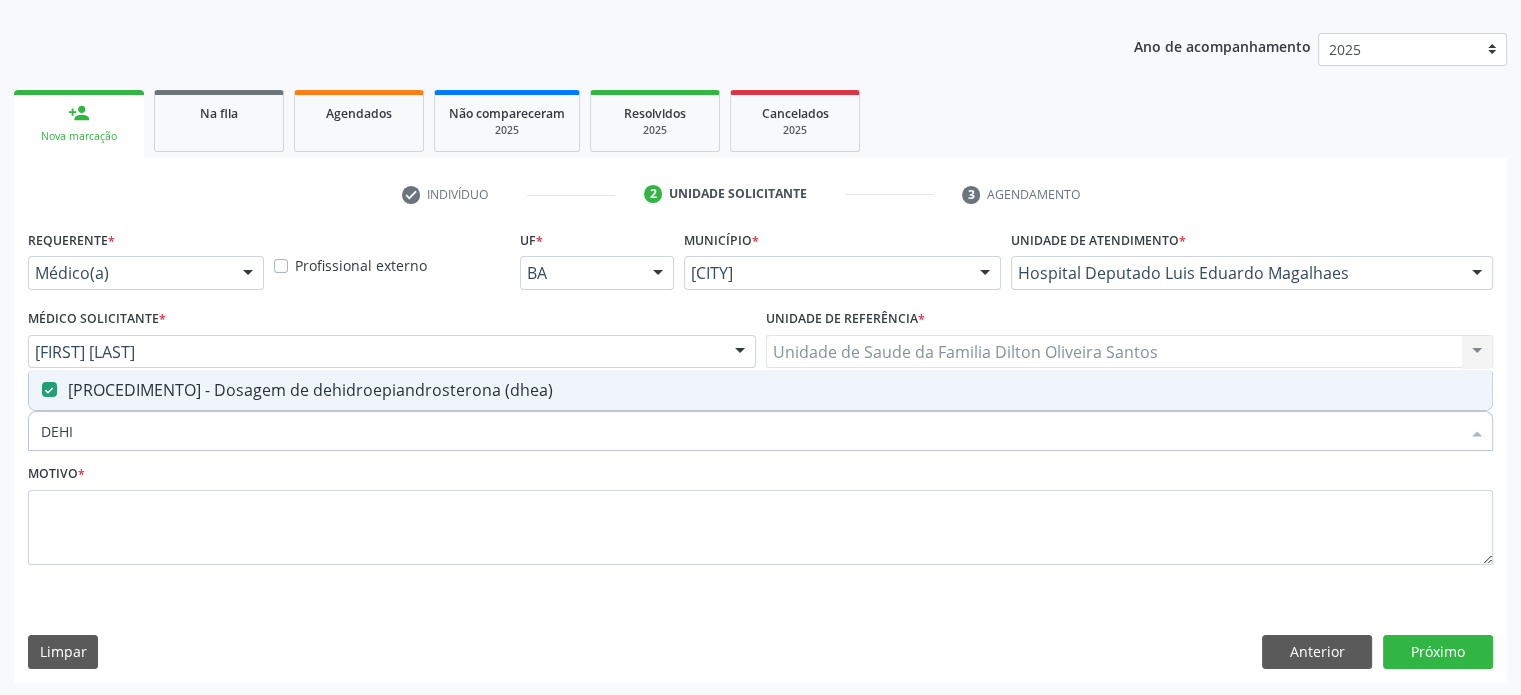 drag, startPoint x: 157, startPoint y: 430, endPoint x: 0, endPoint y: 441, distance: 157.38487 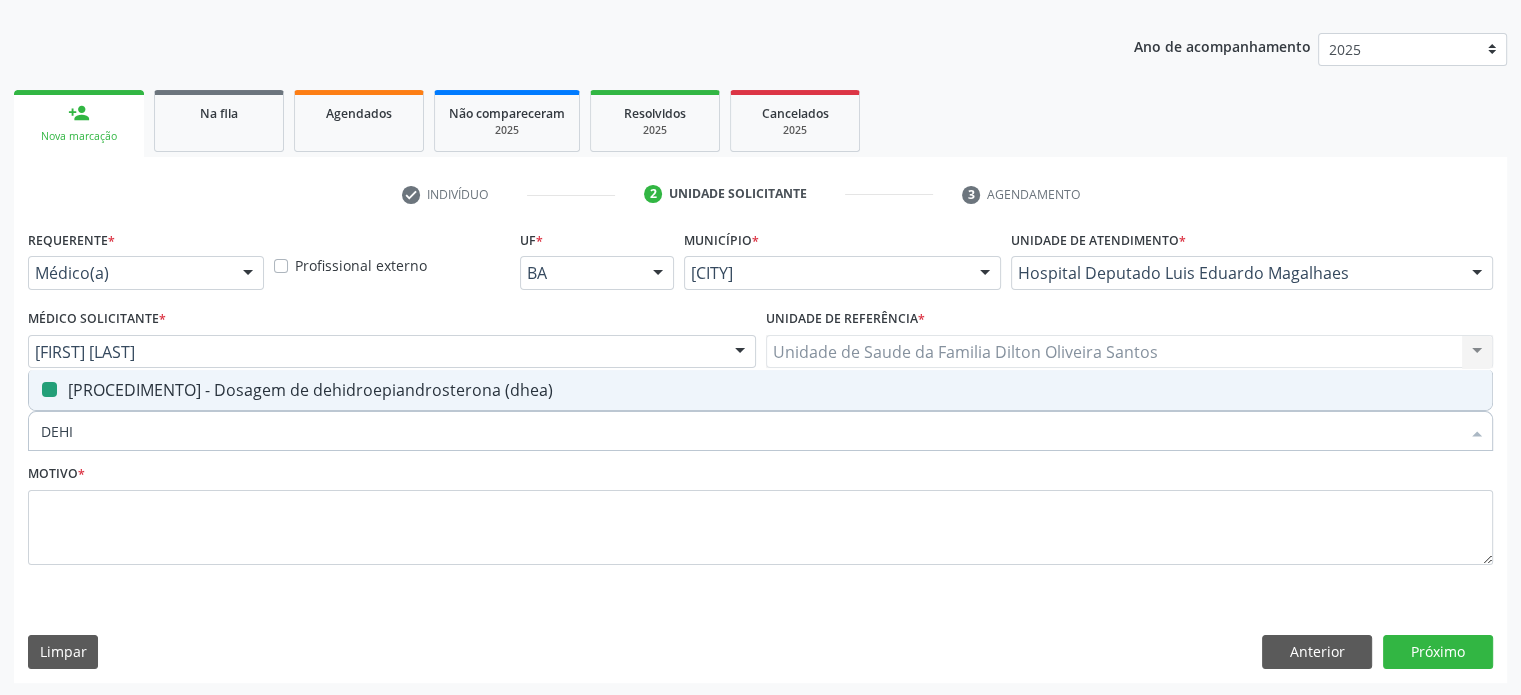 type on "H" 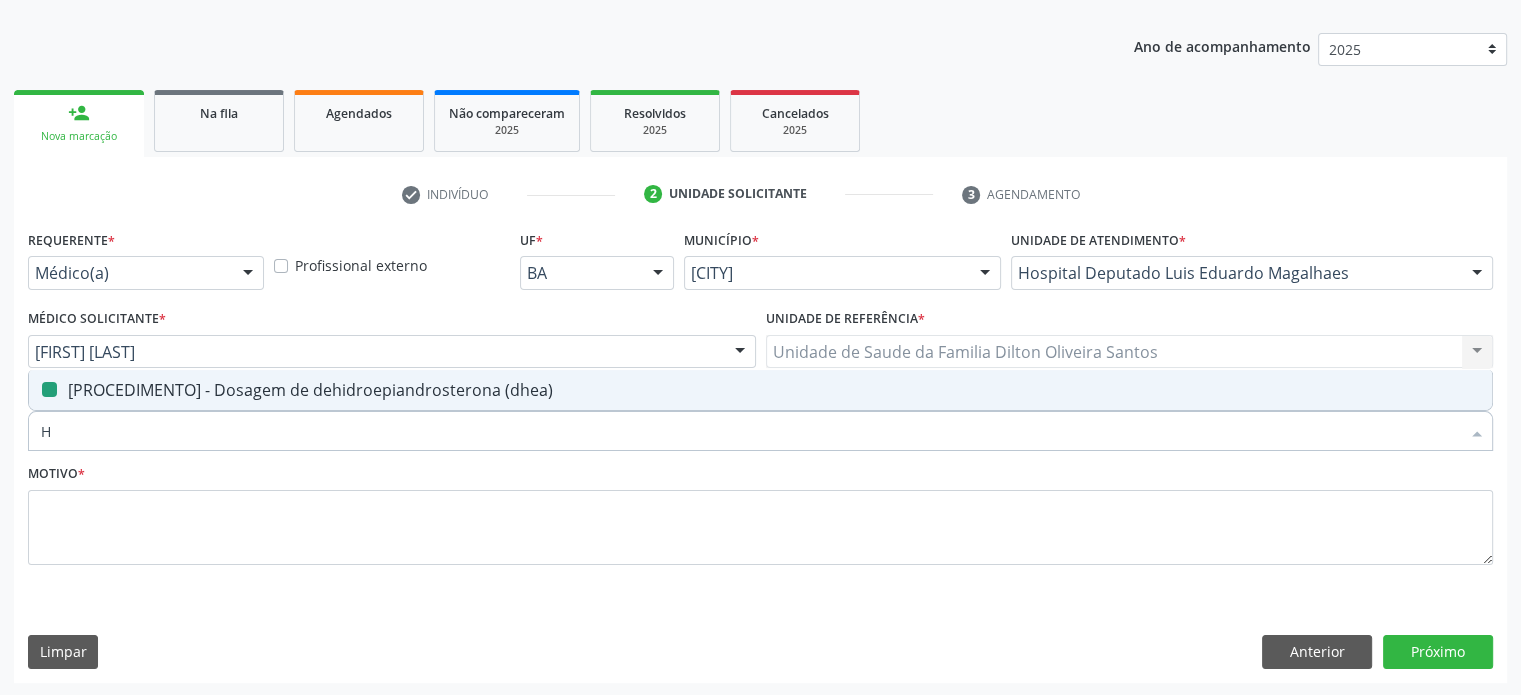 checkbox on "false" 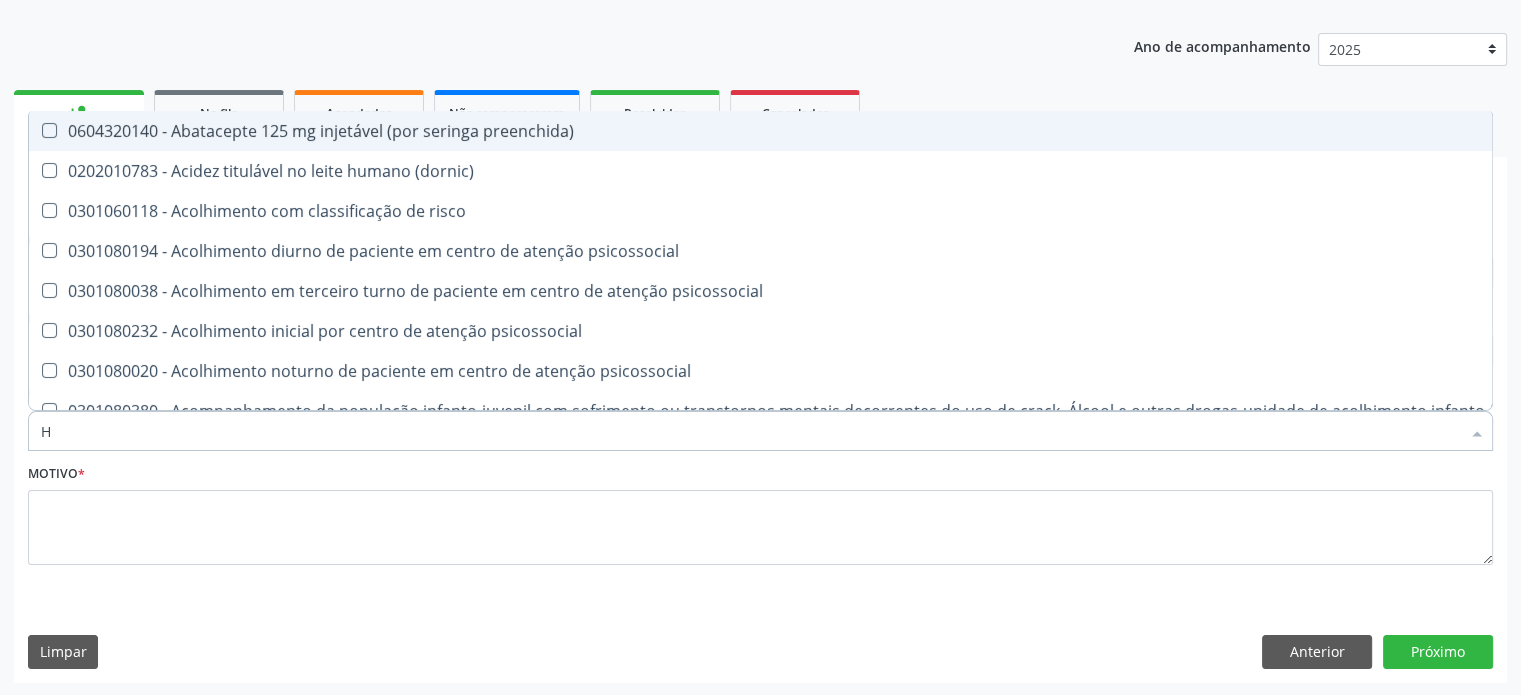 type on "HI" 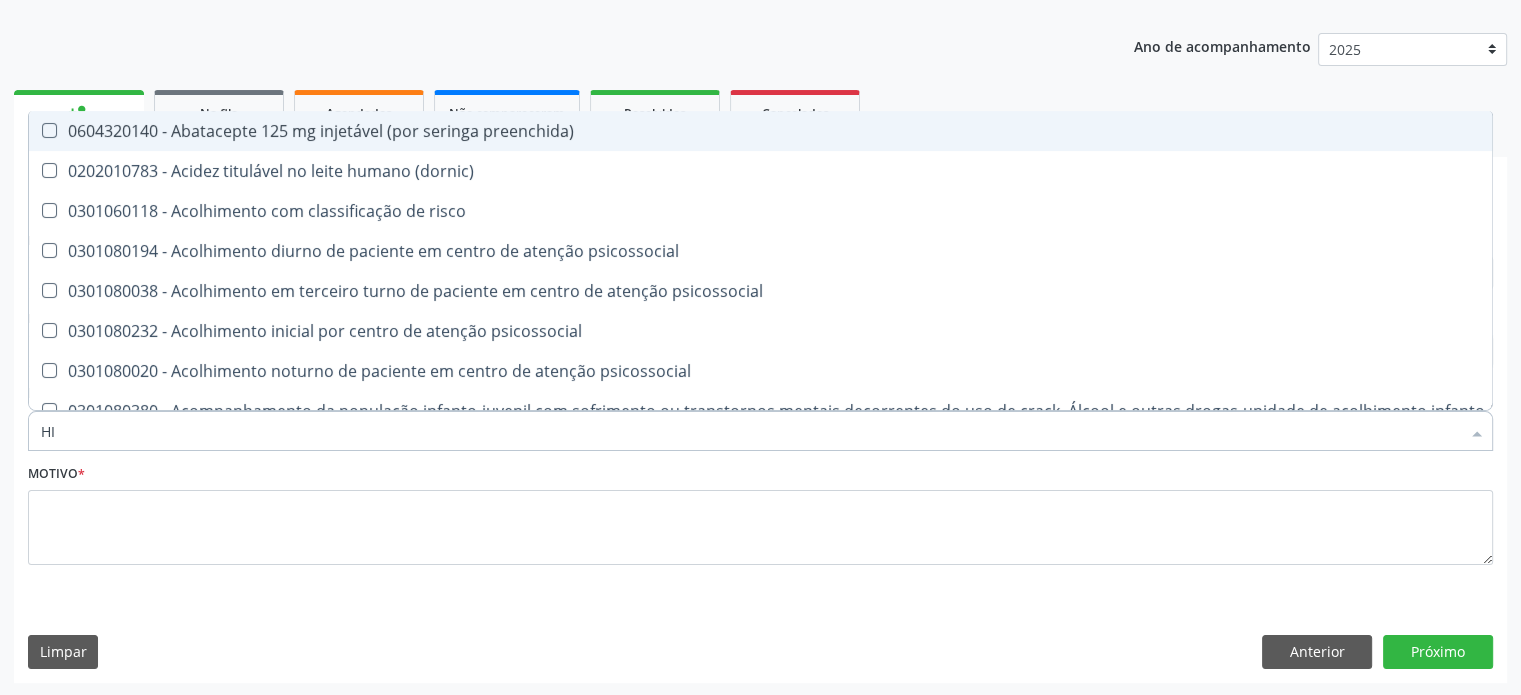 checkbox on "true" 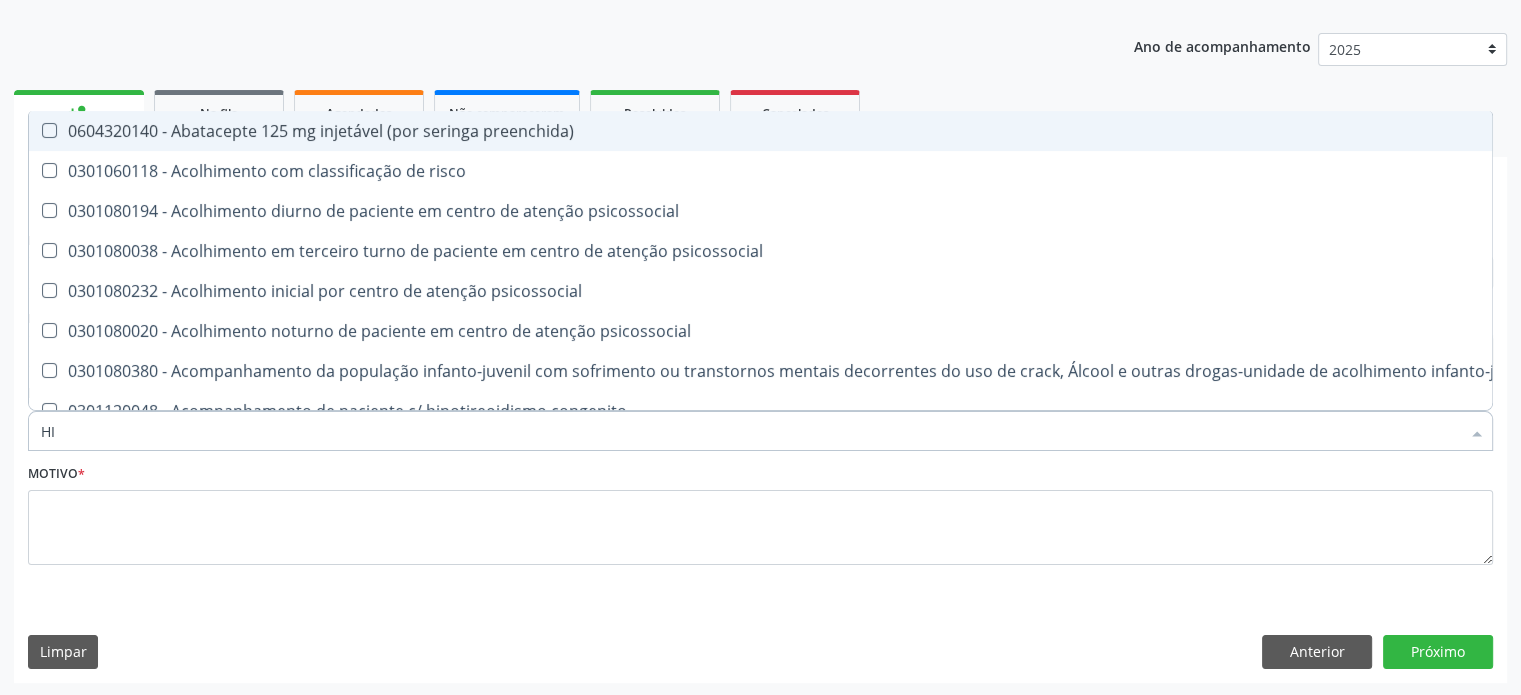 type on "HIV" 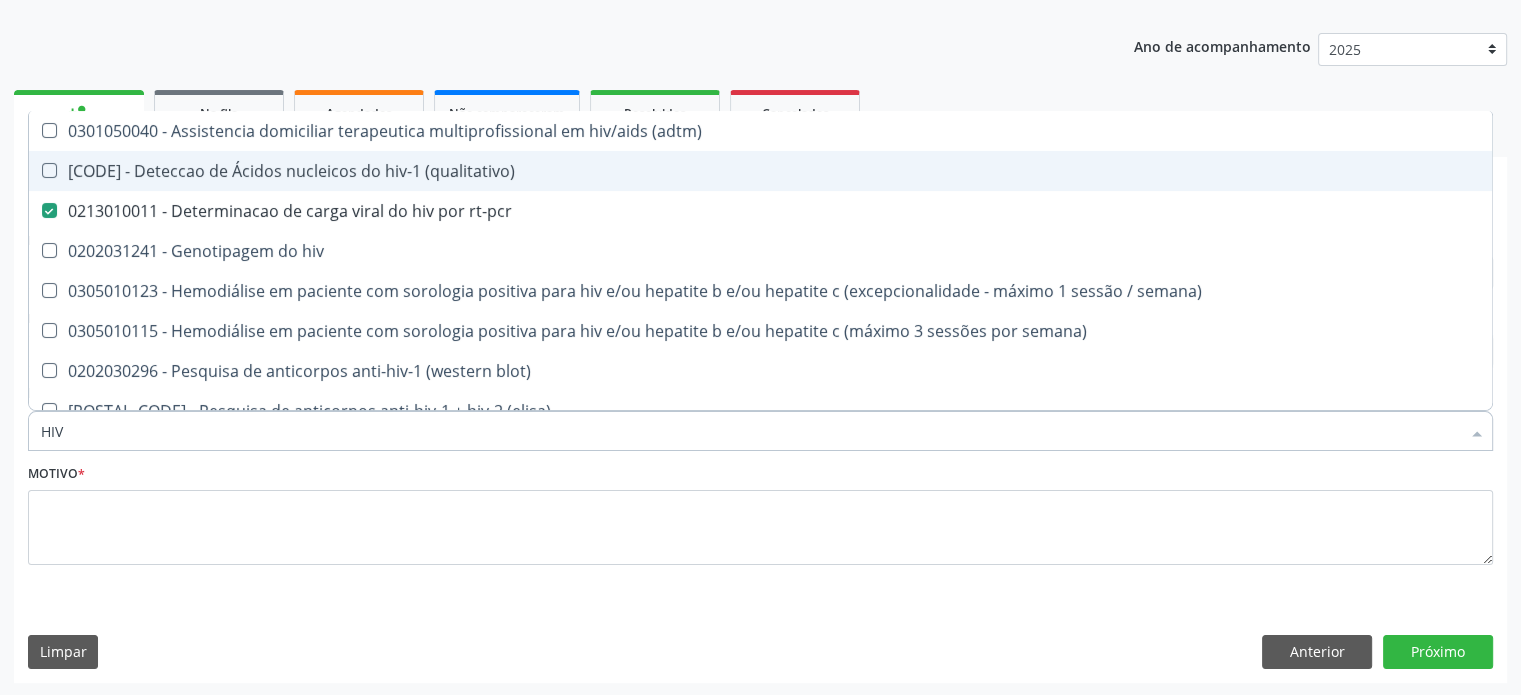 click on "0202030040 - Deteccao de Ácidos nucleicos do hiv-1 (qualitativo)" at bounding box center (760, 171) 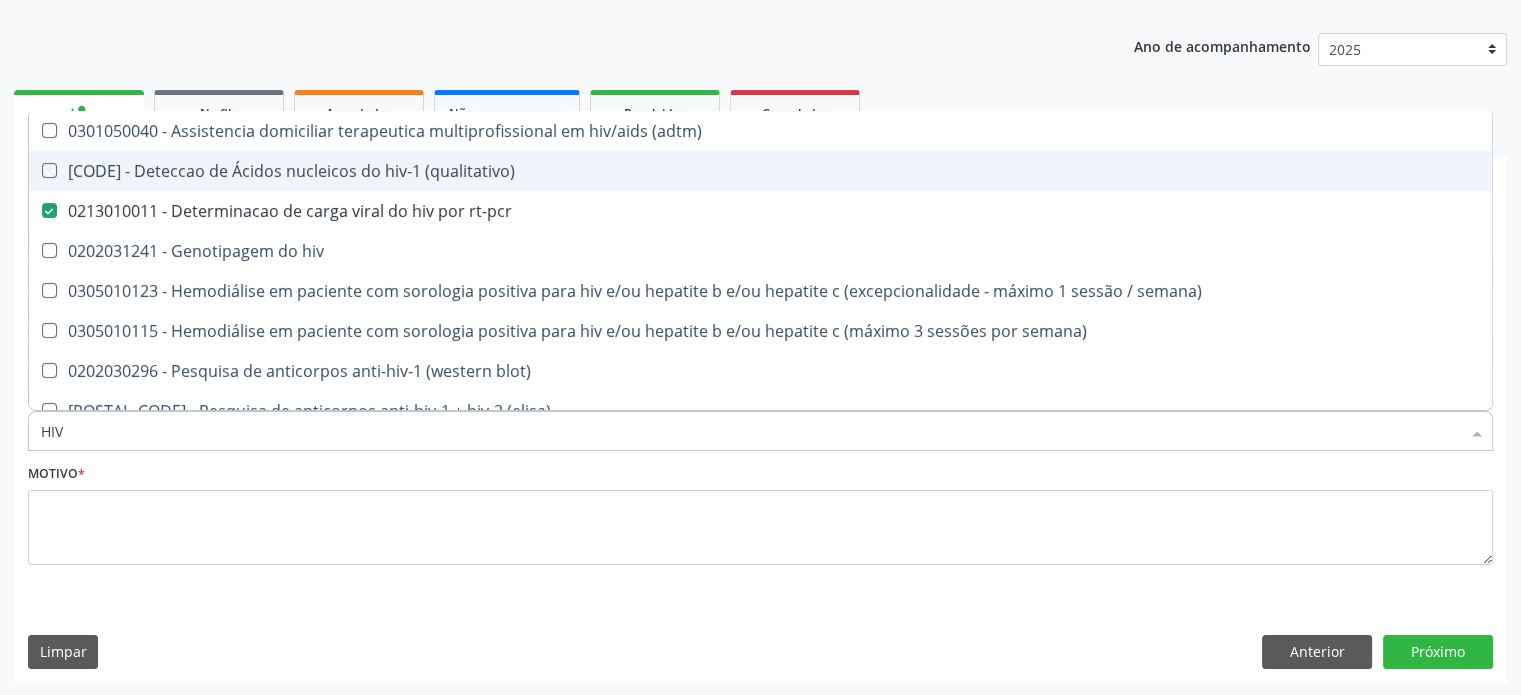 checkbox on "true" 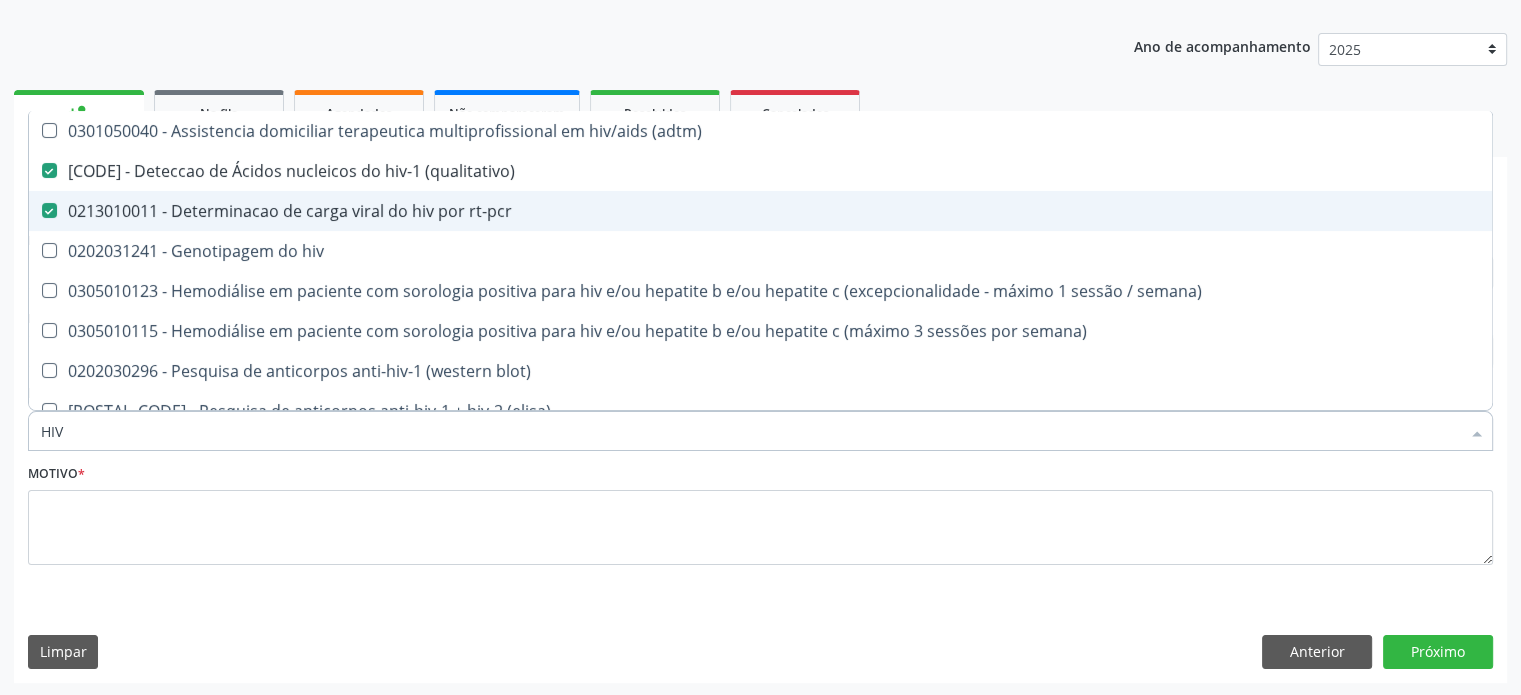 scroll, scrollTop: 100, scrollLeft: 0, axis: vertical 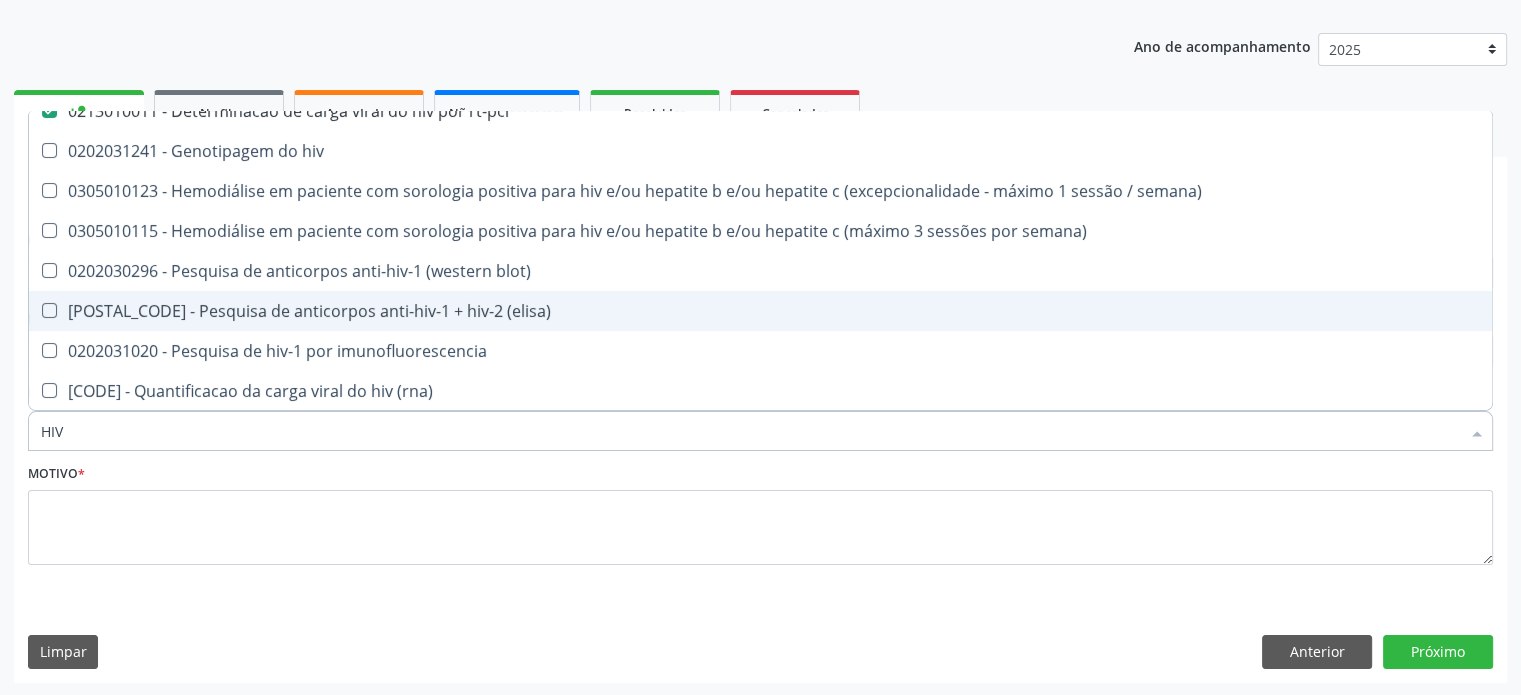 click on "0202030300 - Pesquisa de anticorpos anti-hiv-1 + hiv-2 (elisa)" at bounding box center (760, 311) 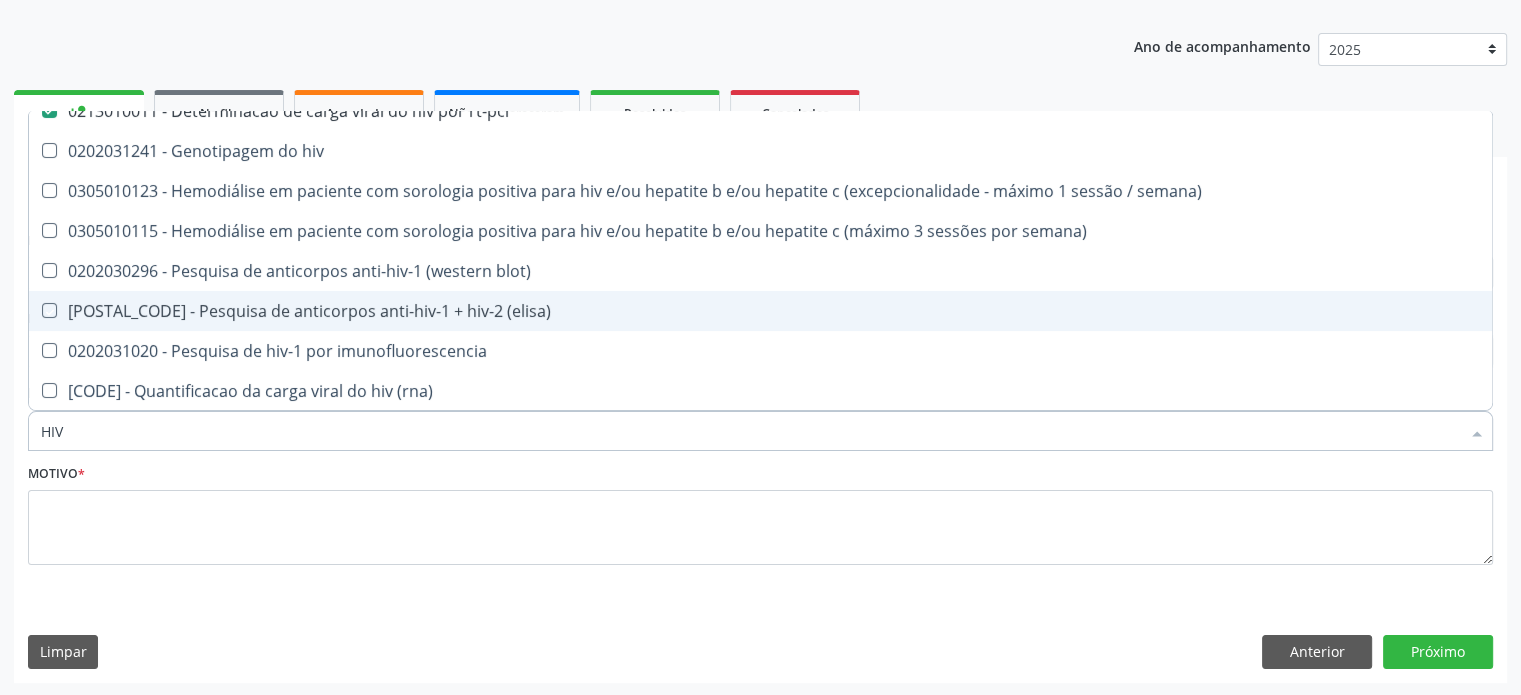 checkbox on "true" 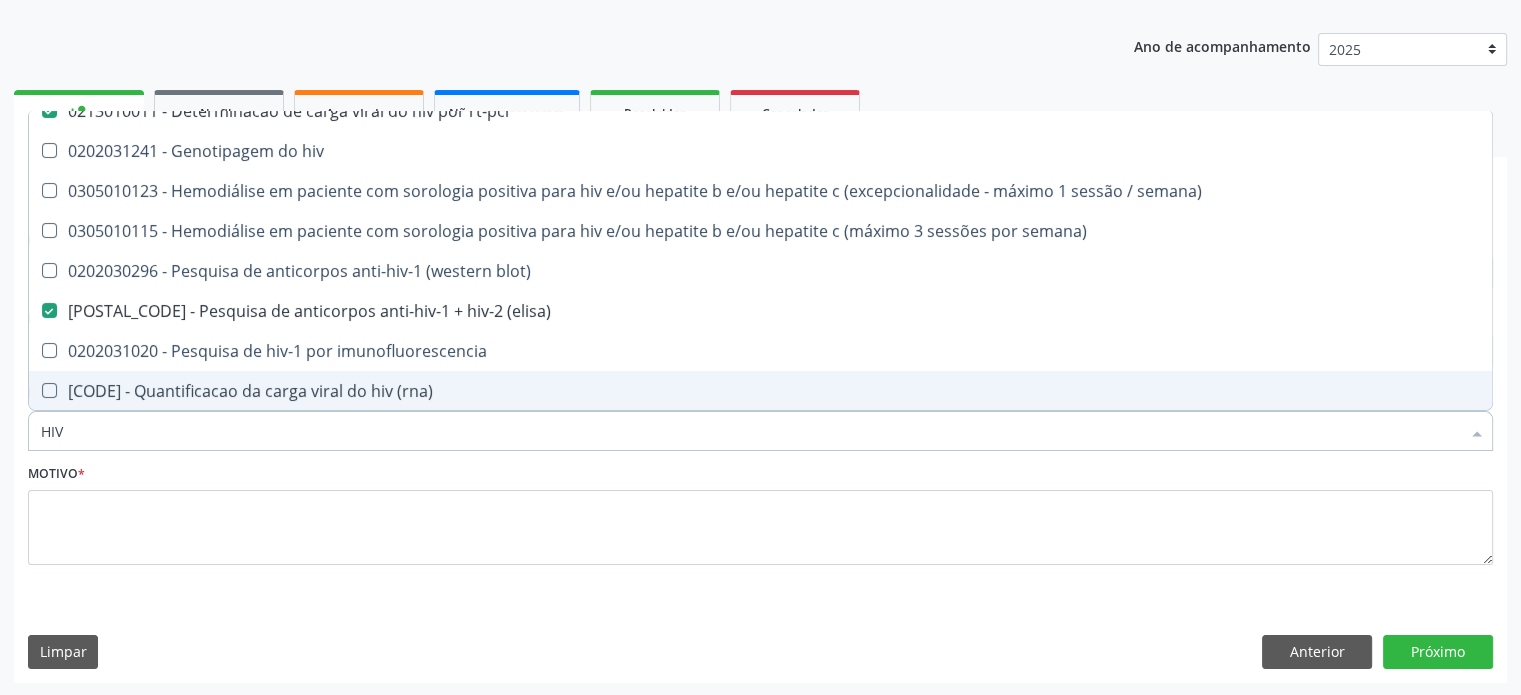 drag, startPoint x: 100, startPoint y: 429, endPoint x: 32, endPoint y: 429, distance: 68 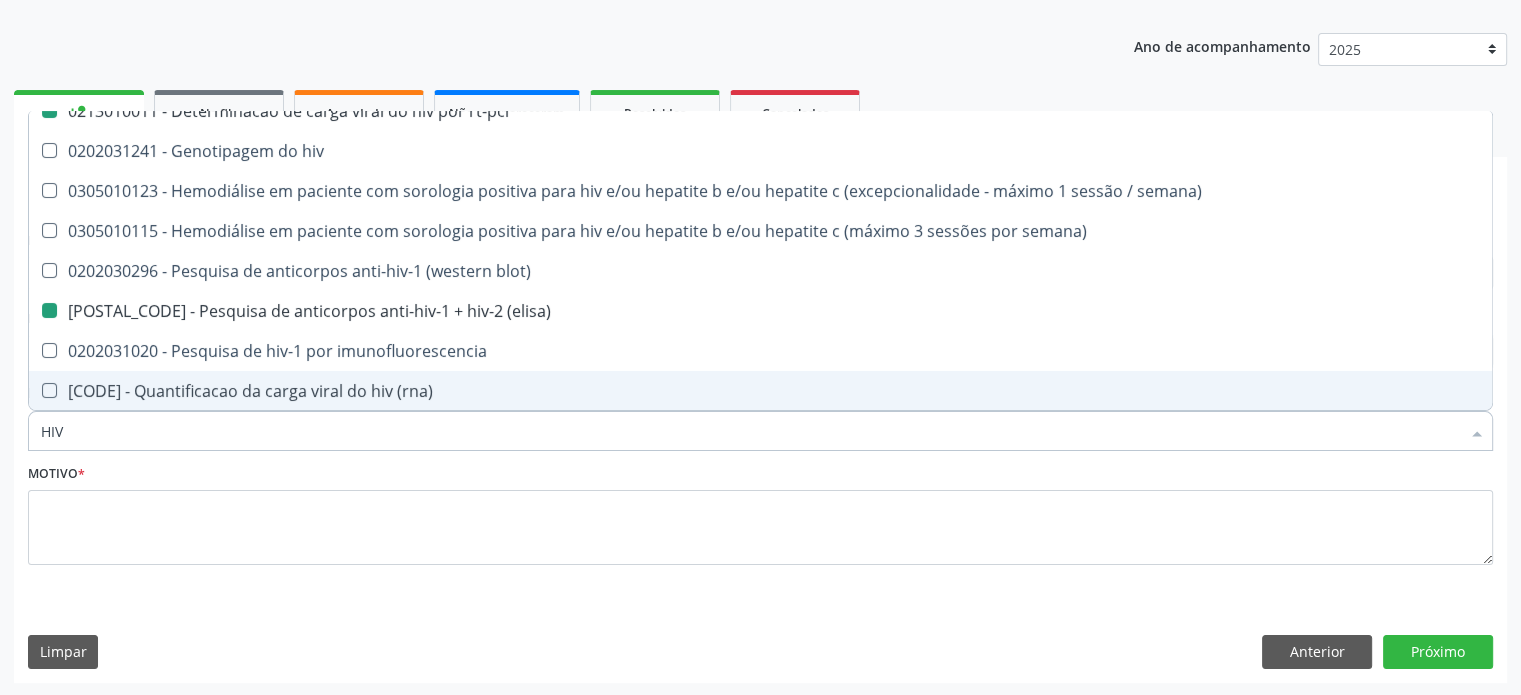 type on "T" 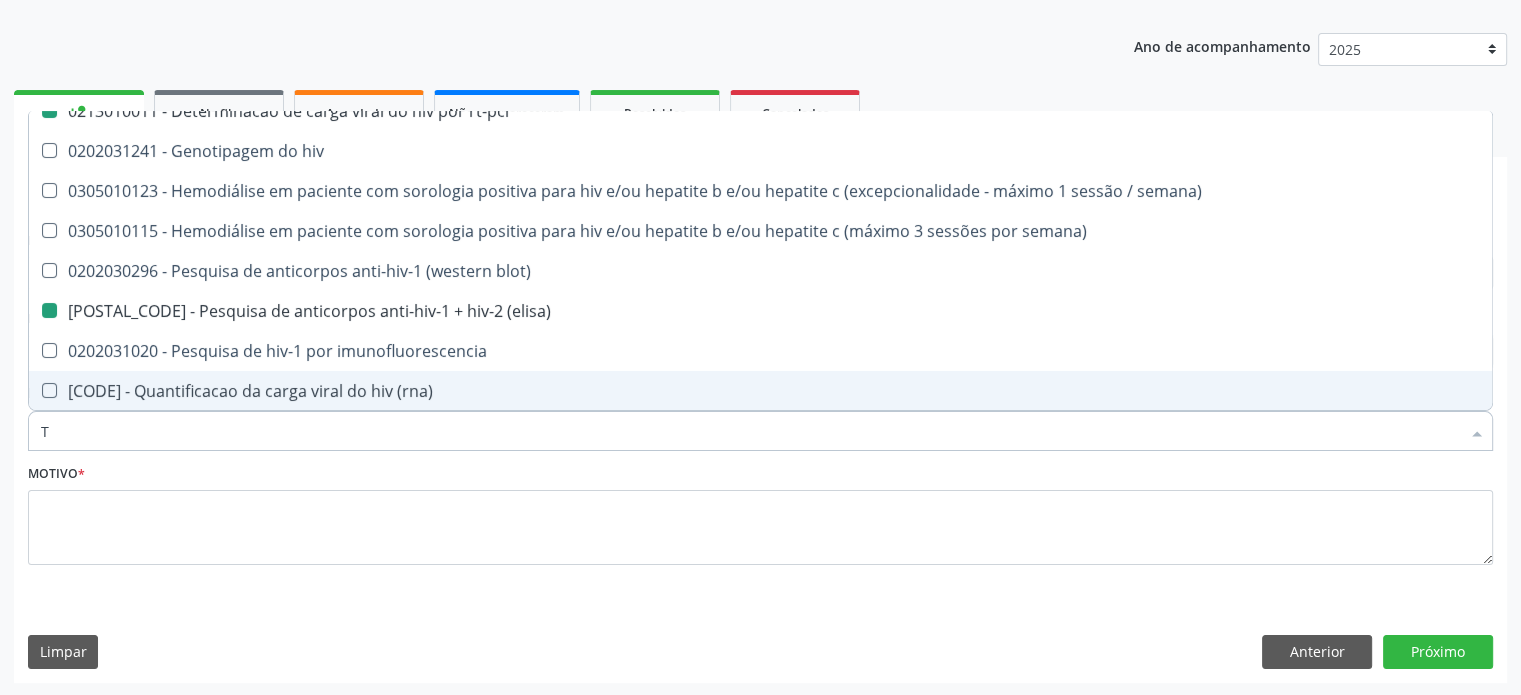 checkbox on "false" 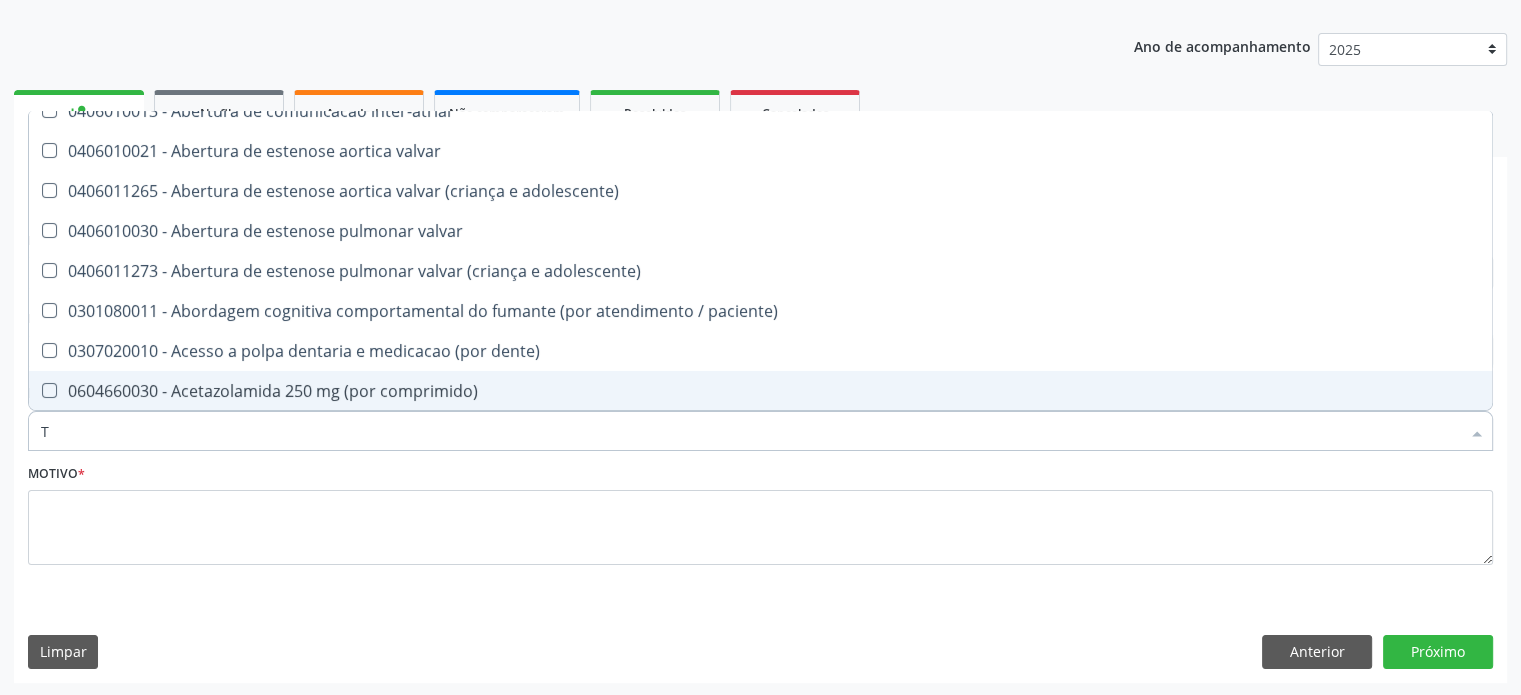 type 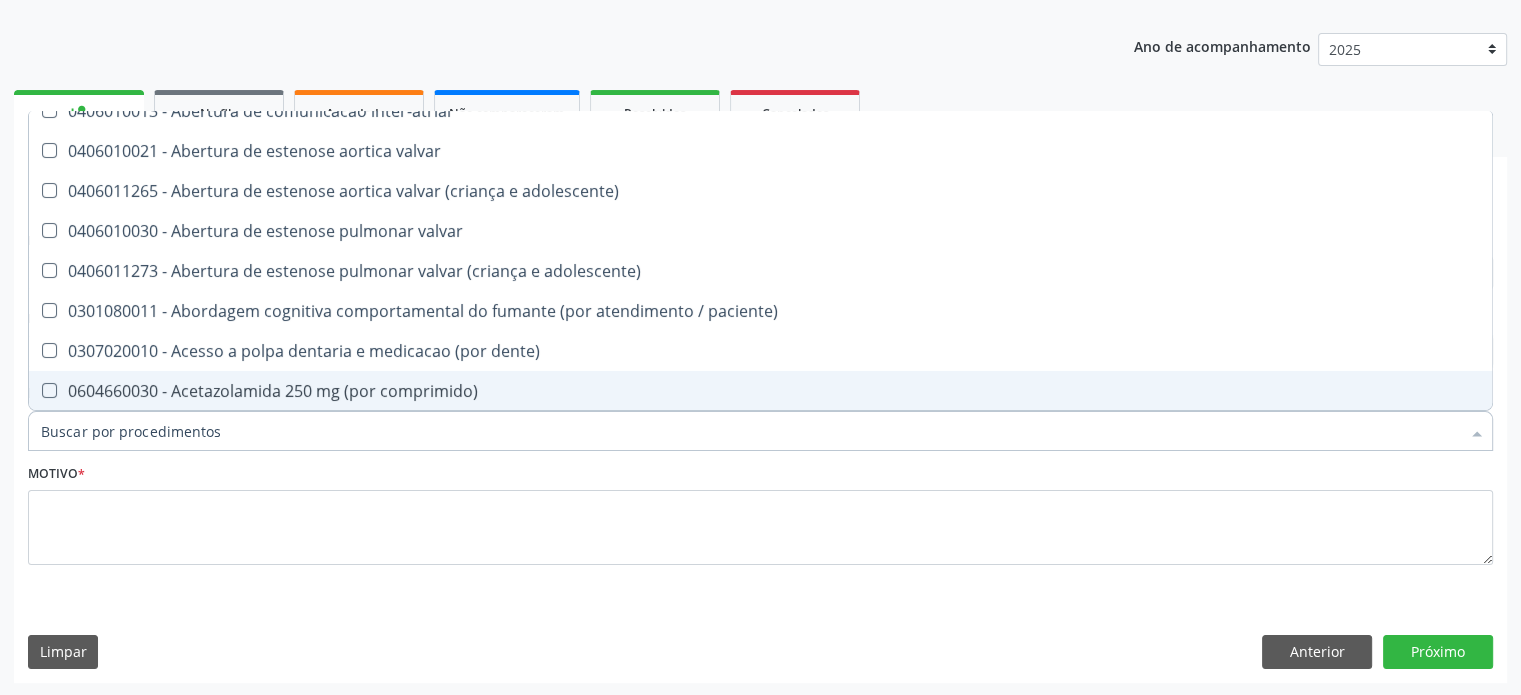 checkbox on "false" 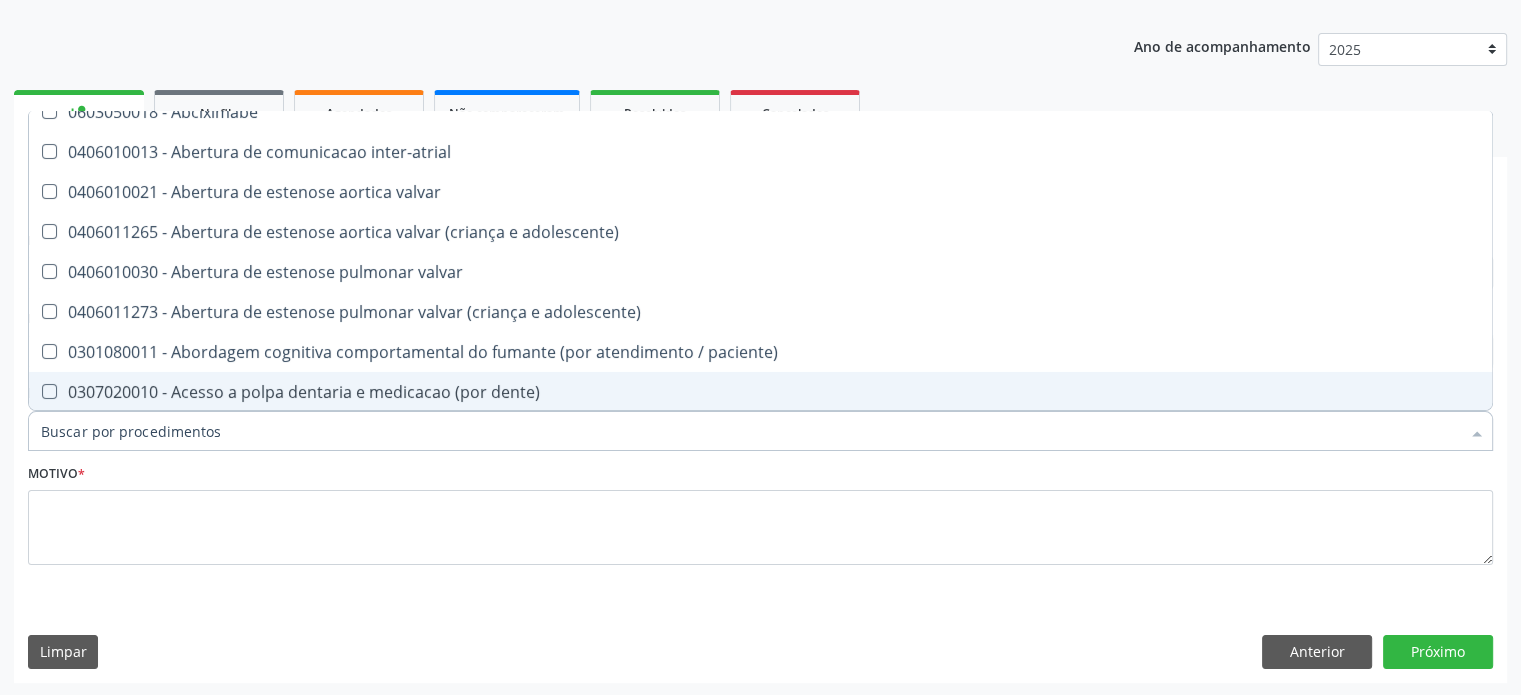 type on "H" 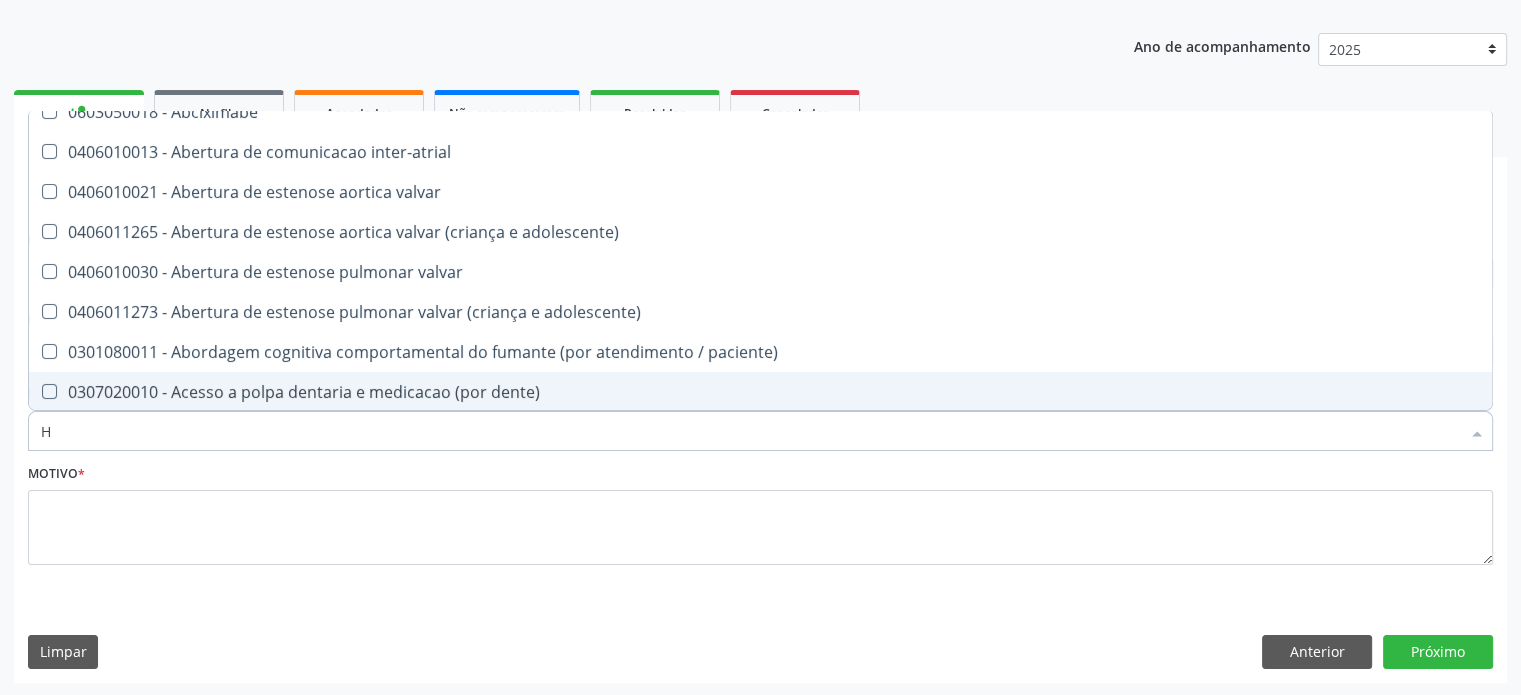 checkbox on "true" 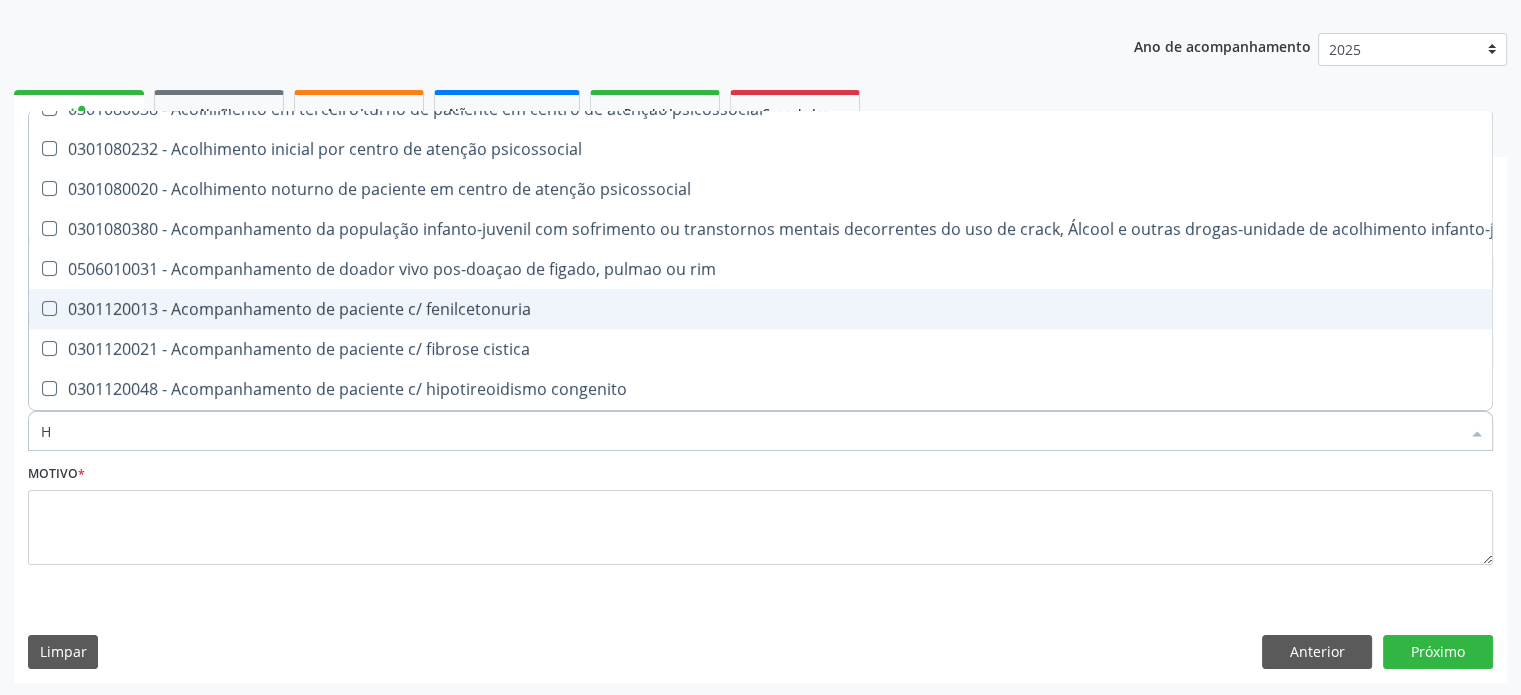 scroll, scrollTop: 100, scrollLeft: 0, axis: vertical 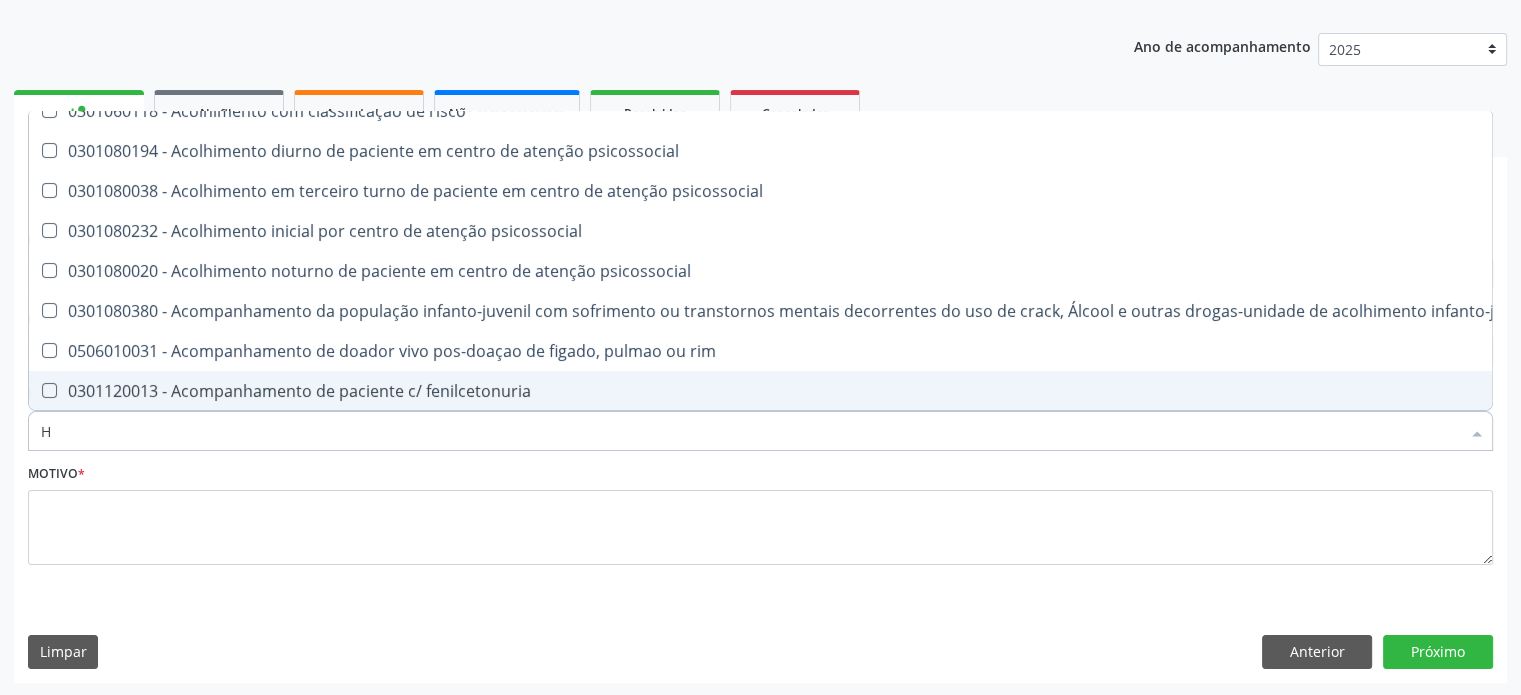 type on "HT" 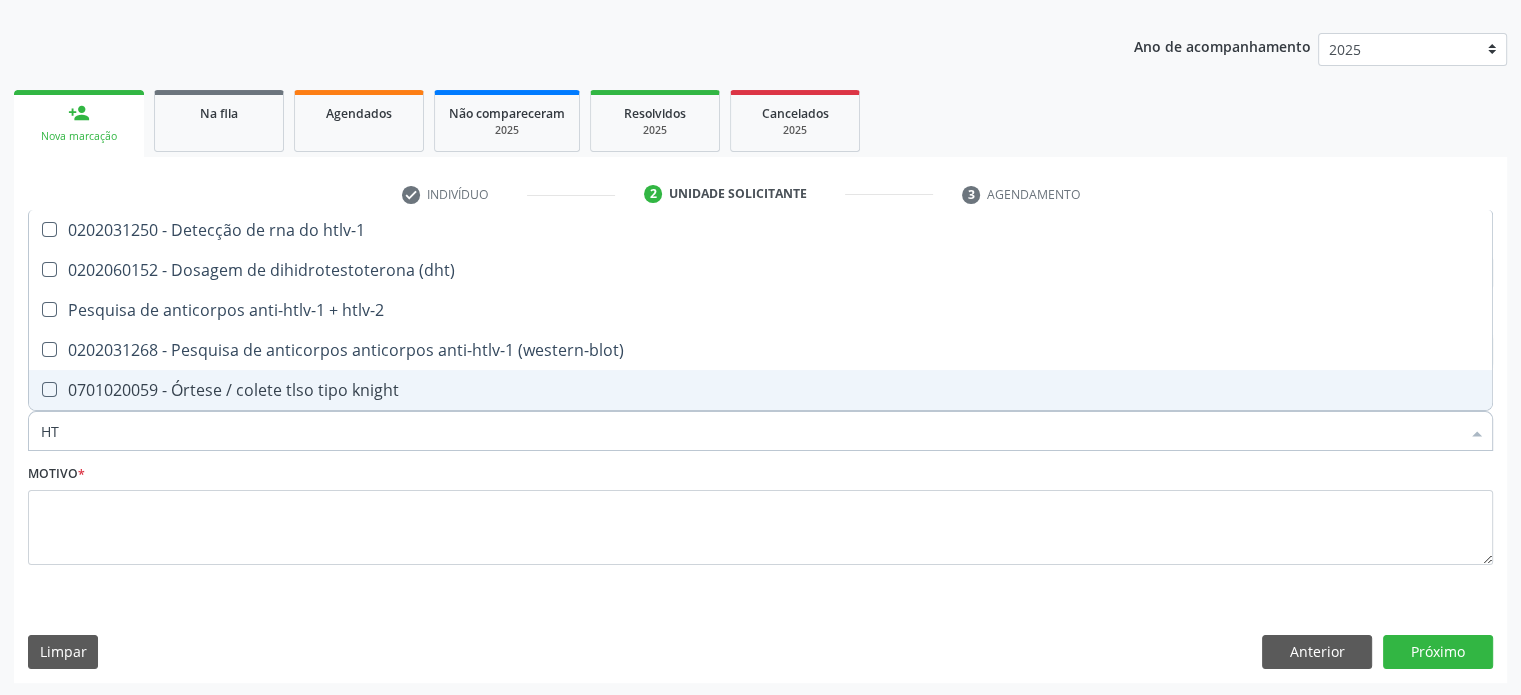scroll, scrollTop: 0, scrollLeft: 0, axis: both 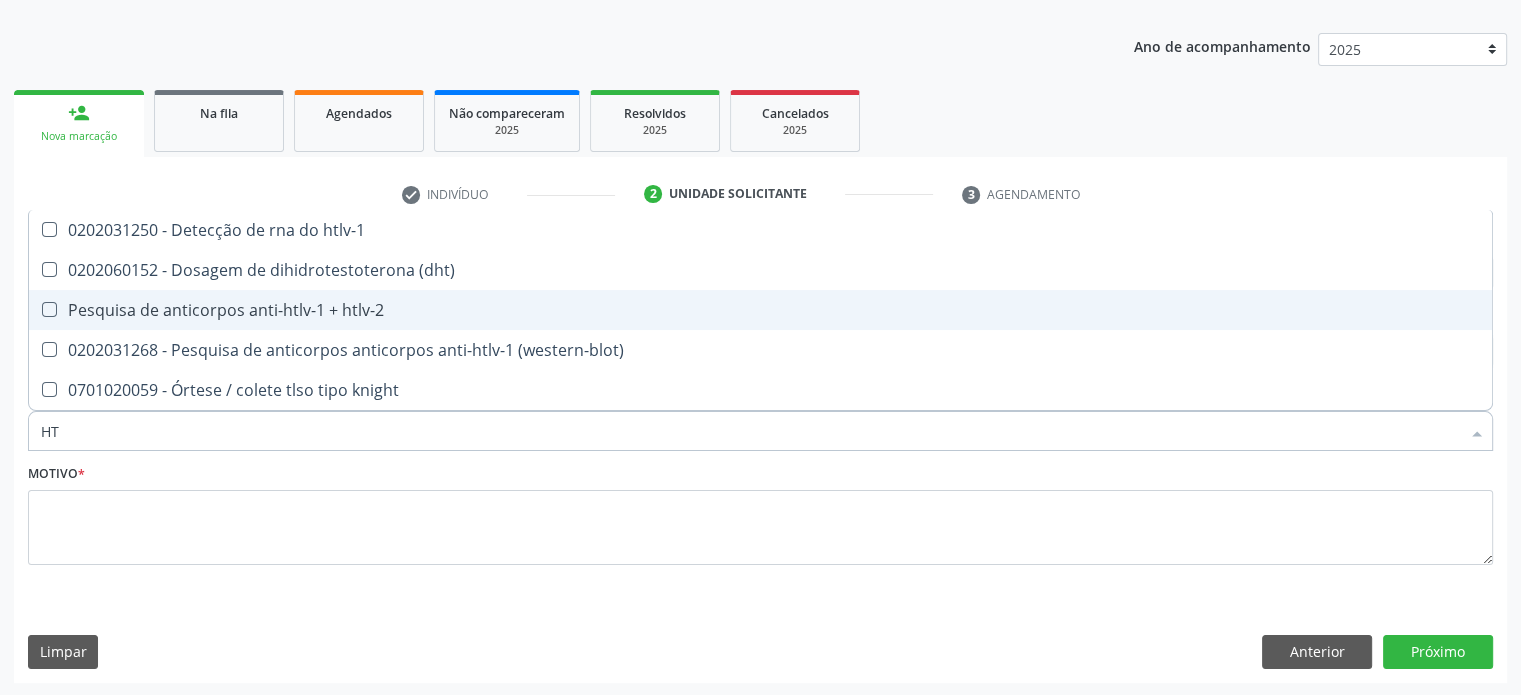 click on "0202030318 - Pesquisa de anticorpos anti-htlv-1 + htlv-2" at bounding box center [760, 310] 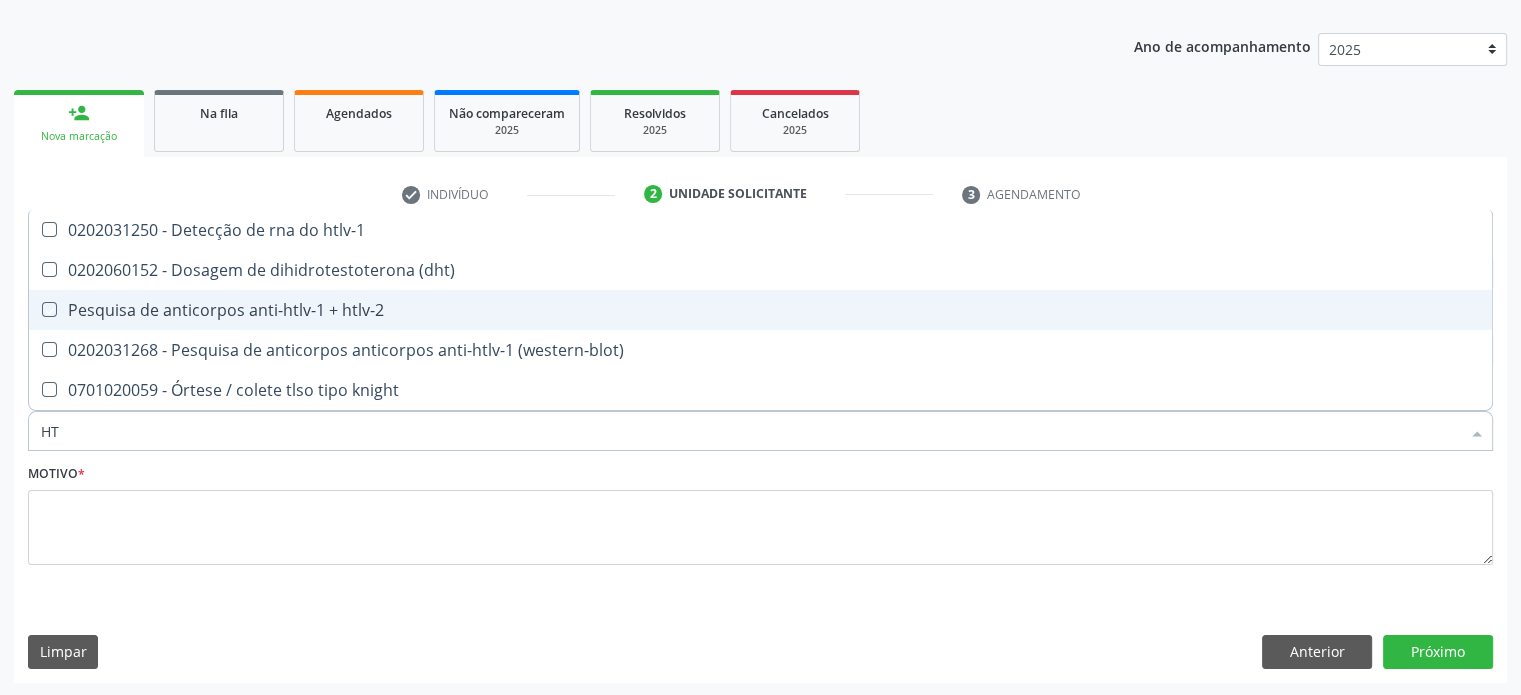 checkbox on "true" 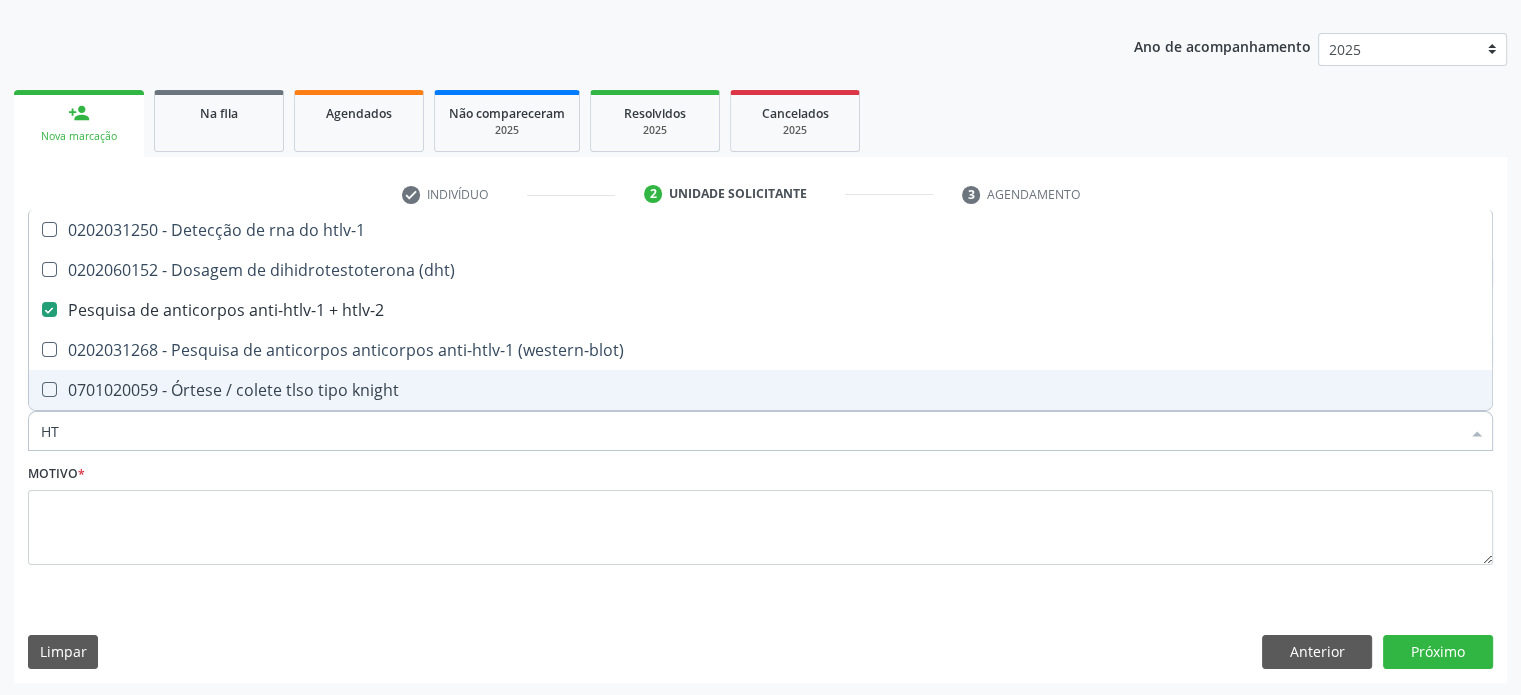 drag, startPoint x: 101, startPoint y: 437, endPoint x: 6, endPoint y: 431, distance: 95.189285 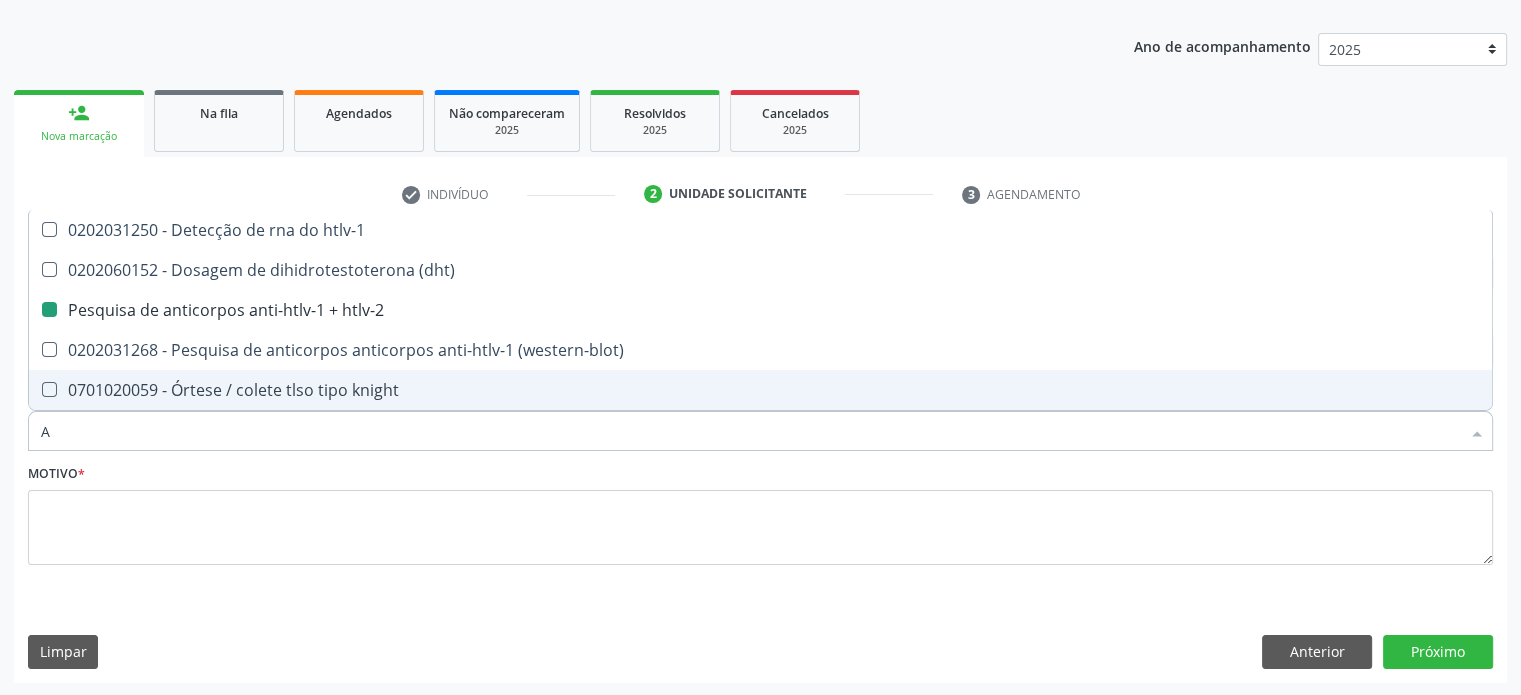 type on "AN" 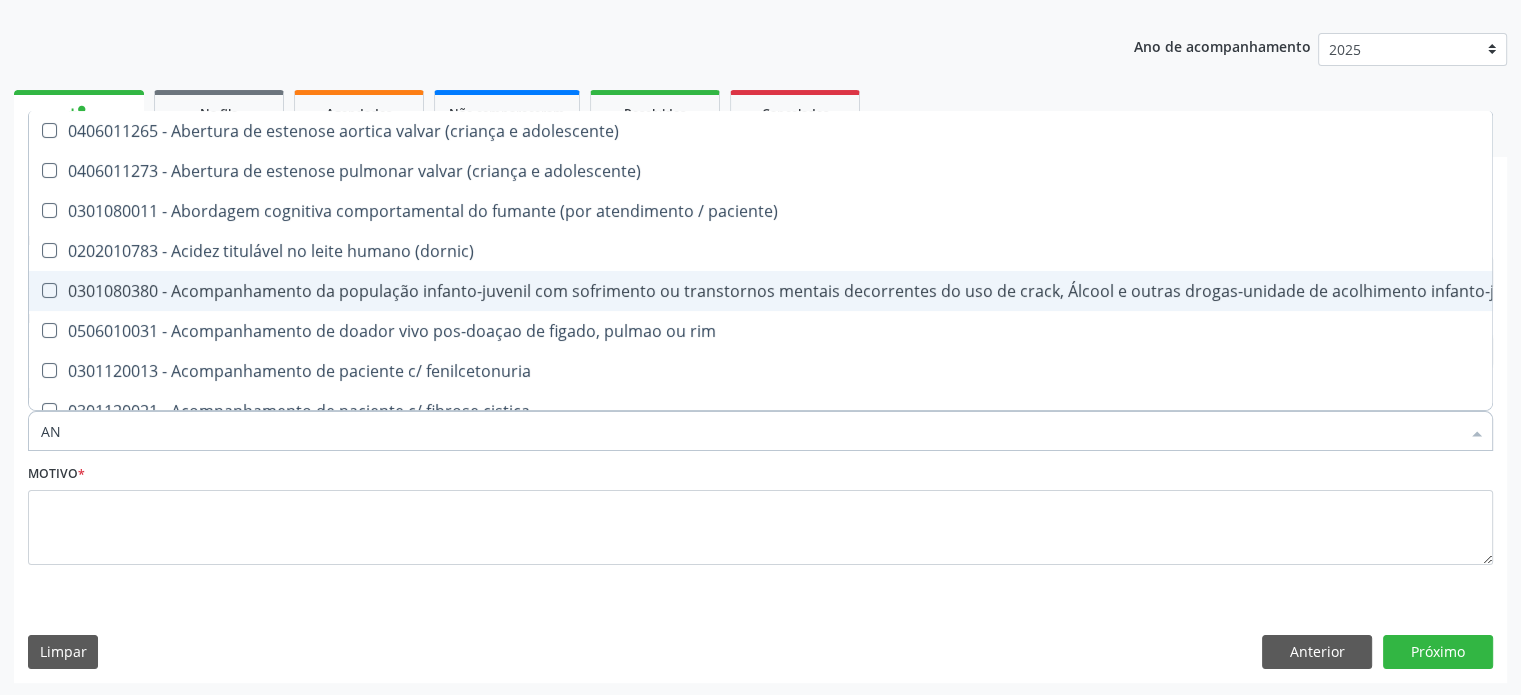 type on "ANT" 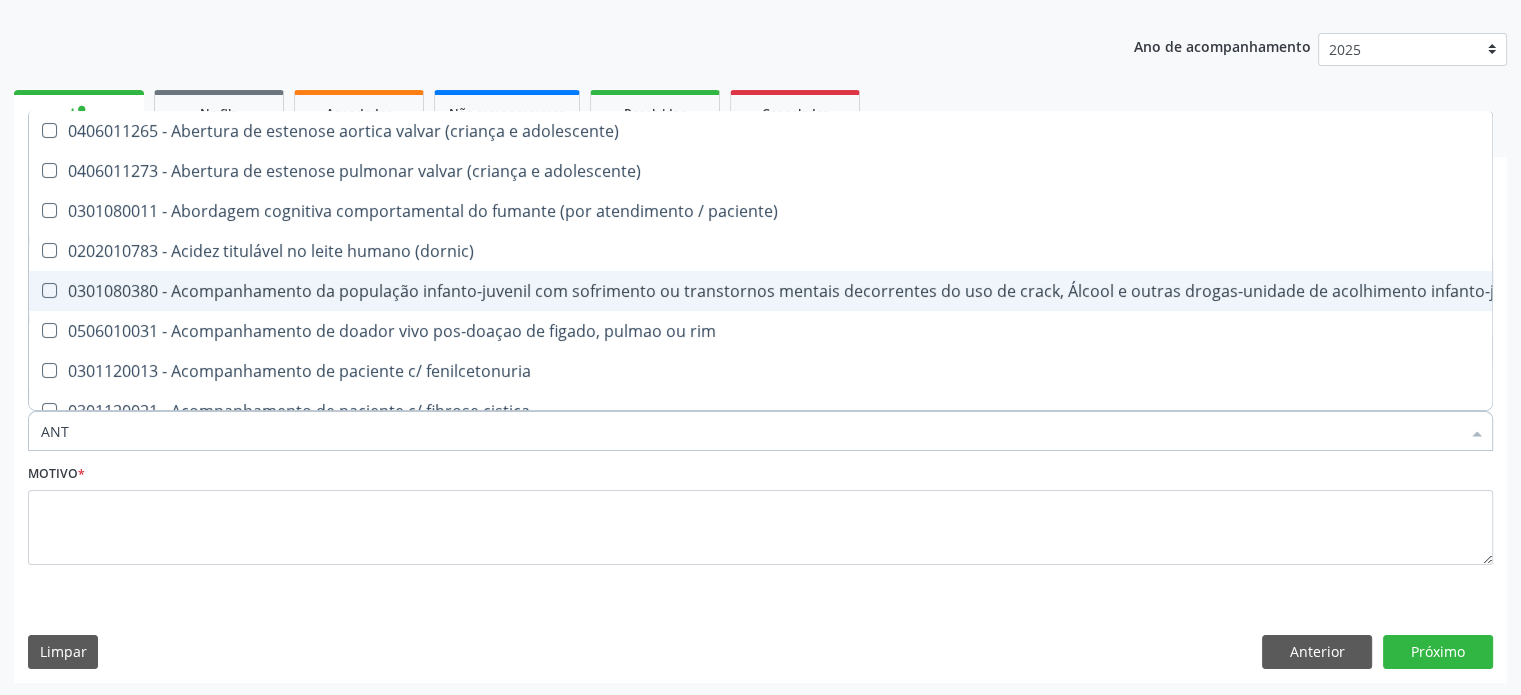 checkbox on "true" 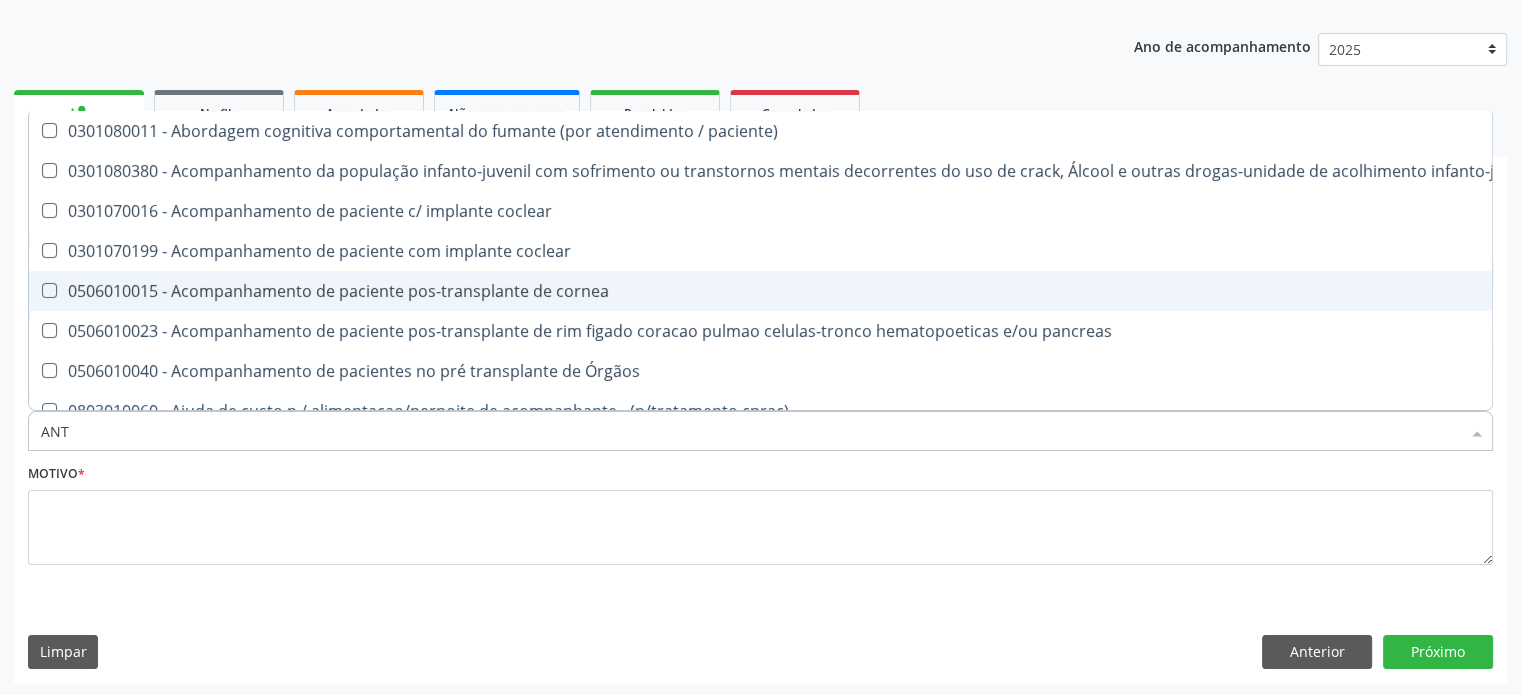 type on "ANTI" 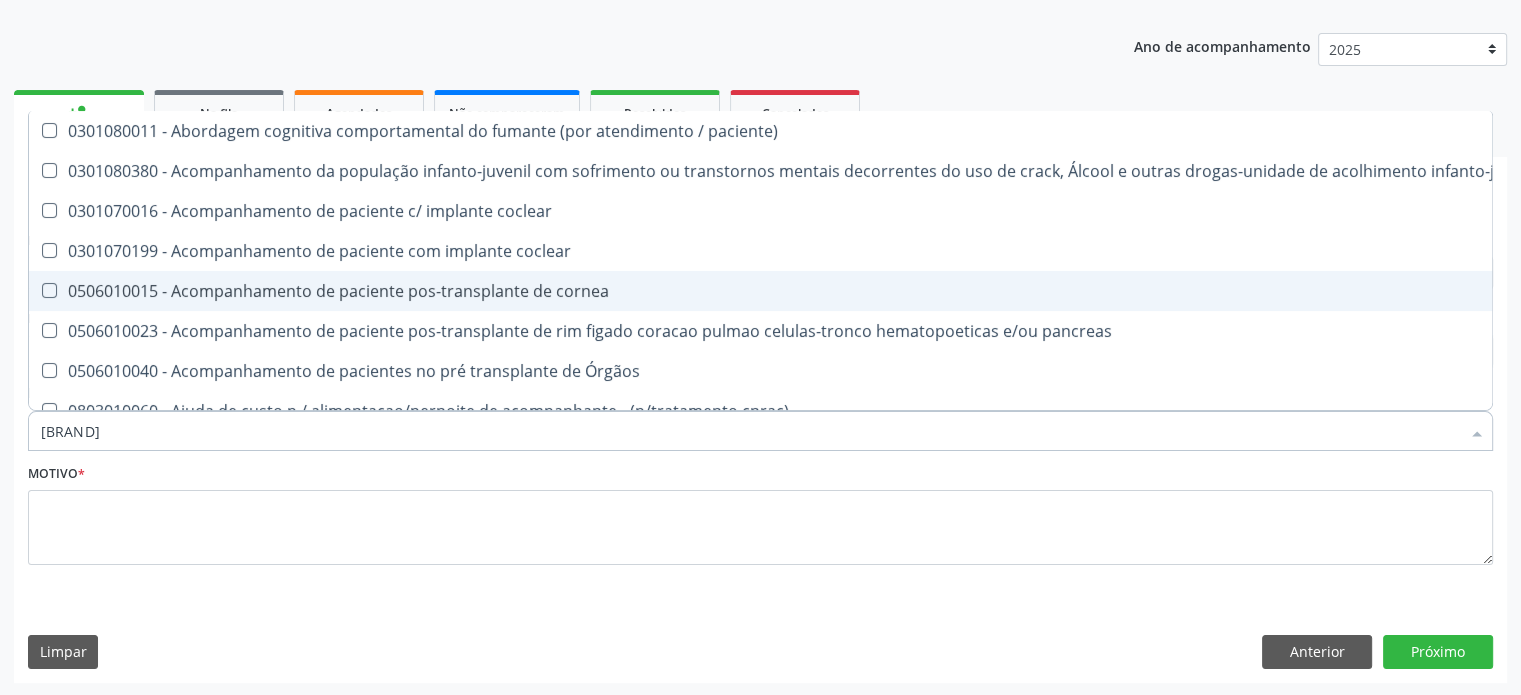 checkbox on "true" 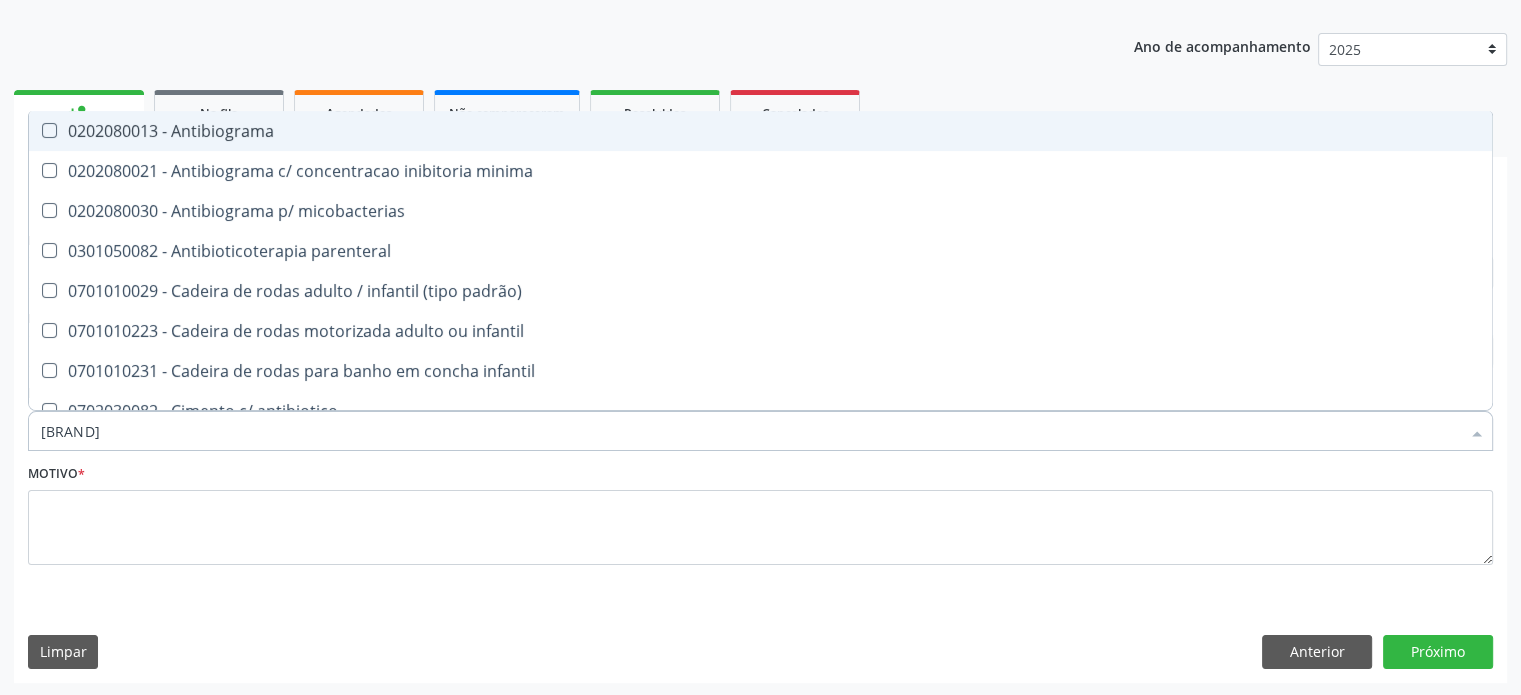 type on "ANT" 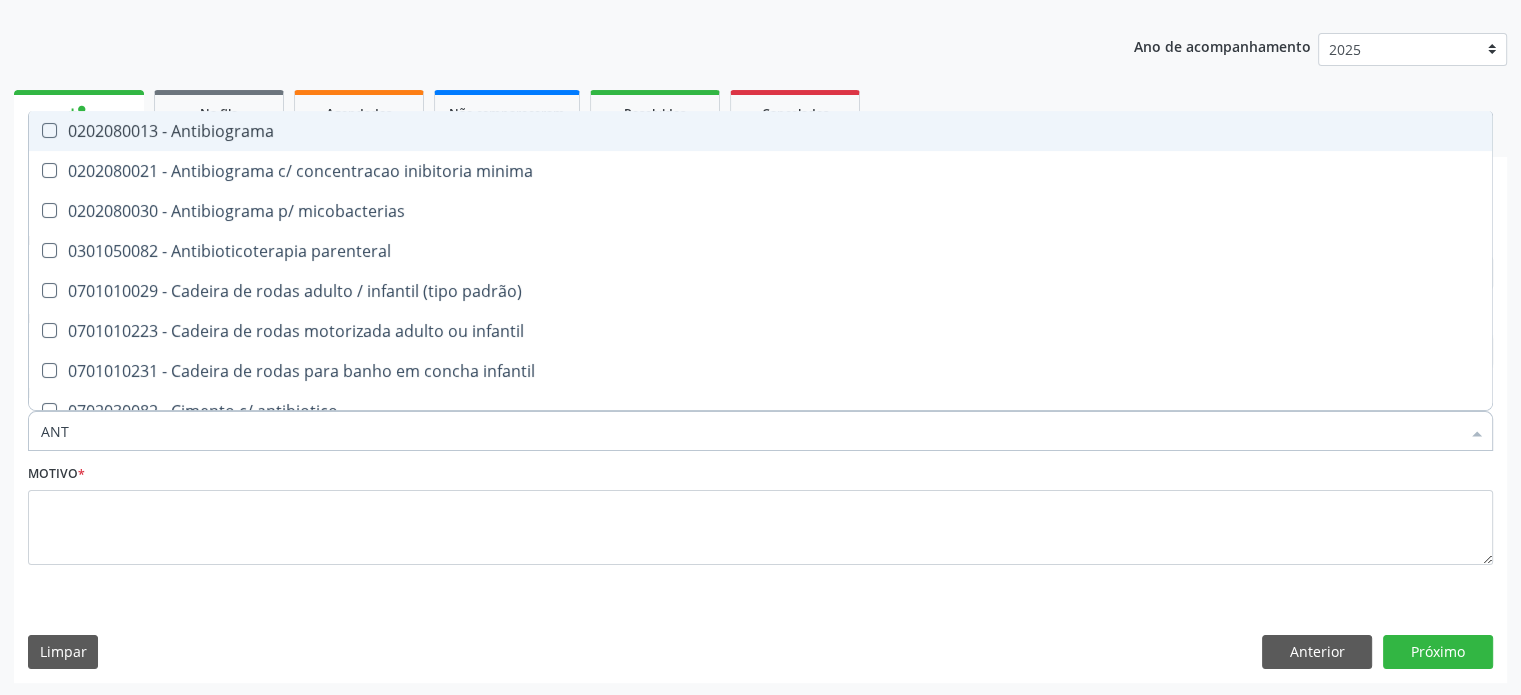 checkbox on "false" 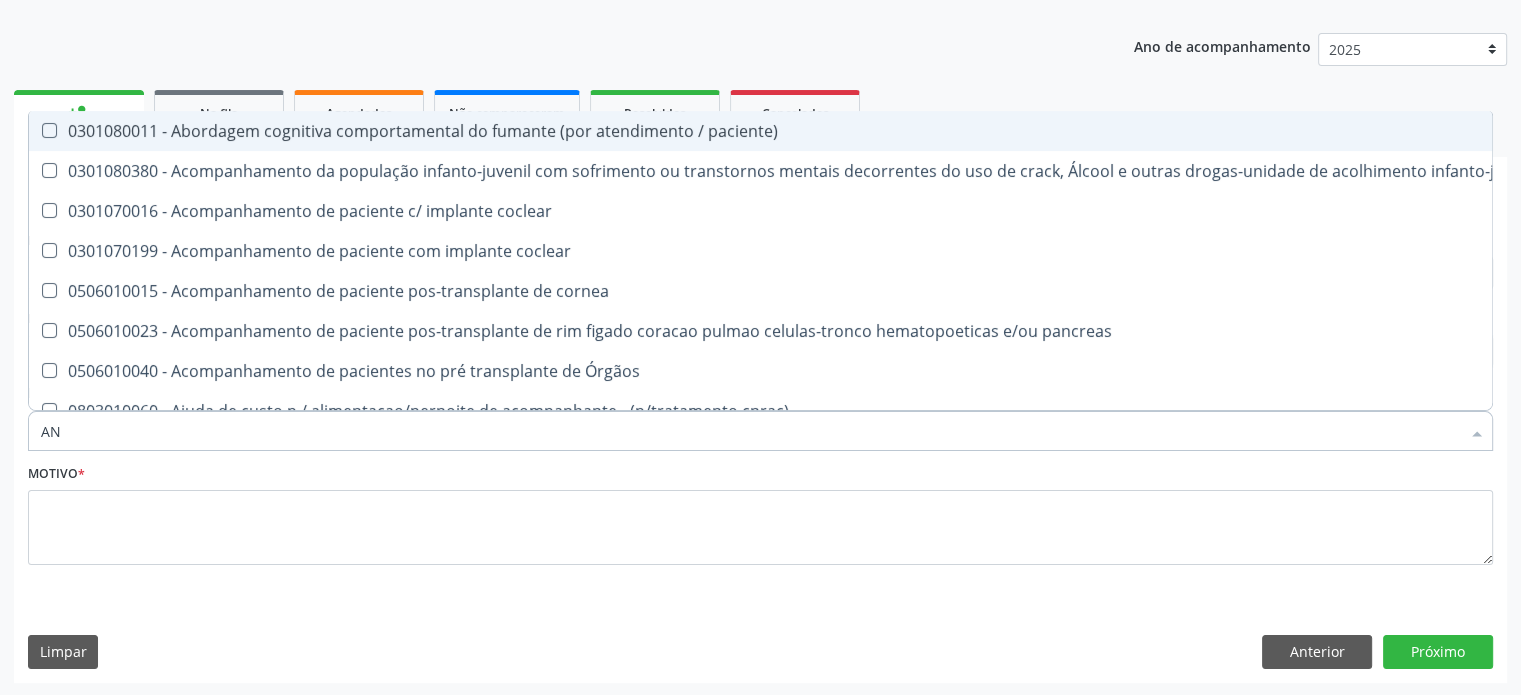 type on "A" 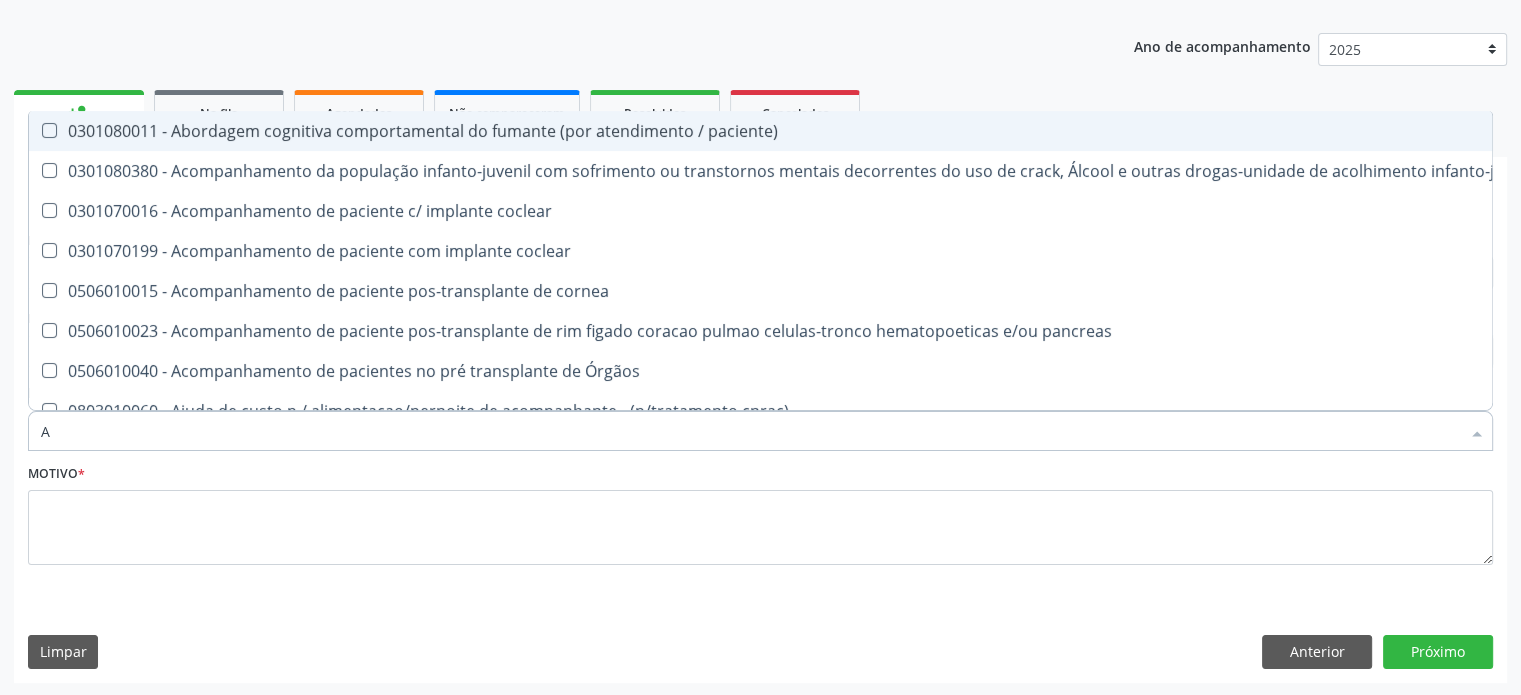 checkbox on "false" 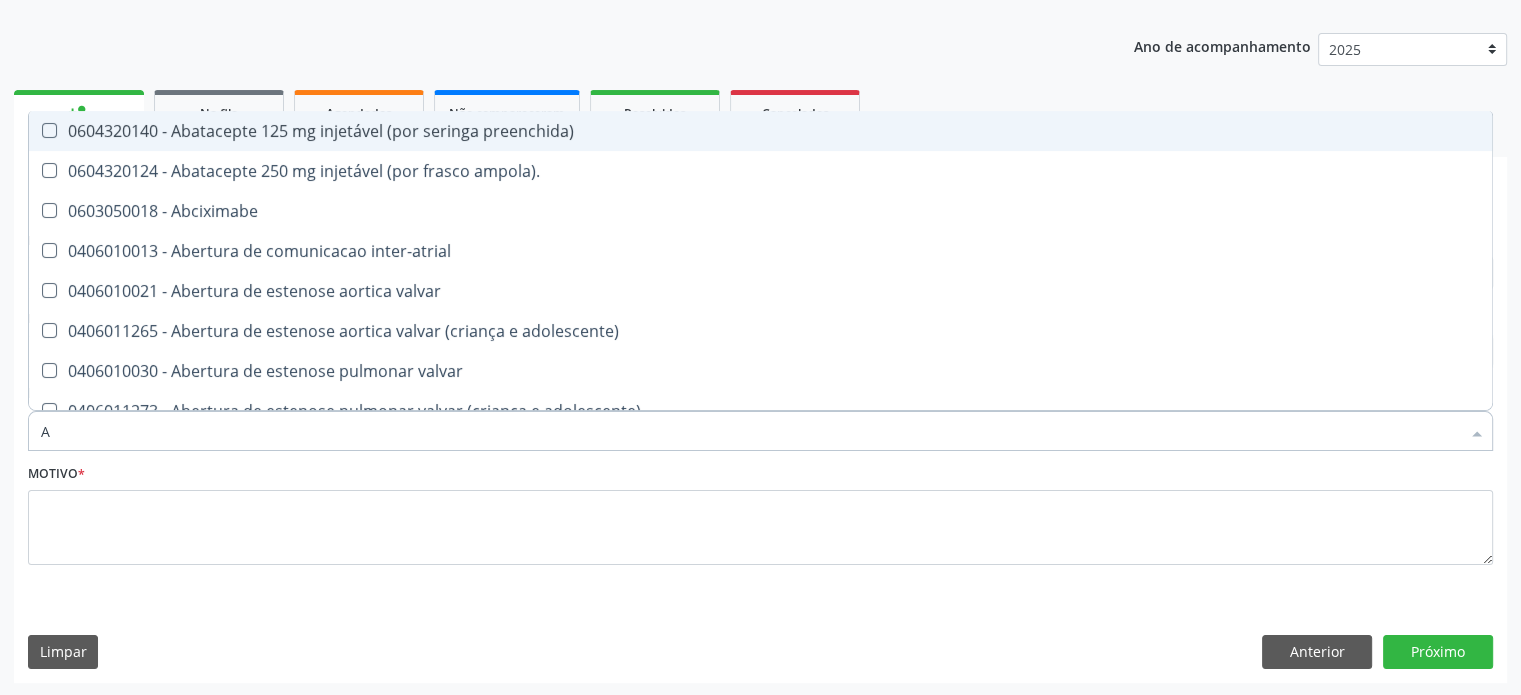 type 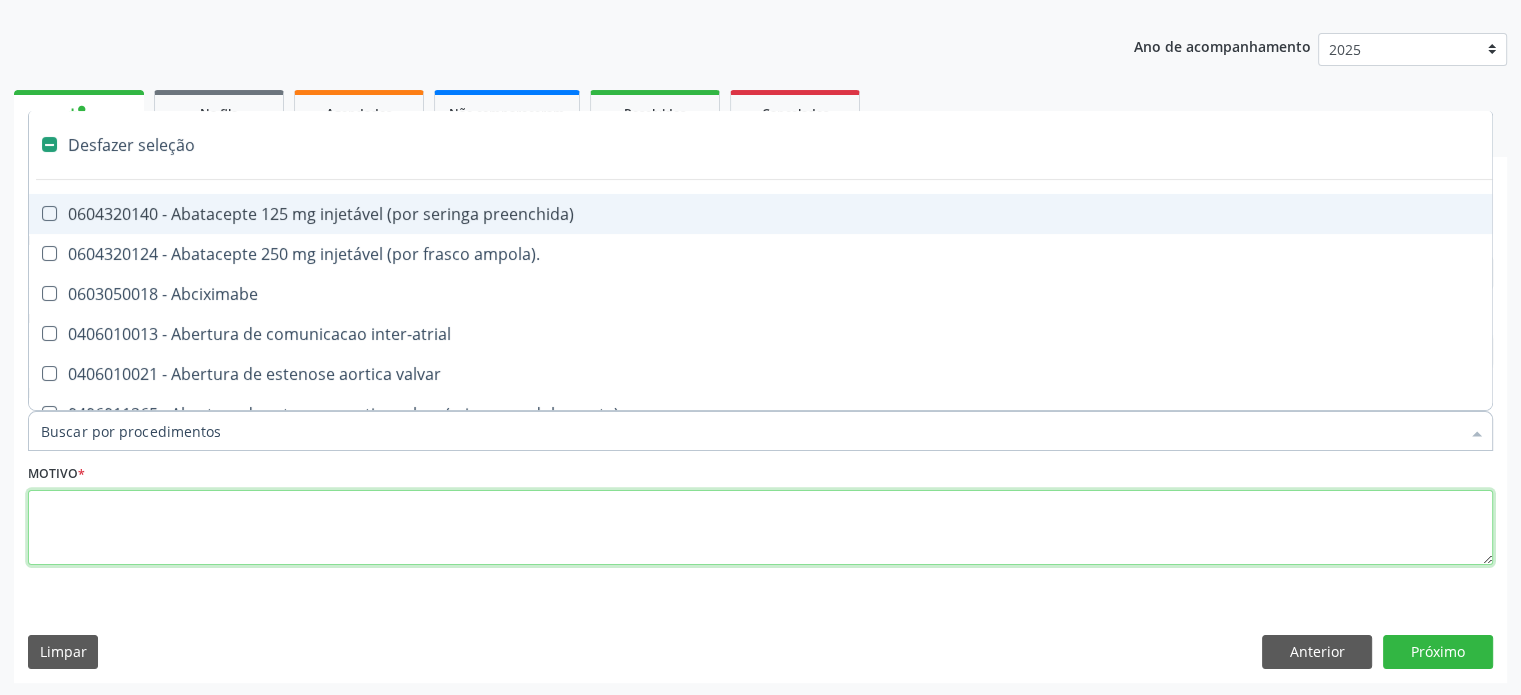 click at bounding box center [760, 528] 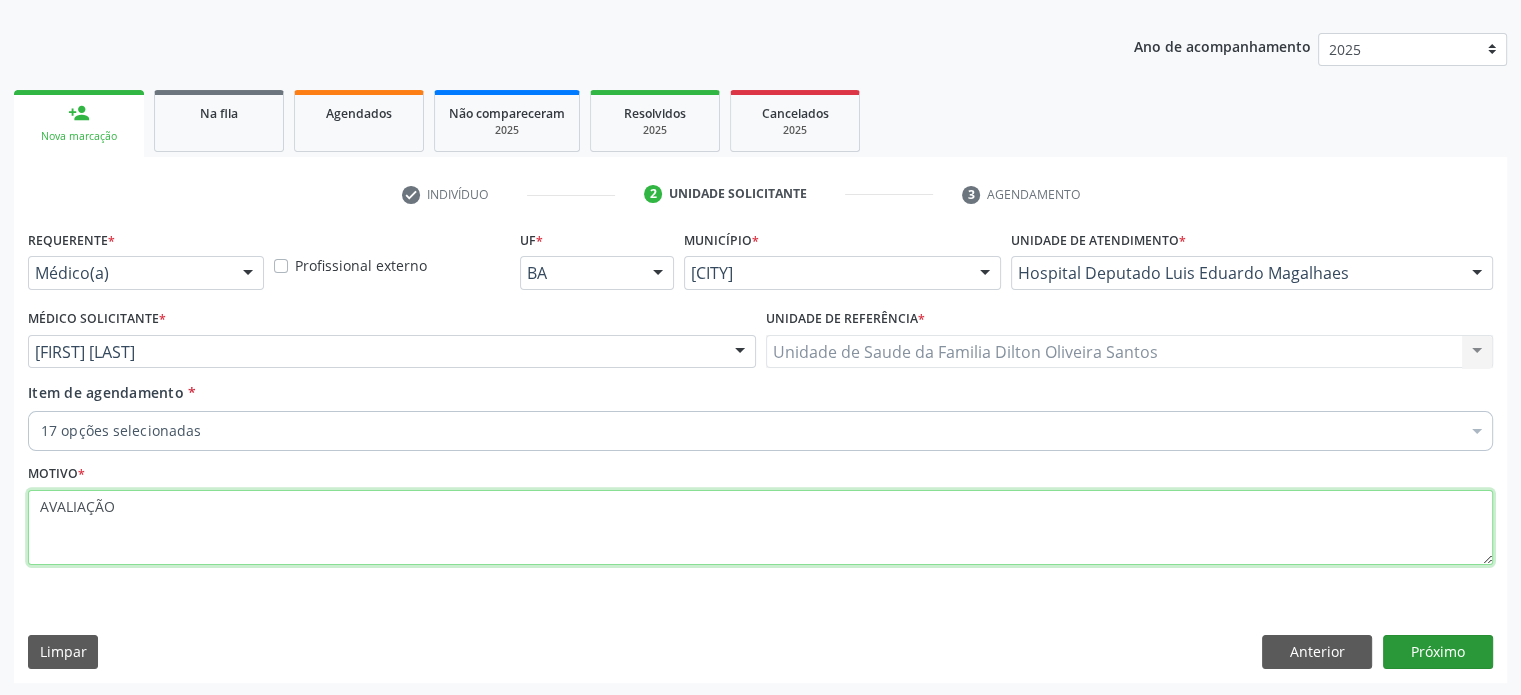 type on "AVALIAÇÃO" 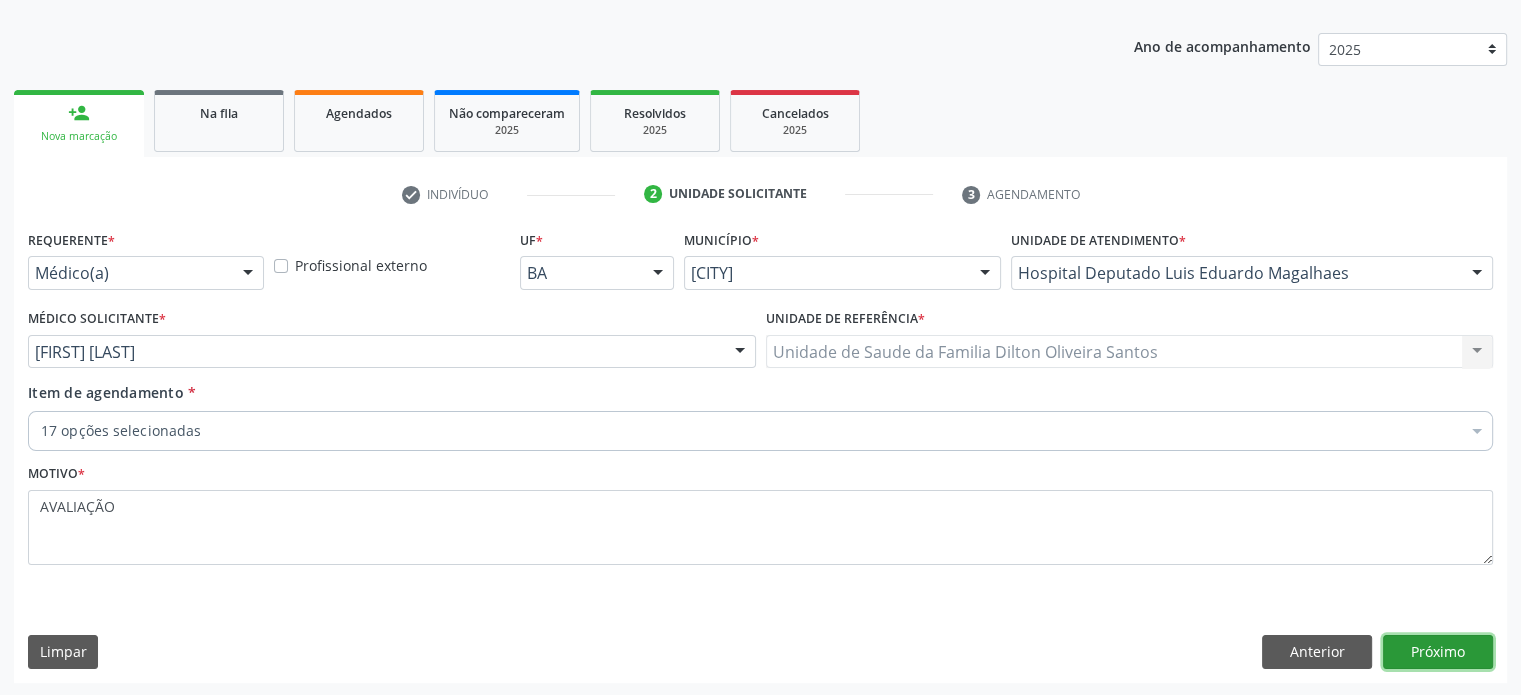 click on "Próximo" at bounding box center (1438, 652) 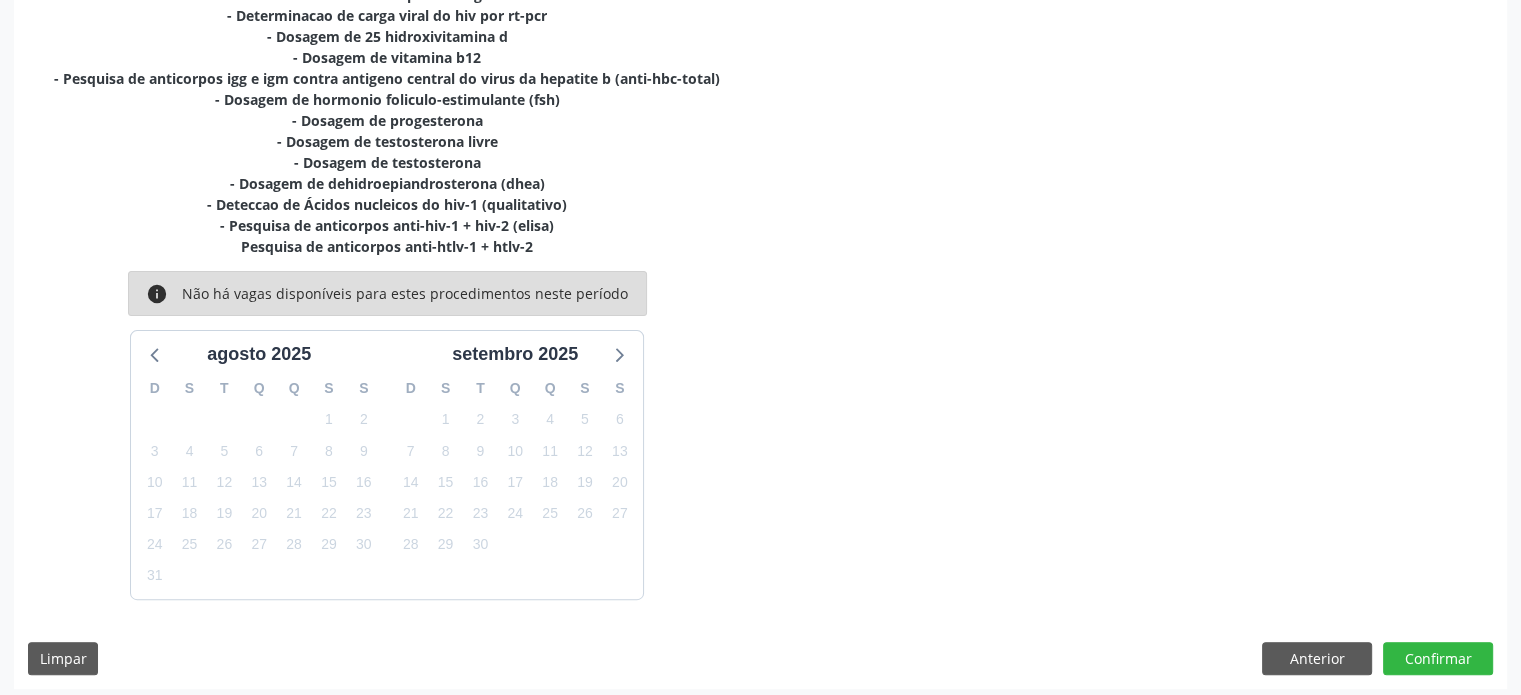 scroll, scrollTop: 568, scrollLeft: 0, axis: vertical 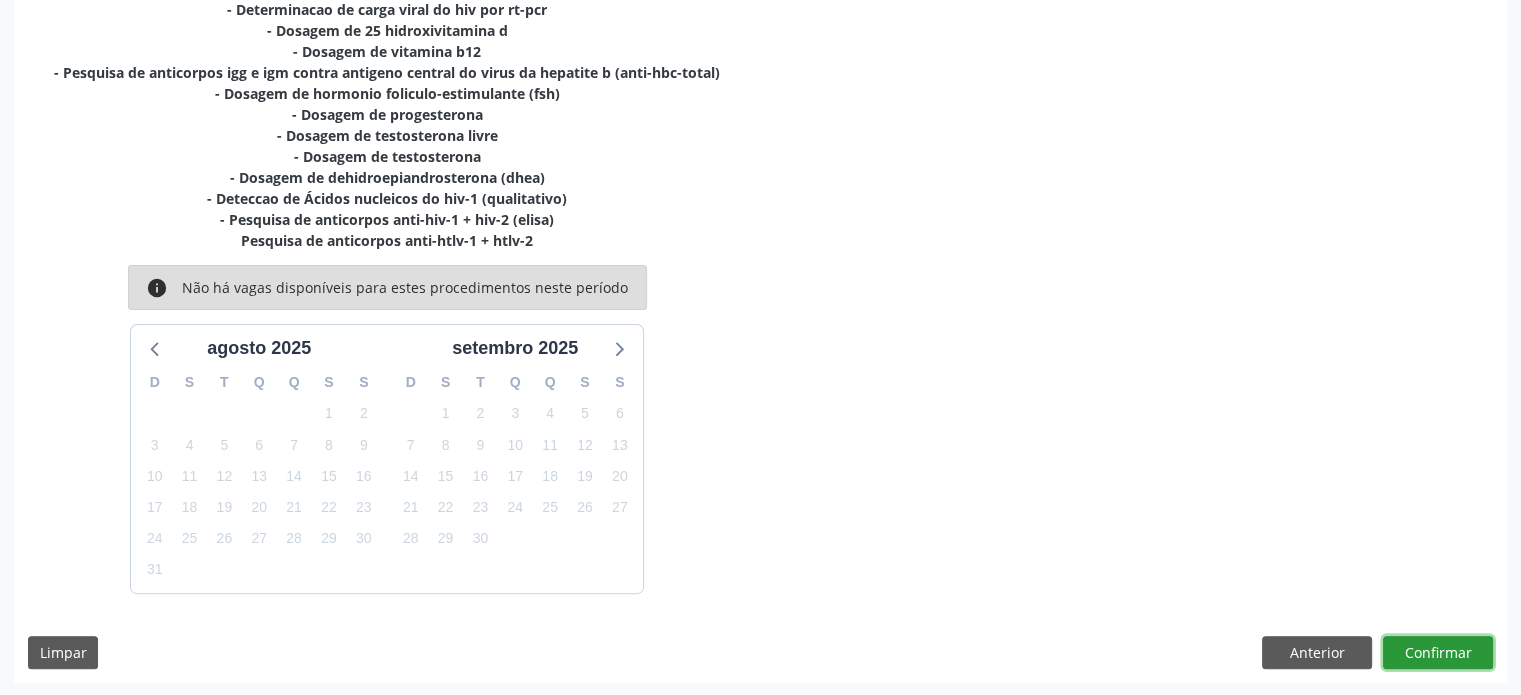 click on "Confirmar" at bounding box center (1438, 653) 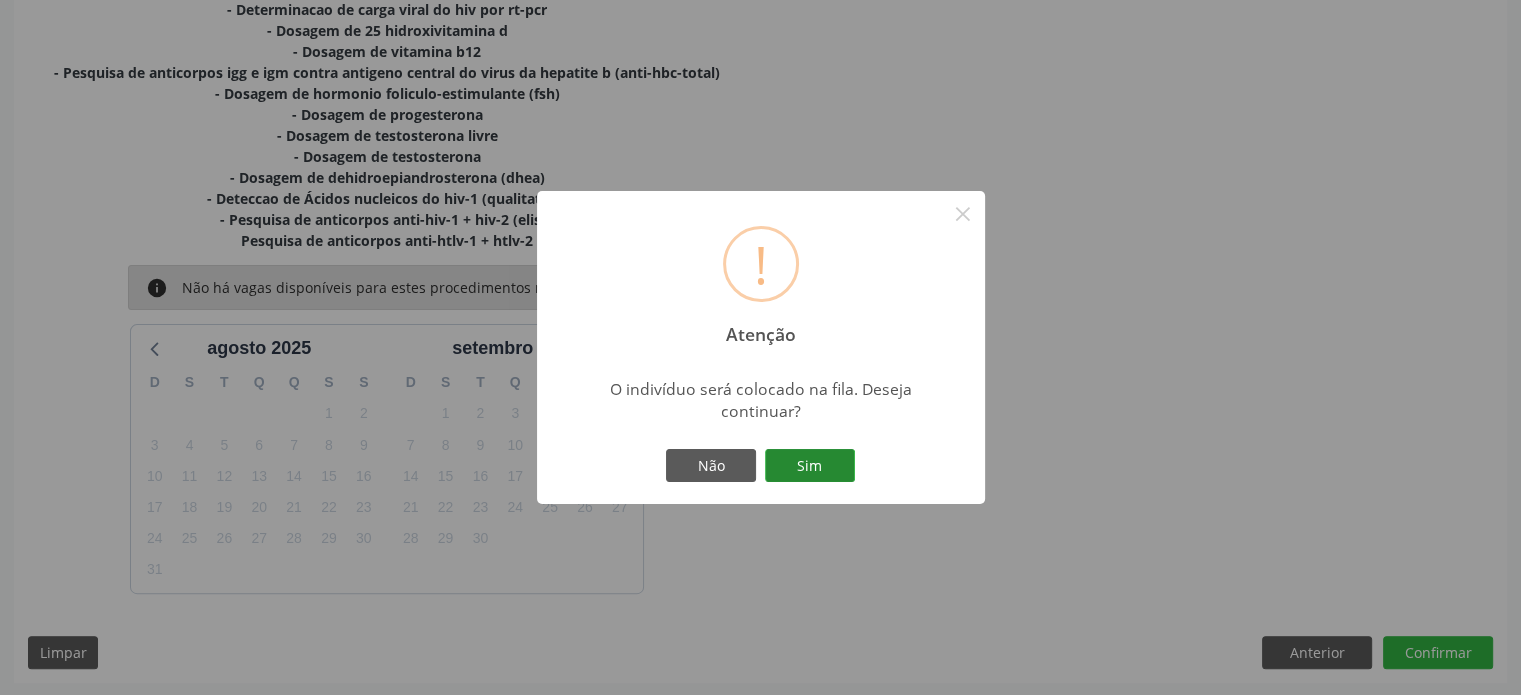 click on "Sim" at bounding box center (810, 466) 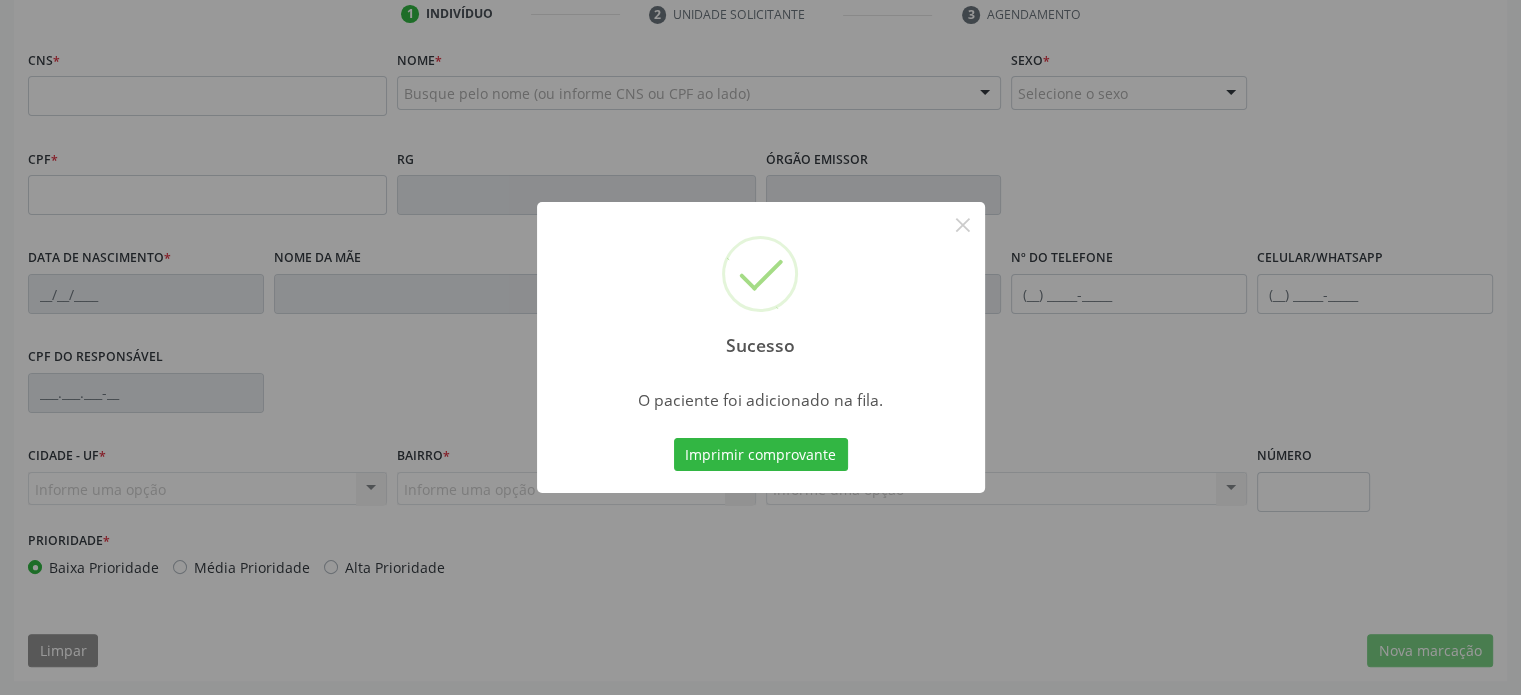 scroll, scrollTop: 388, scrollLeft: 0, axis: vertical 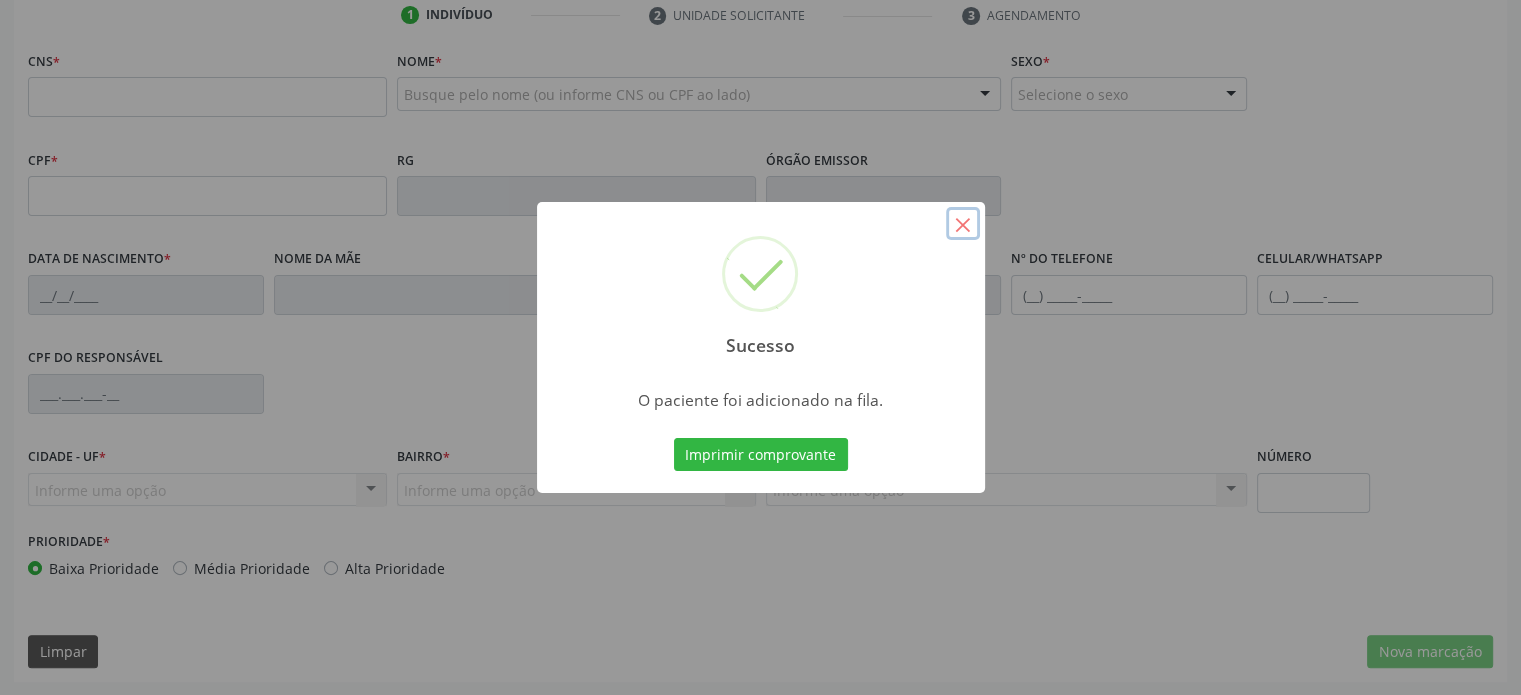 click on "×" at bounding box center [963, 224] 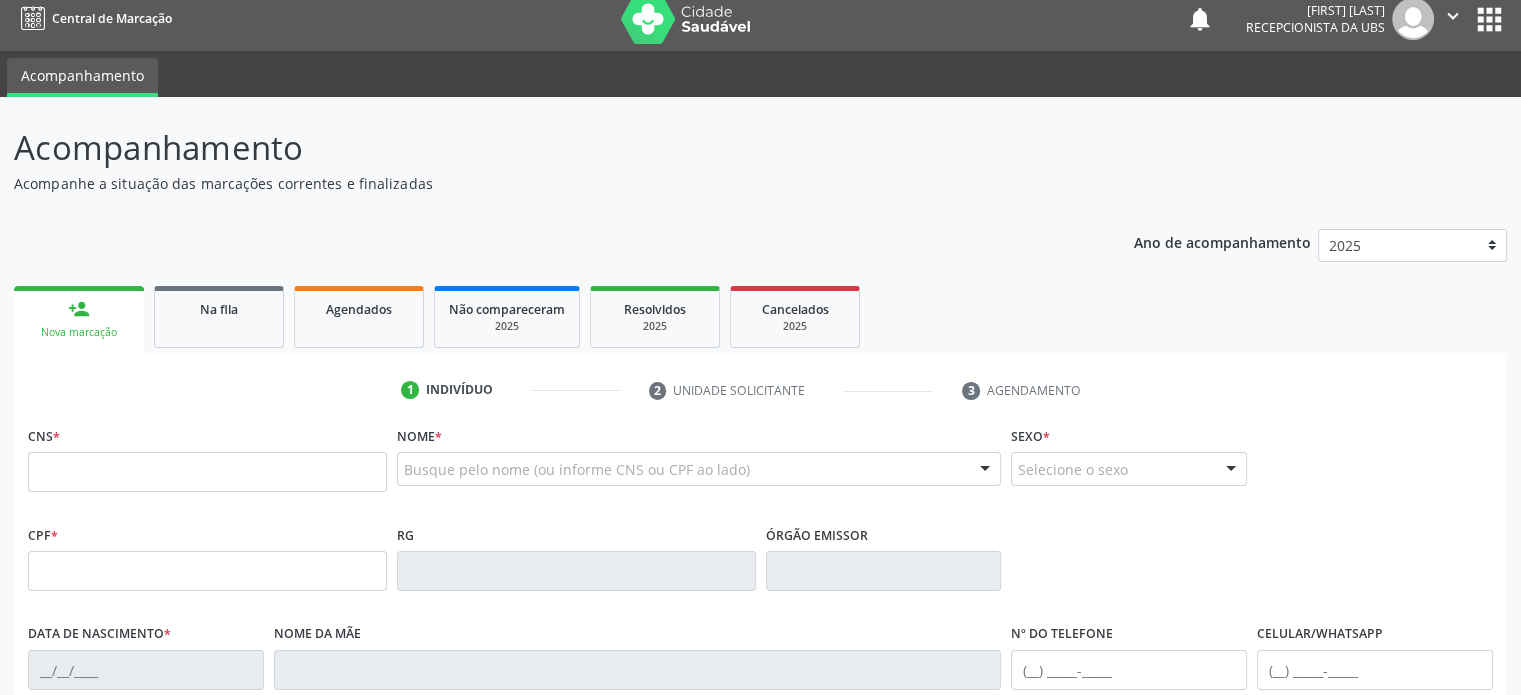 scroll, scrollTop: 0, scrollLeft: 0, axis: both 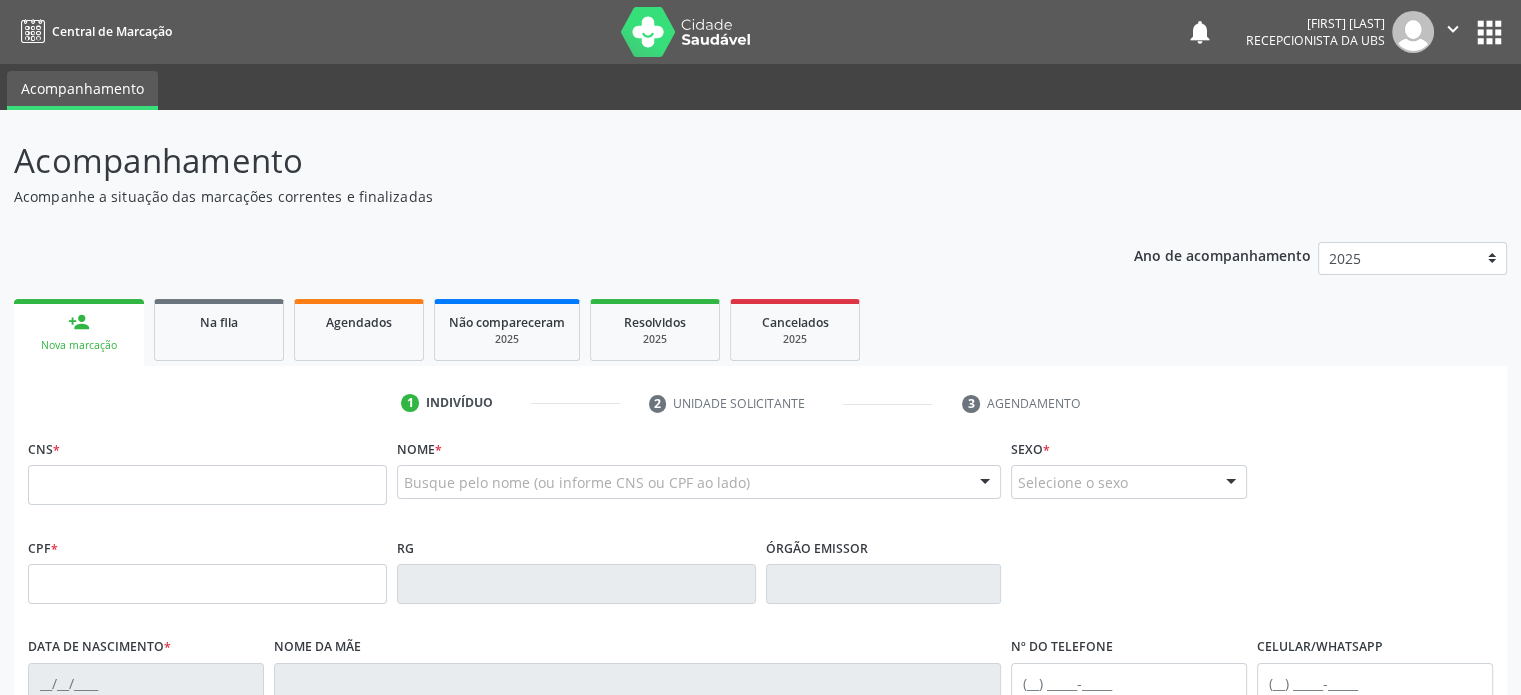 click on "Acompanhamento
Acompanhe a situação das marcações correntes e finalizadas
Relatórios
Ano de acompanhamento
2025 2024 2023 2022 2021 2020 2019
person_add
Nova marcação
Na fila   Agendados   Não compareceram
2025
Resolvidos
2025
Cancelados
2025
1
Indivíduo
2
Unidade solicitante
3
Agendamento
CNS
*
Nome
*
Busque pelo nome (ou informe CNS ou CPF ao lado)
Nenhum resultado encontrado para: "   "
Digite o nome
Sexo
*
Selecione o sexo
Masculino   Feminino
Nenhum resultado encontrado para: "   "
Não há nenhuma opção para ser exibida.
CPF
*
RG
Órgão emissor" at bounding box center (760, 603) 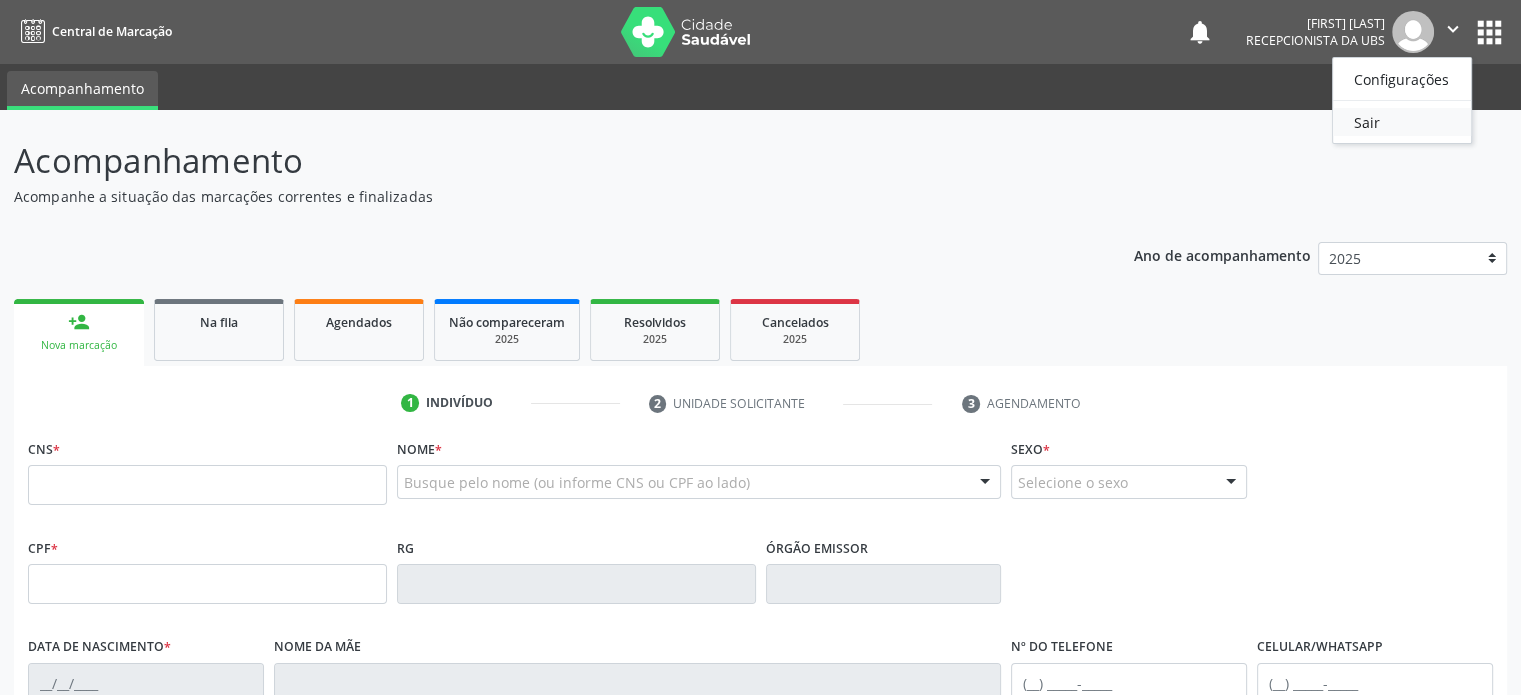 click on "Sair" at bounding box center (1402, 122) 